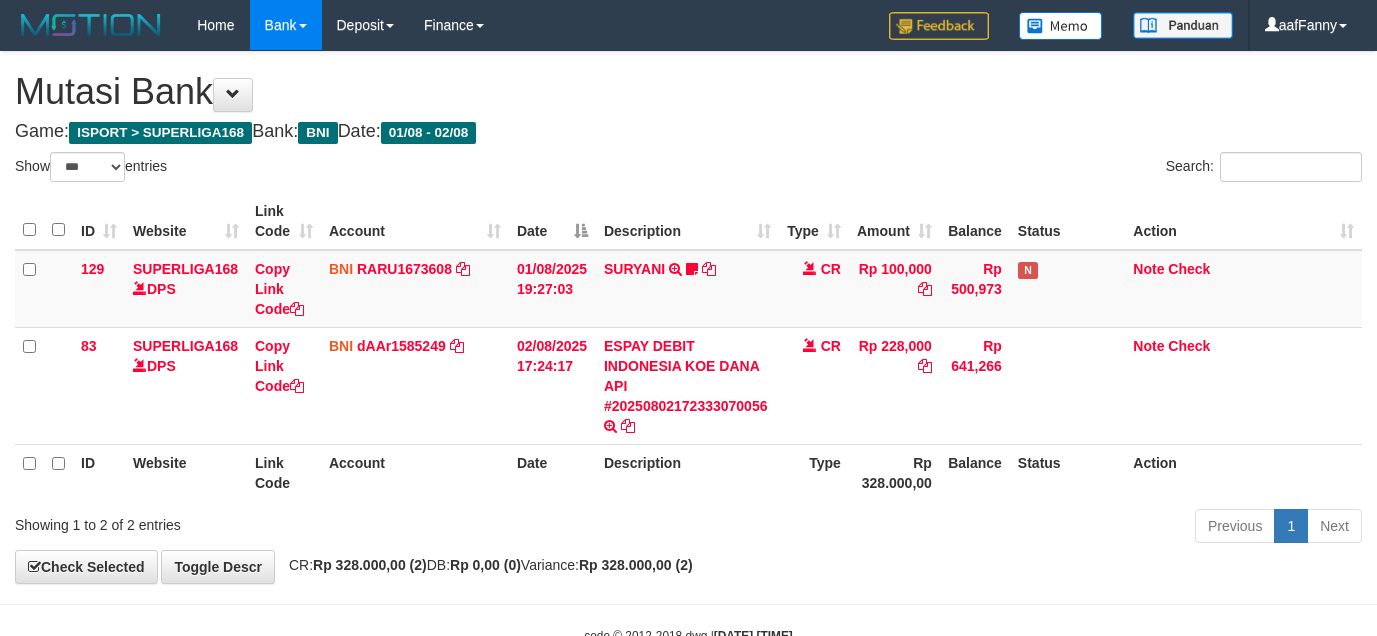 select on "***" 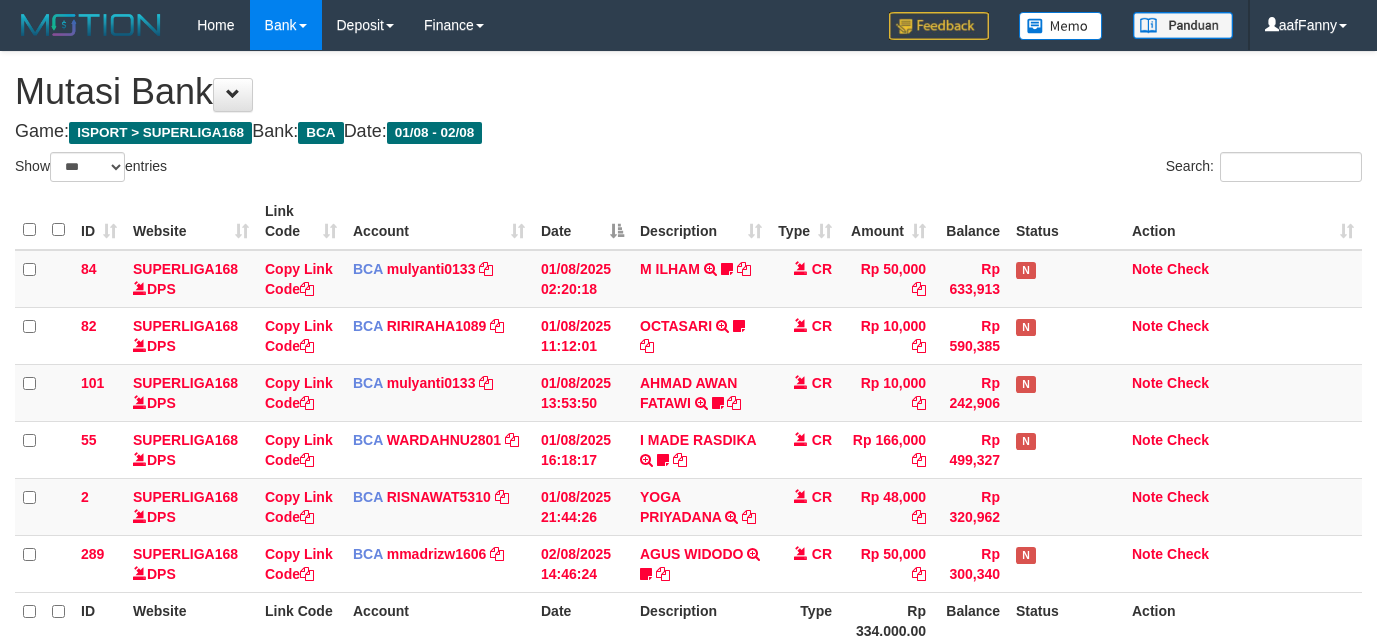 select on "***" 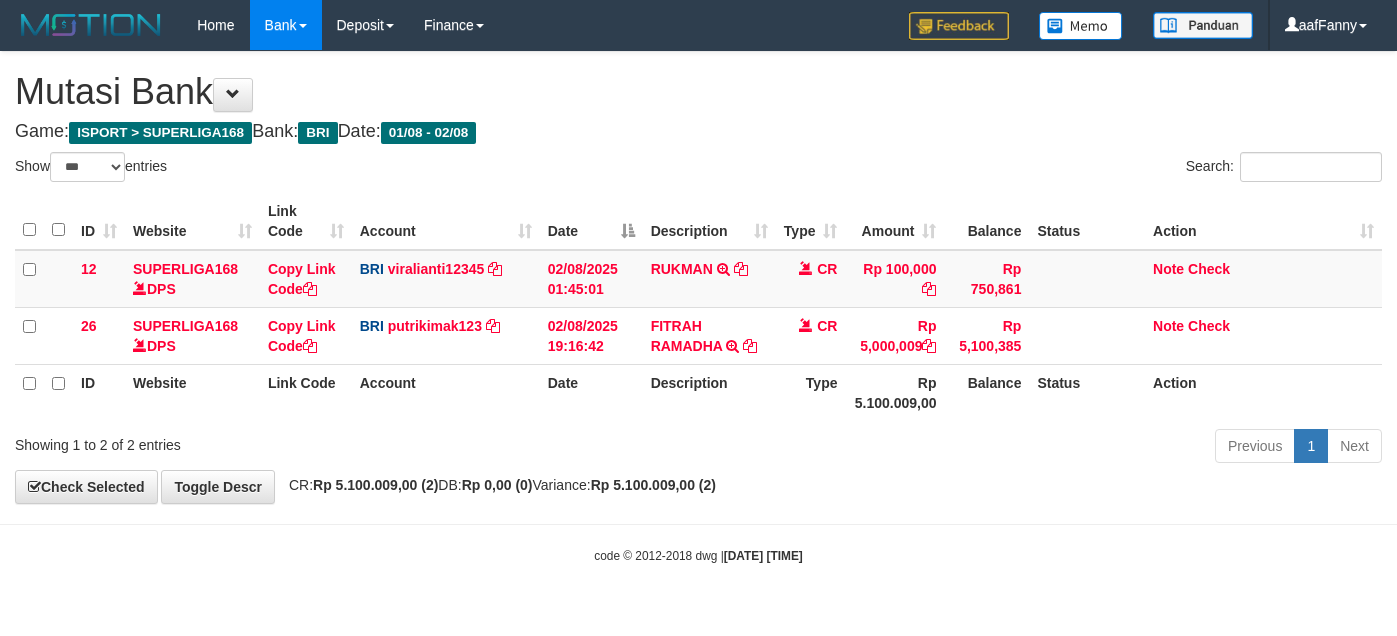 select on "***" 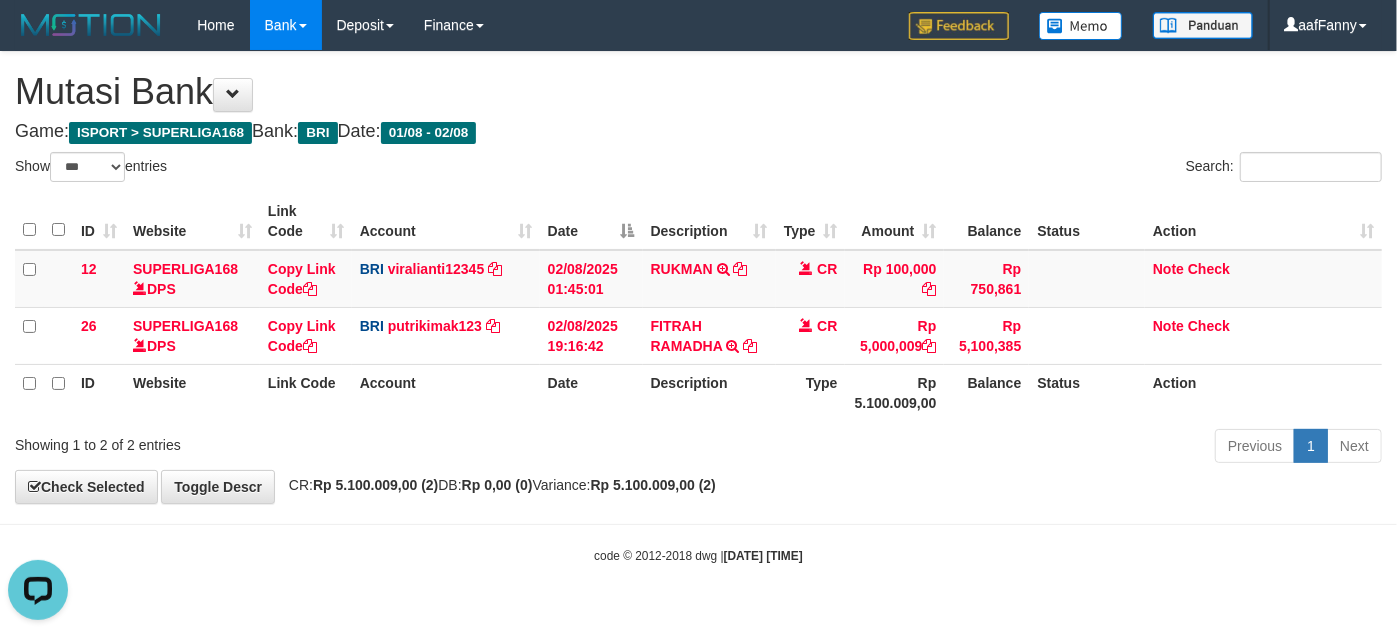 scroll, scrollTop: 0, scrollLeft: 0, axis: both 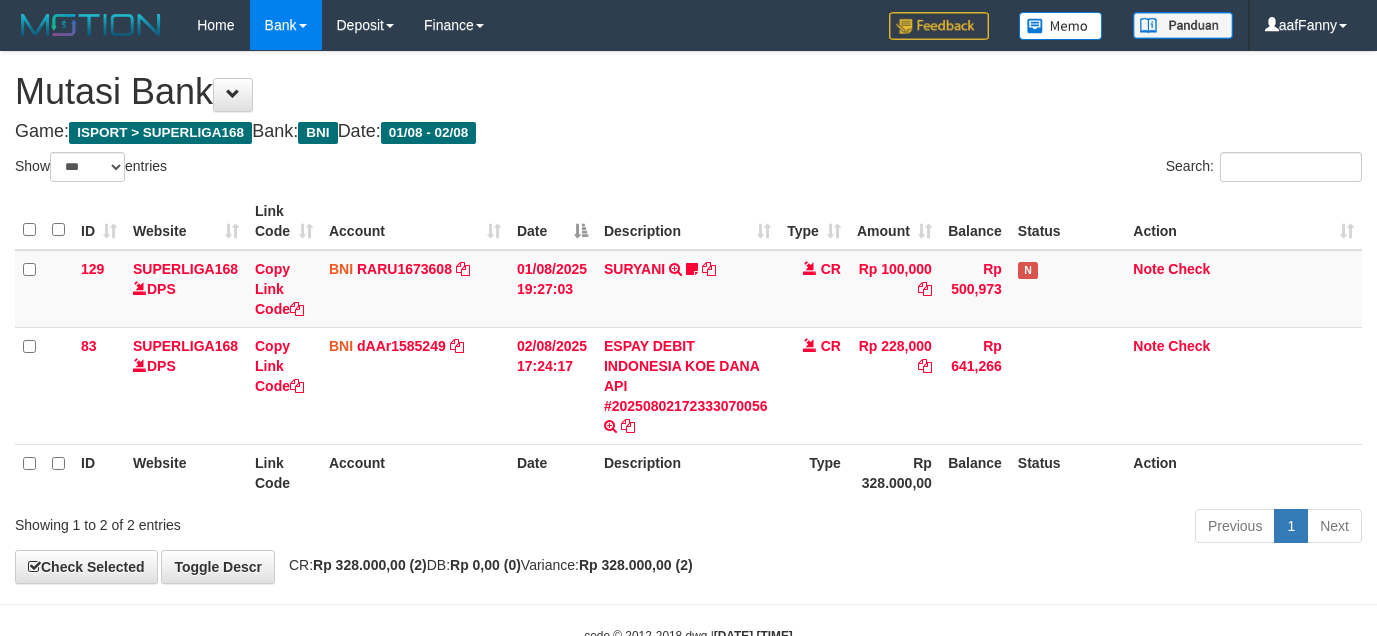 select on "***" 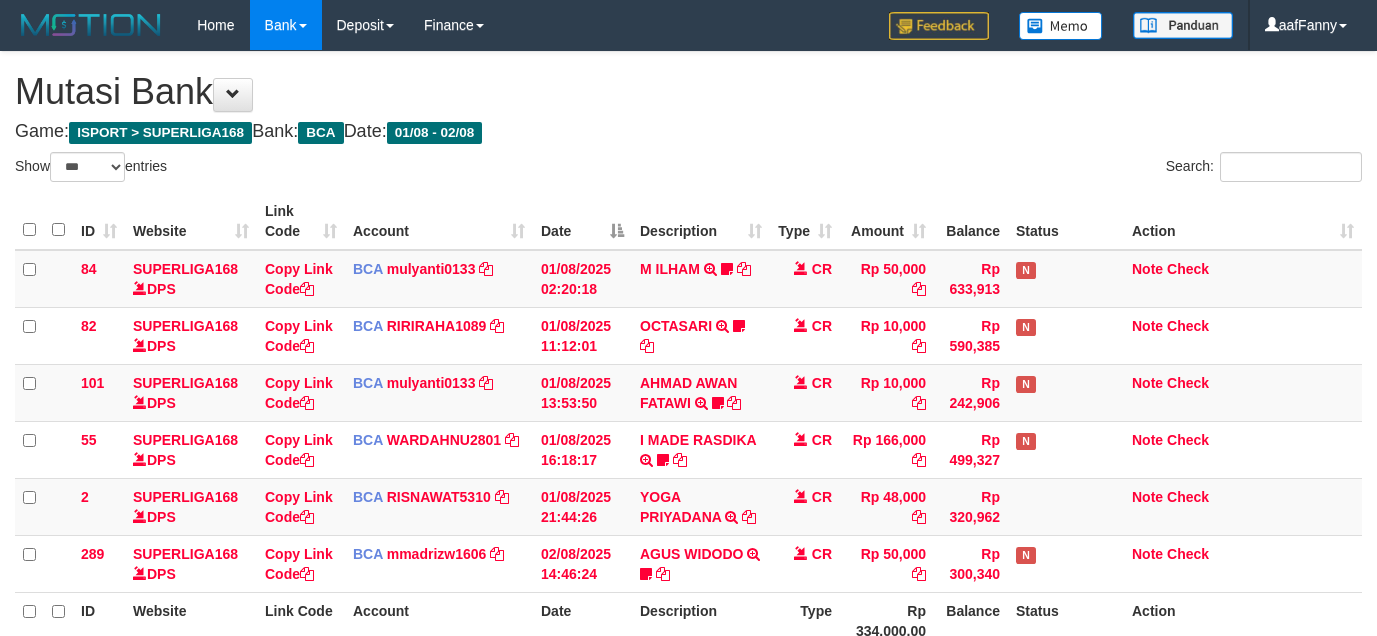 select on "***" 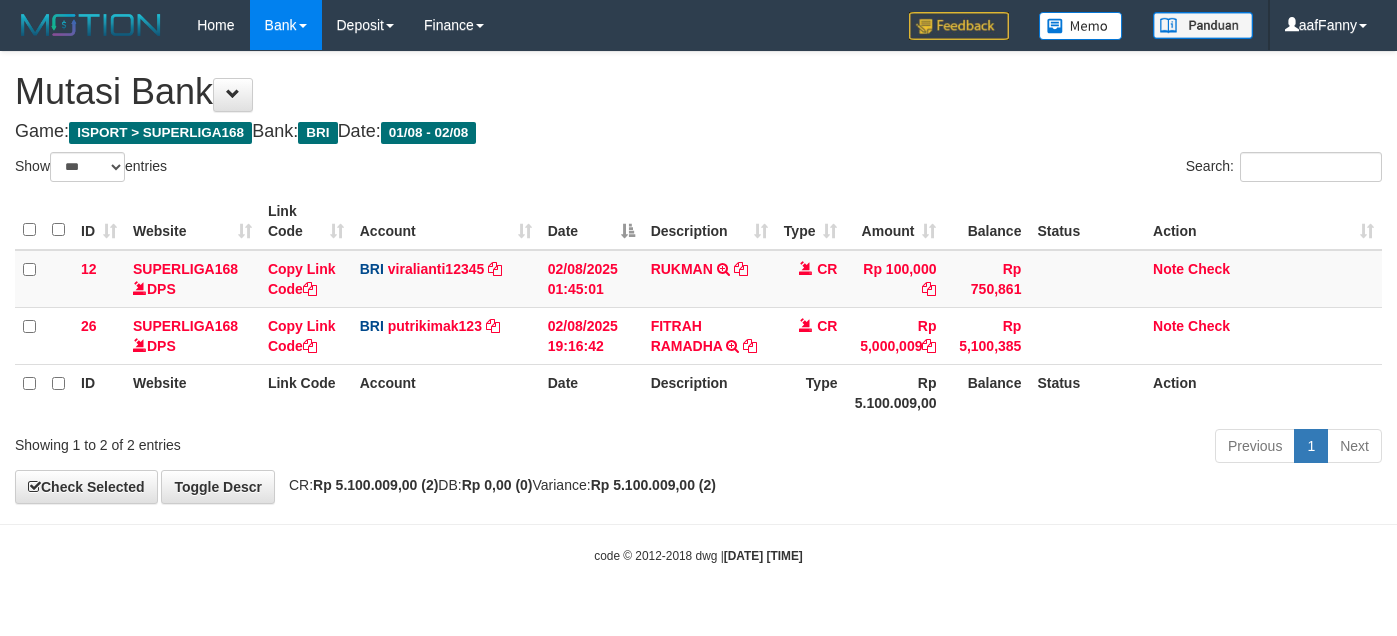 select on "***" 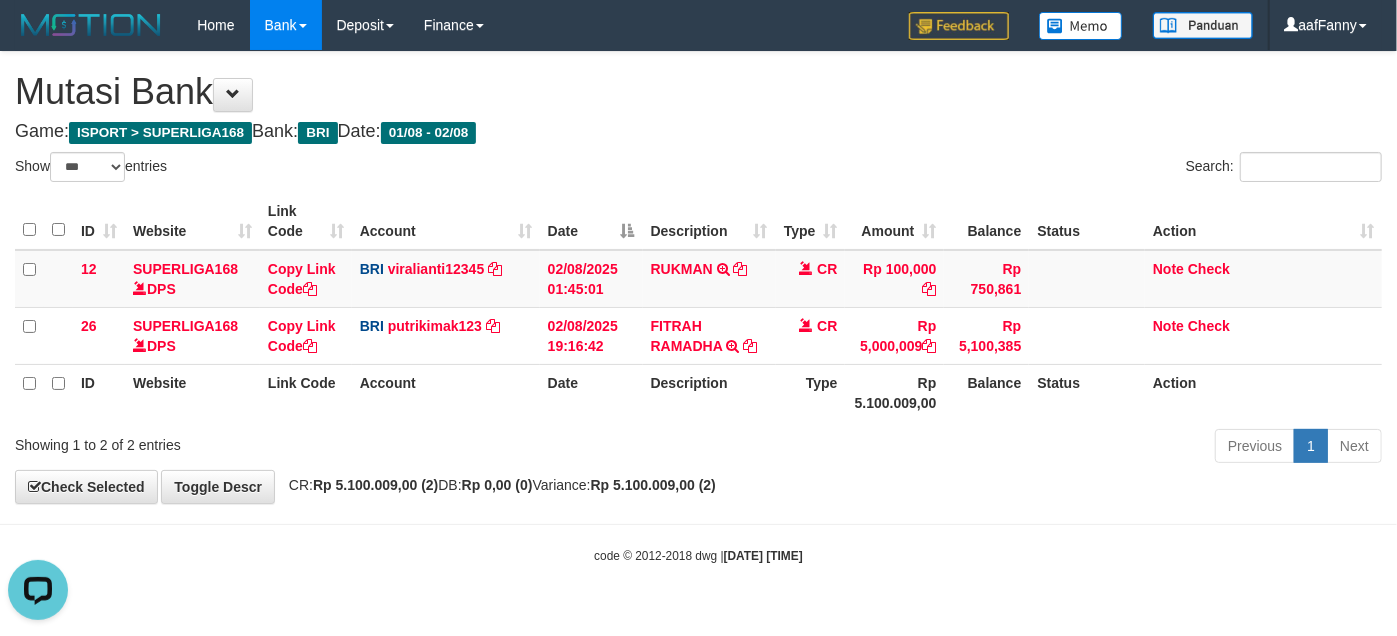 scroll, scrollTop: 0, scrollLeft: 0, axis: both 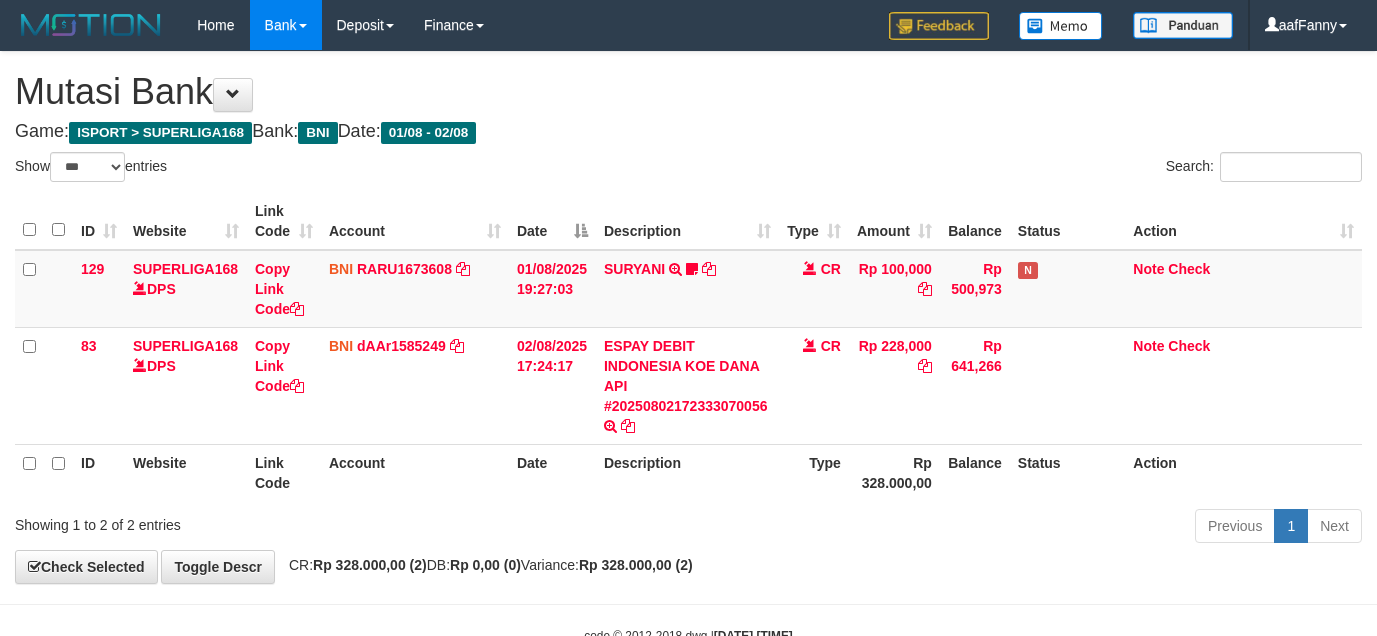 select on "***" 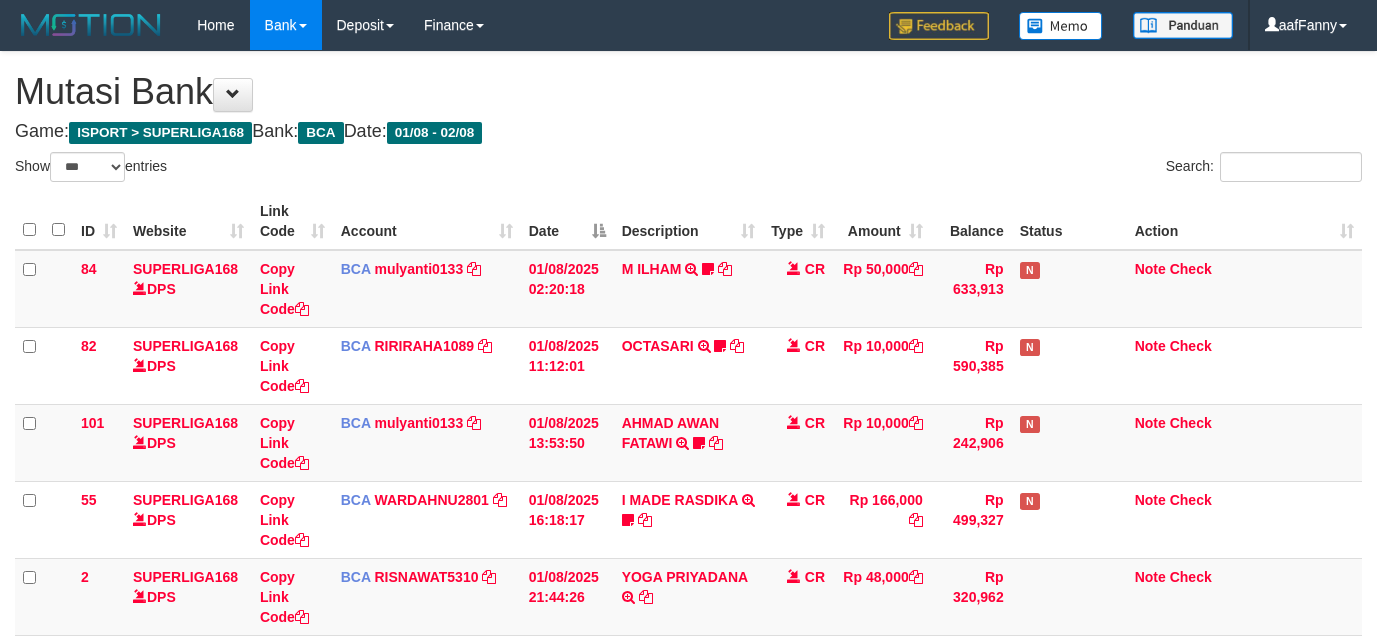 select on "***" 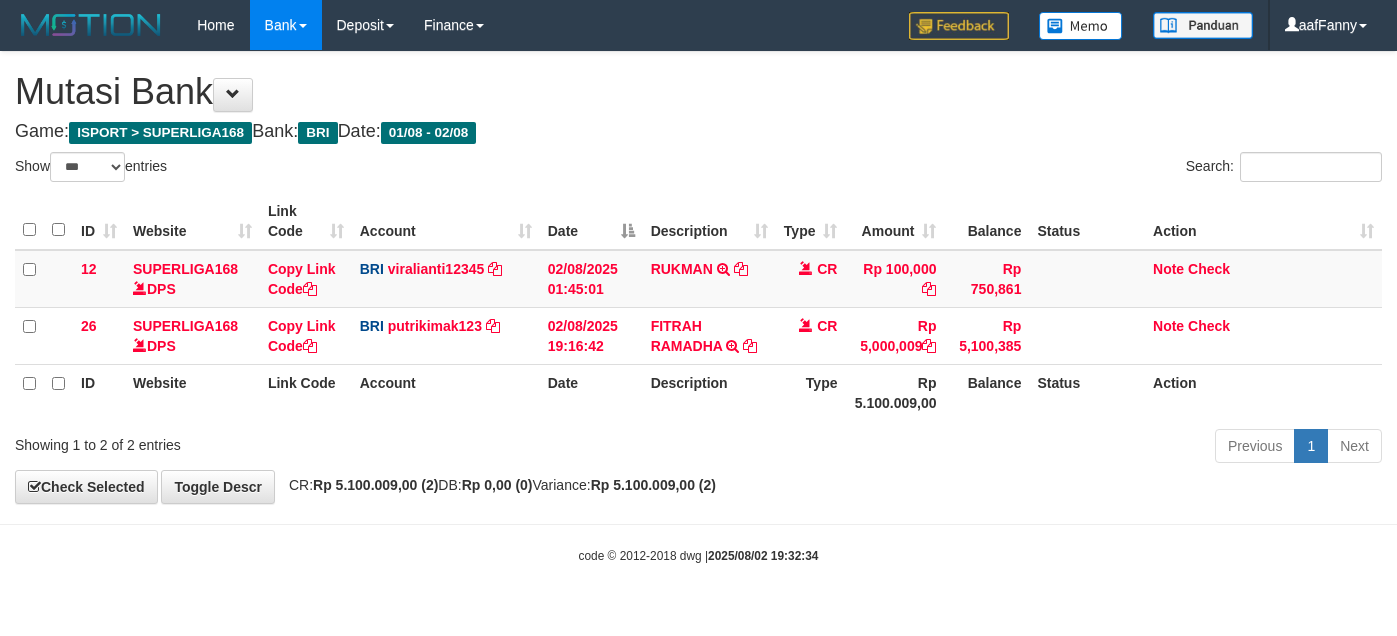select on "***" 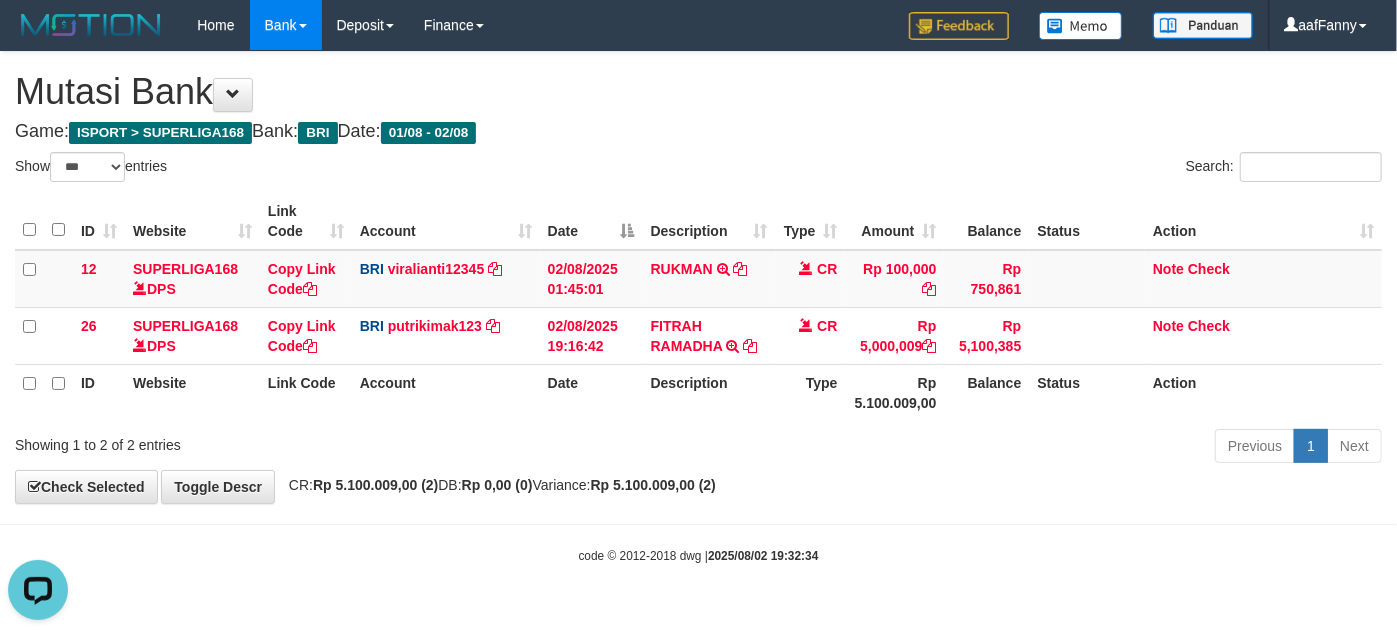 scroll, scrollTop: 0, scrollLeft: 0, axis: both 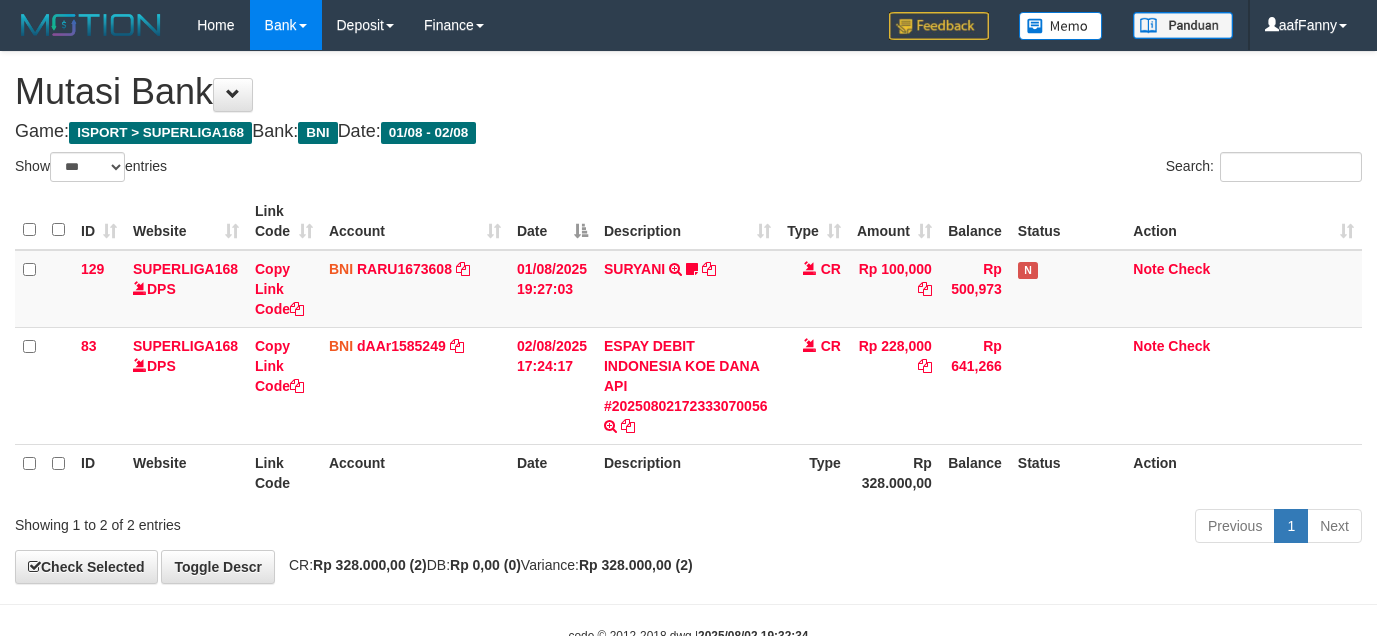 select on "***" 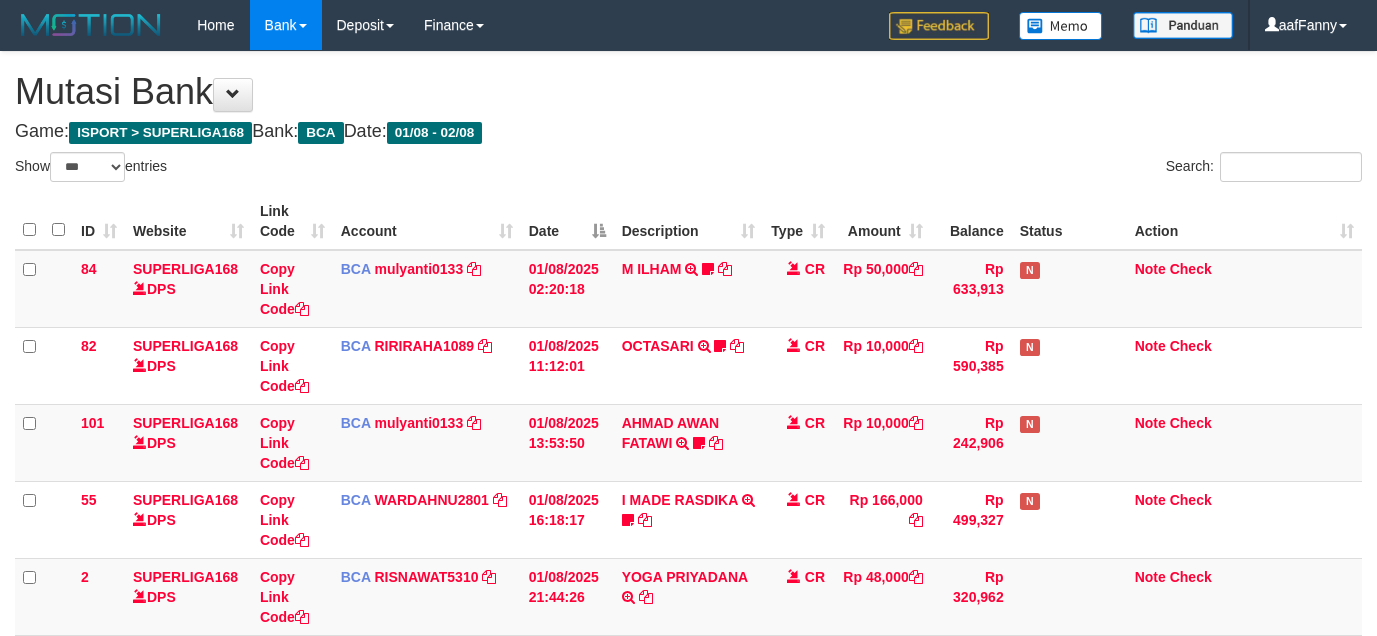 select on "***" 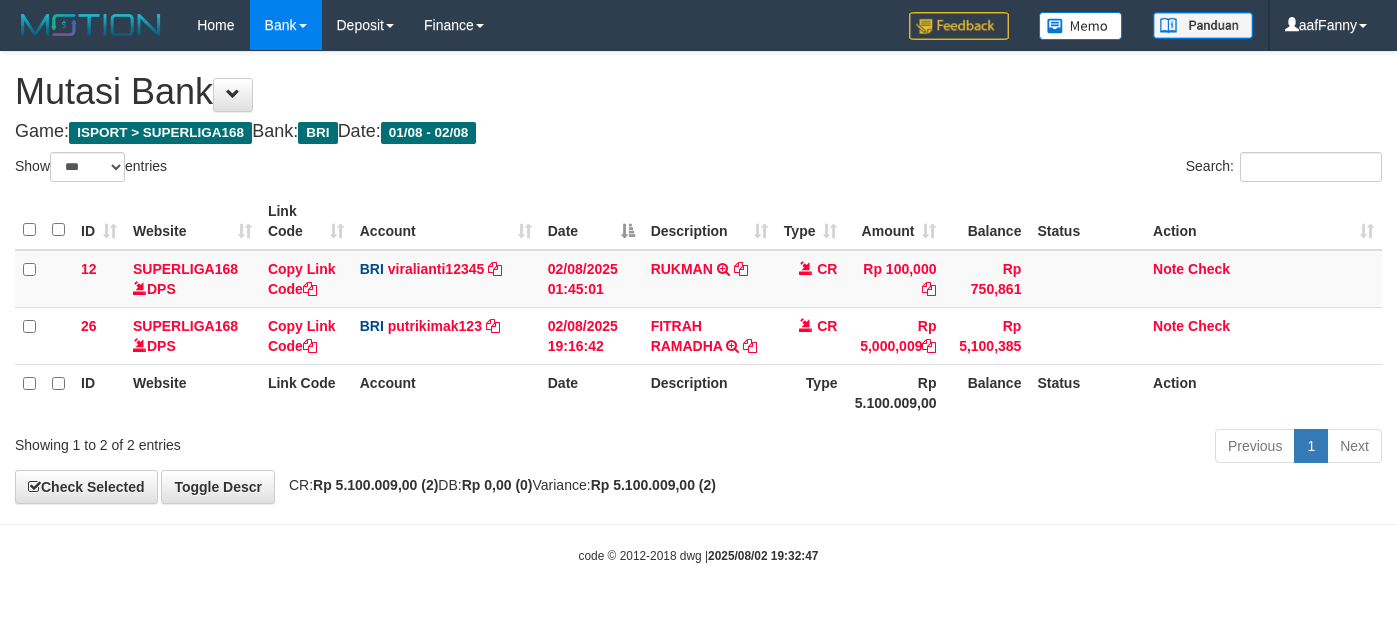 select on "***" 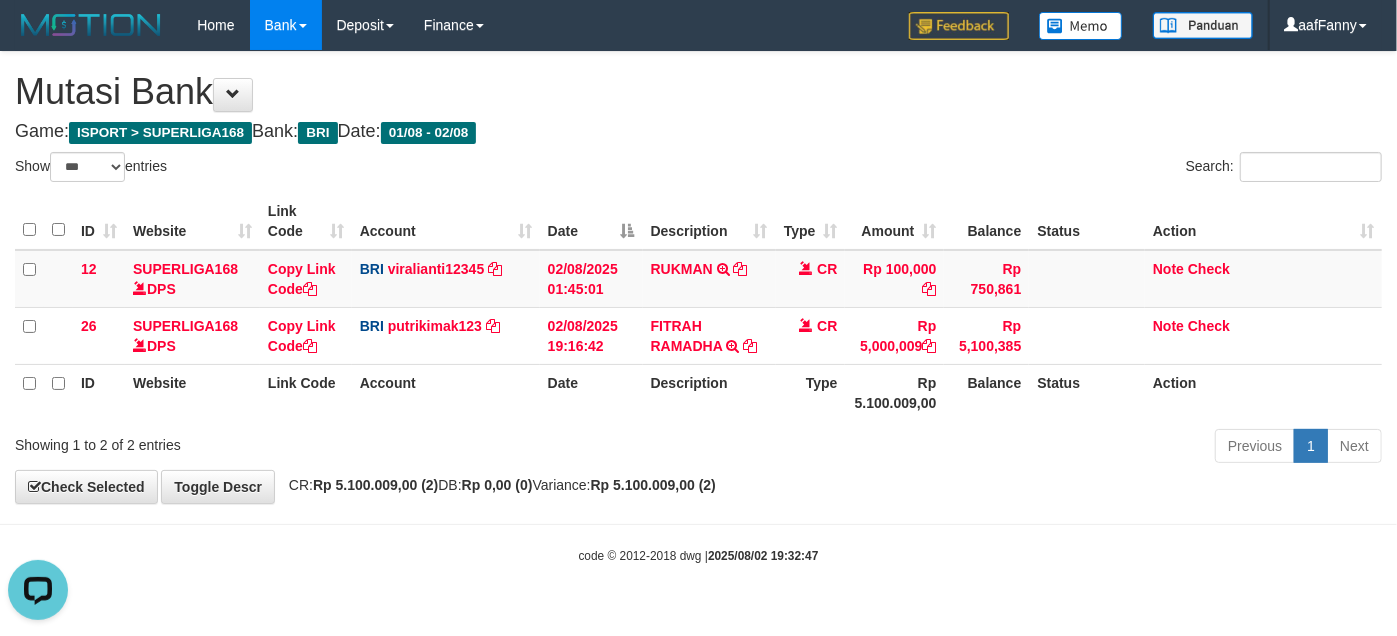 scroll, scrollTop: 0, scrollLeft: 0, axis: both 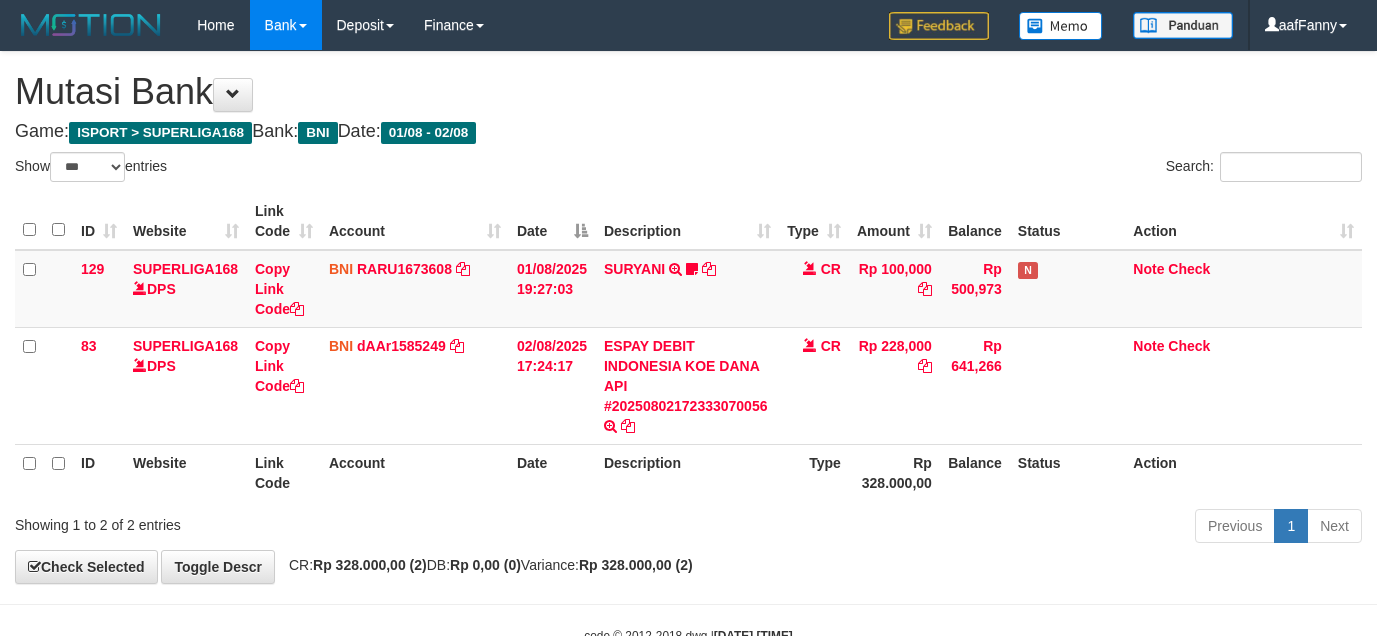 select on "***" 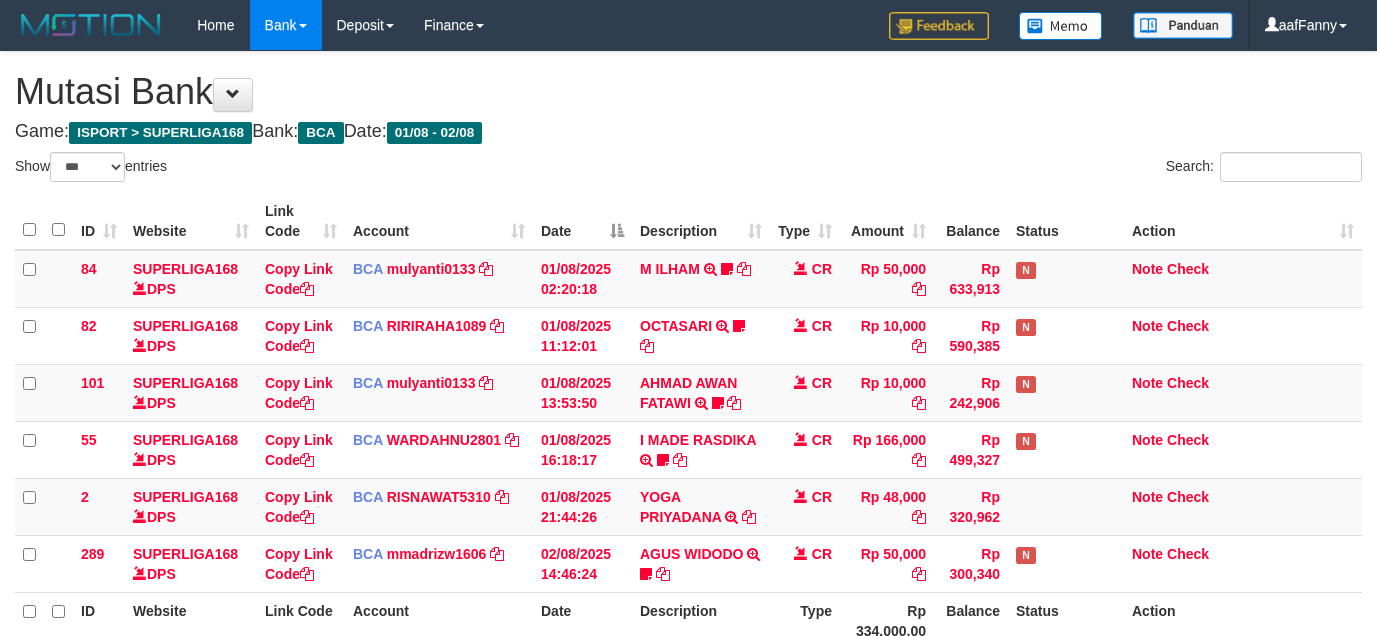 select on "***" 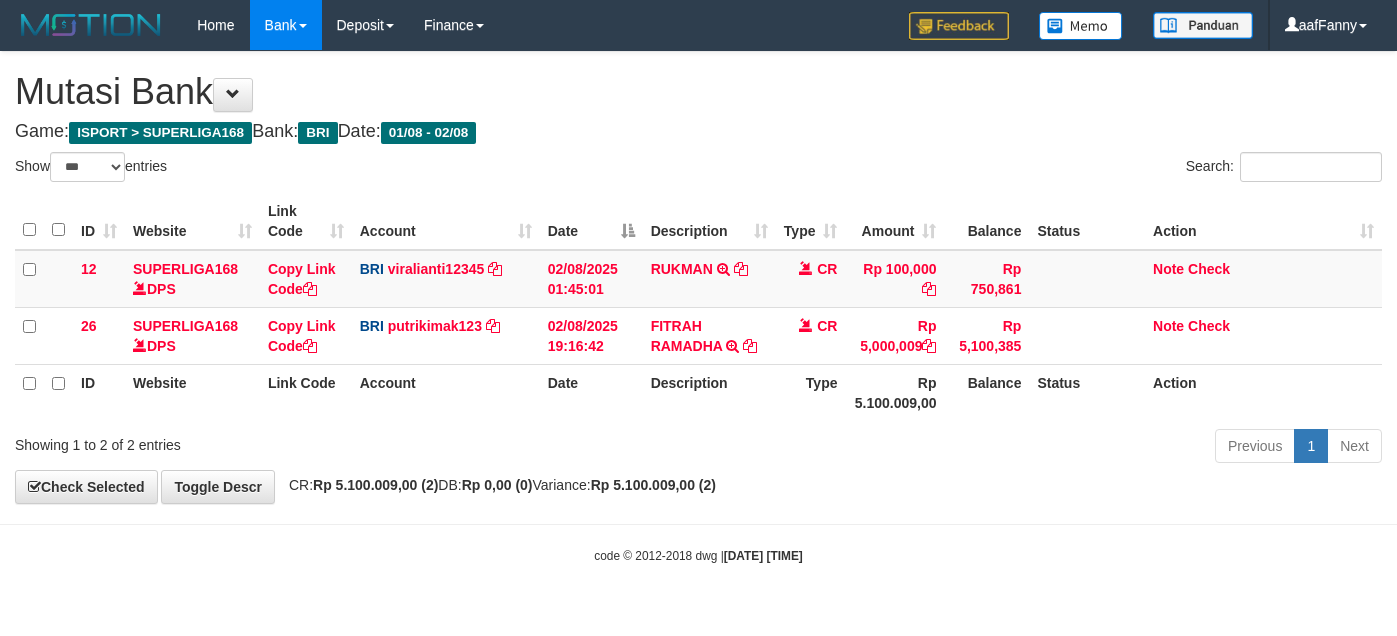 select on "***" 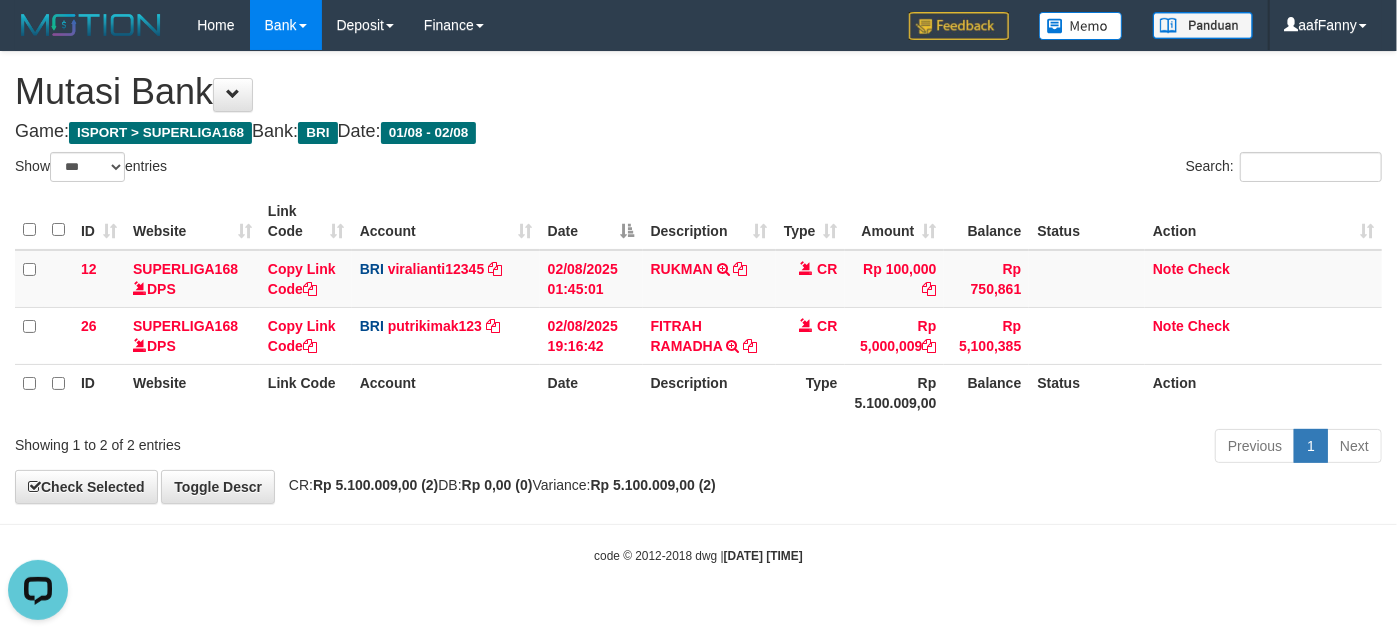 scroll, scrollTop: 0, scrollLeft: 0, axis: both 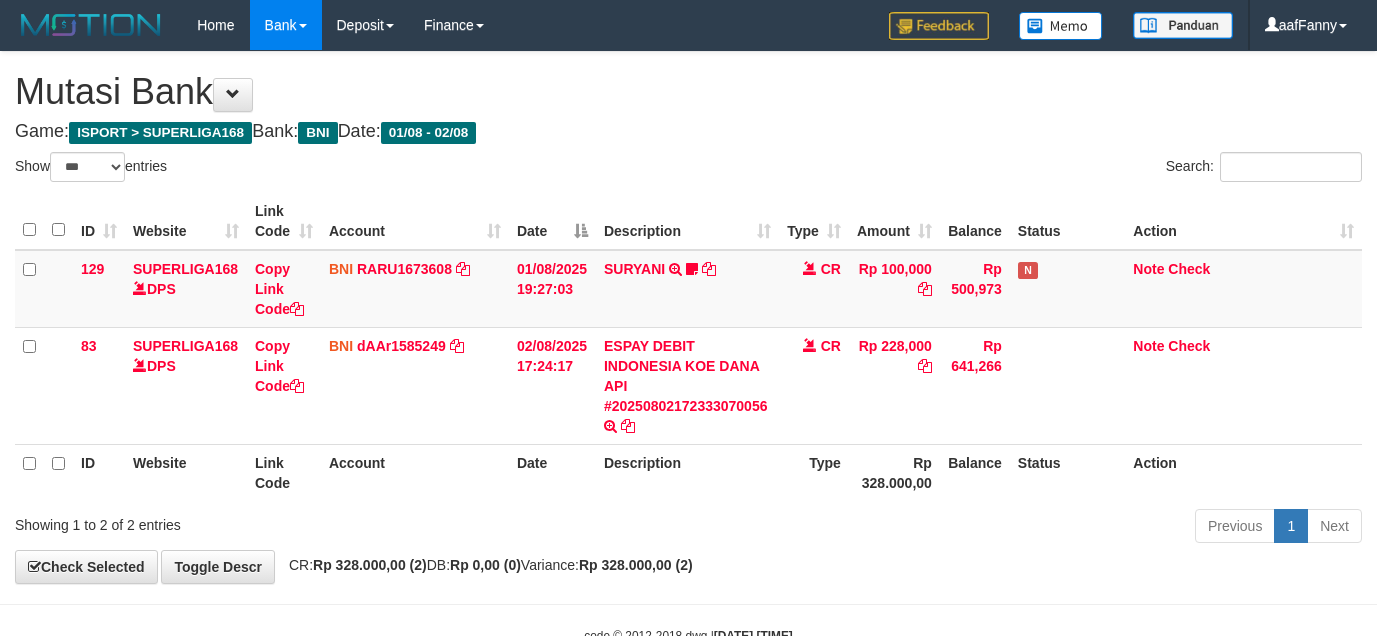 select on "***" 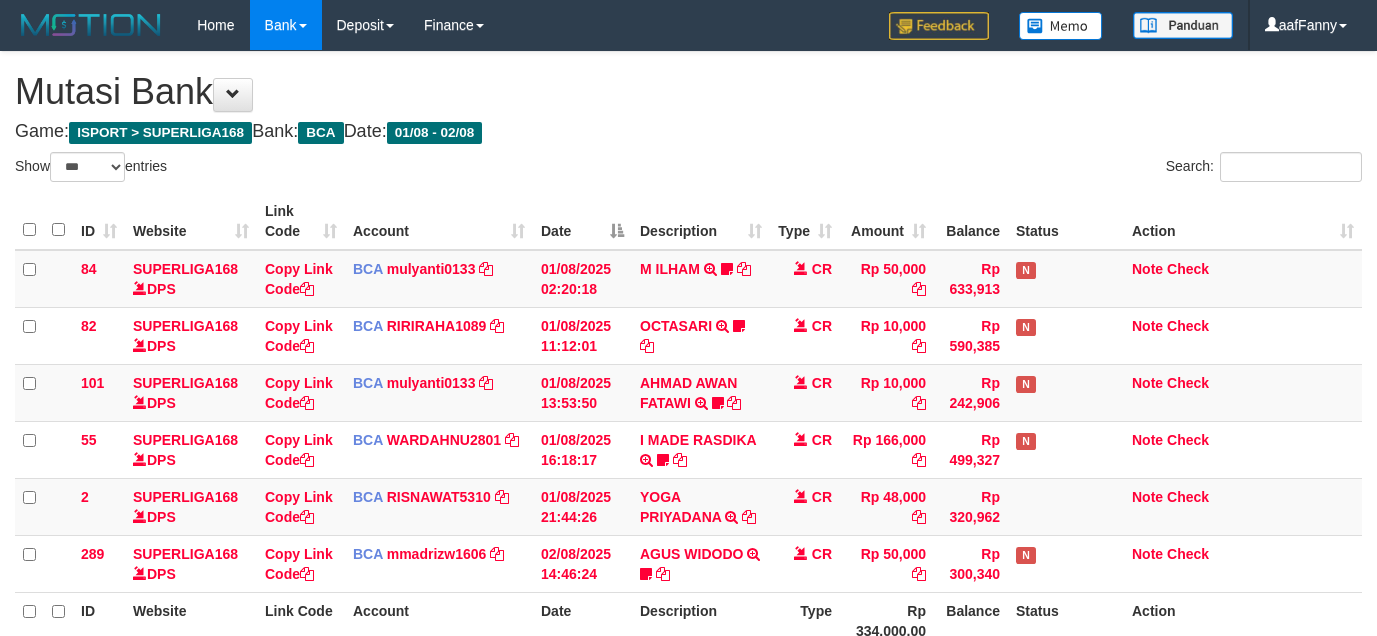 select on "***" 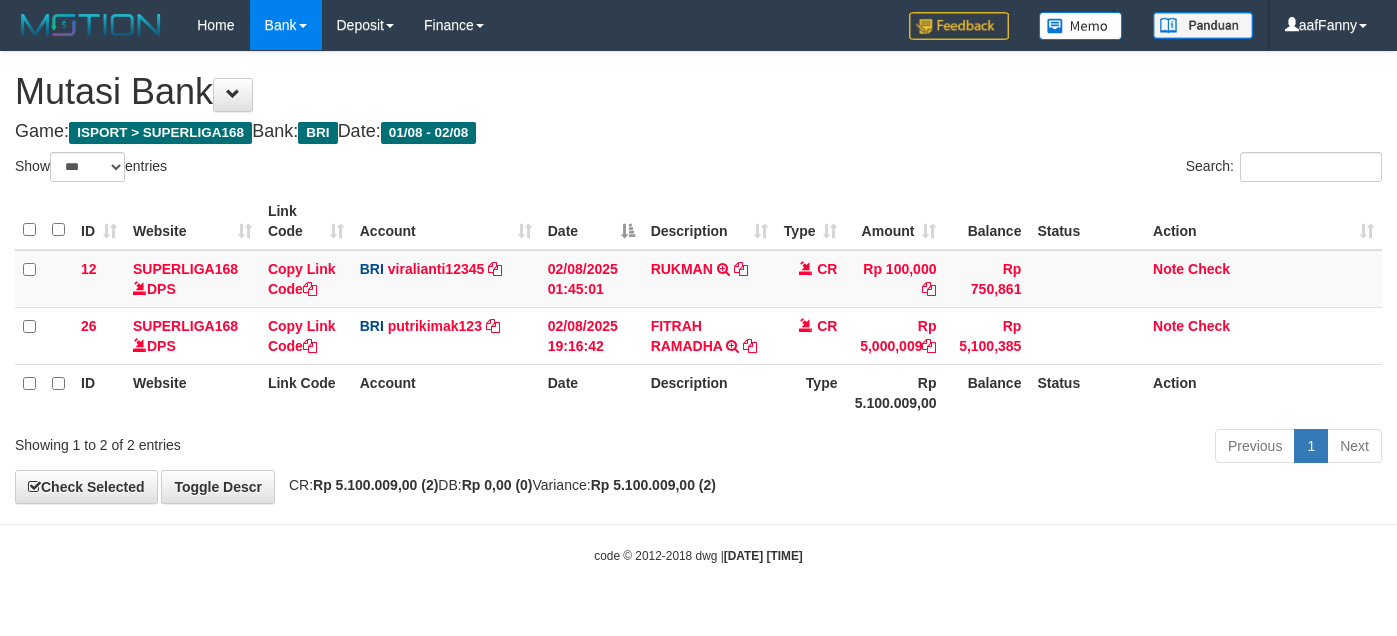 select on "***" 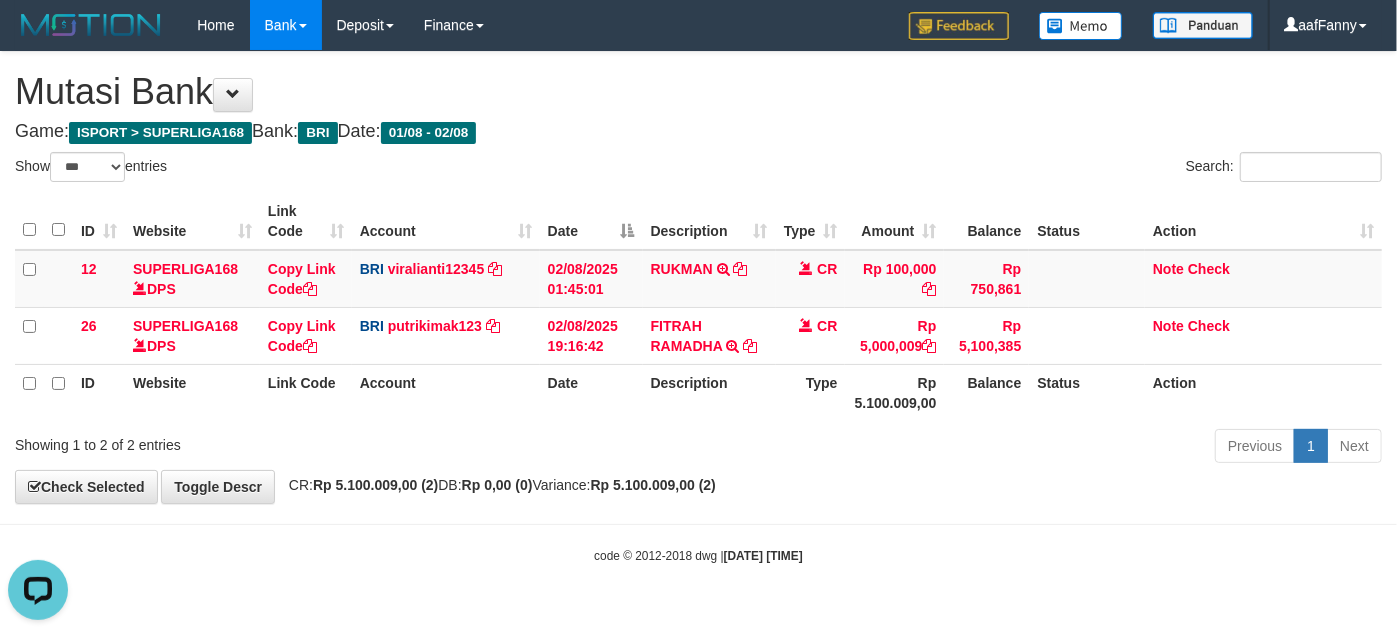 scroll, scrollTop: 0, scrollLeft: 0, axis: both 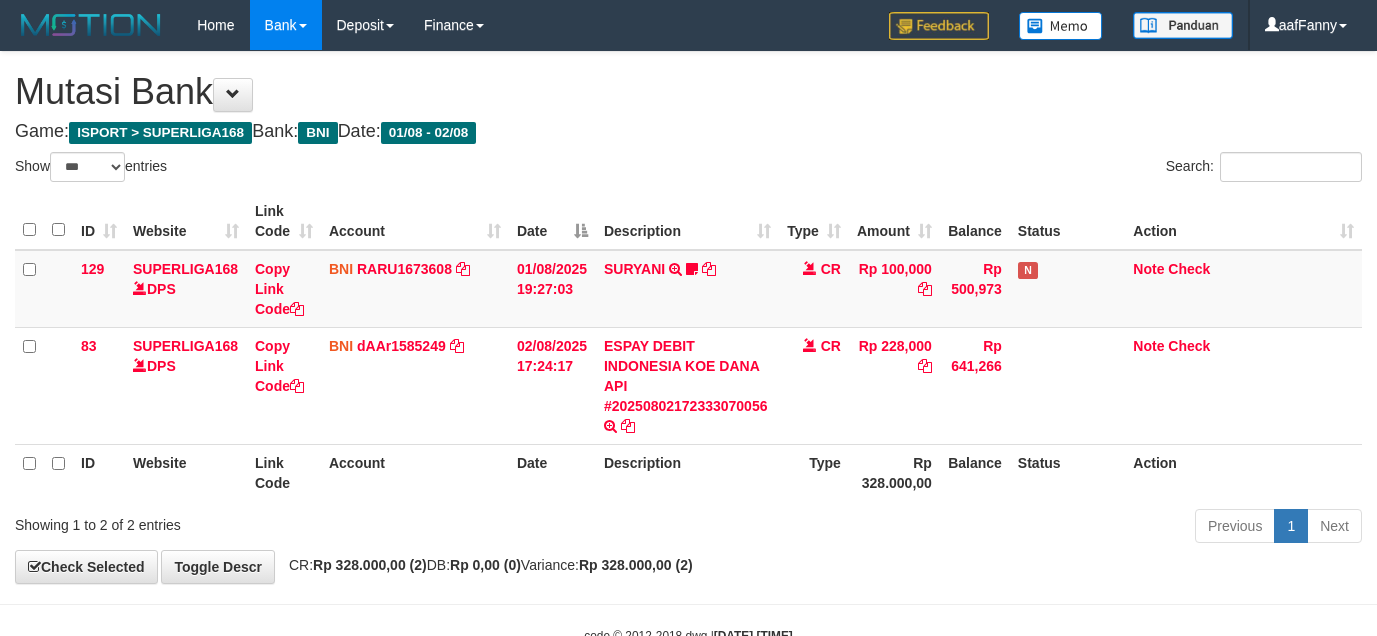 select on "***" 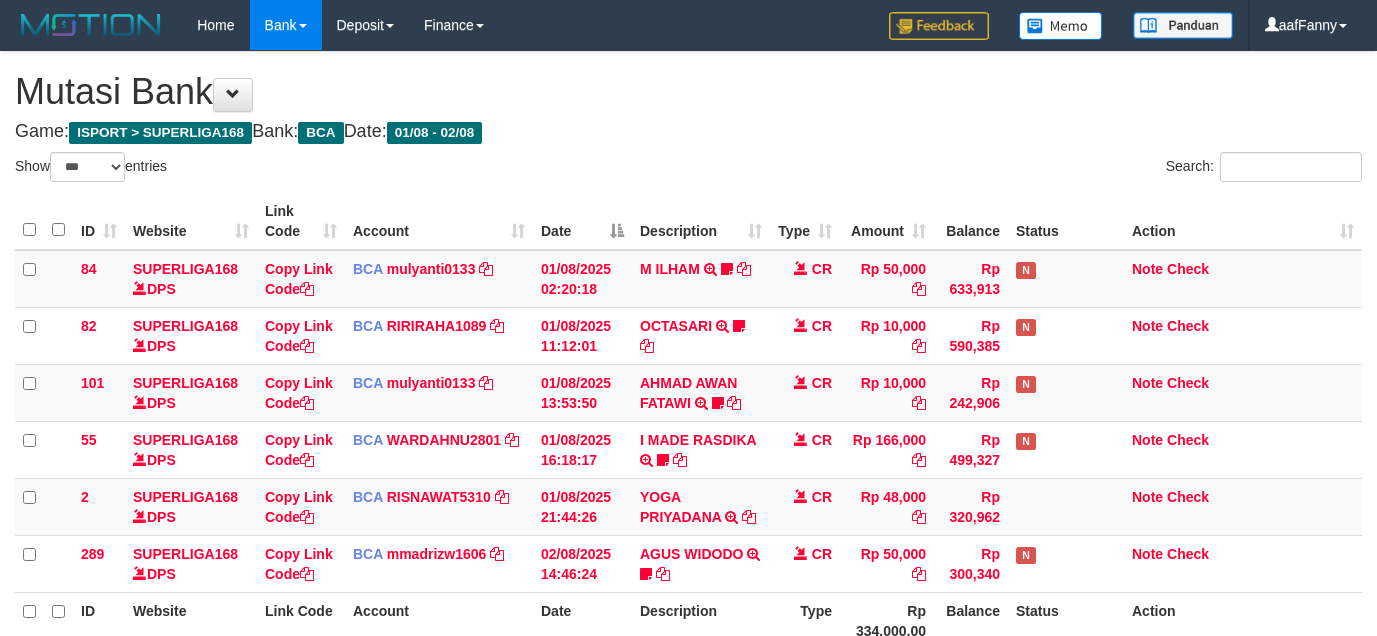 select on "***" 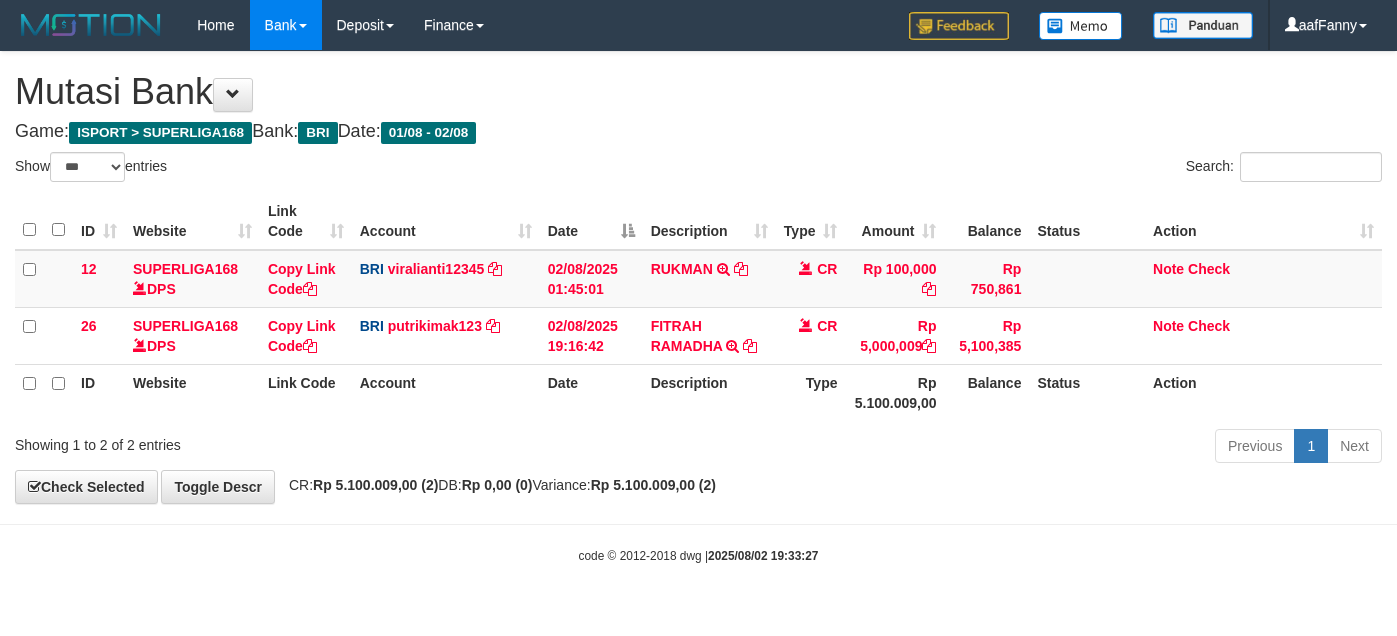 select on "***" 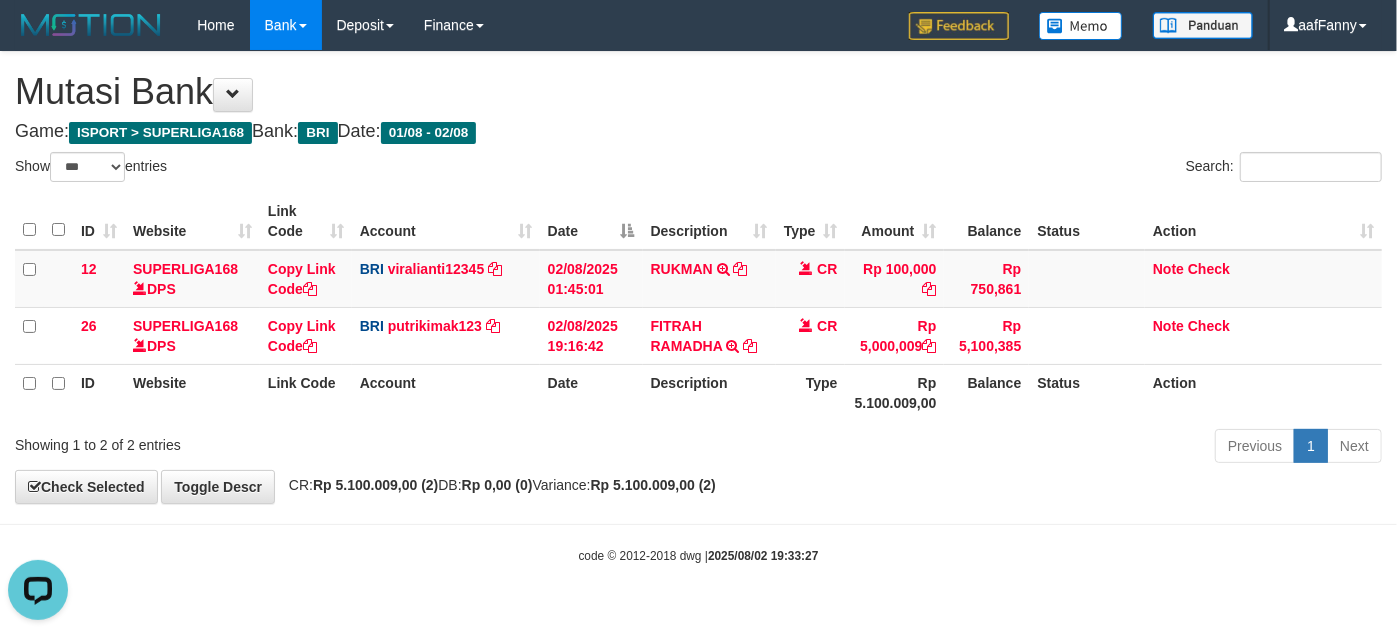 scroll, scrollTop: 0, scrollLeft: 0, axis: both 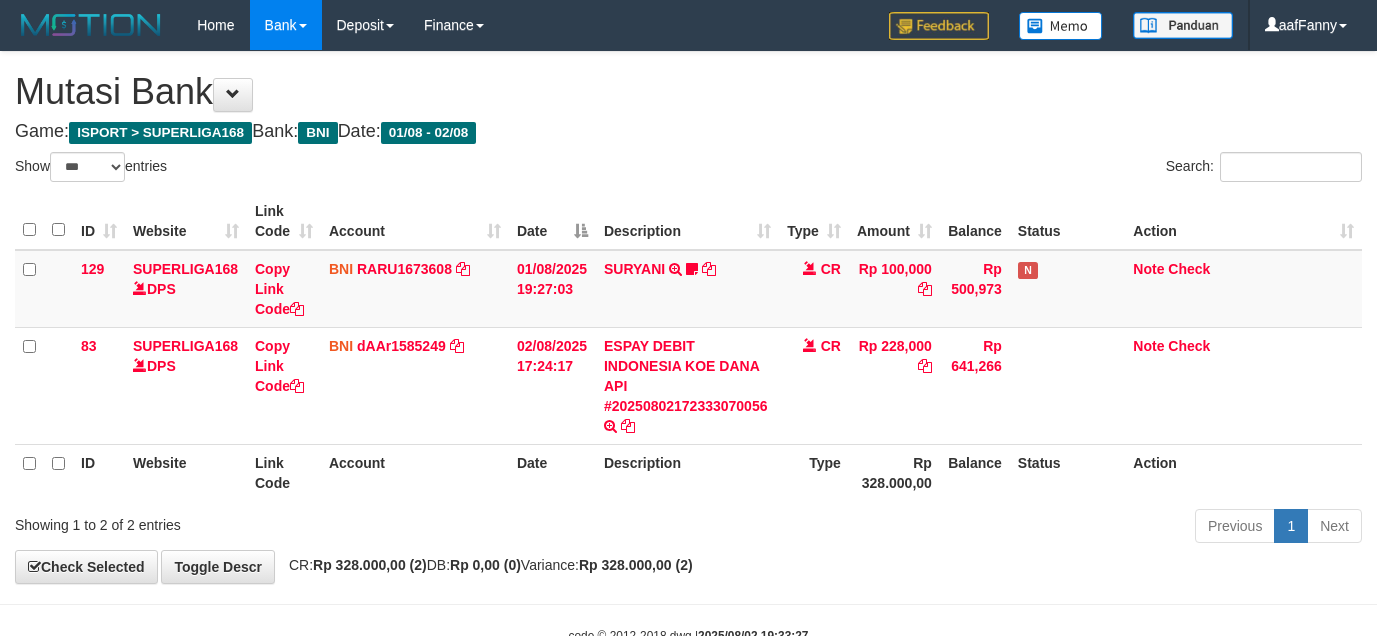 select on "***" 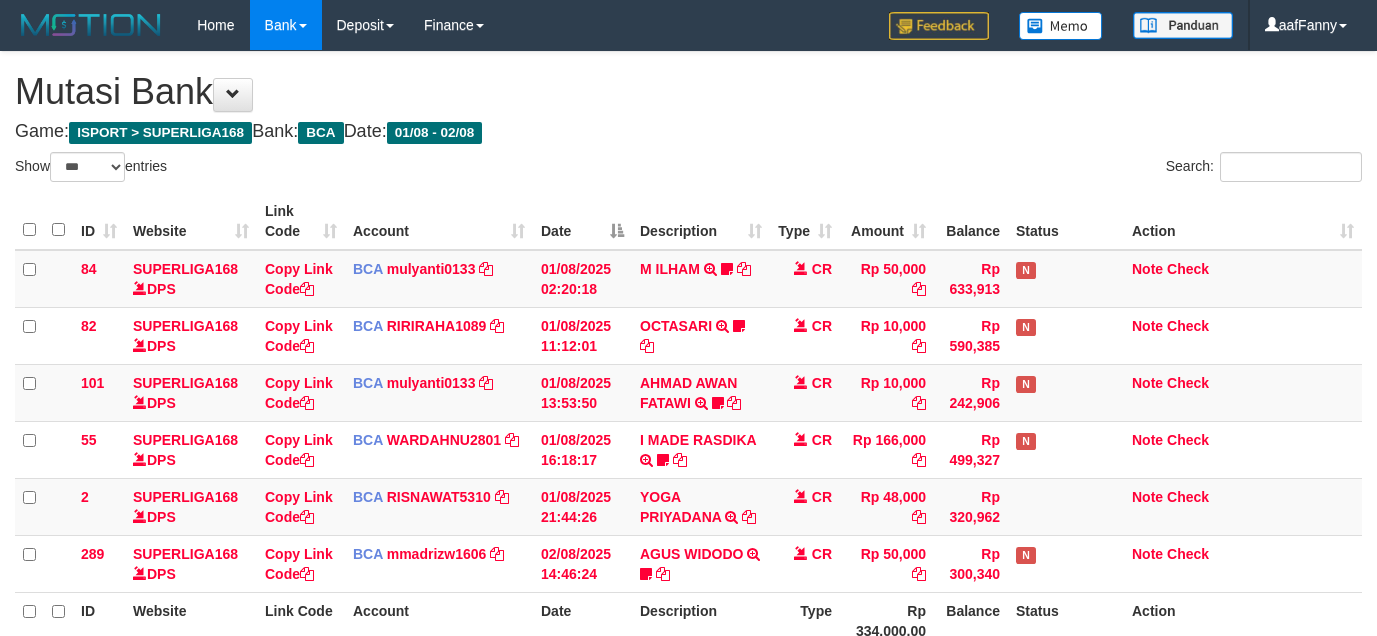 select on "***" 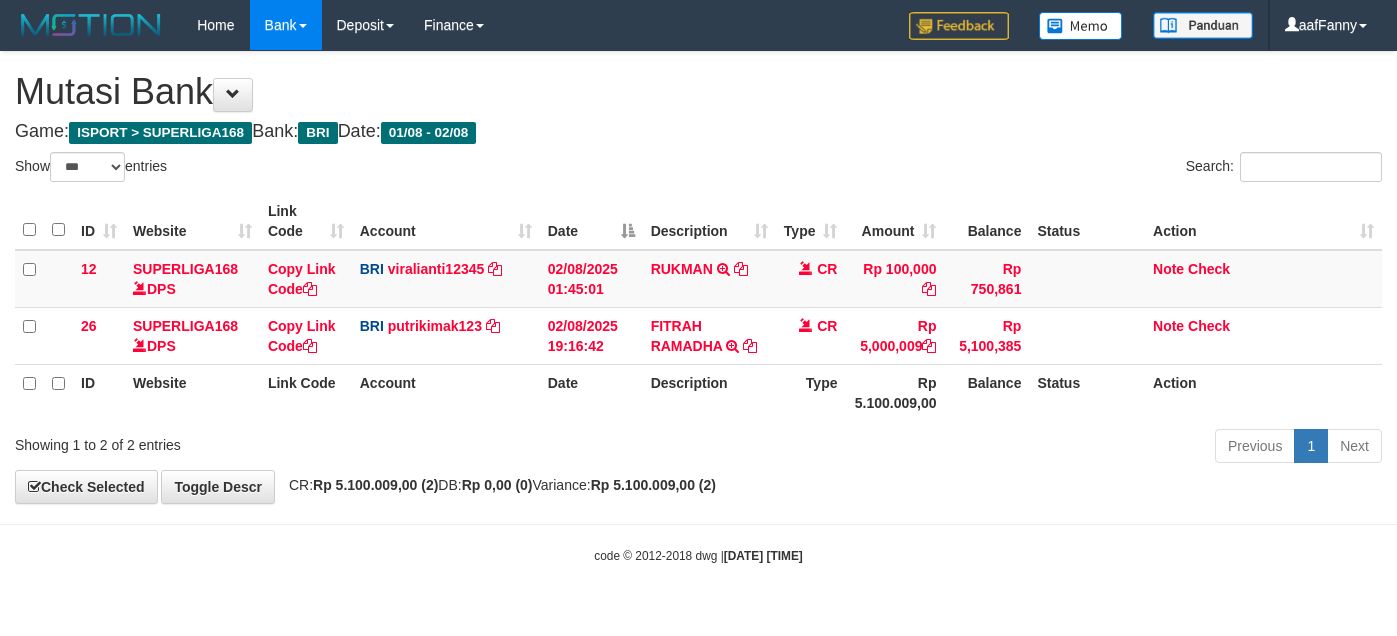 select on "***" 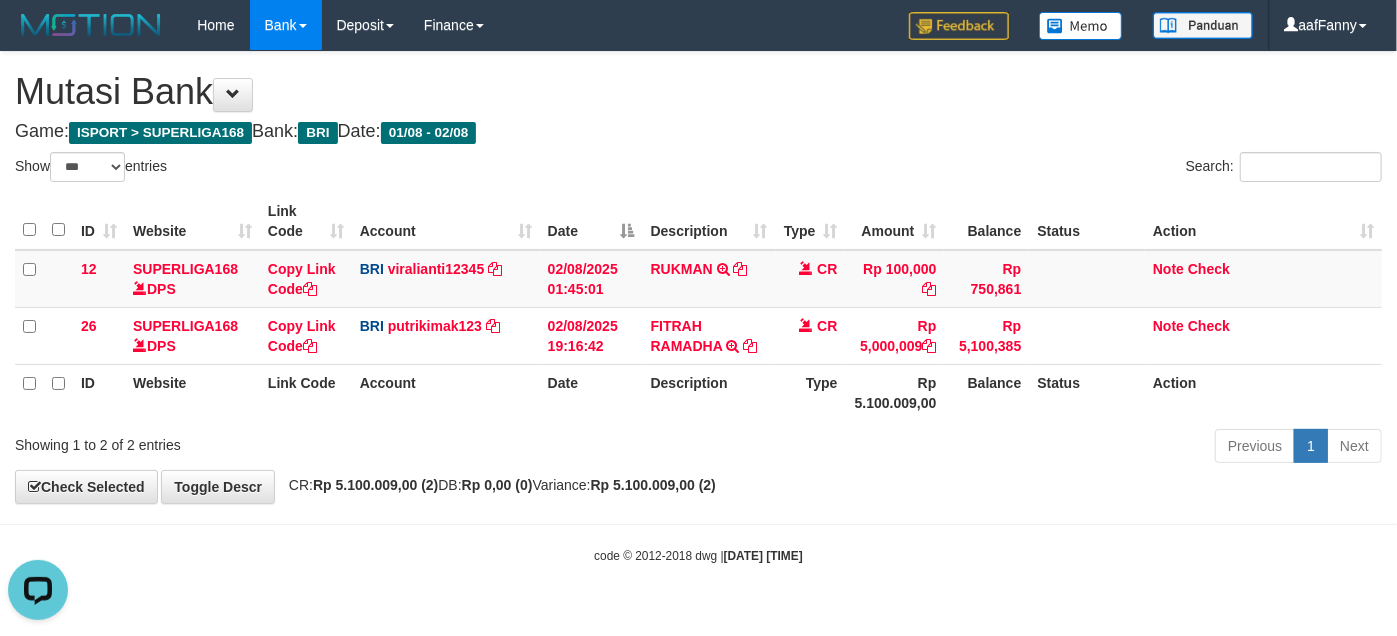 scroll, scrollTop: 0, scrollLeft: 0, axis: both 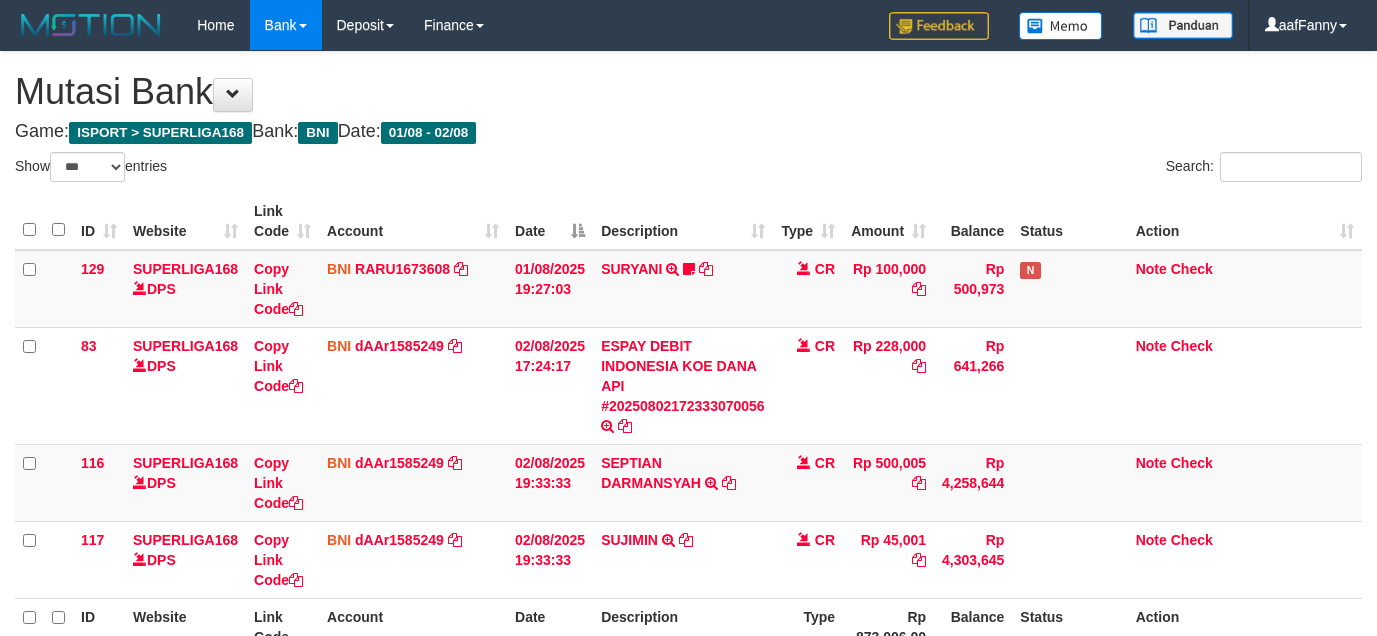 select on "***" 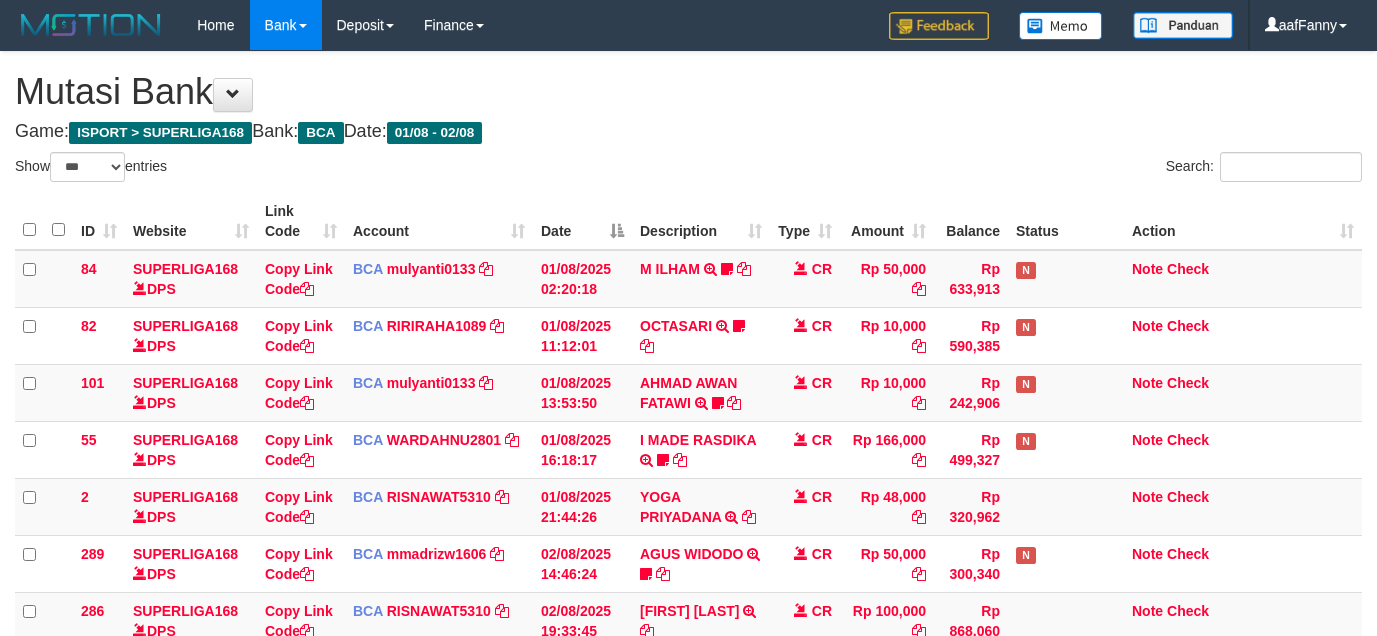 select on "***" 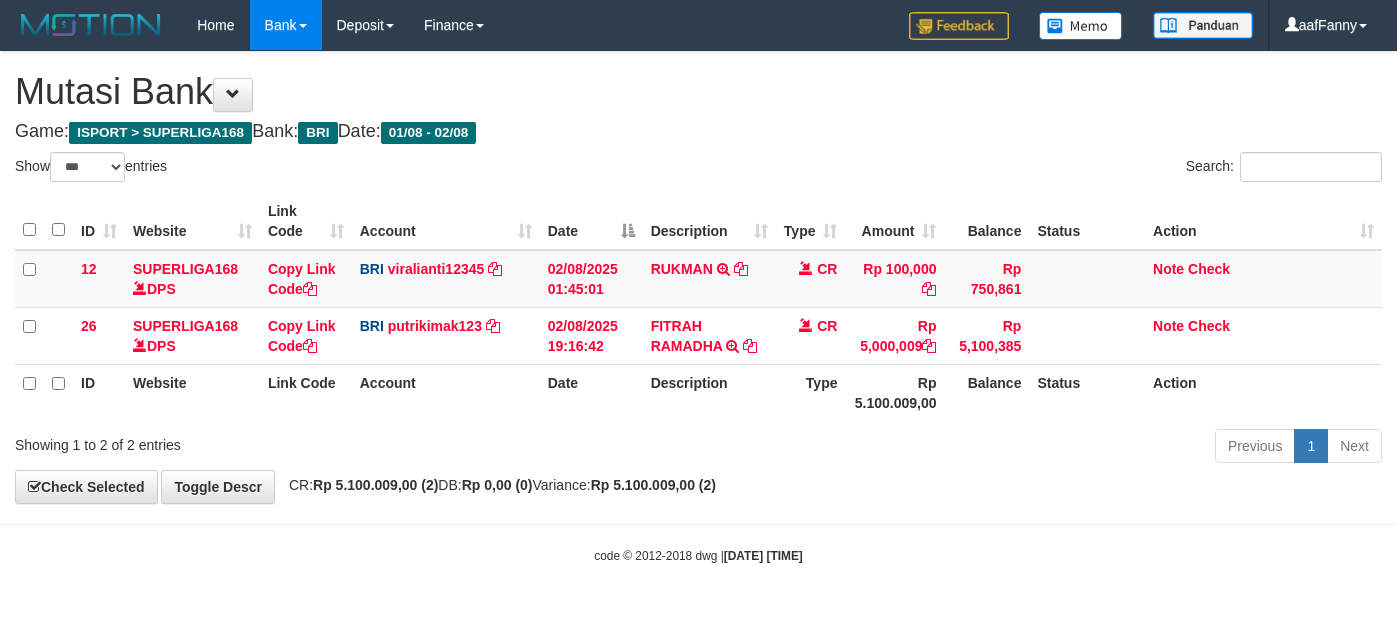 select on "***" 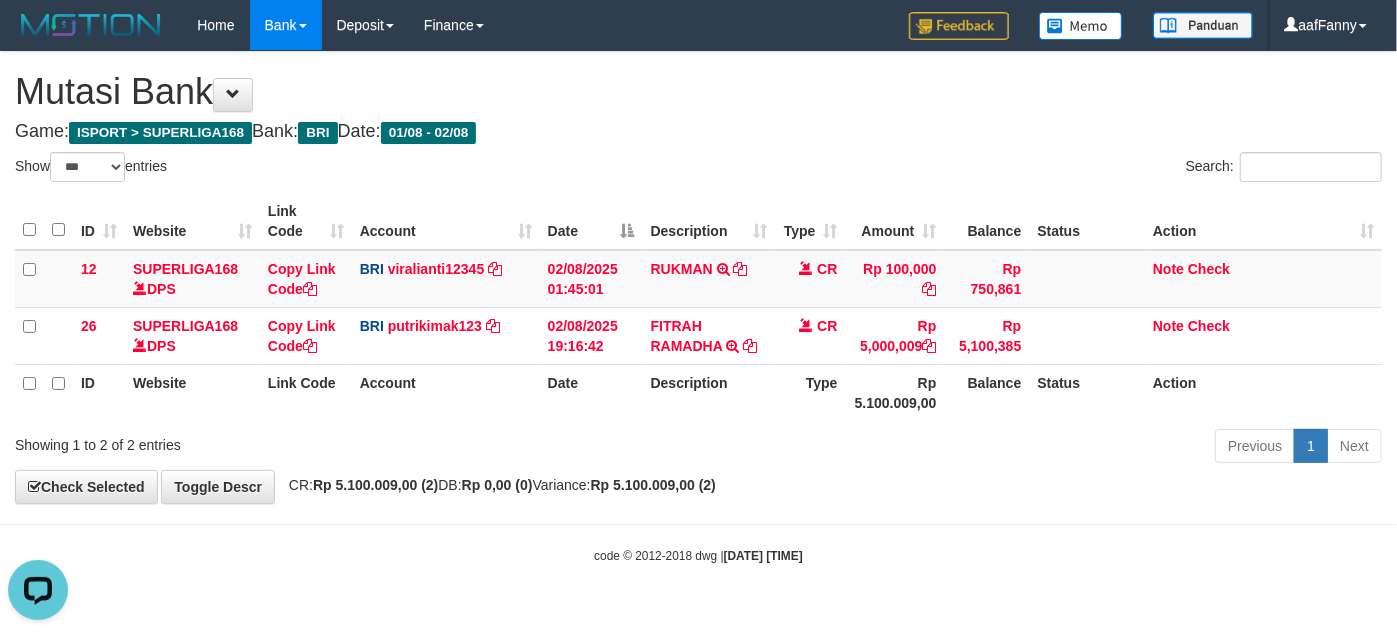 scroll, scrollTop: 0, scrollLeft: 0, axis: both 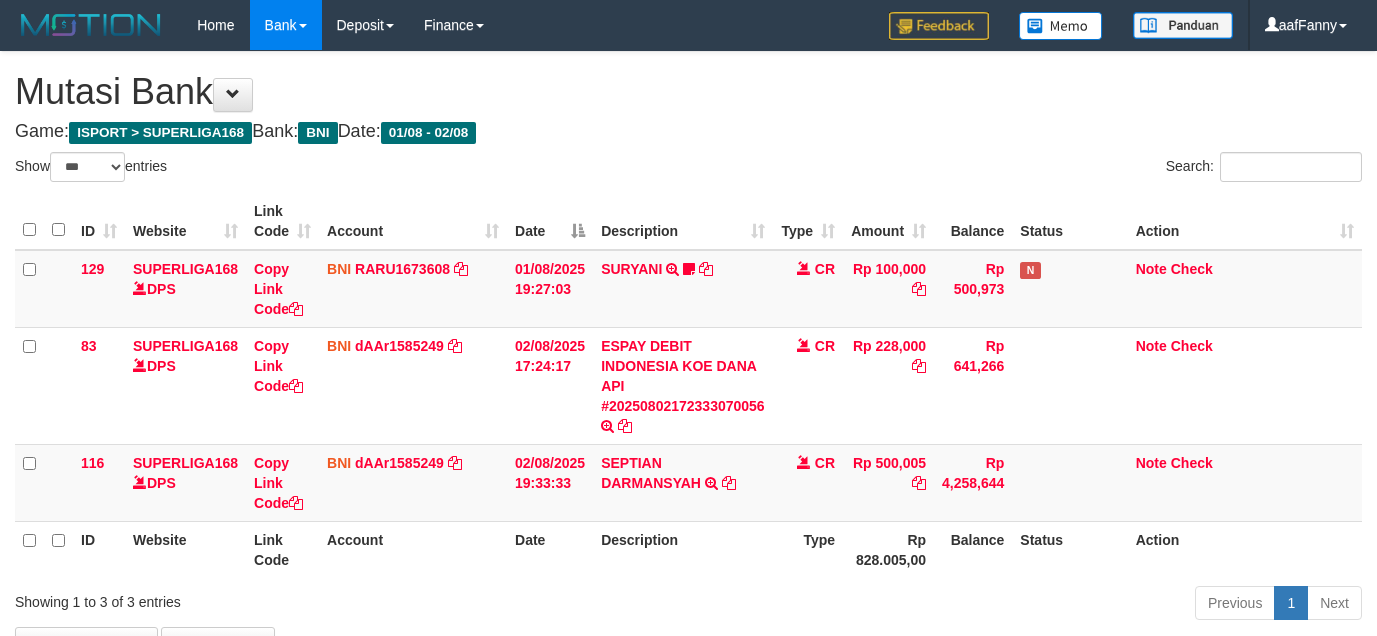 select on "***" 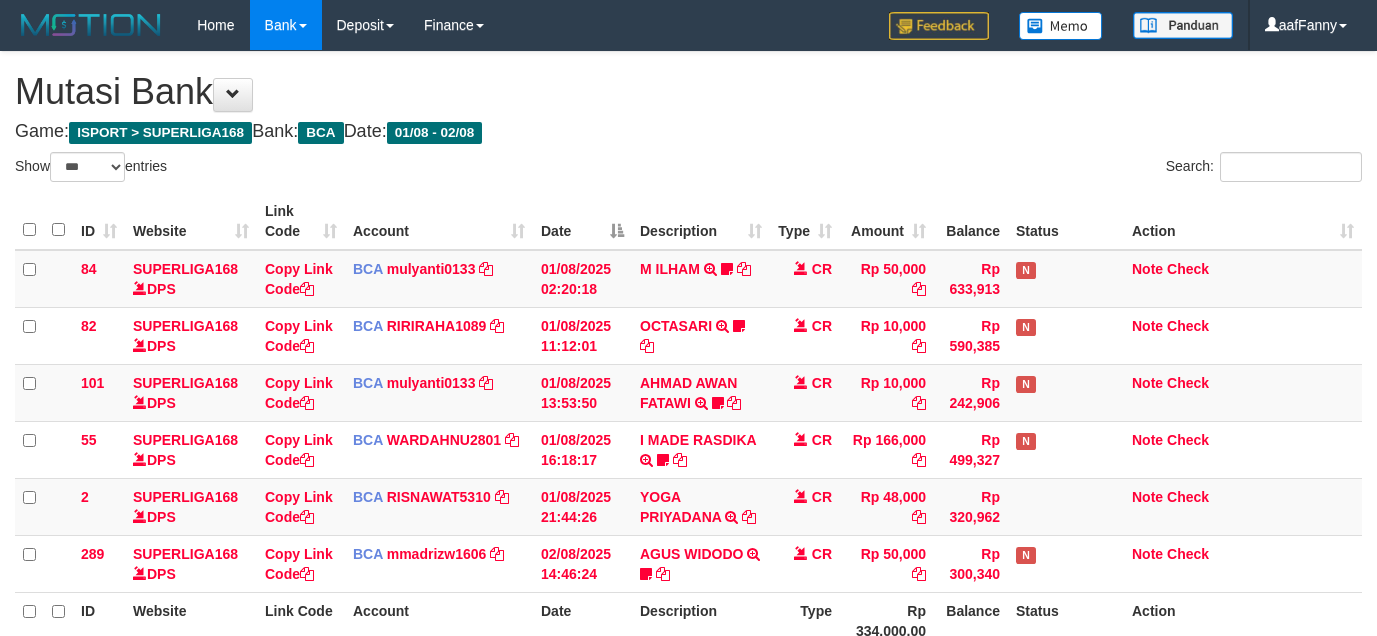 select on "***" 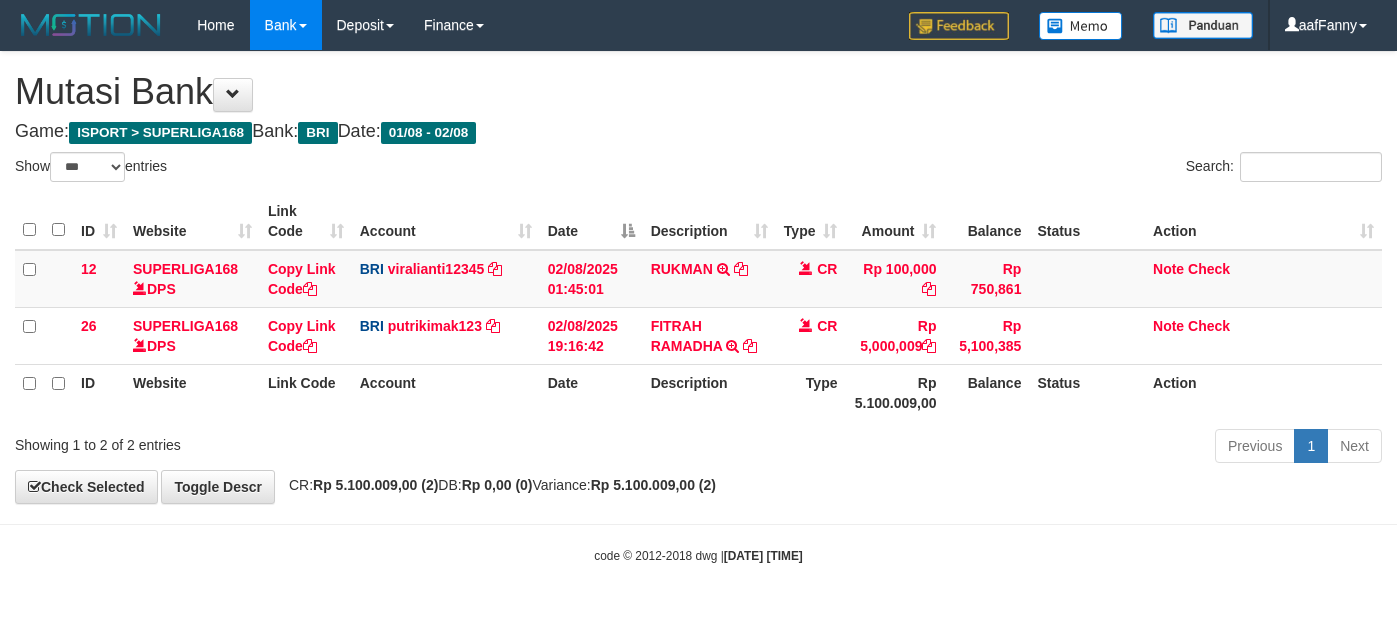 select on "***" 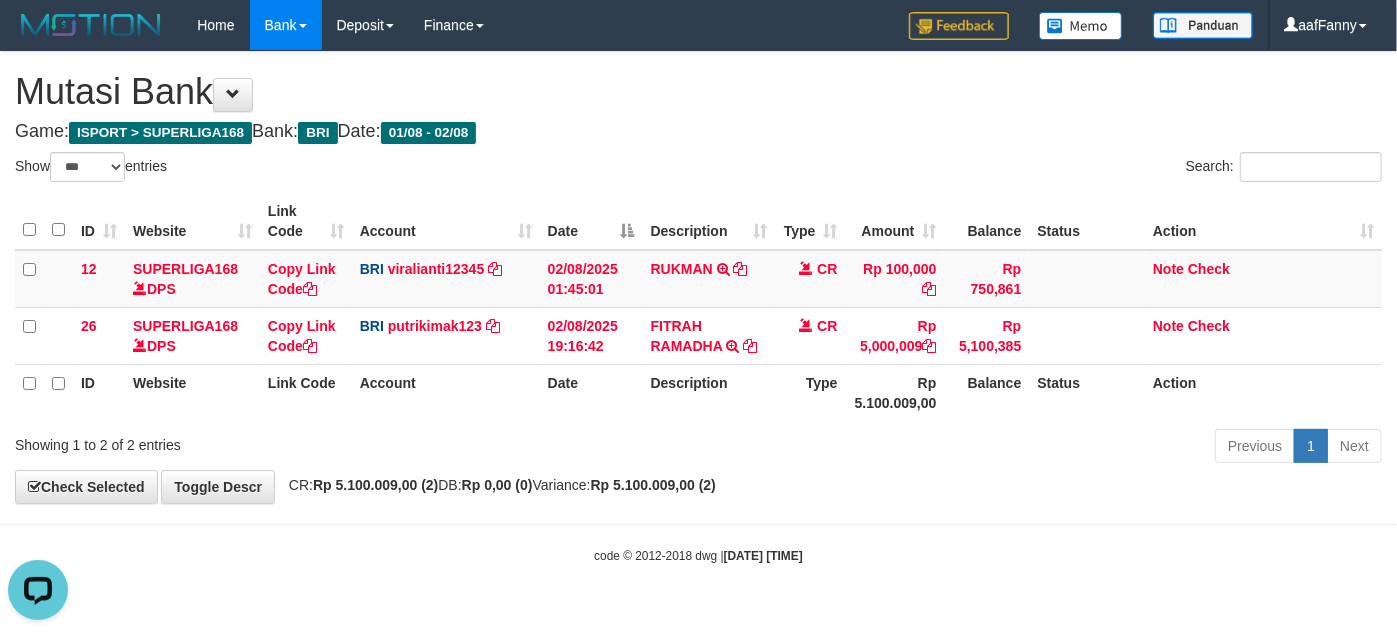 scroll, scrollTop: 0, scrollLeft: 0, axis: both 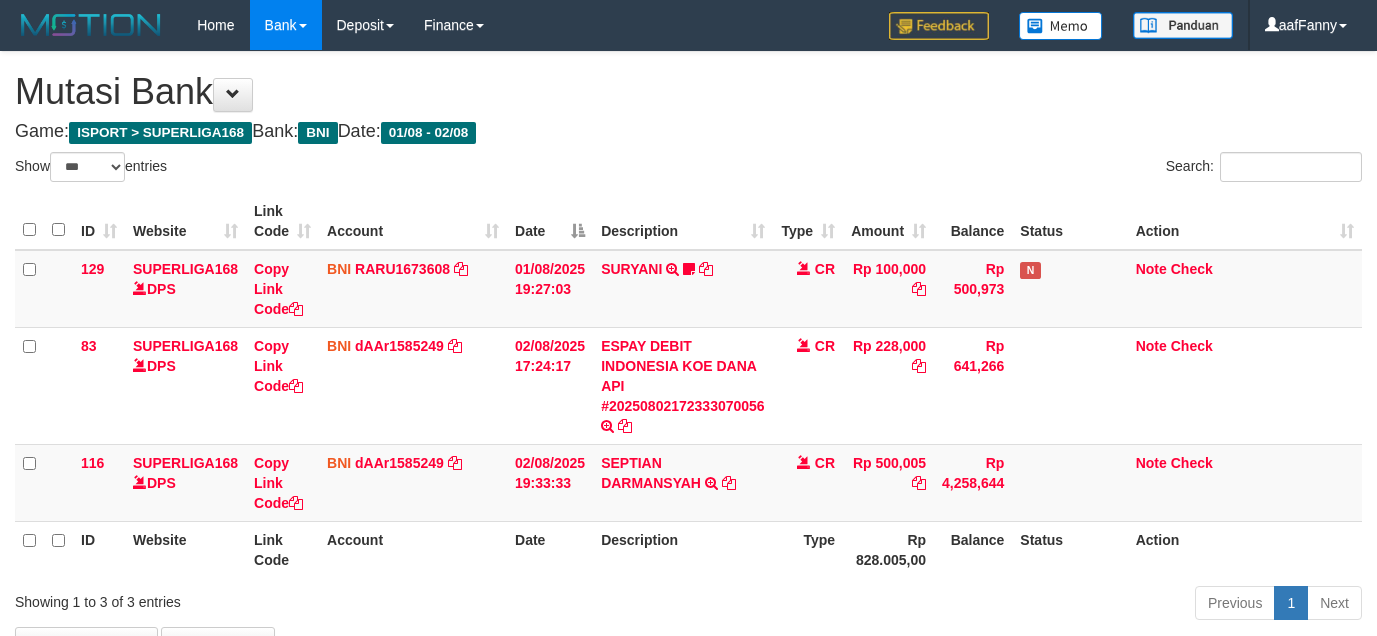 select on "***" 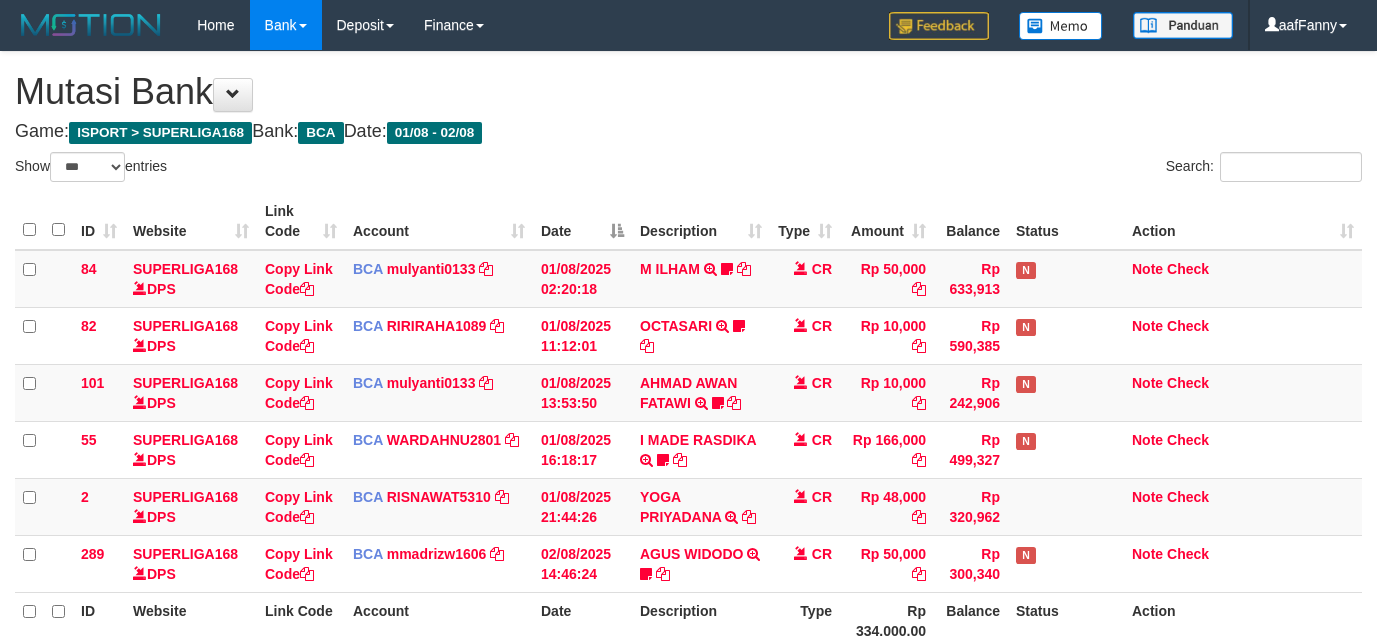 select on "***" 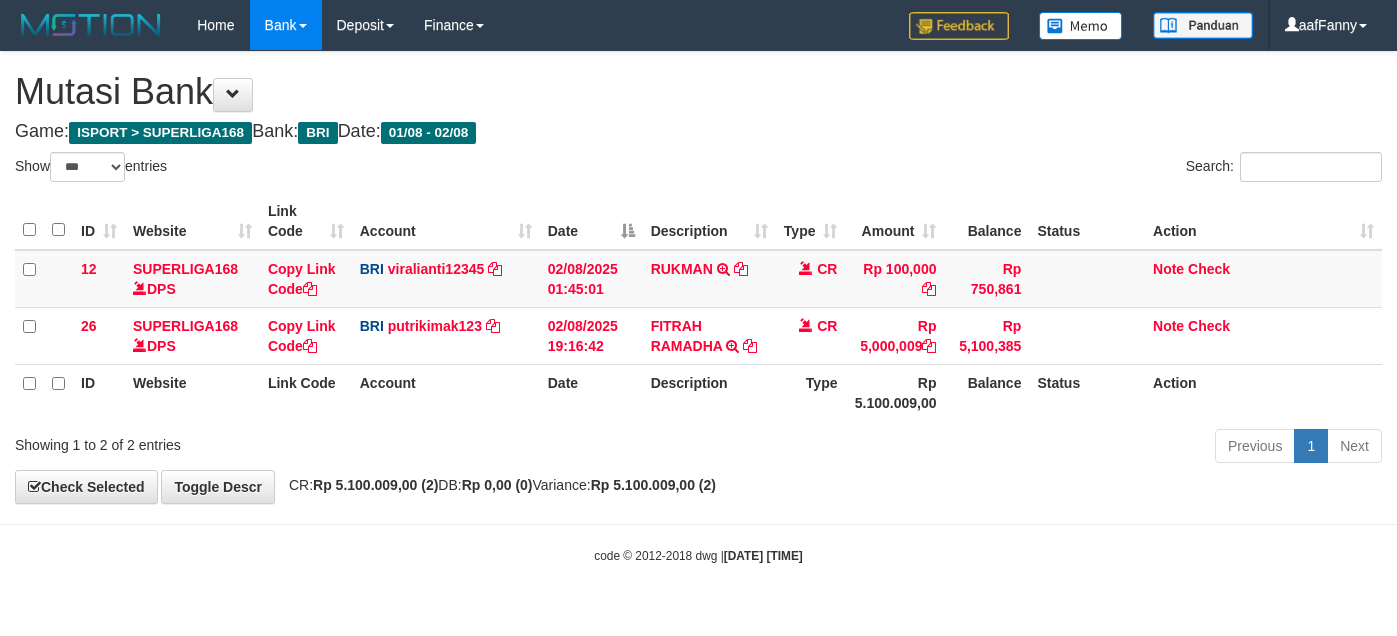 select on "***" 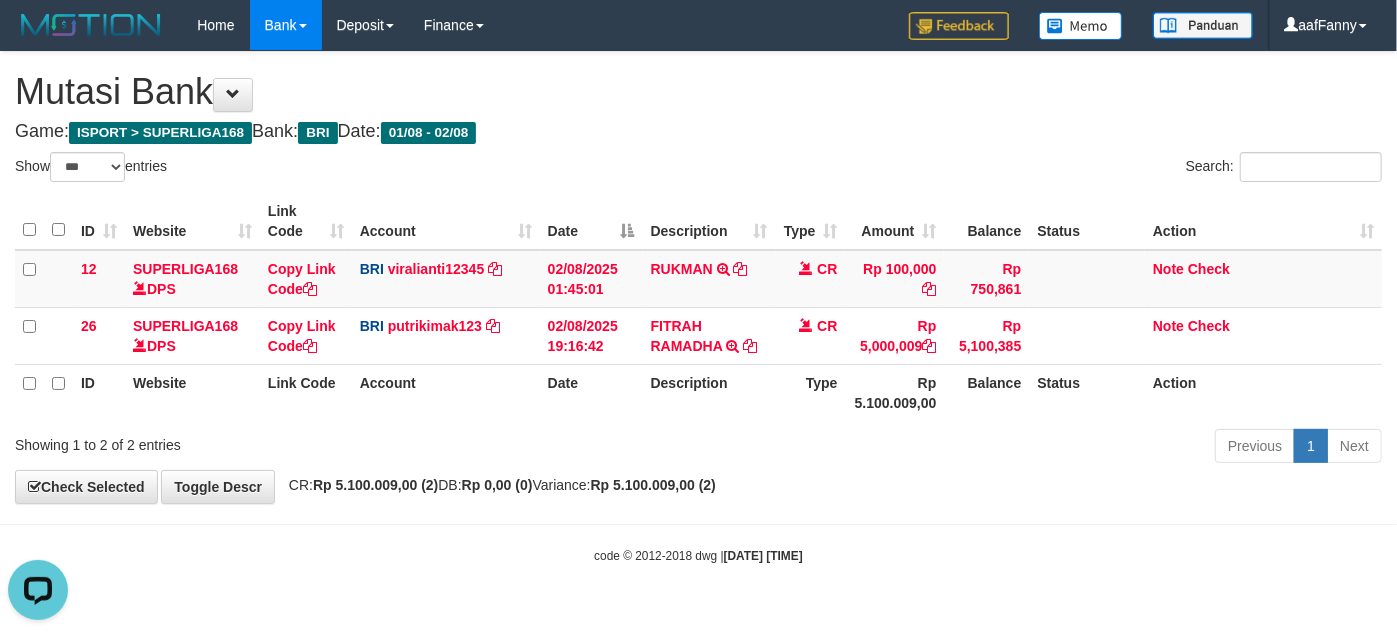 scroll, scrollTop: 0, scrollLeft: 0, axis: both 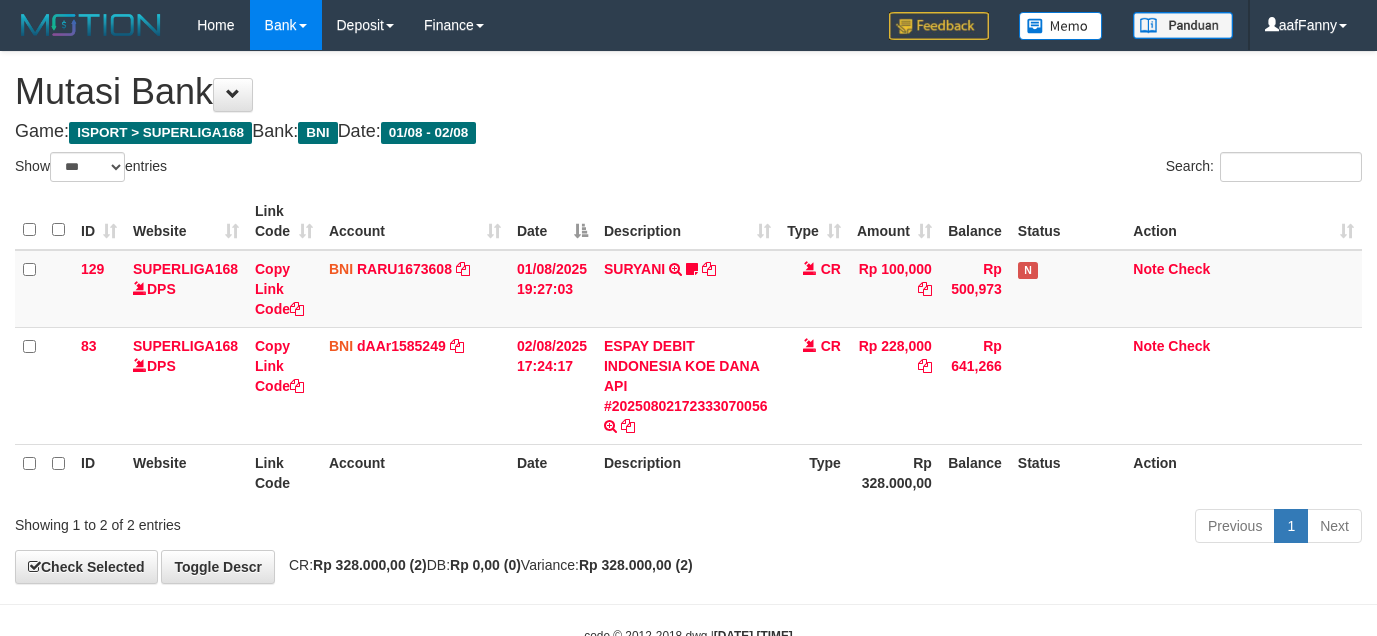 select on "***" 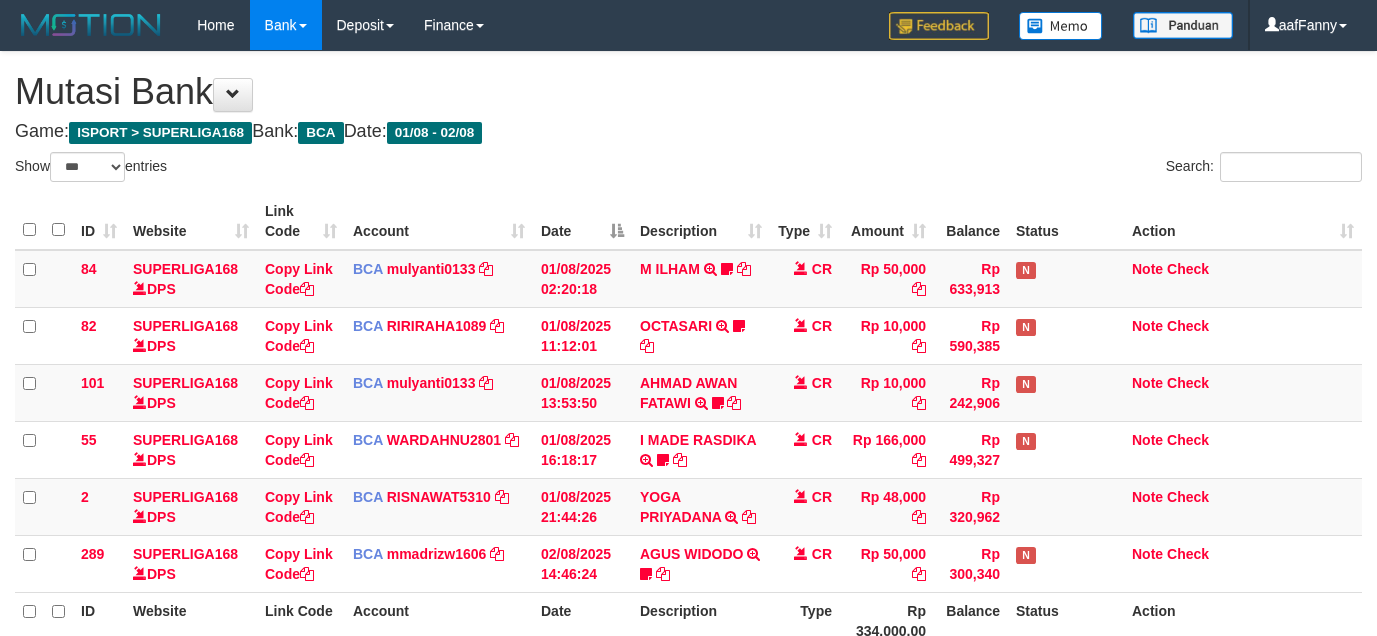 select on "***" 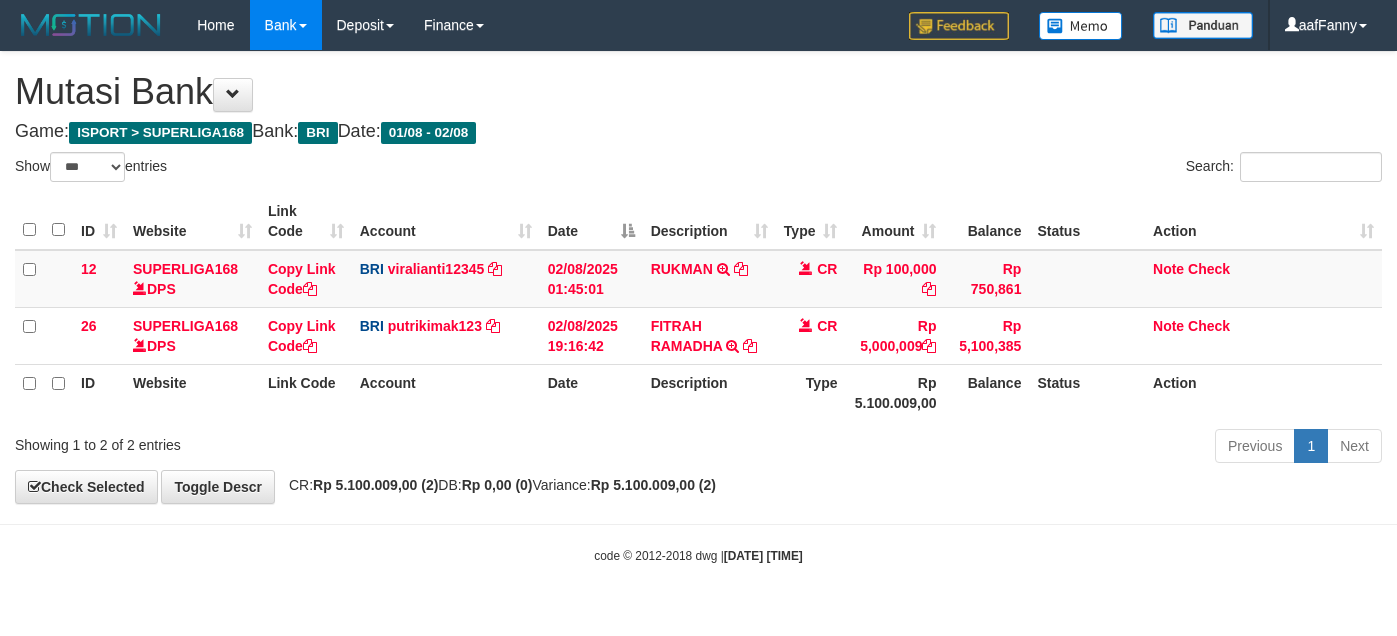 select on "***" 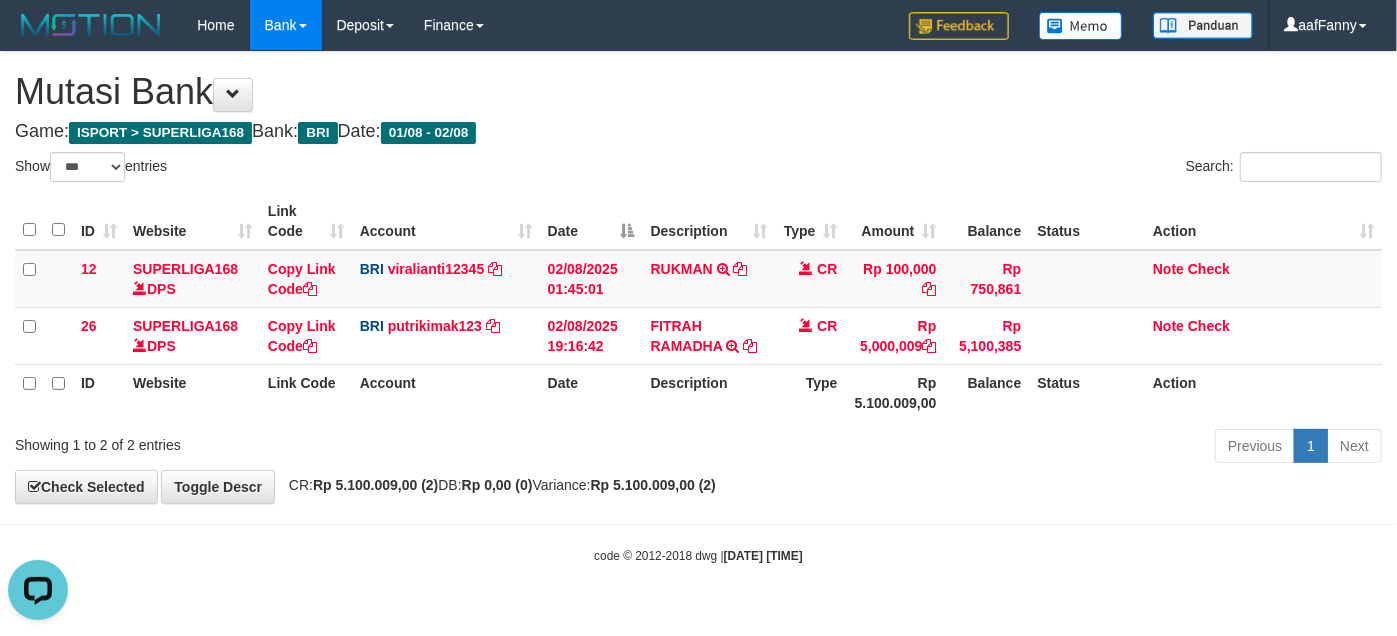 scroll, scrollTop: 0, scrollLeft: 0, axis: both 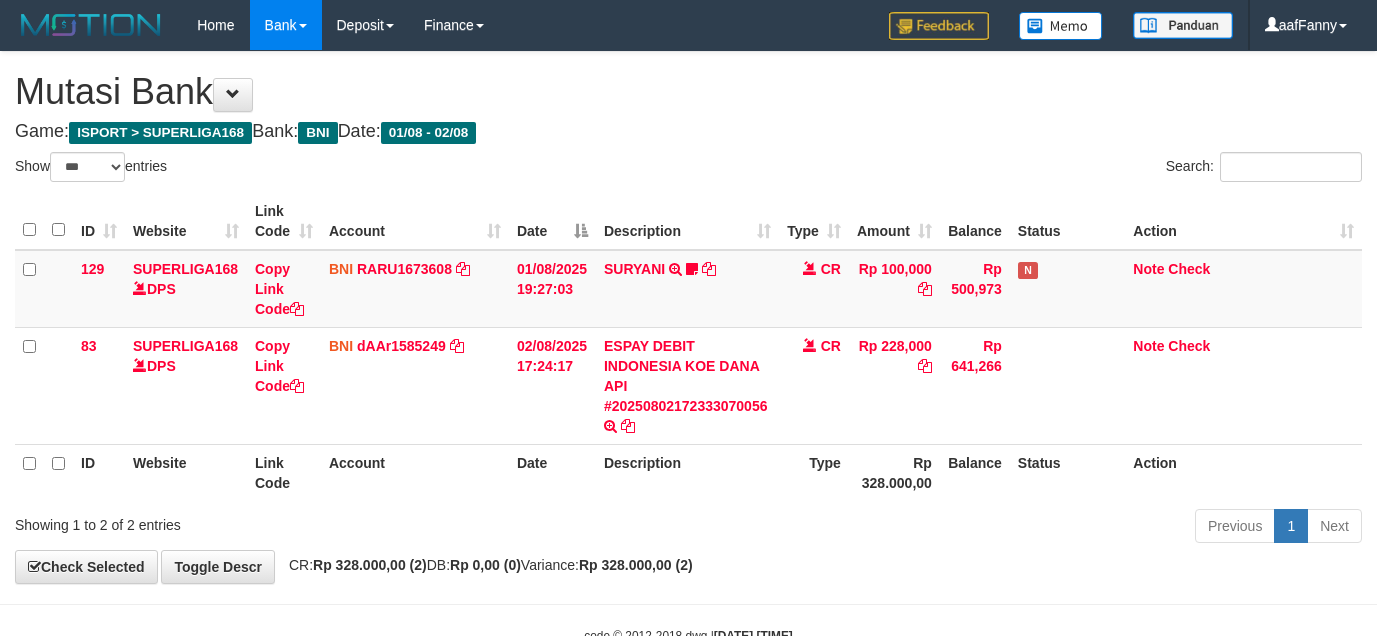 select on "***" 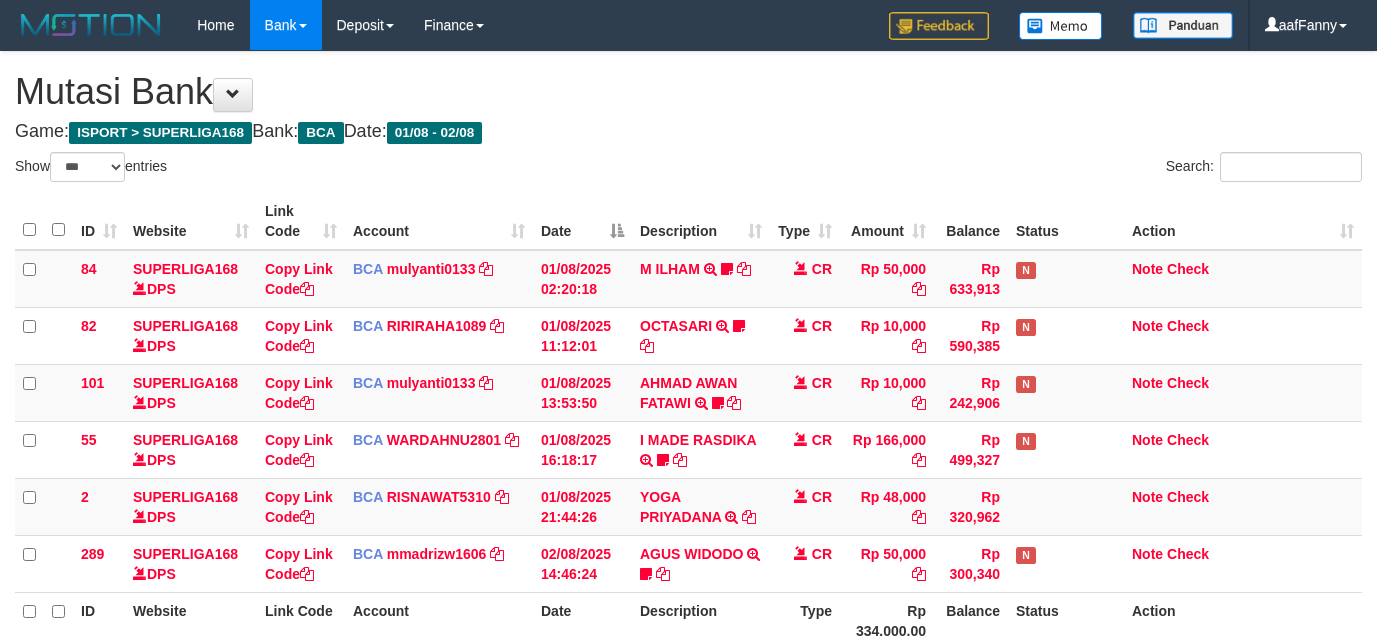select on "***" 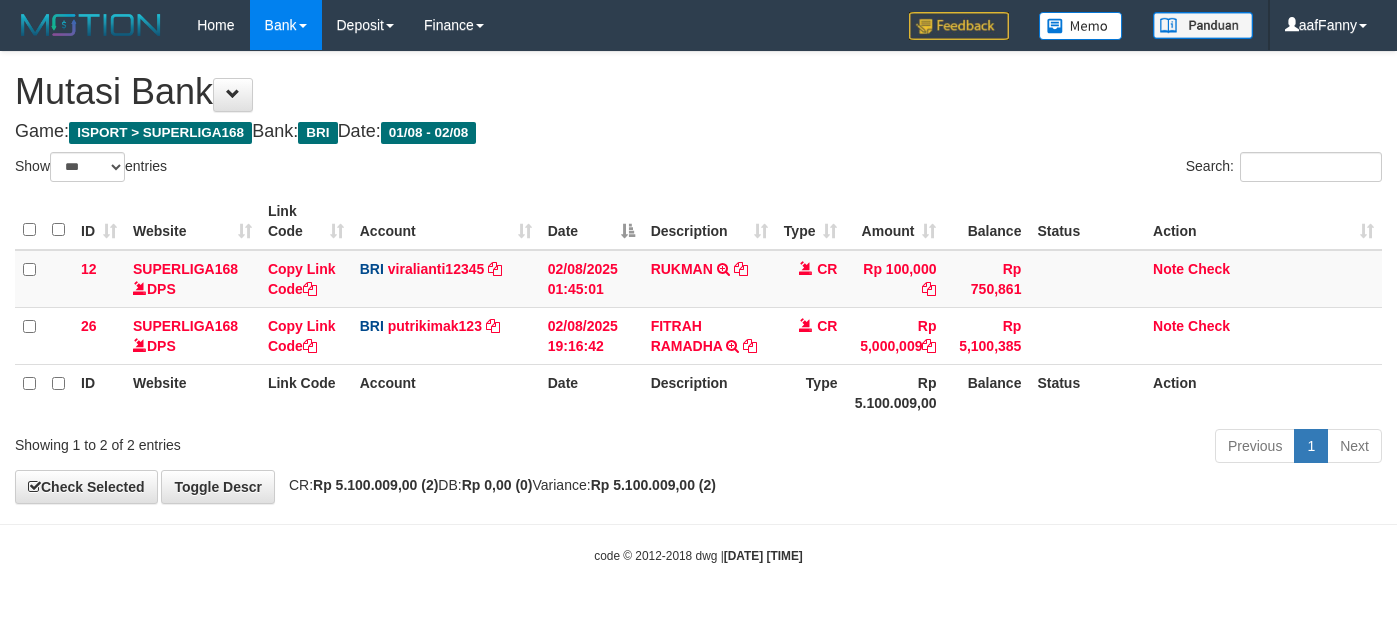 select on "***" 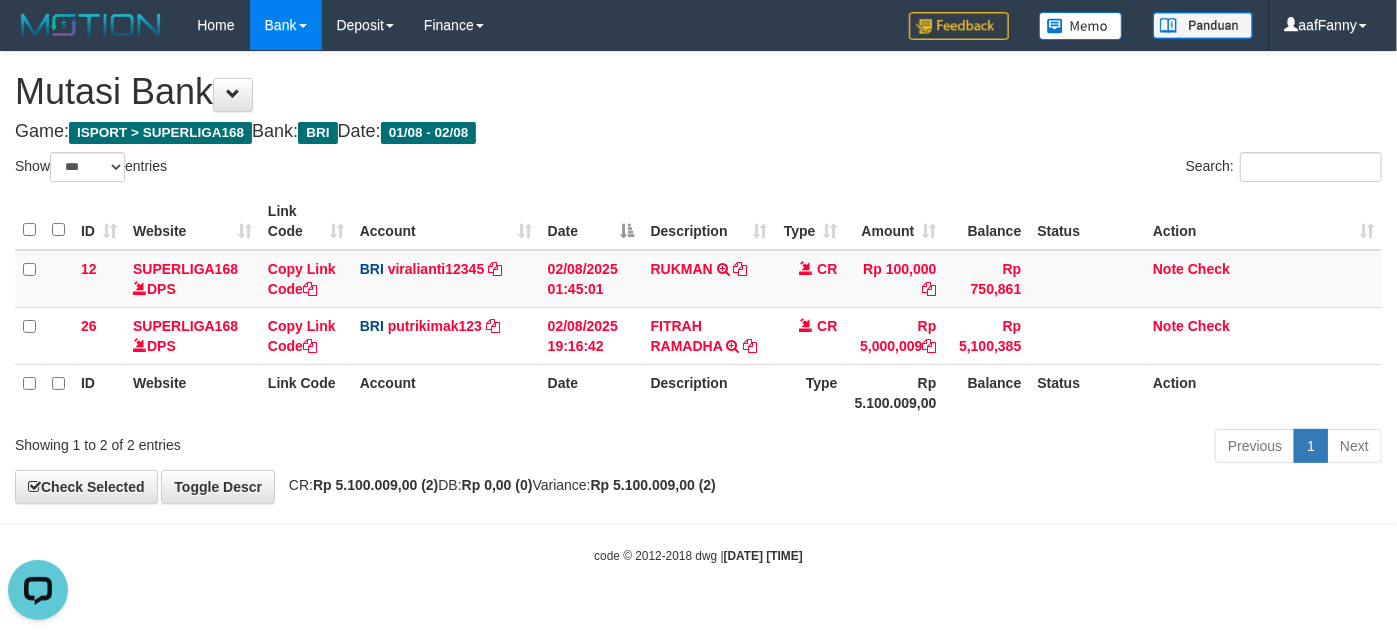 scroll, scrollTop: 0, scrollLeft: 0, axis: both 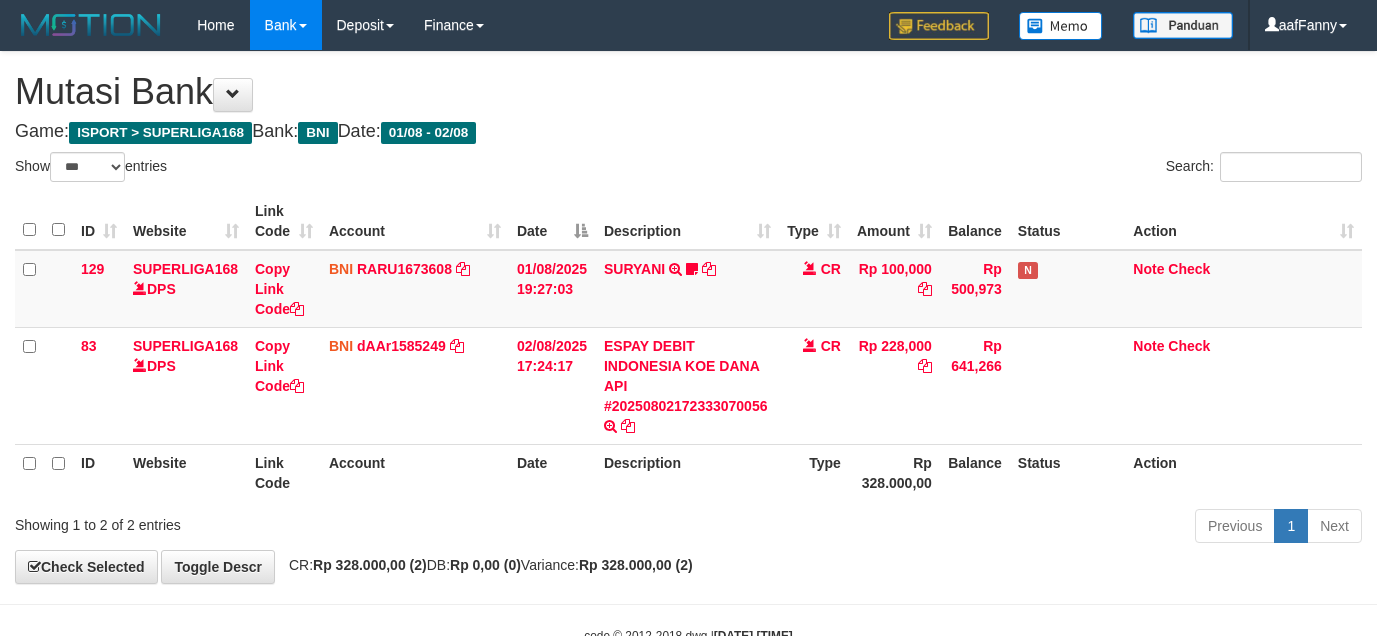 select on "***" 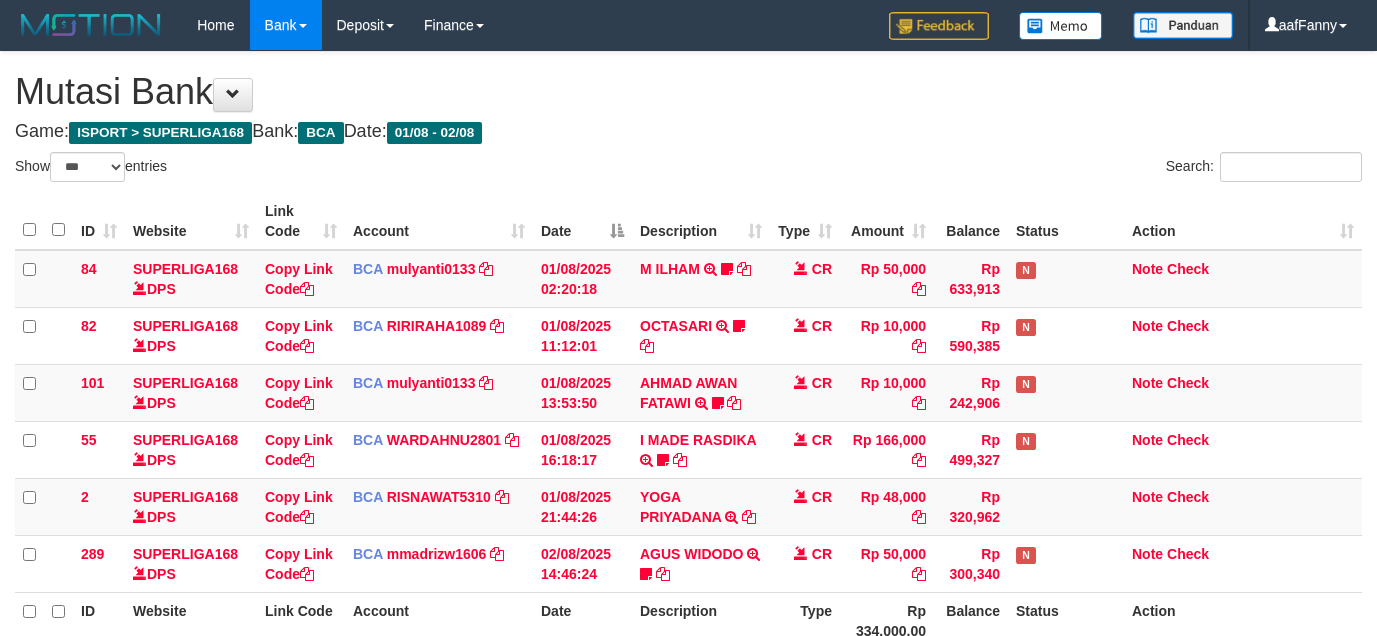 select on "***" 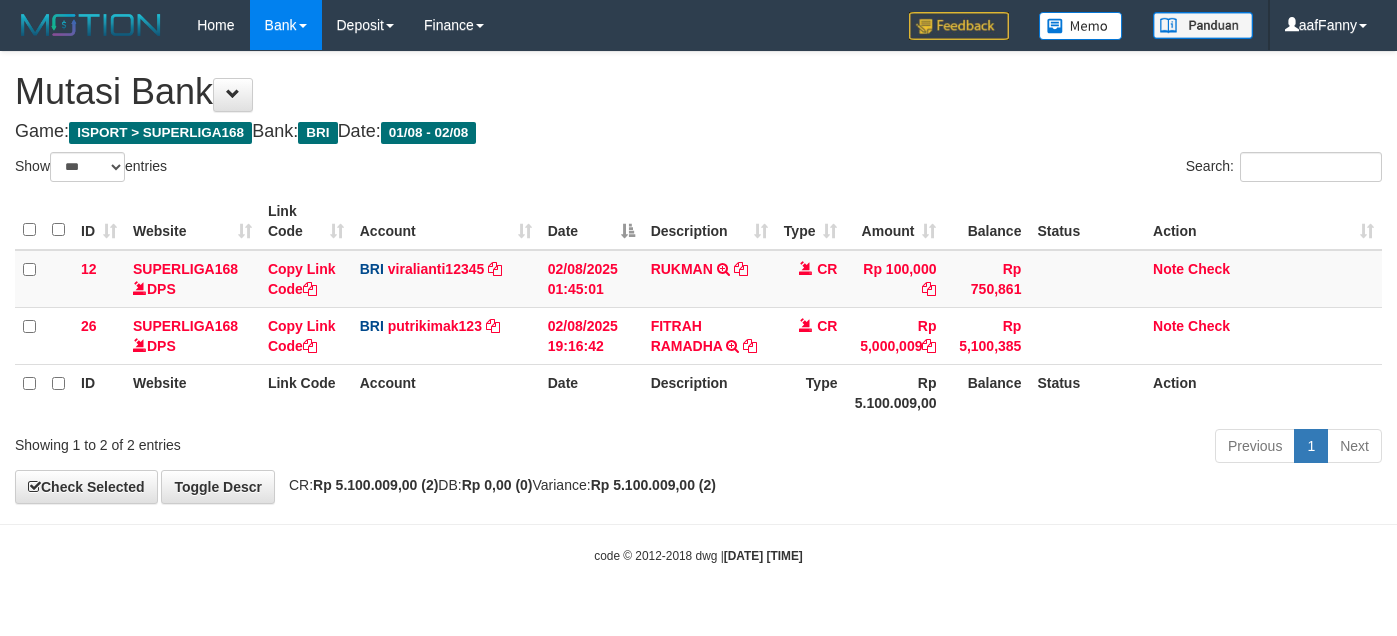 select on "***" 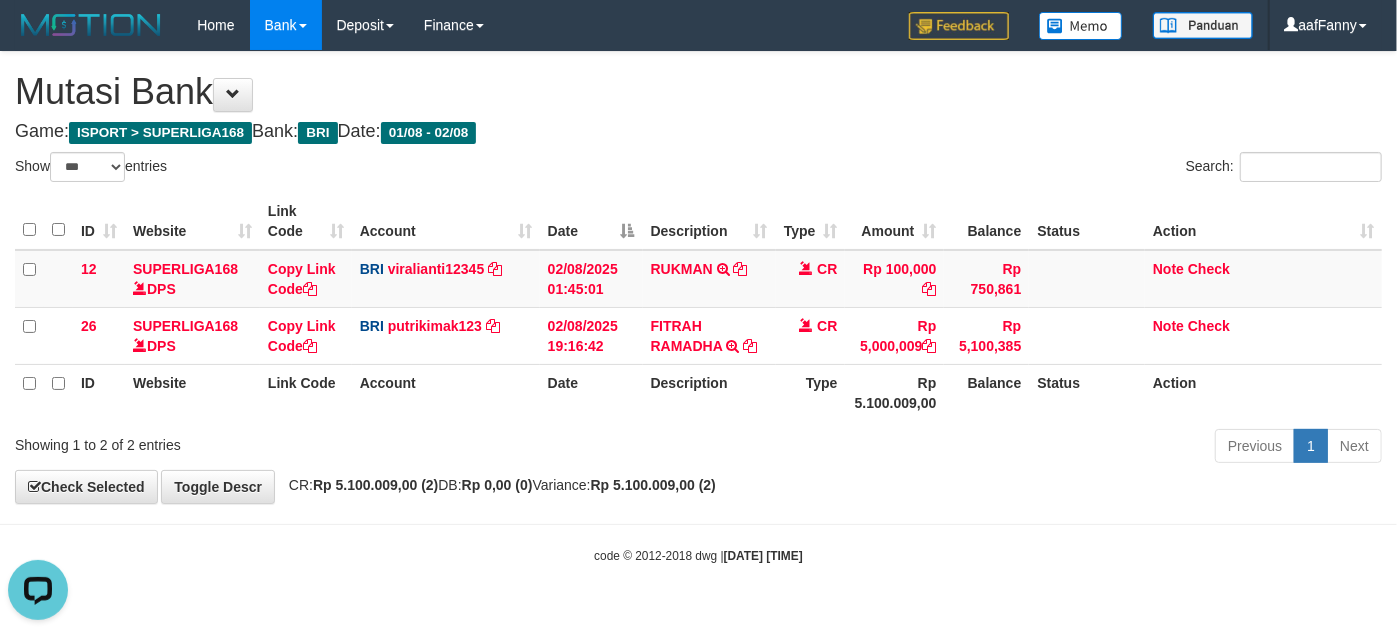 scroll, scrollTop: 0, scrollLeft: 0, axis: both 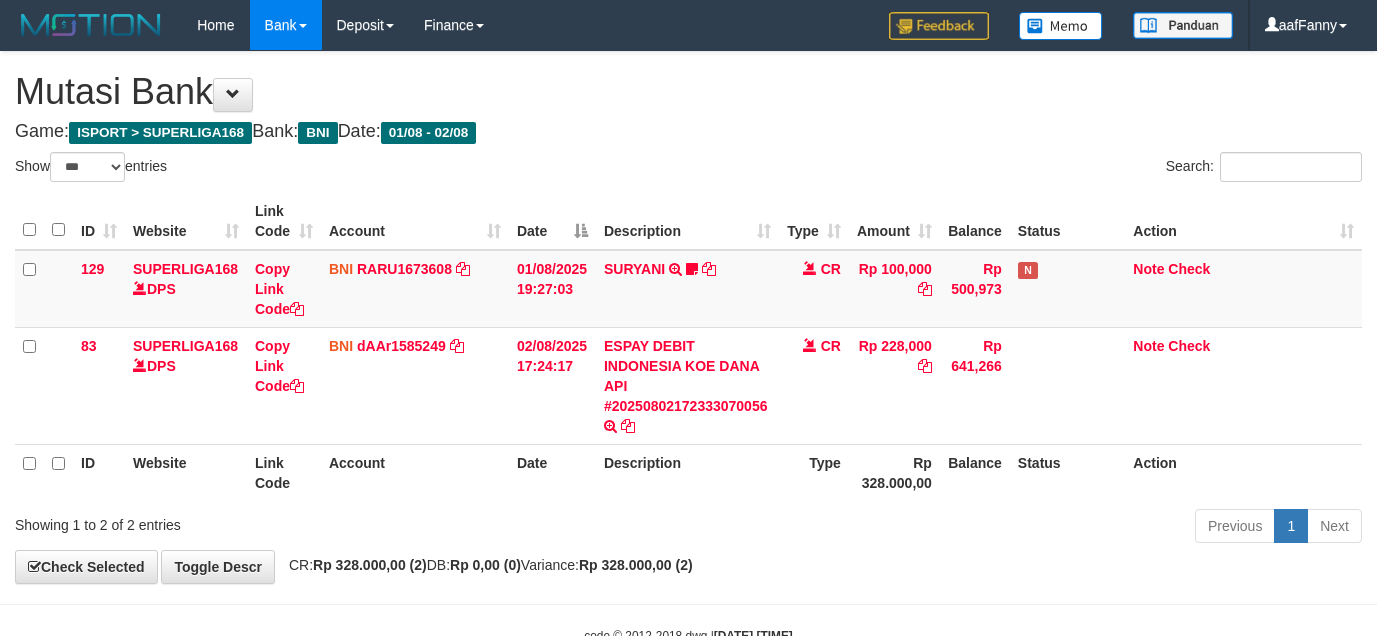 select on "***" 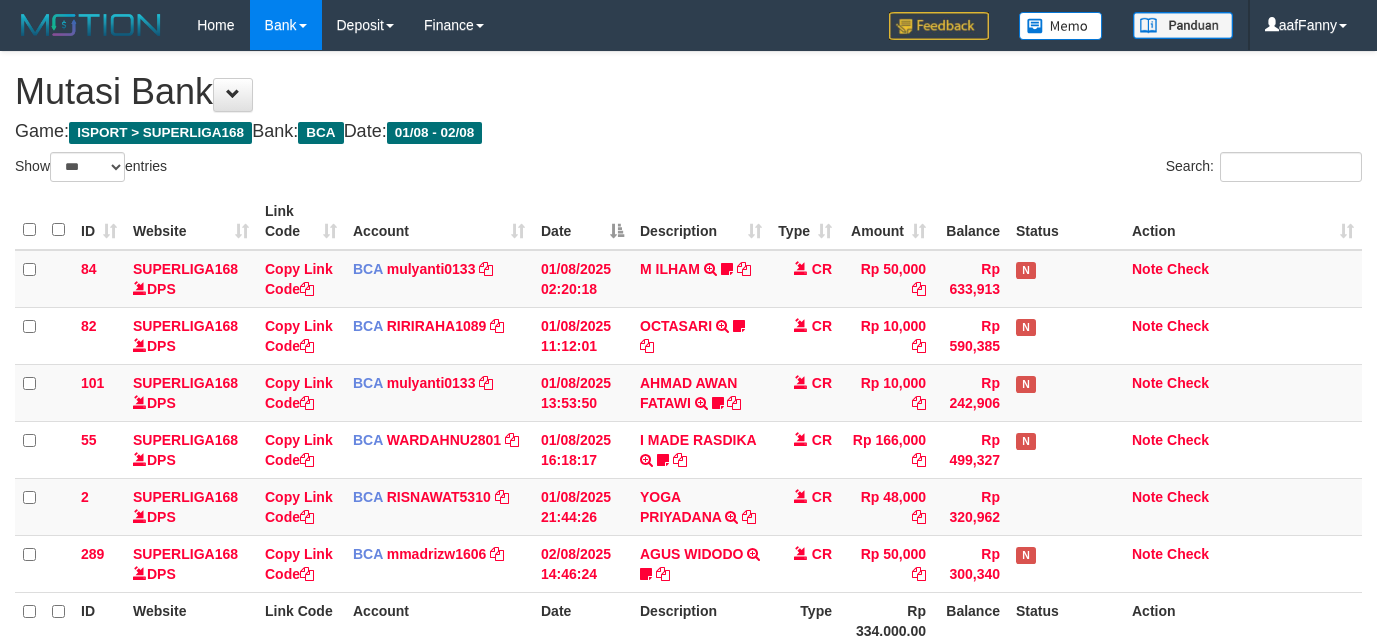 select on "***" 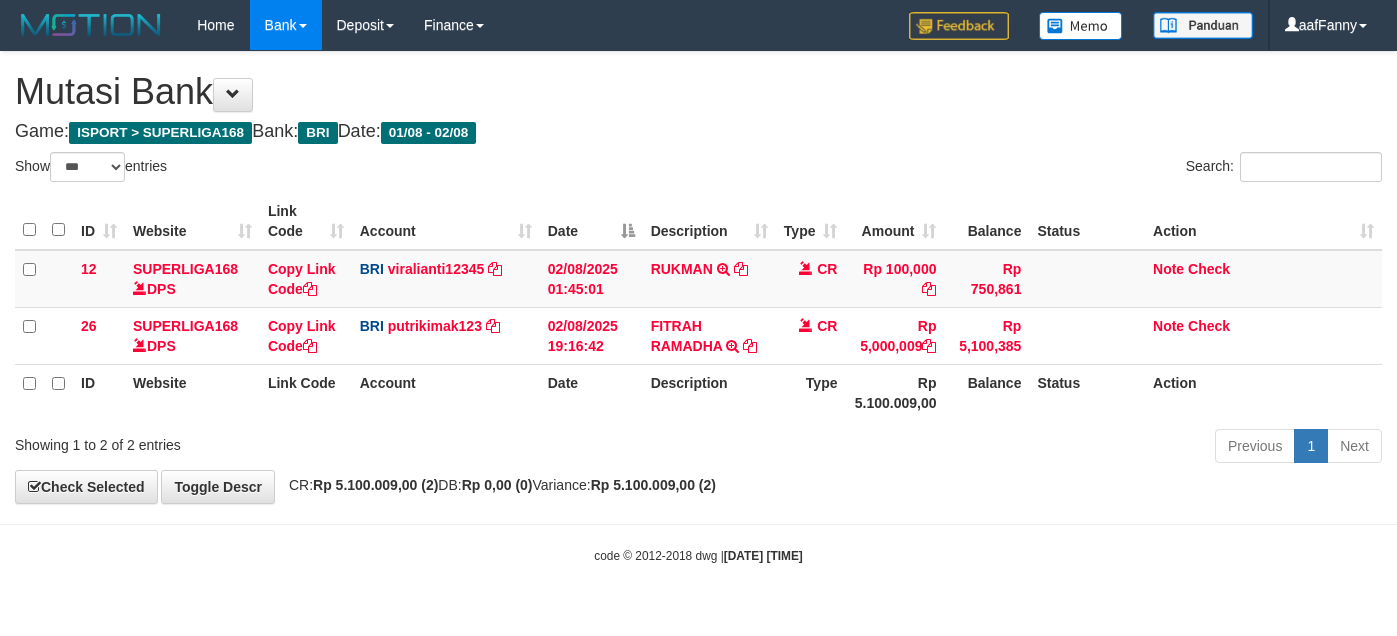 select on "***" 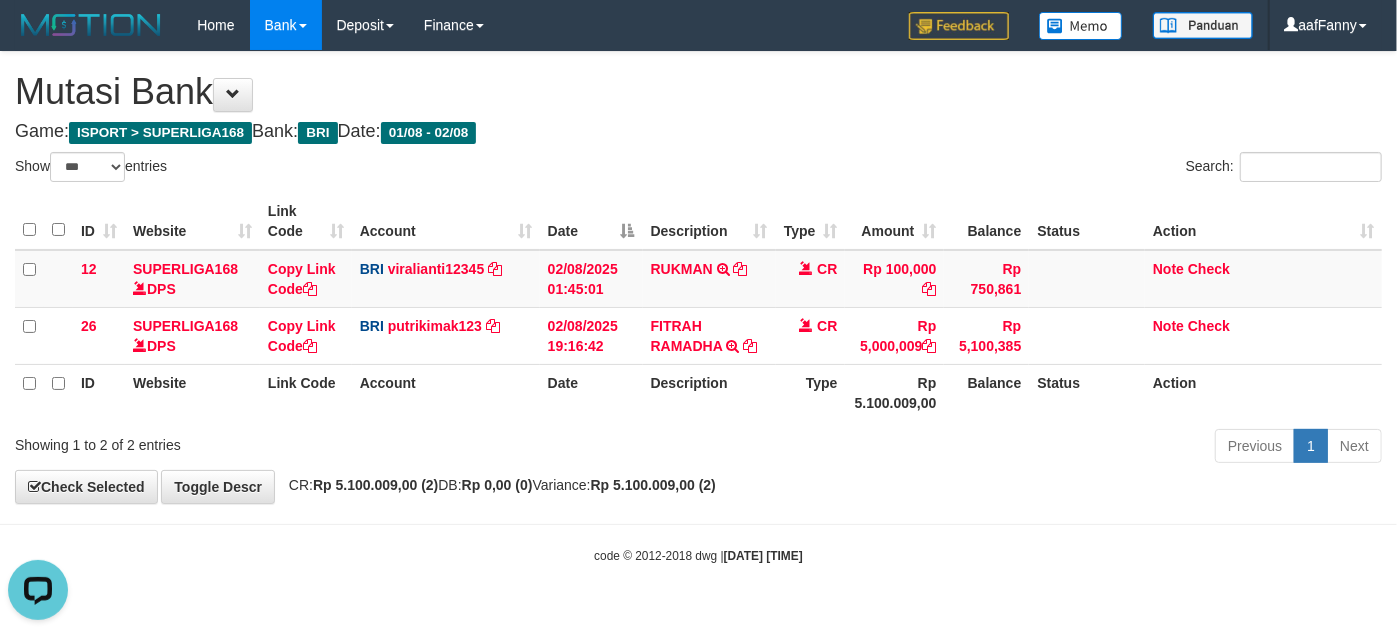 scroll, scrollTop: 0, scrollLeft: 0, axis: both 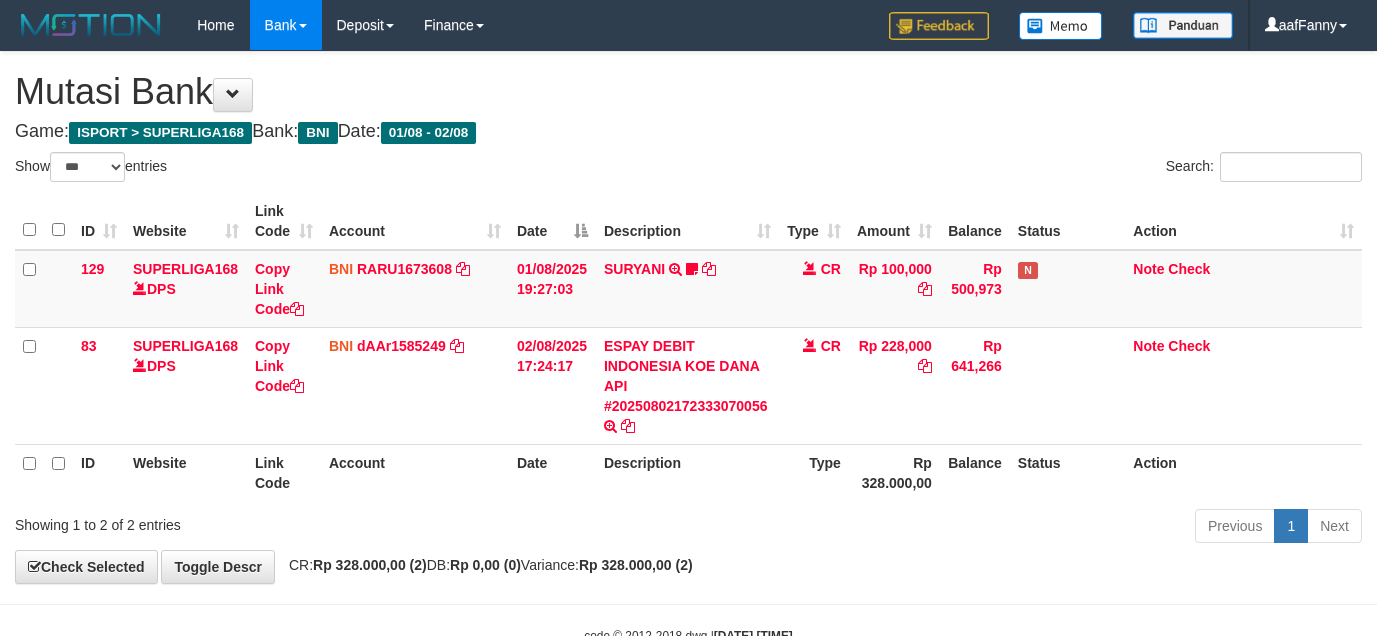select on "***" 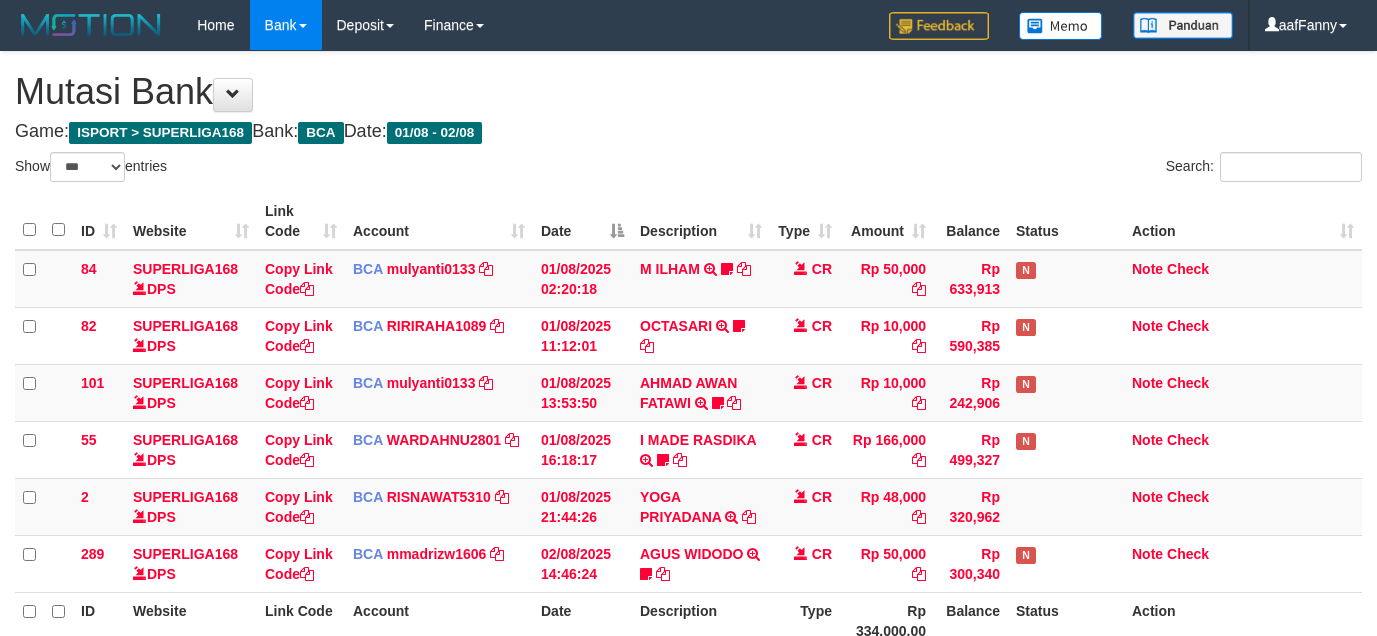 select on "***" 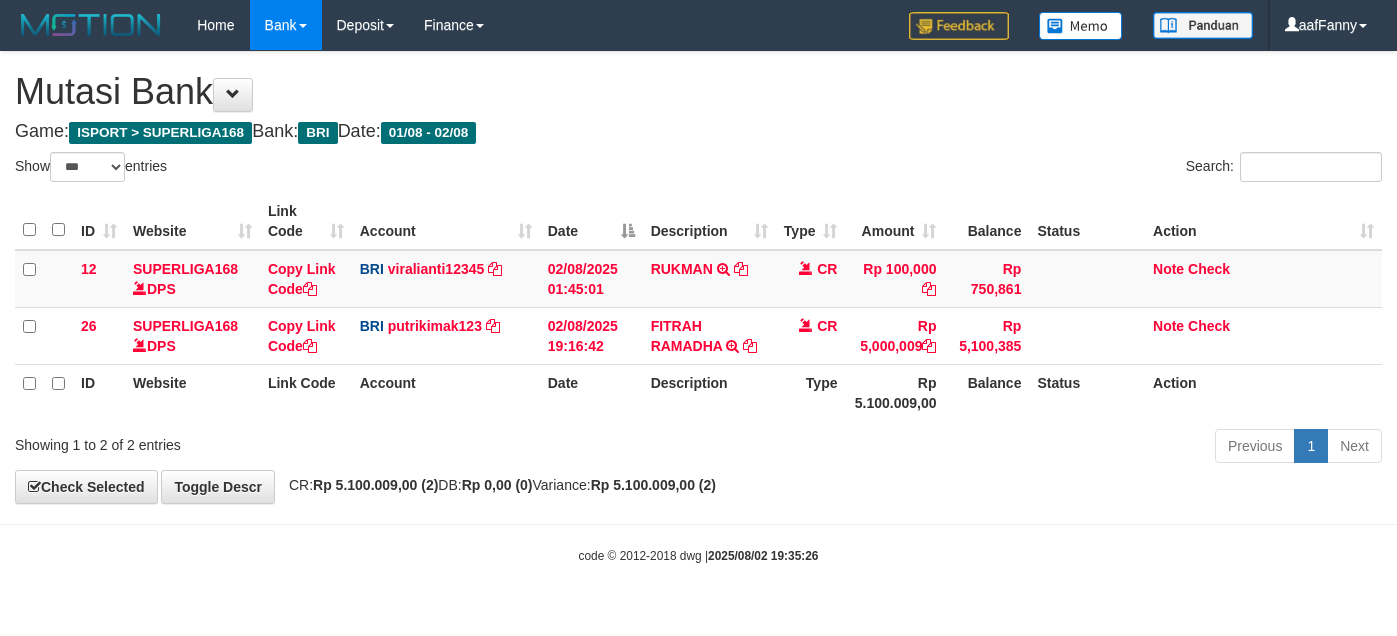 select on "***" 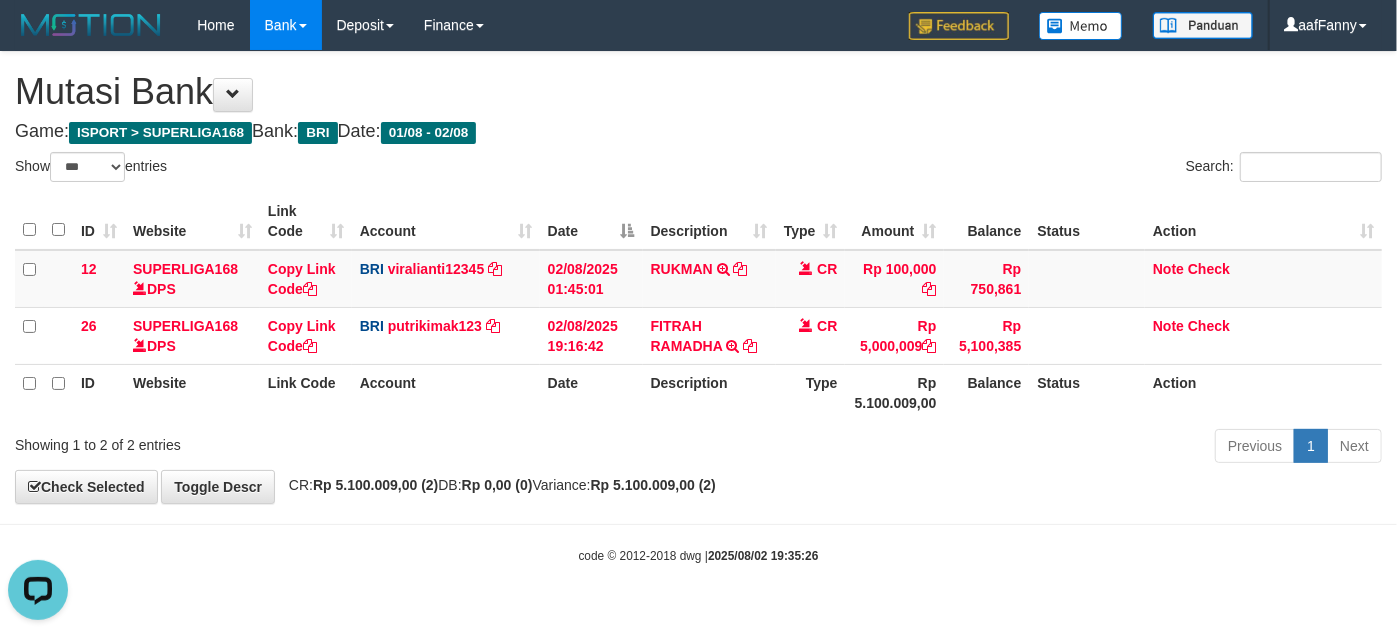 scroll, scrollTop: 0, scrollLeft: 0, axis: both 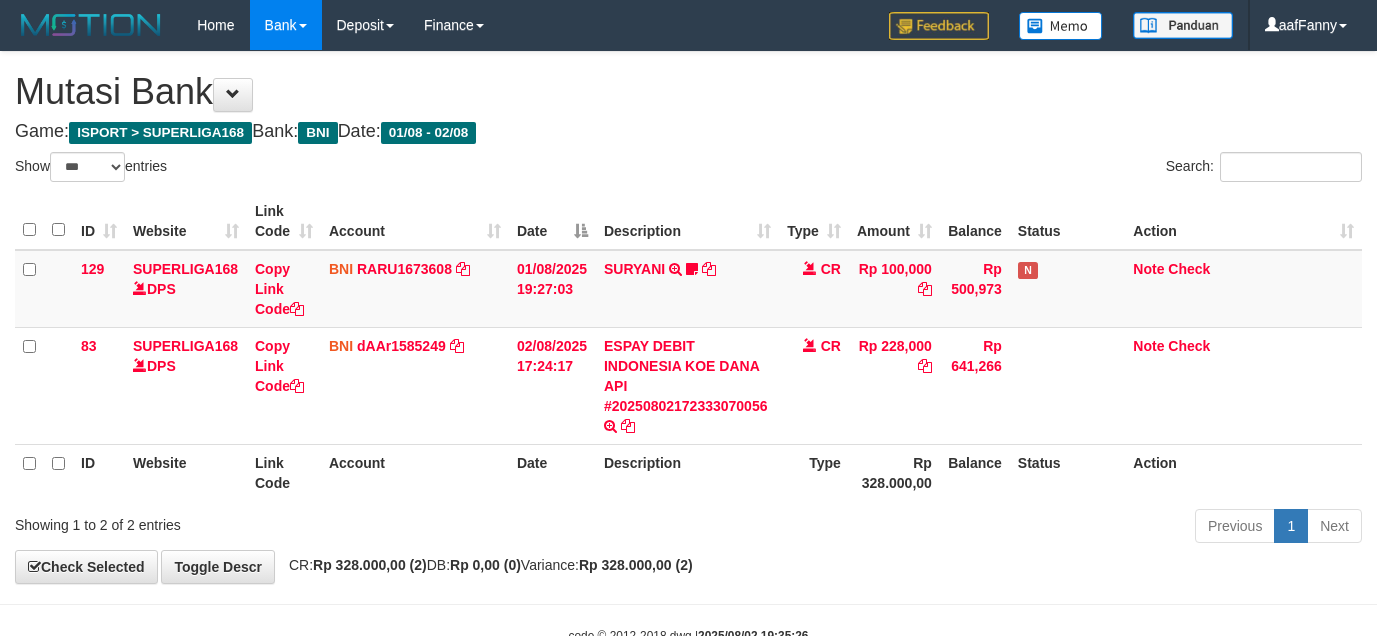 select on "***" 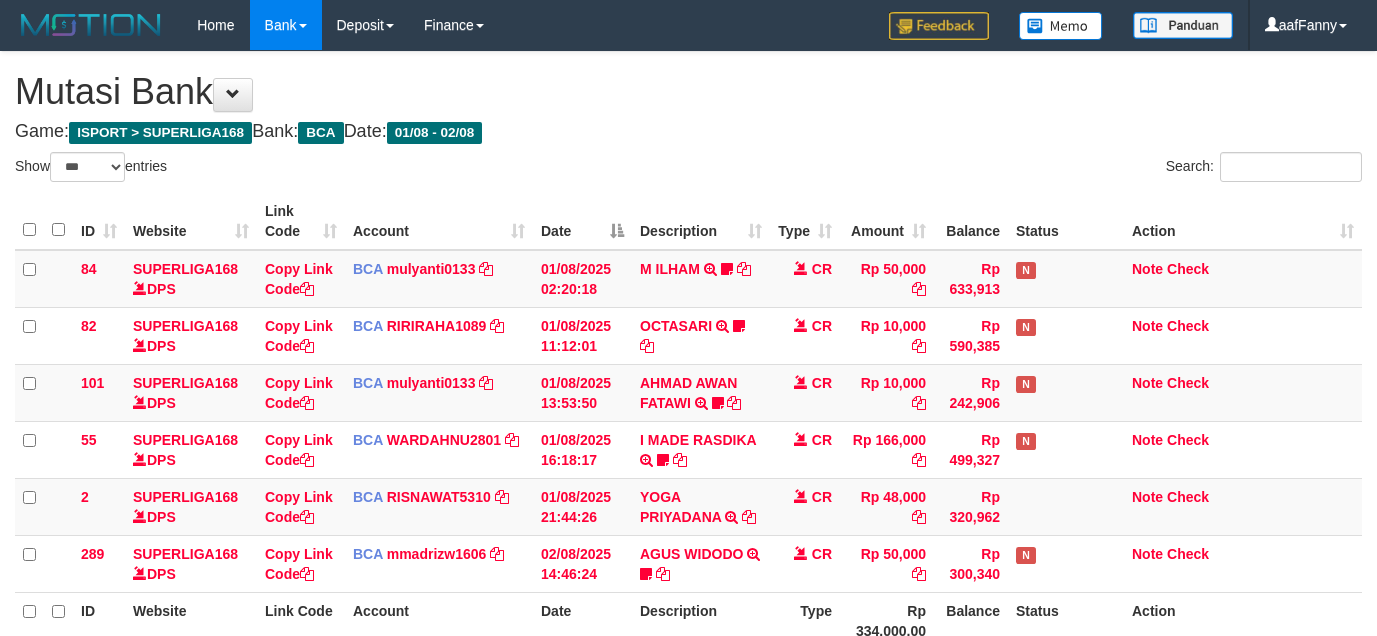 select on "***" 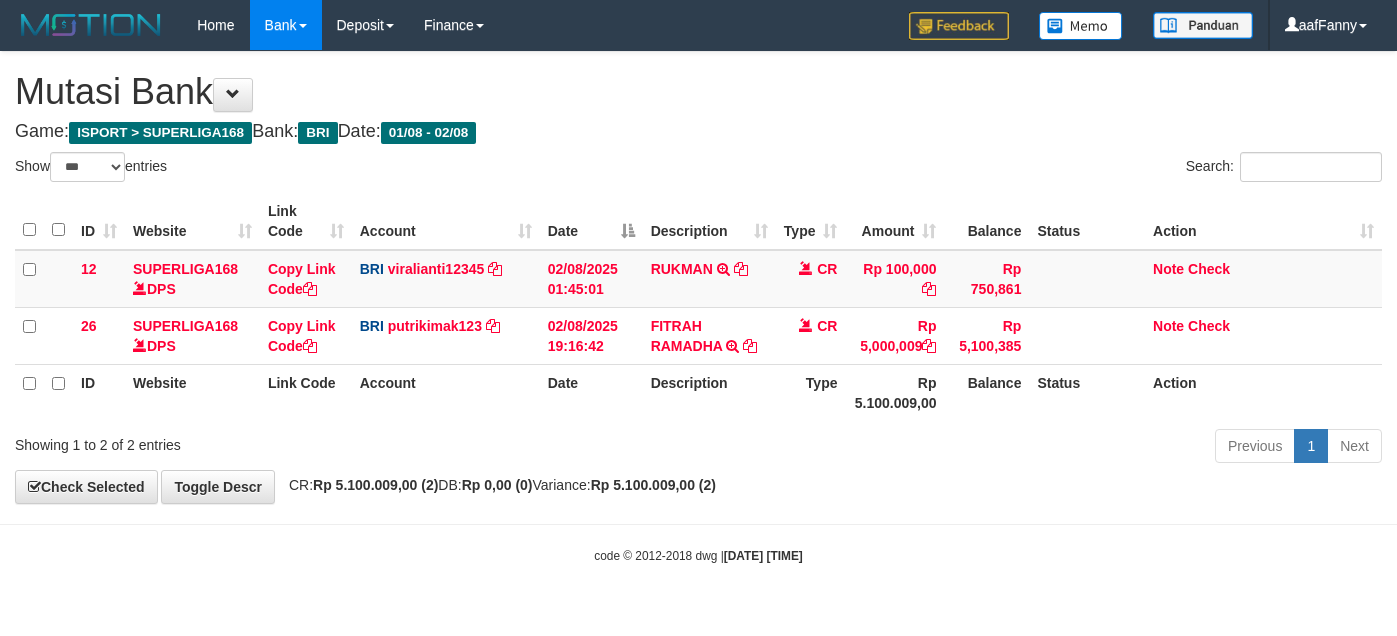 select on "***" 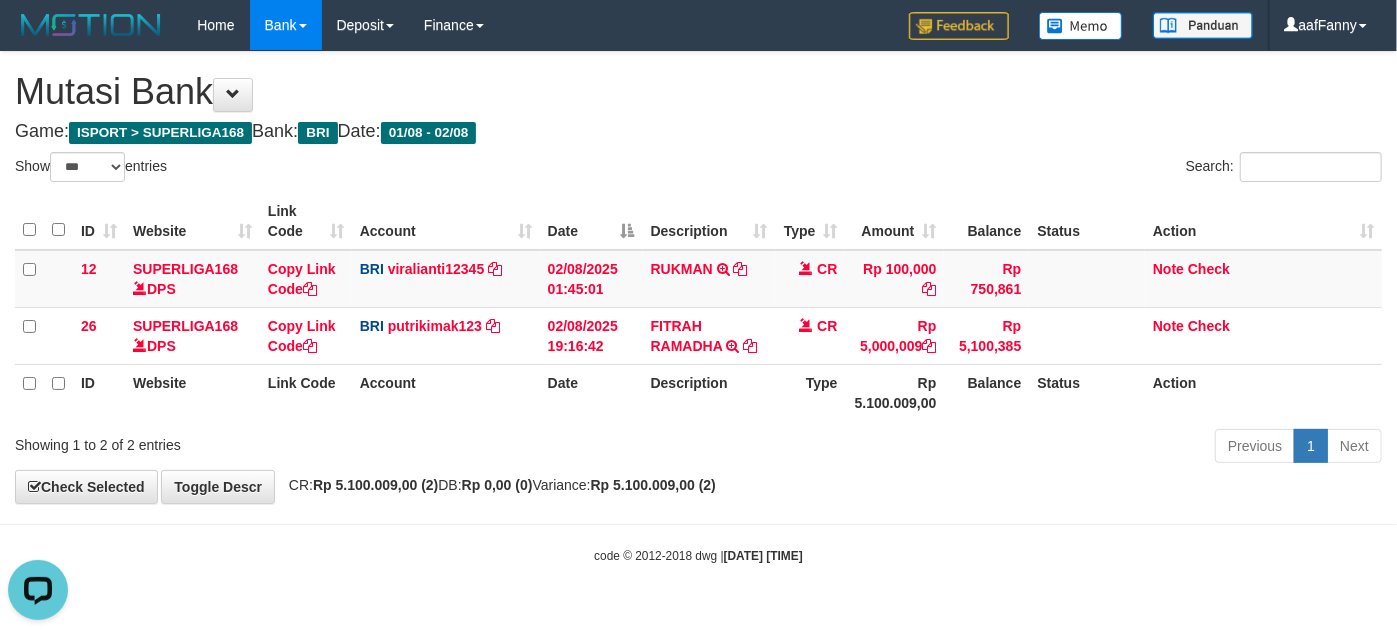 scroll, scrollTop: 0, scrollLeft: 0, axis: both 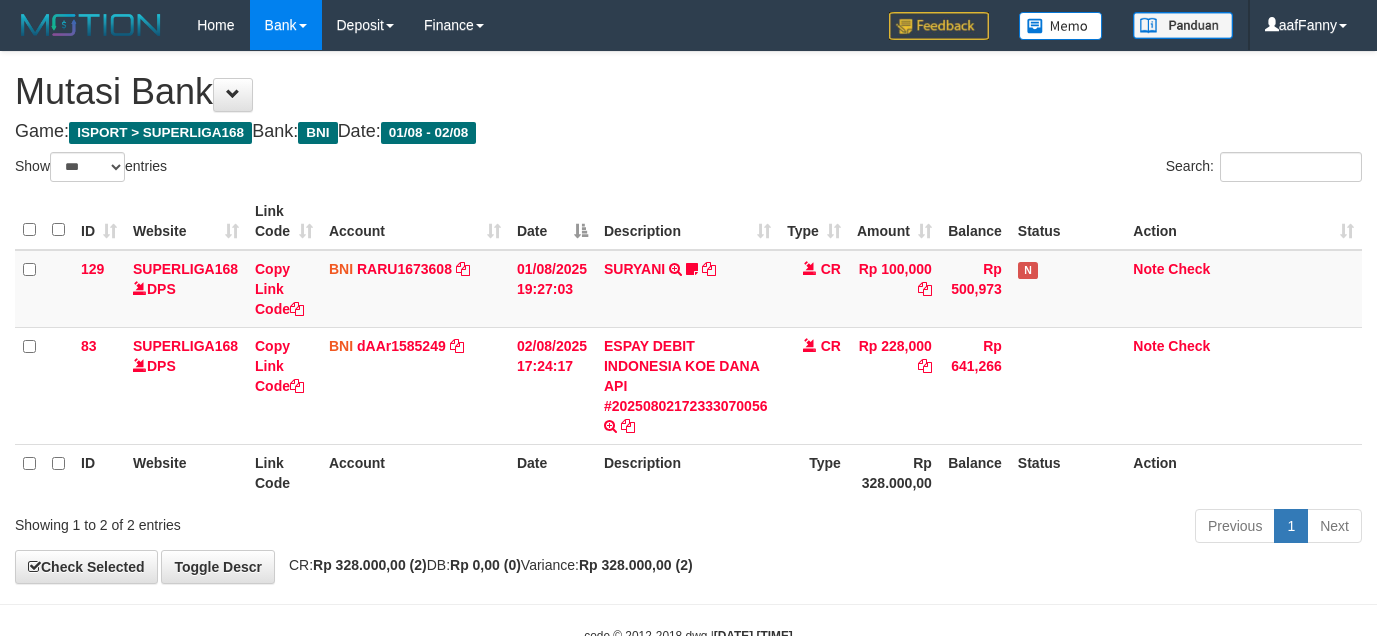 select on "***" 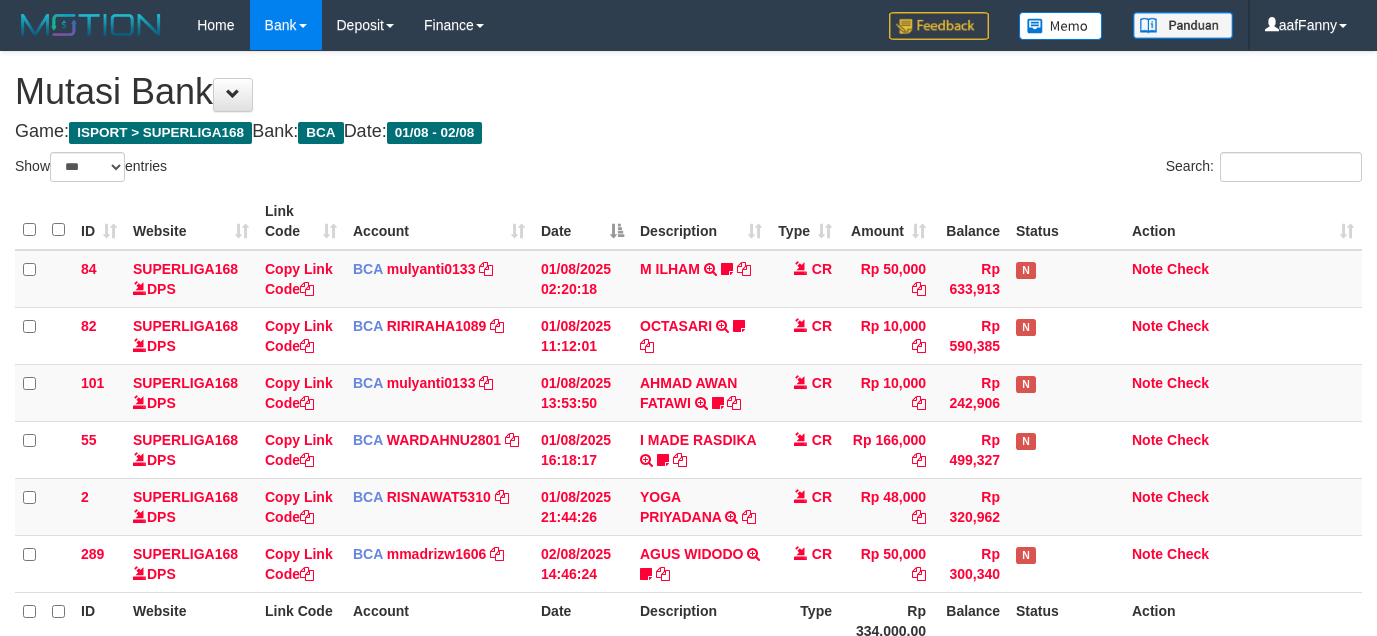 select on "***" 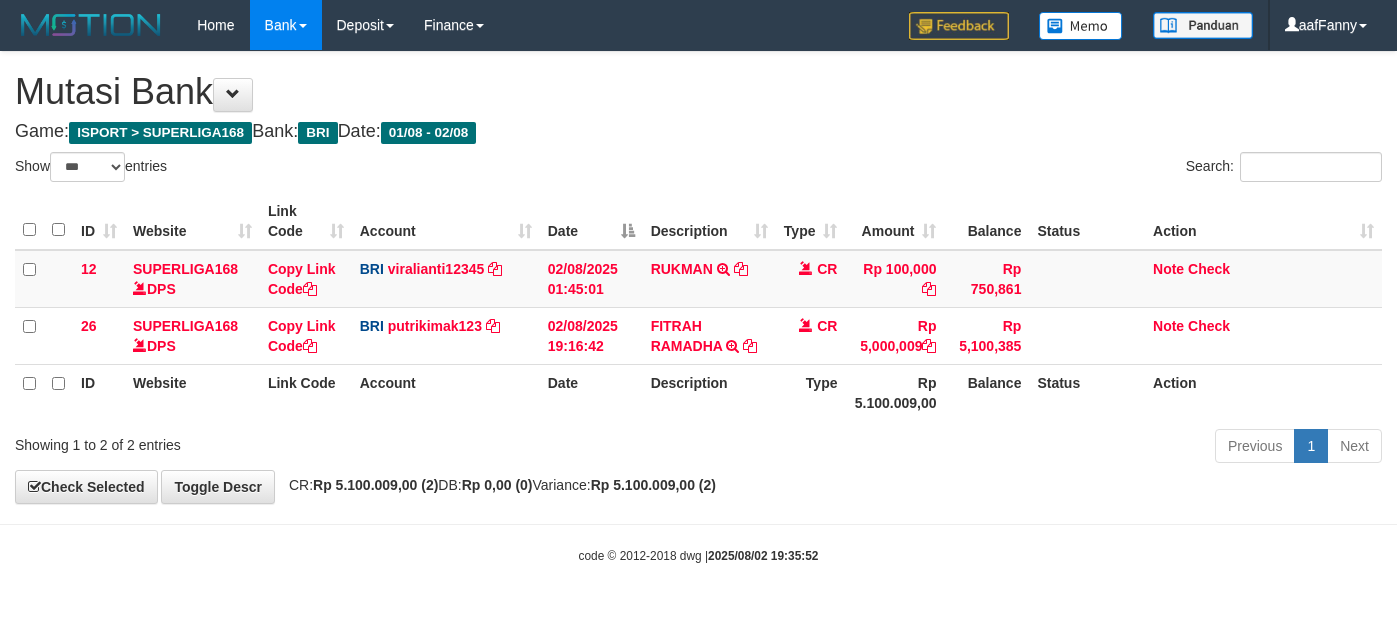 select on "***" 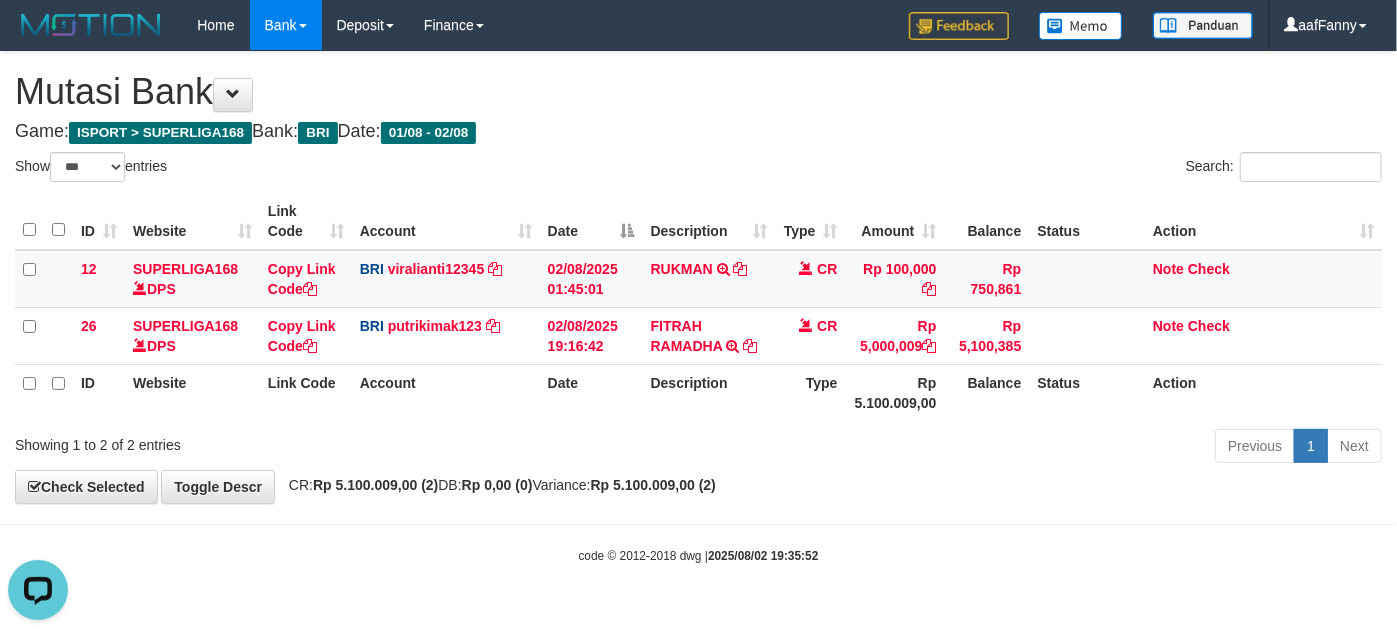 scroll, scrollTop: 0, scrollLeft: 0, axis: both 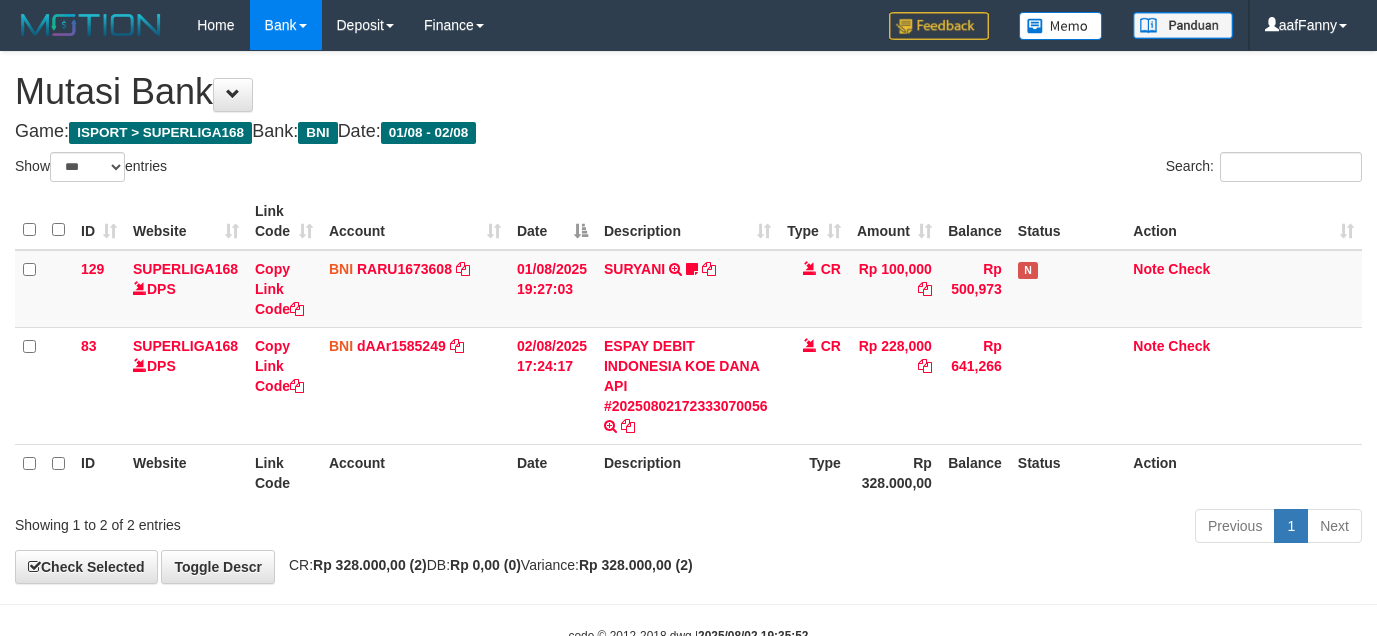 select on "***" 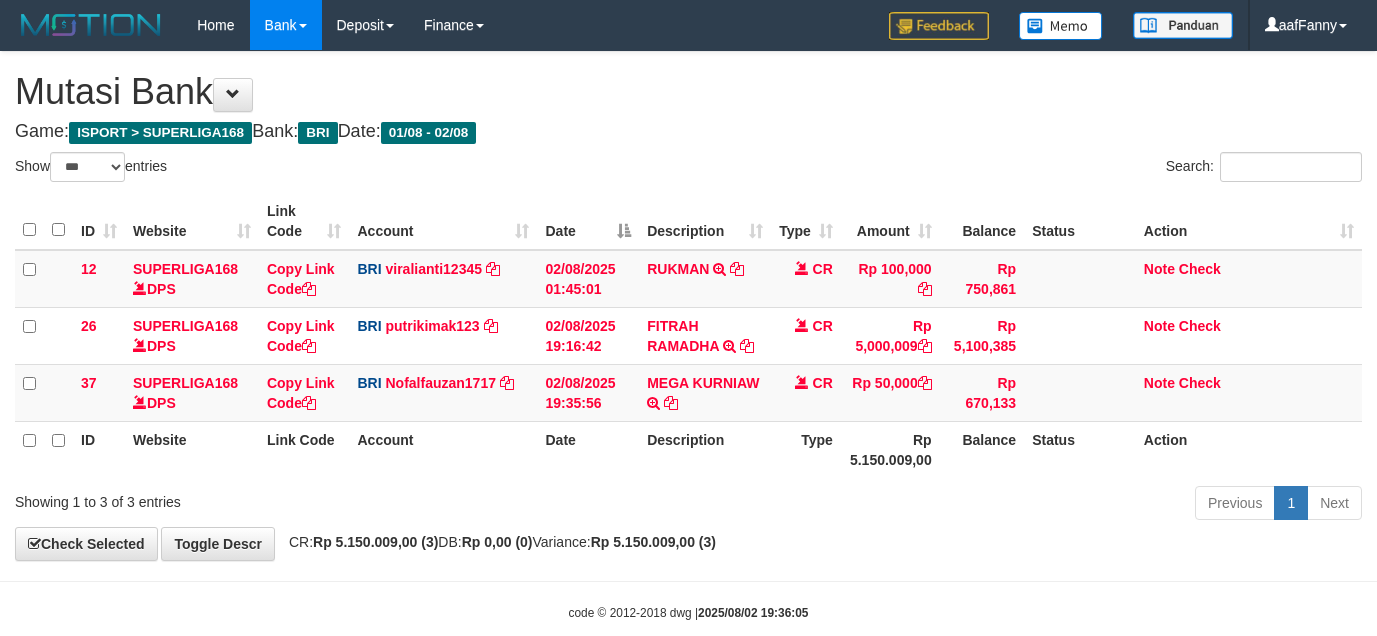 select on "***" 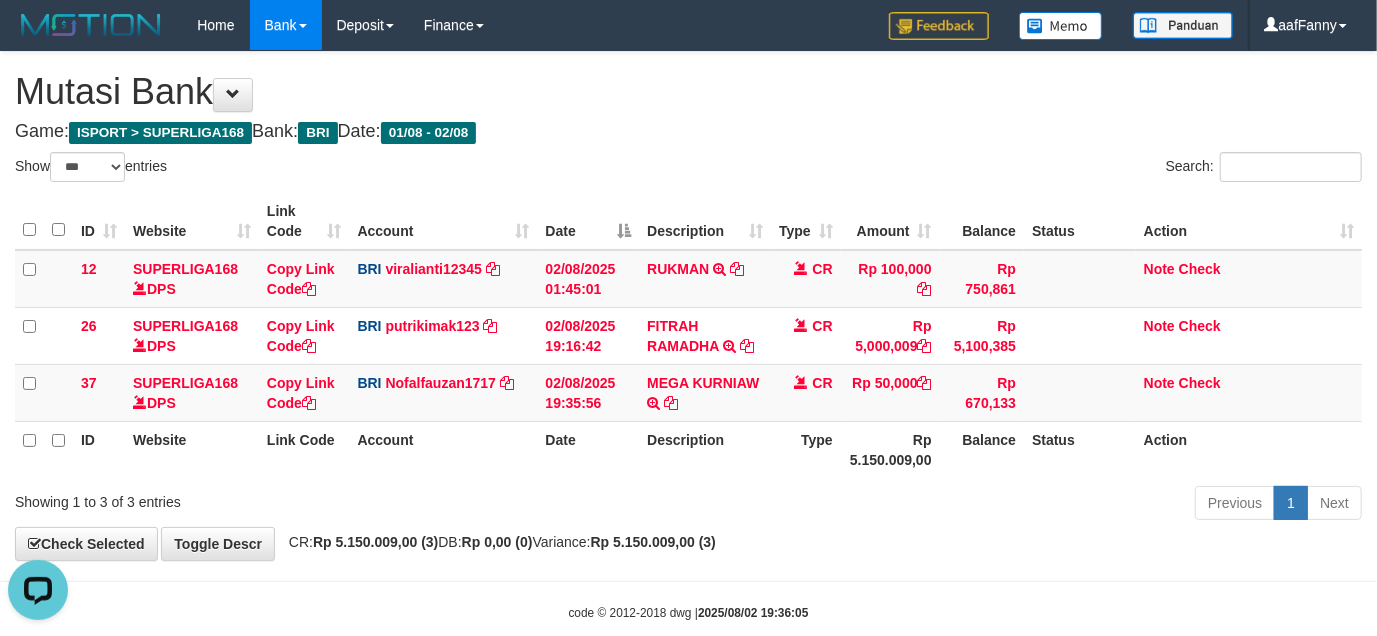 scroll, scrollTop: 0, scrollLeft: 0, axis: both 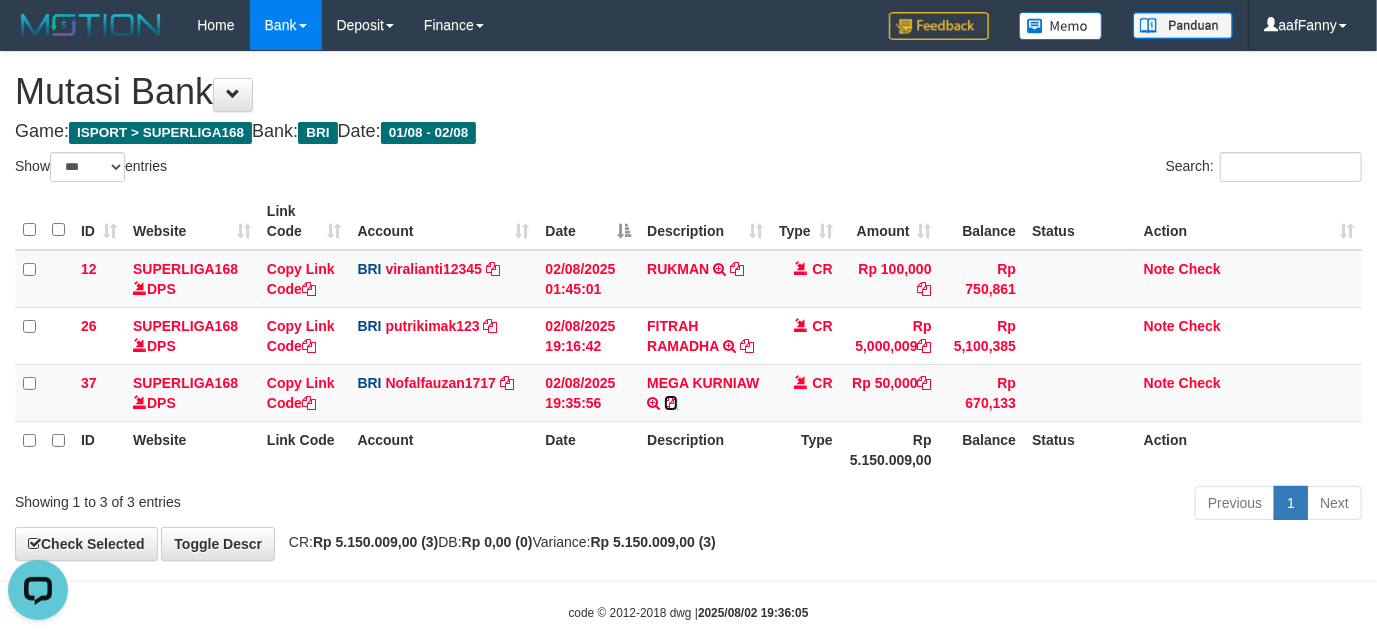 drag, startPoint x: 672, startPoint y: 402, endPoint x: 1381, endPoint y: 397, distance: 709.01764 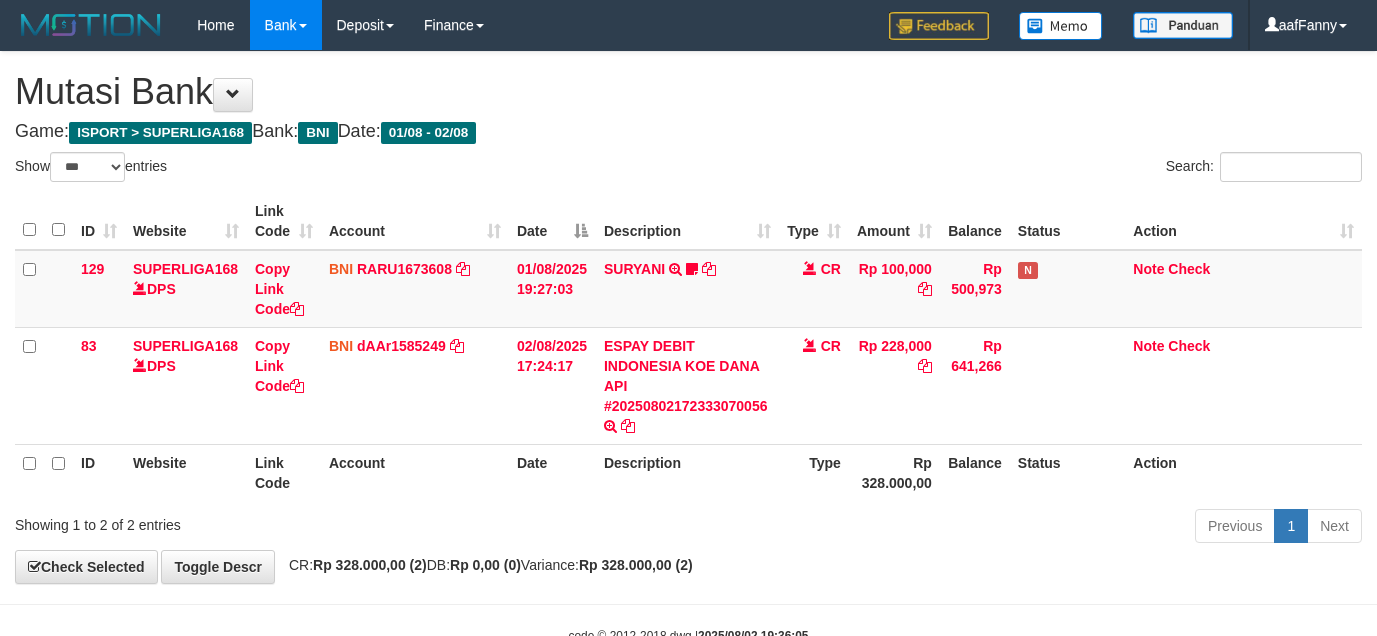 select on "***" 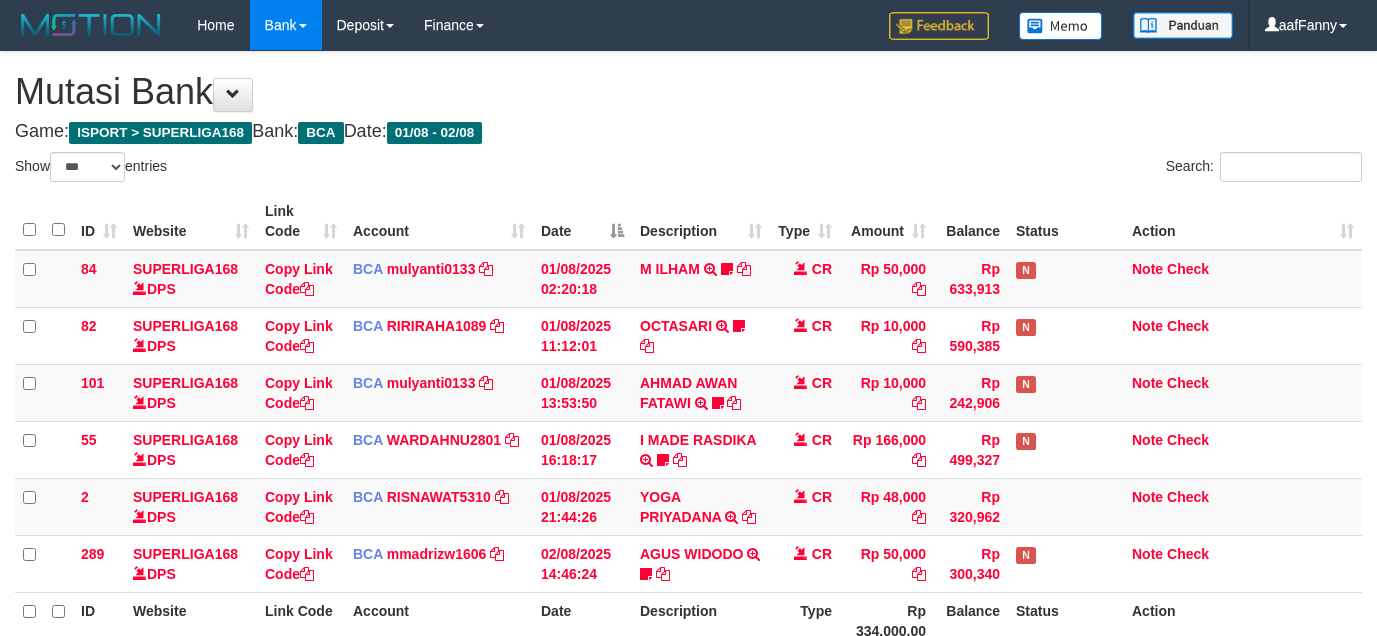 select on "***" 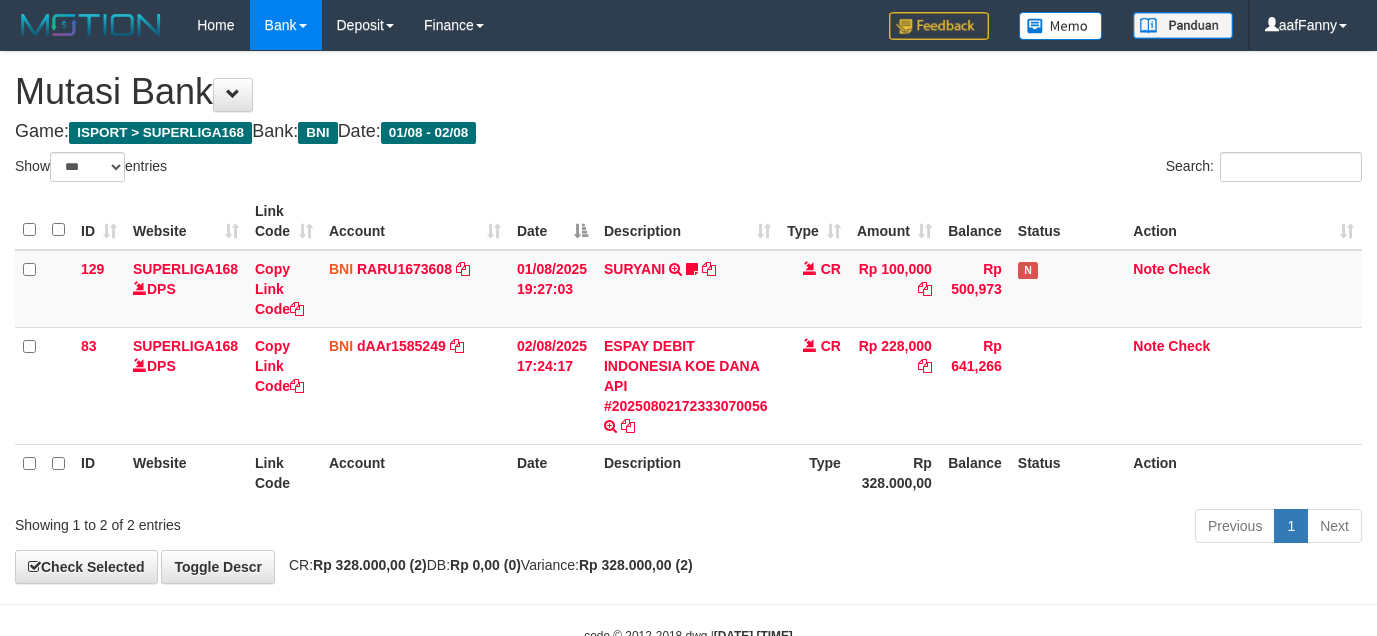 select on "***" 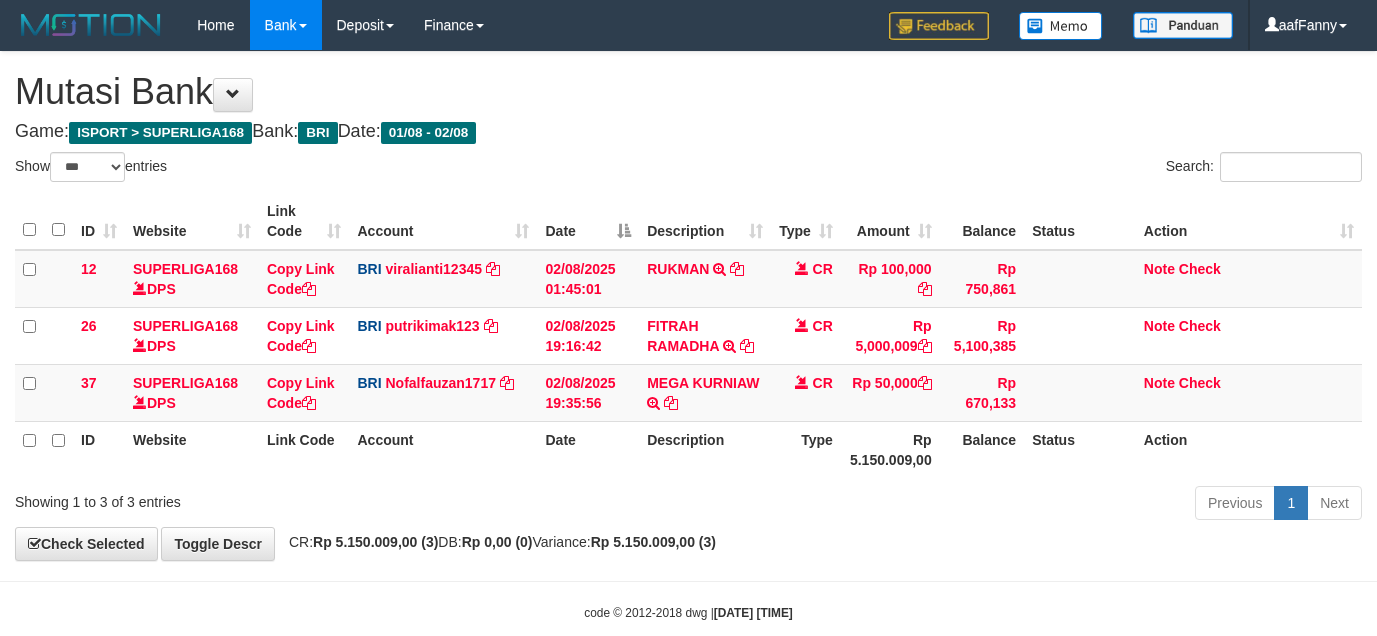 select on "***" 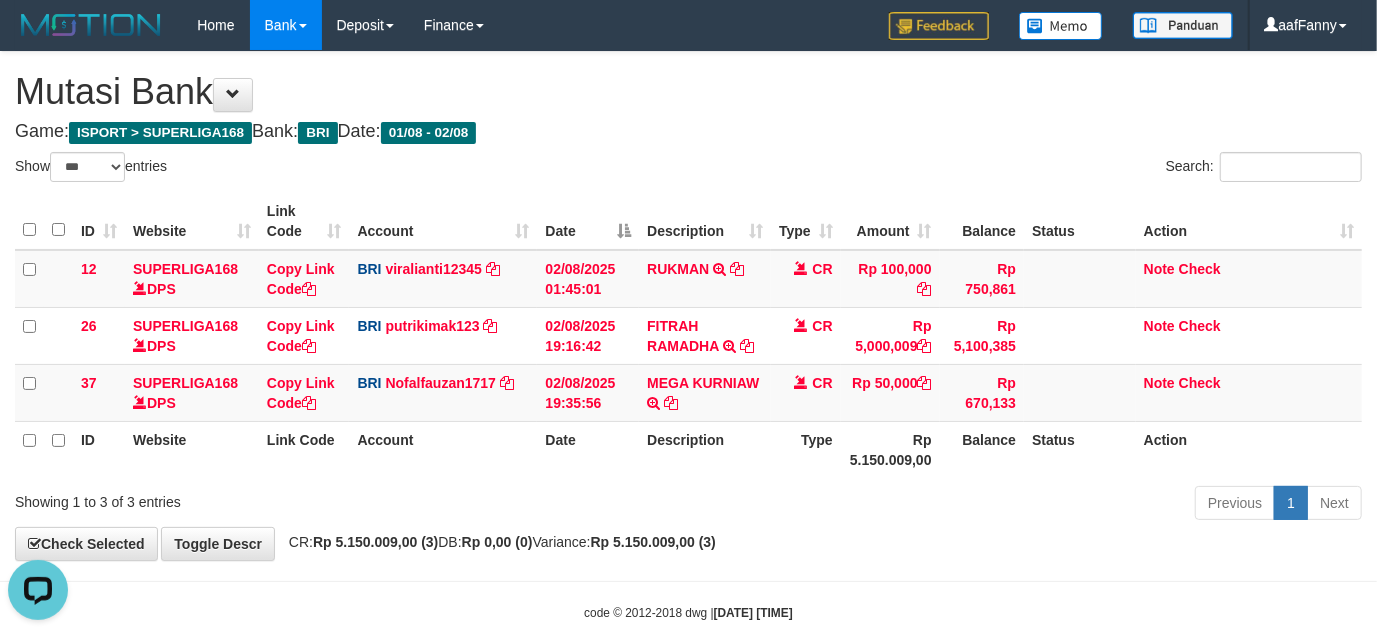scroll, scrollTop: 0, scrollLeft: 0, axis: both 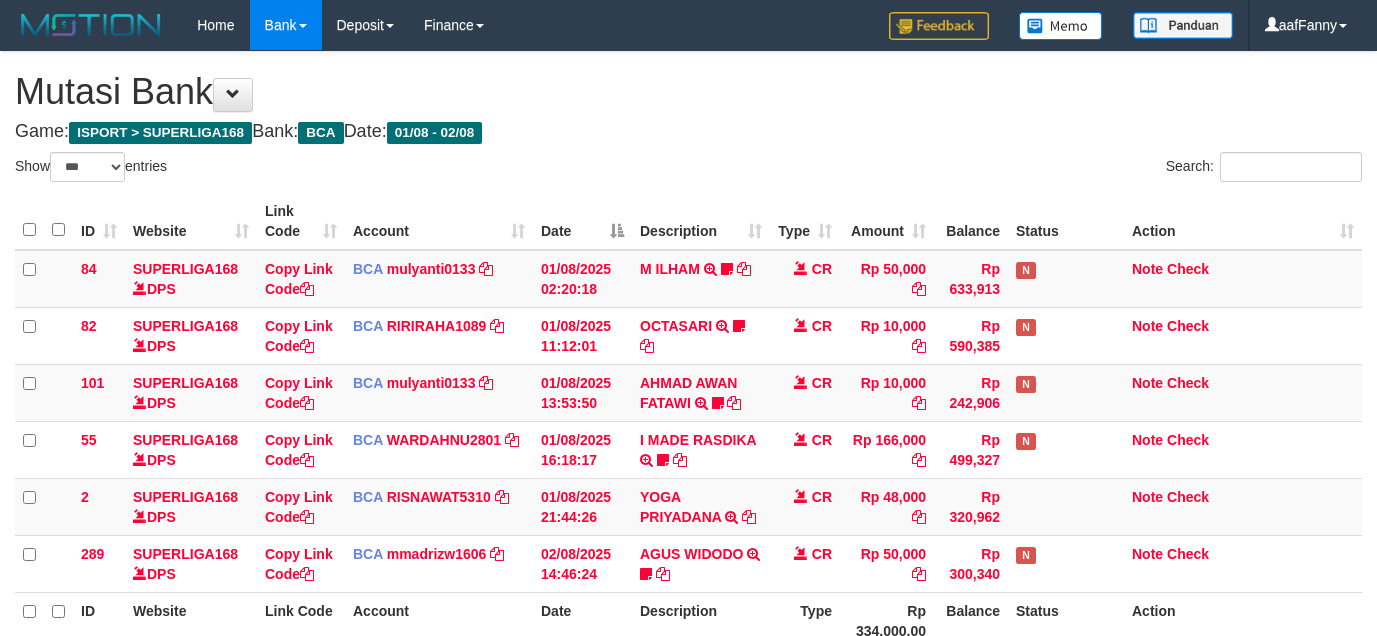 select on "***" 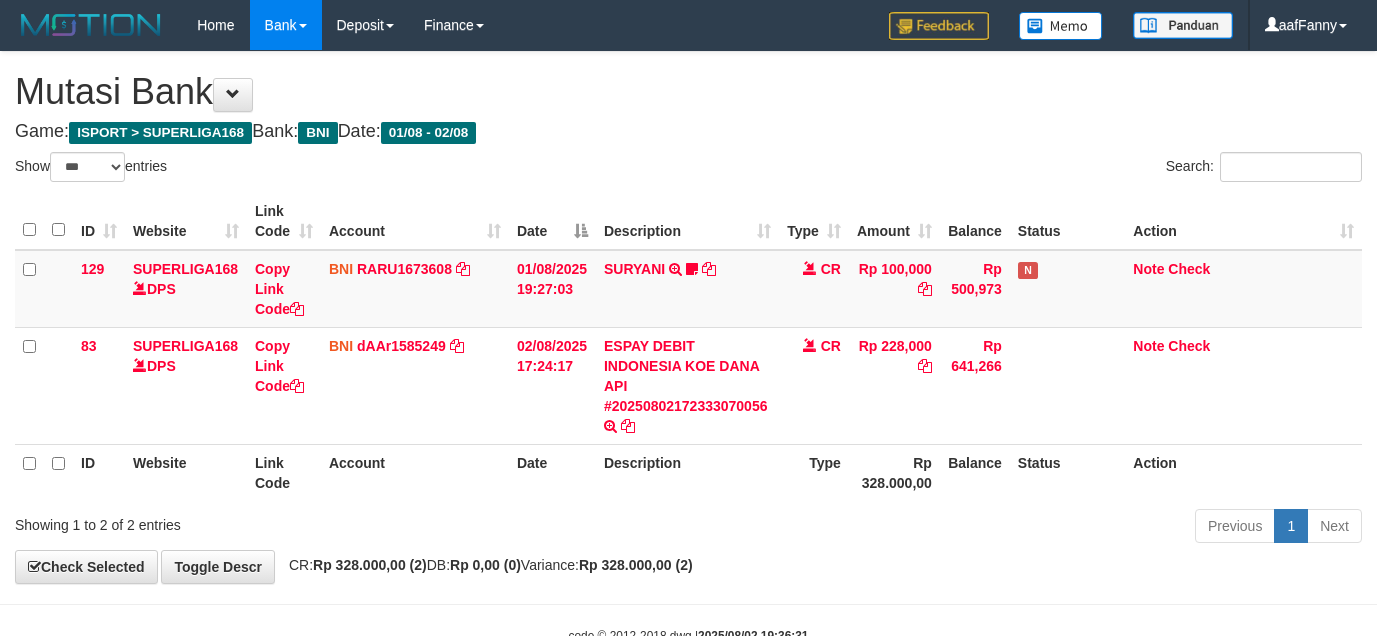 select on "***" 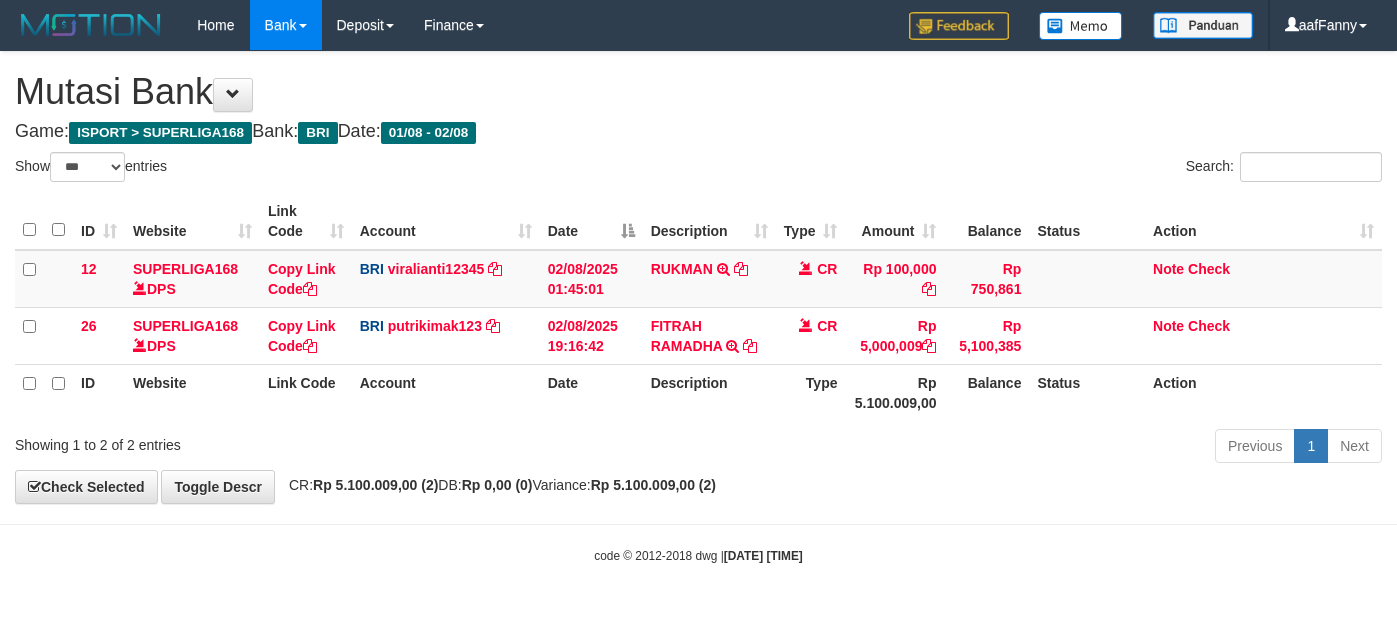 select on "***" 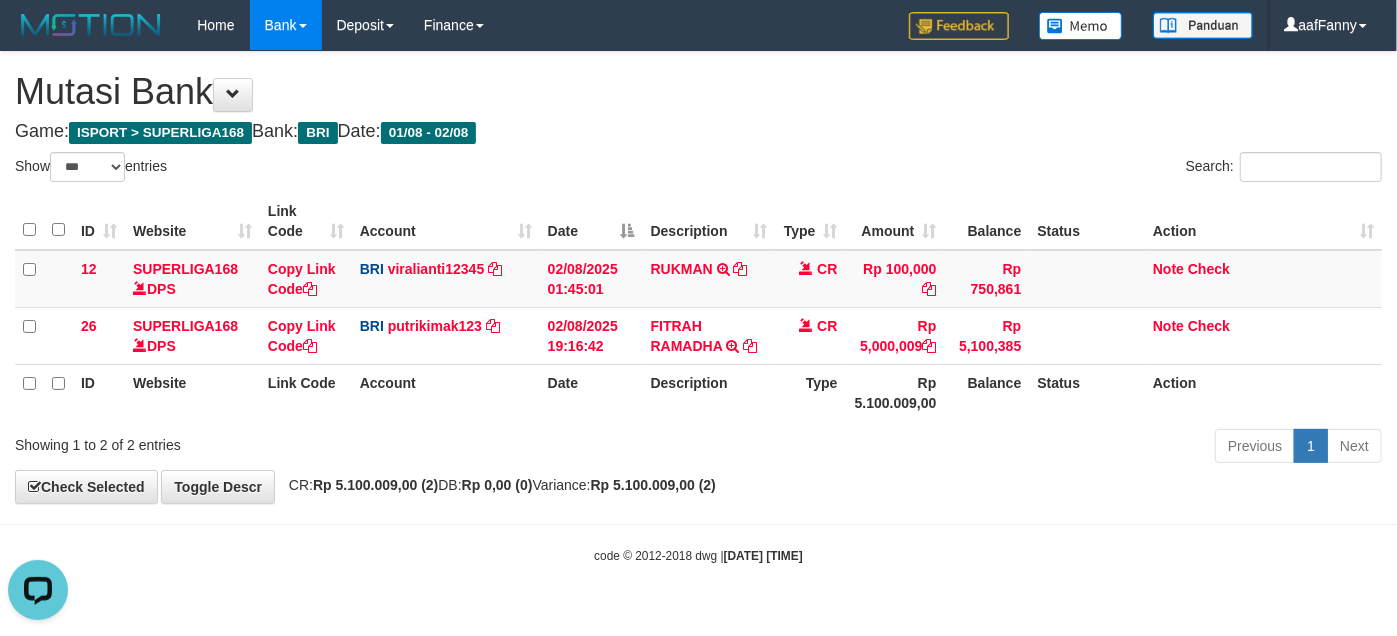 scroll, scrollTop: 0, scrollLeft: 0, axis: both 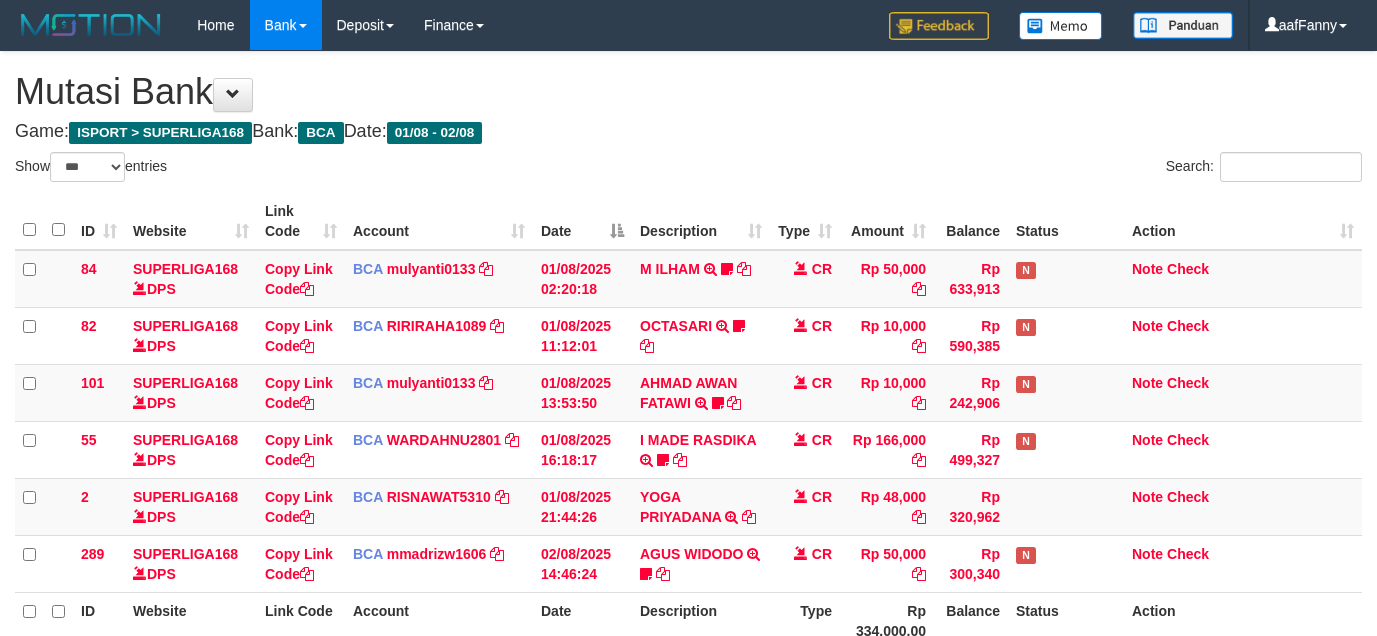 select on "***" 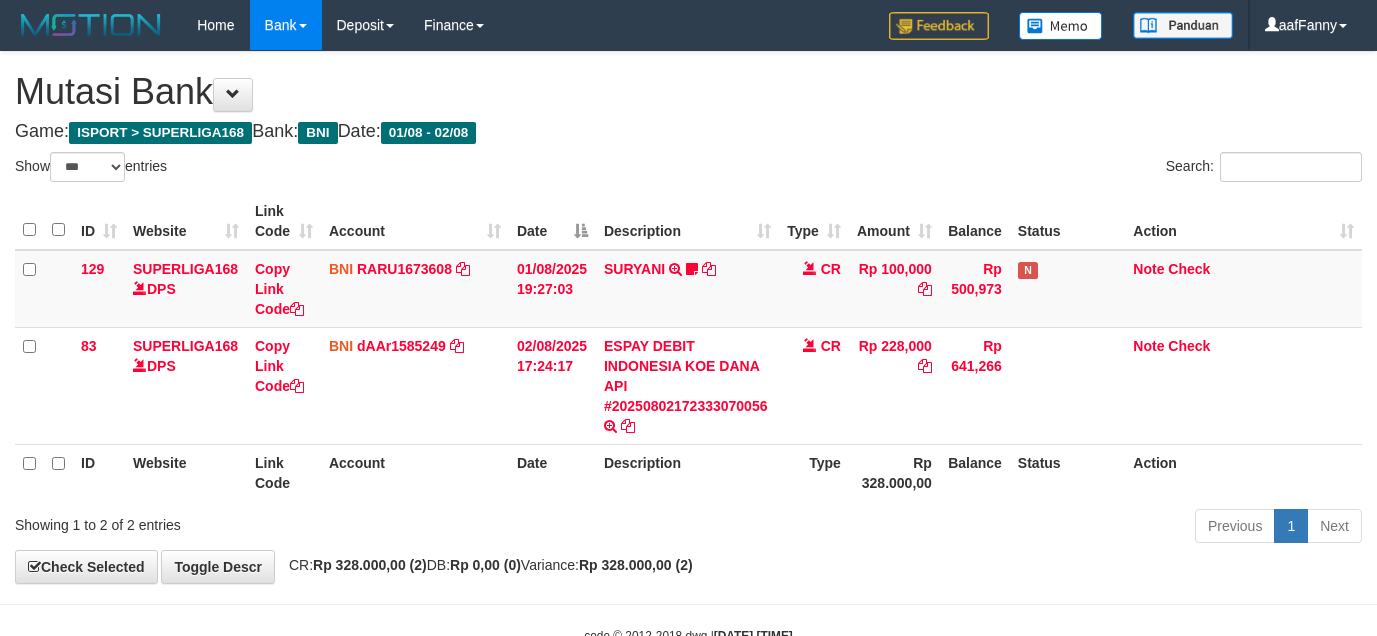 select on "***" 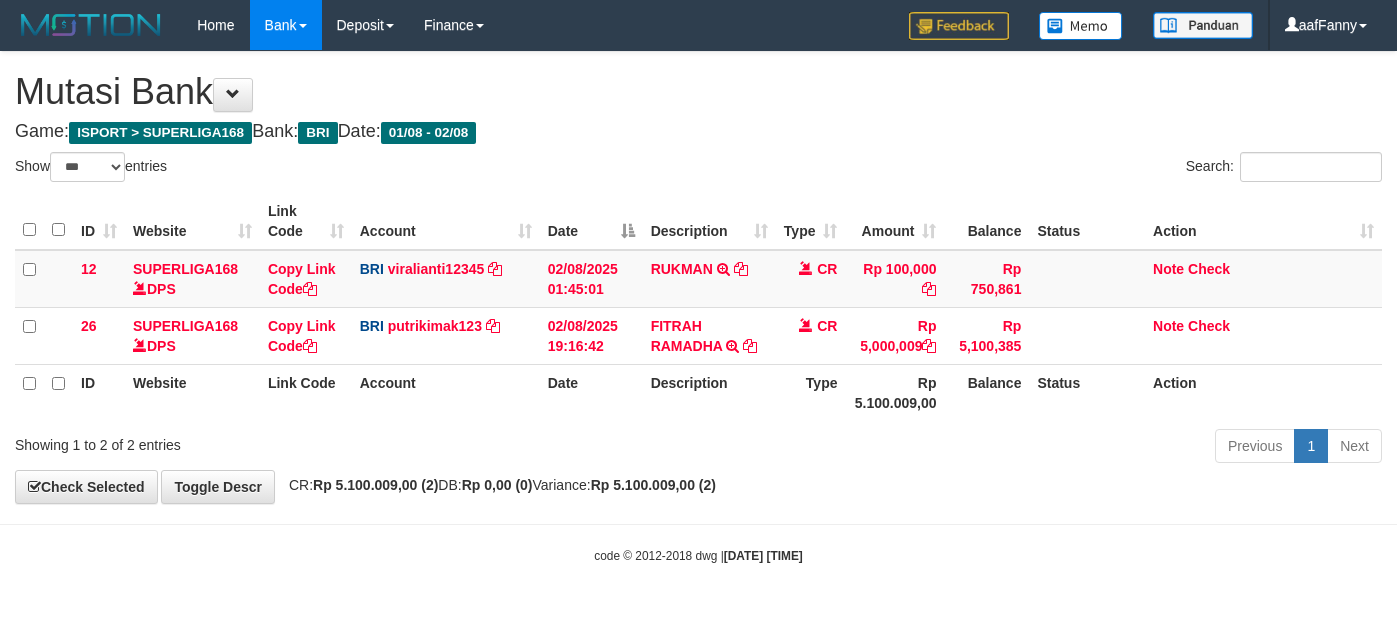select on "***" 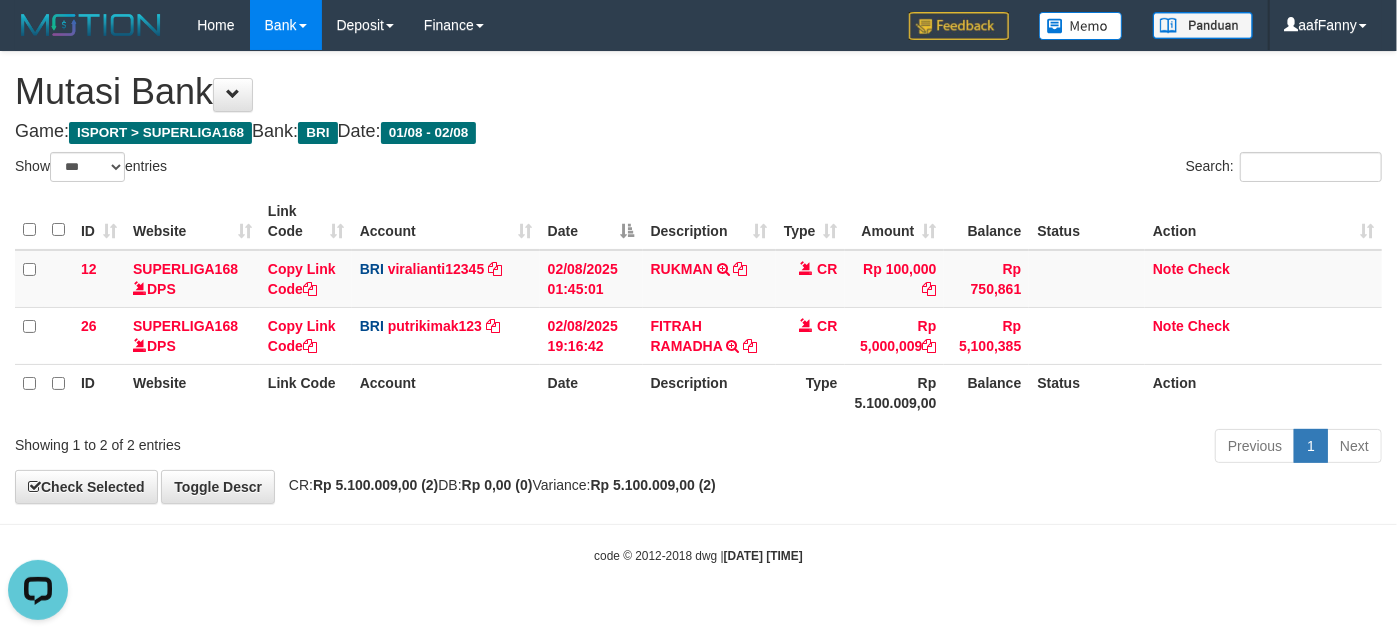 scroll, scrollTop: 0, scrollLeft: 0, axis: both 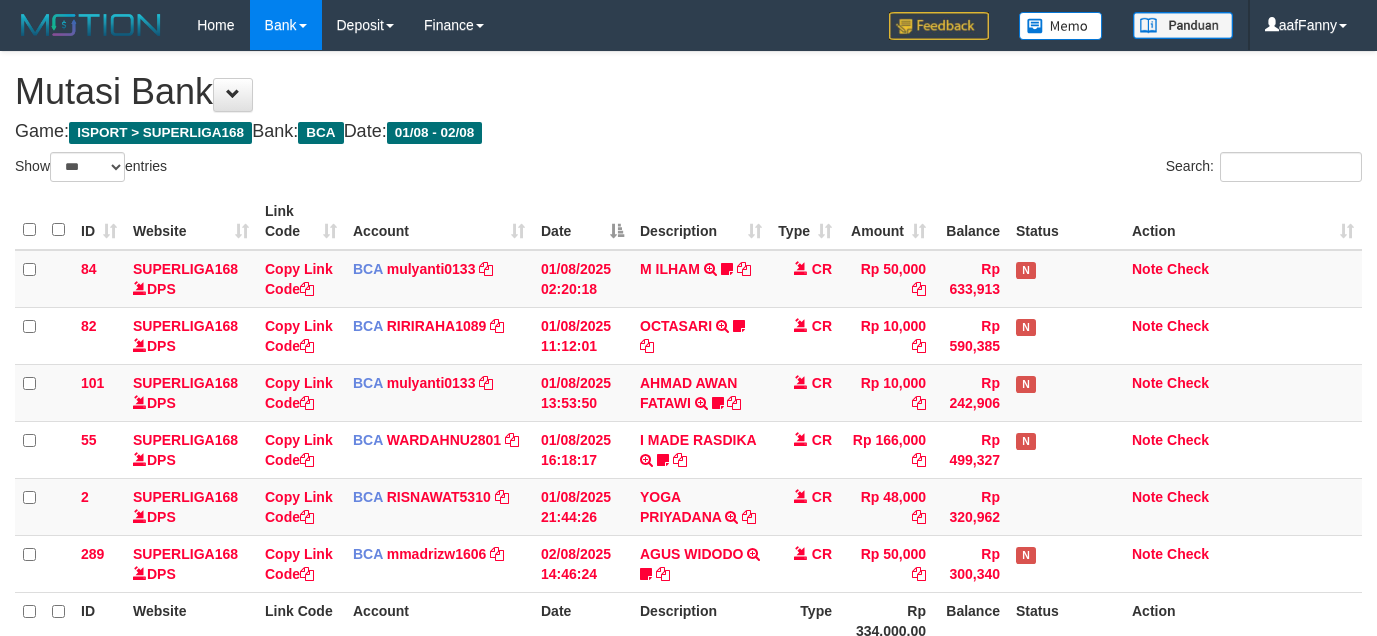 select on "***" 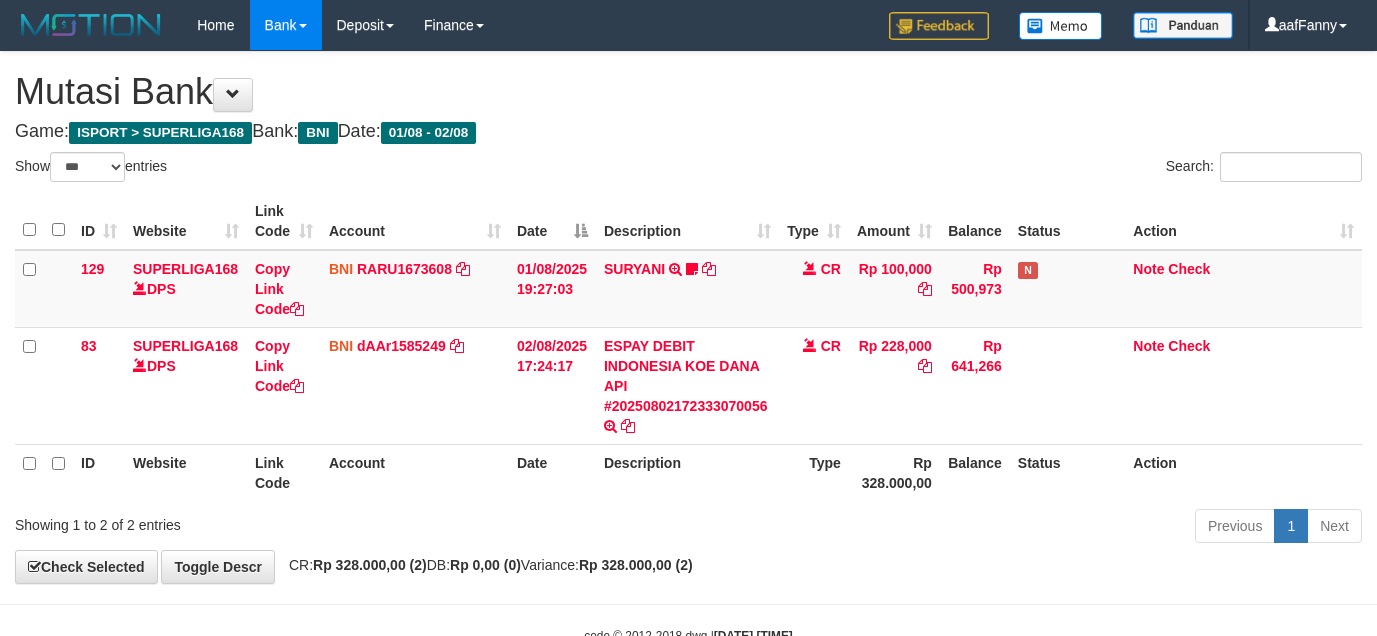 select on "***" 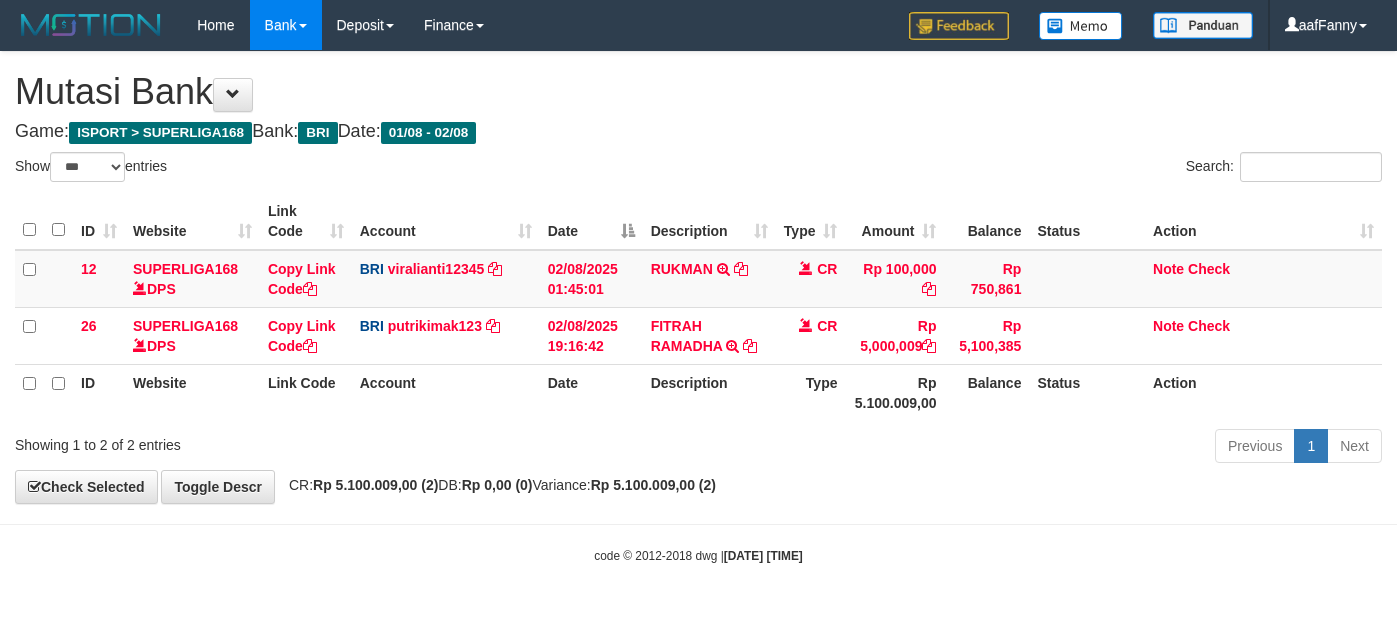 select on "***" 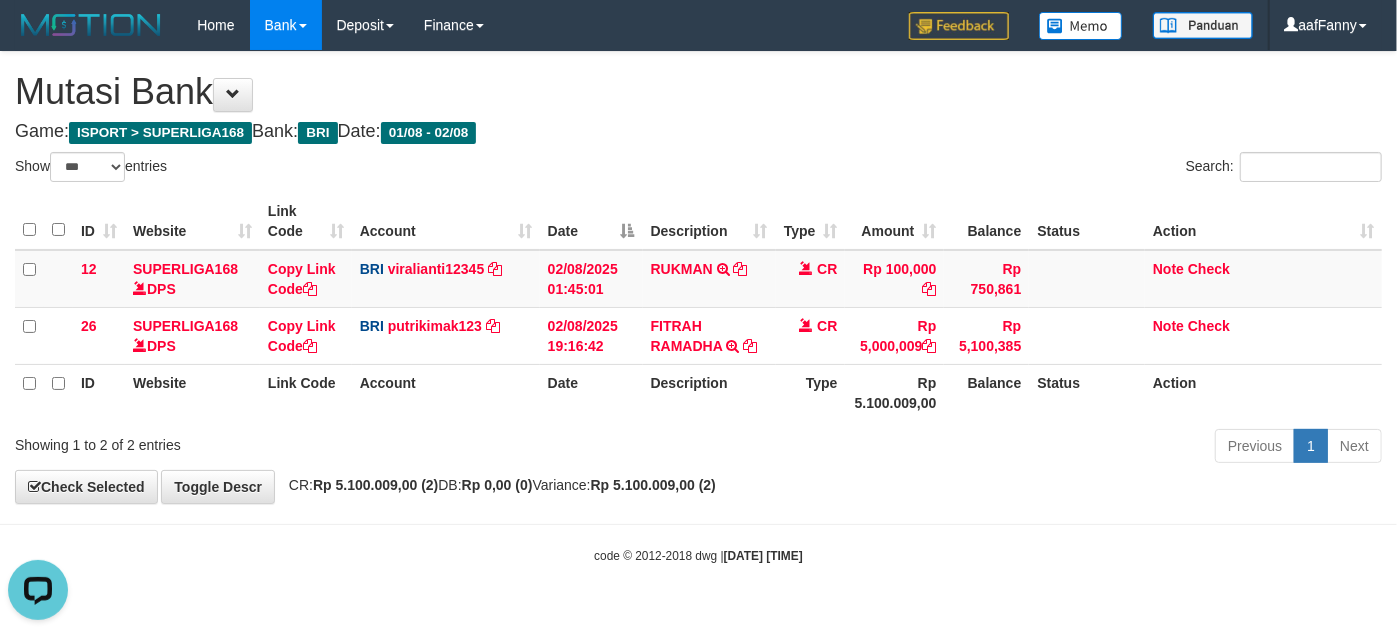 scroll, scrollTop: 0, scrollLeft: 0, axis: both 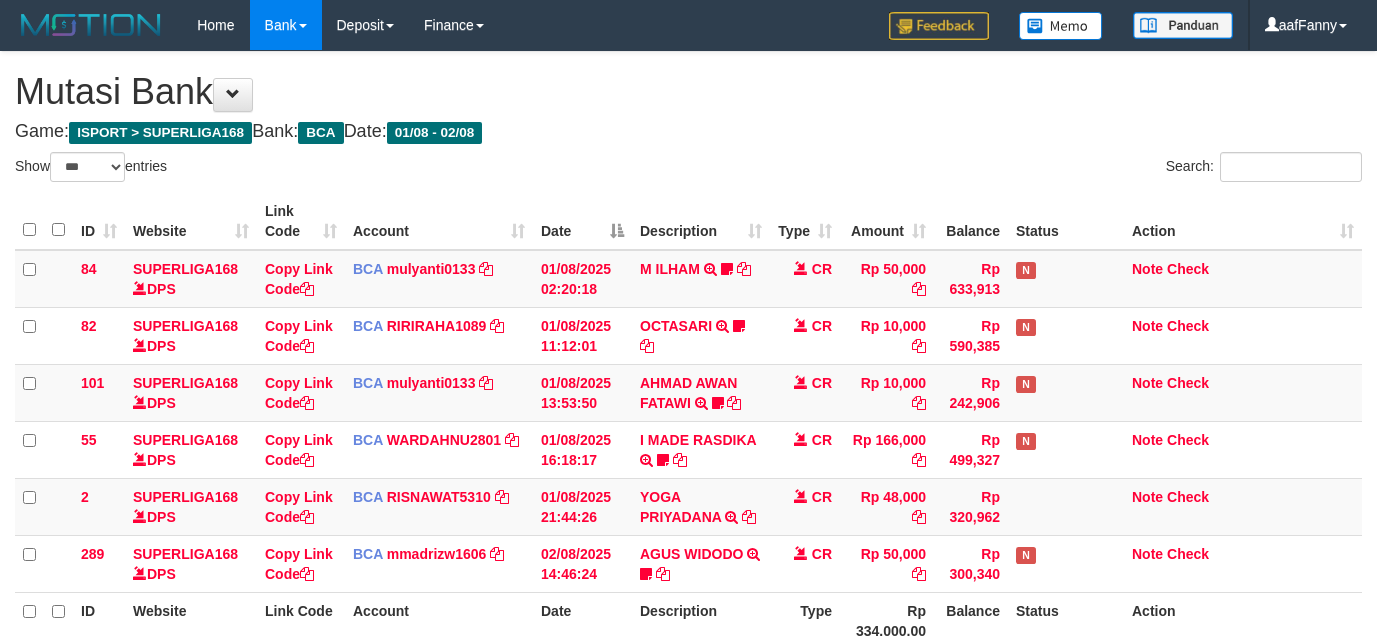 select on "***" 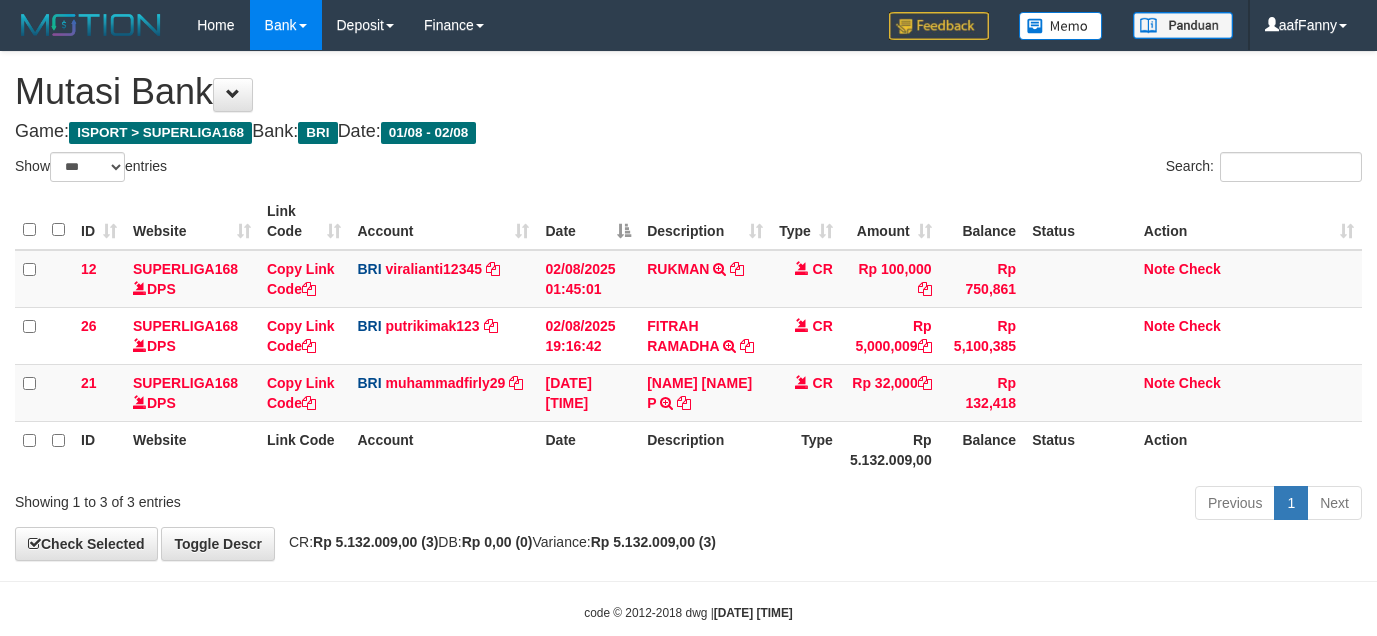 select on "***" 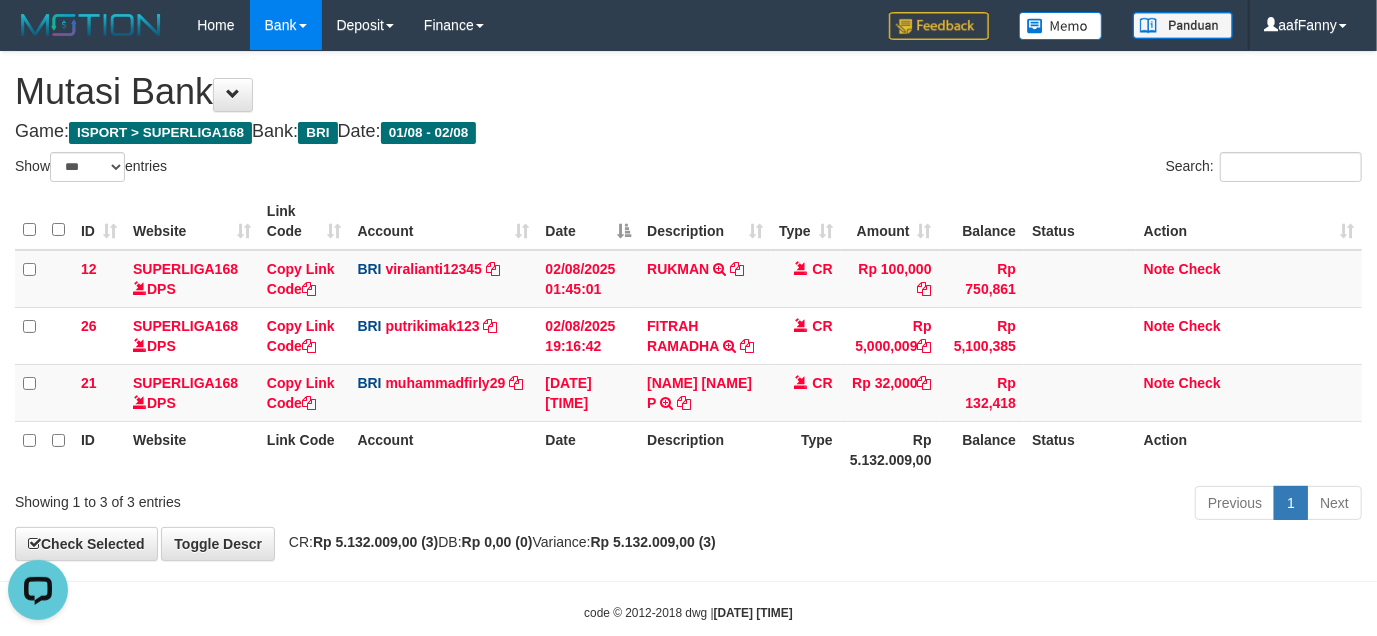 scroll, scrollTop: 0, scrollLeft: 0, axis: both 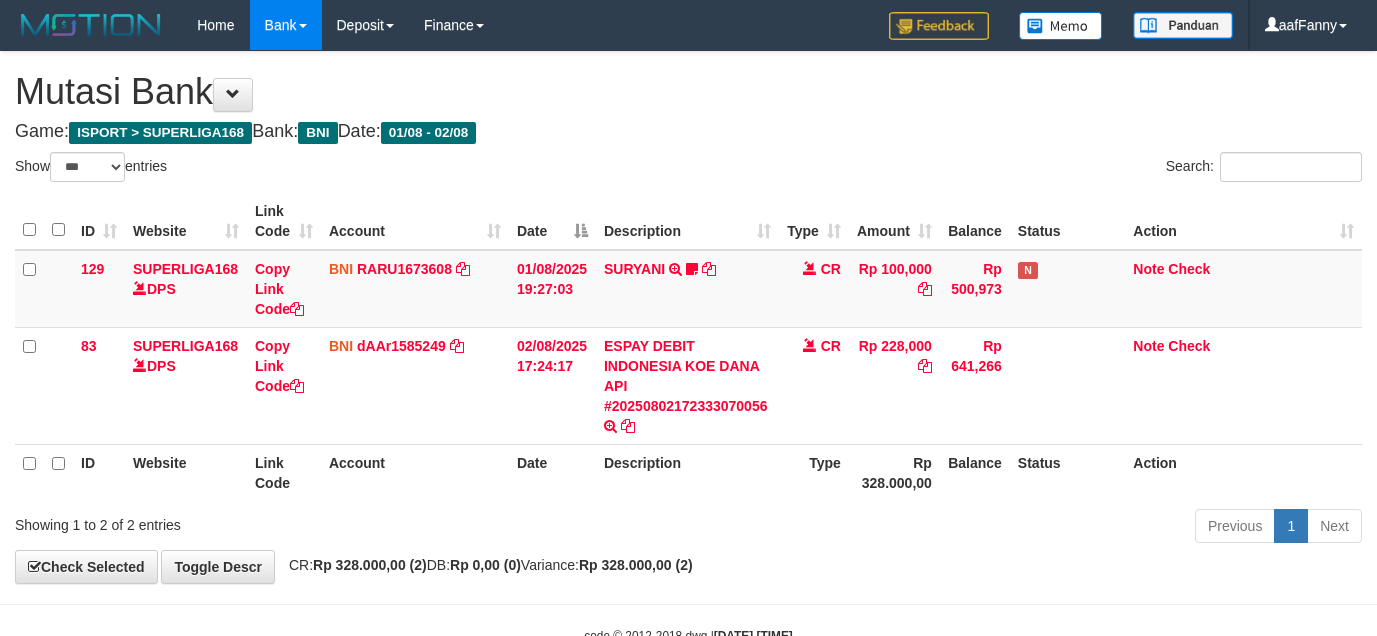 select on "***" 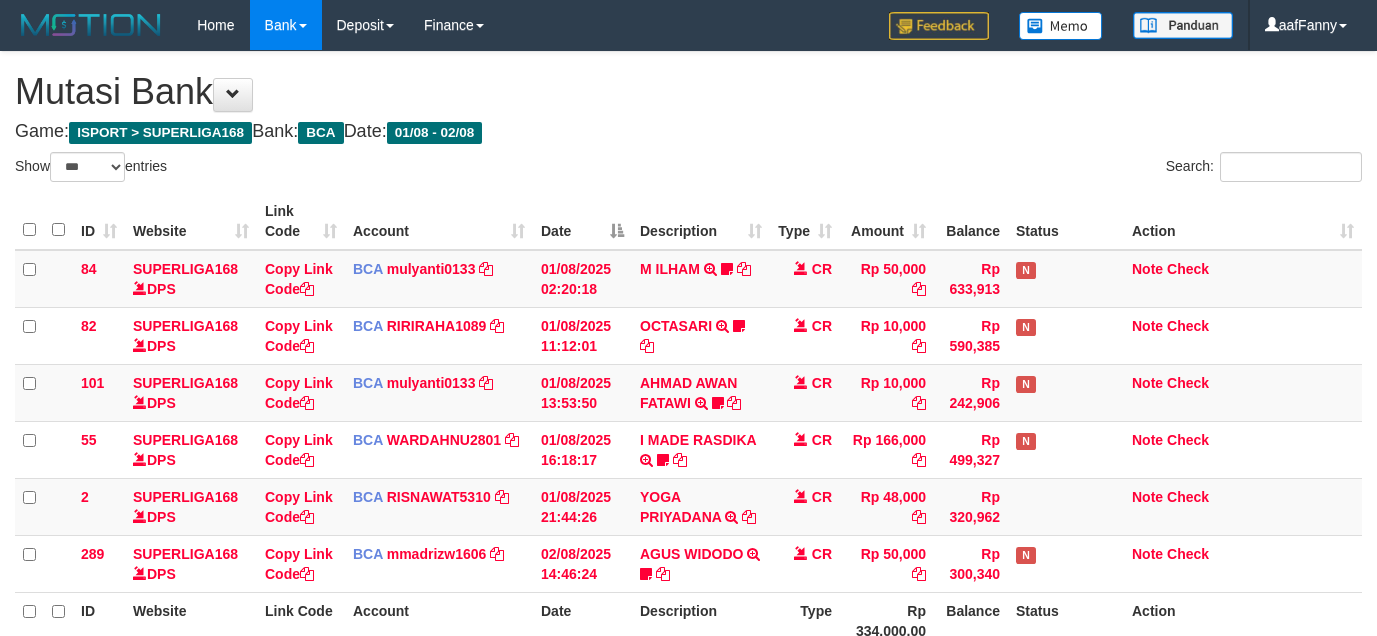 select on "***" 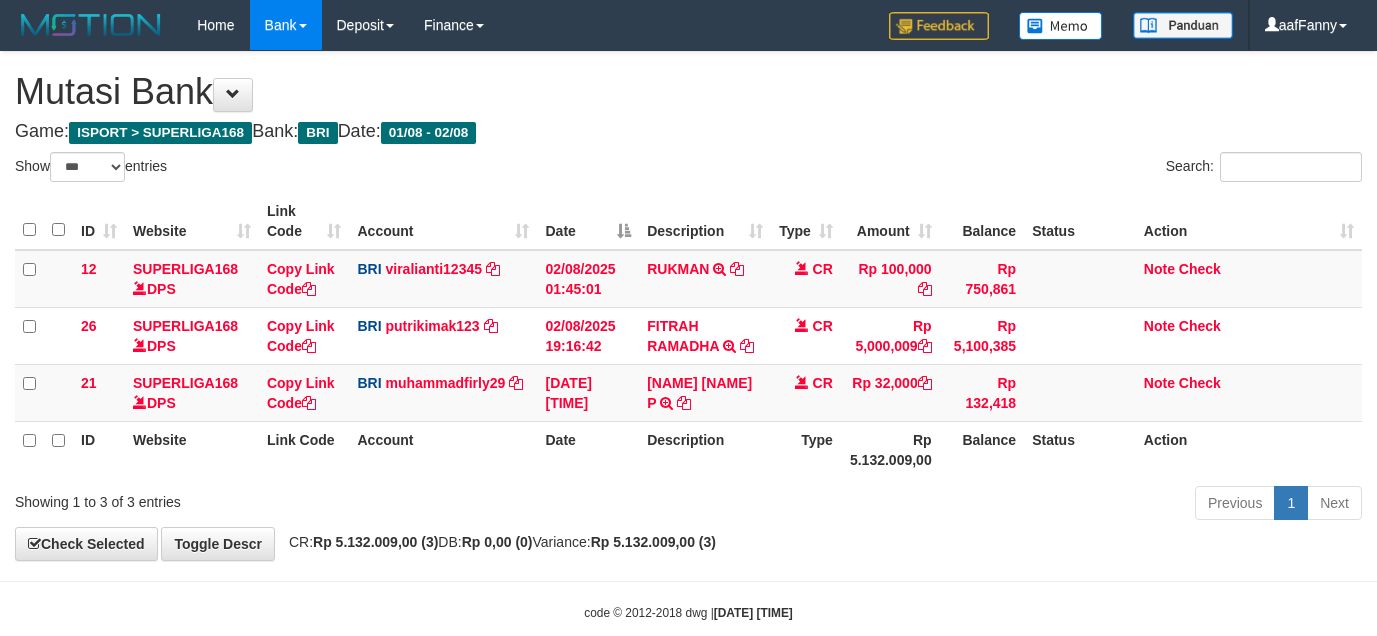 select on "***" 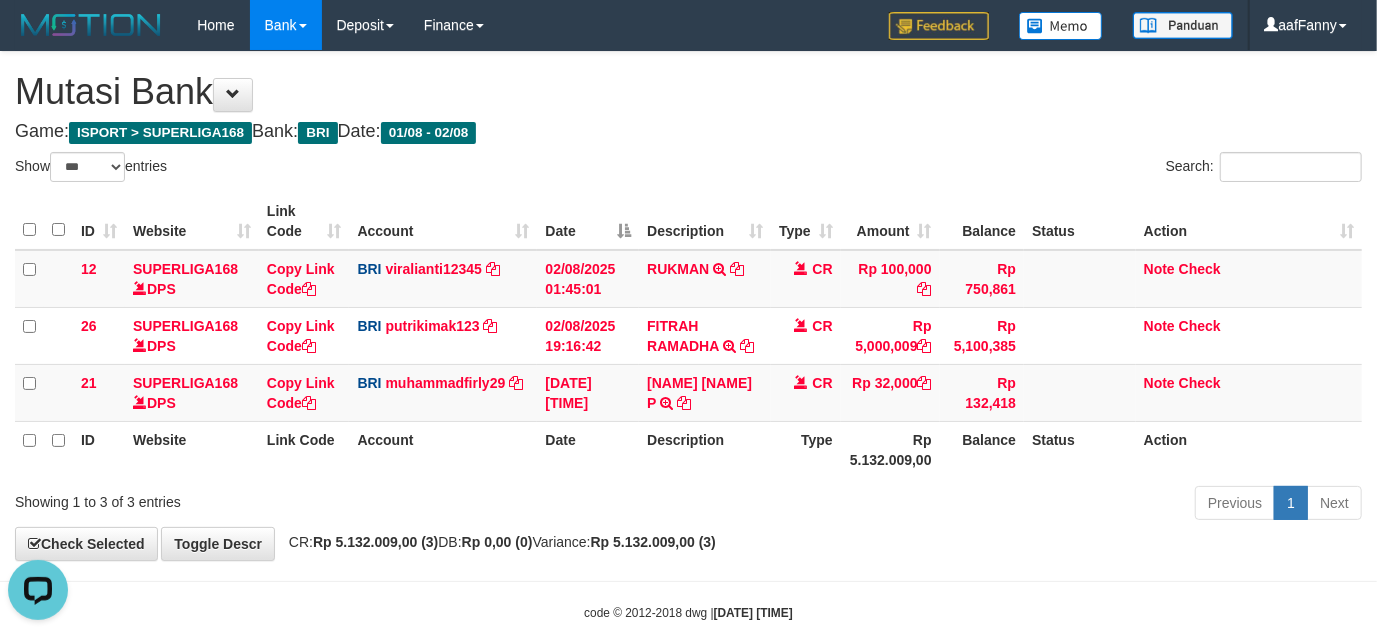 scroll, scrollTop: 0, scrollLeft: 0, axis: both 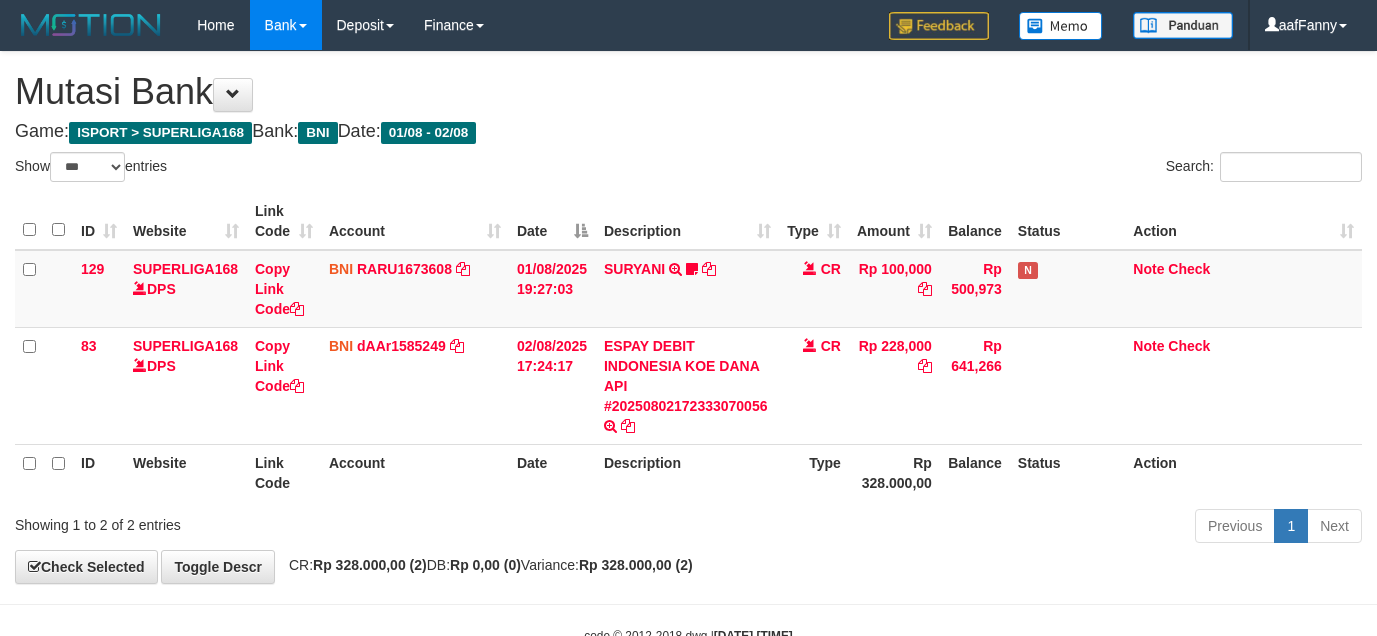 select on "***" 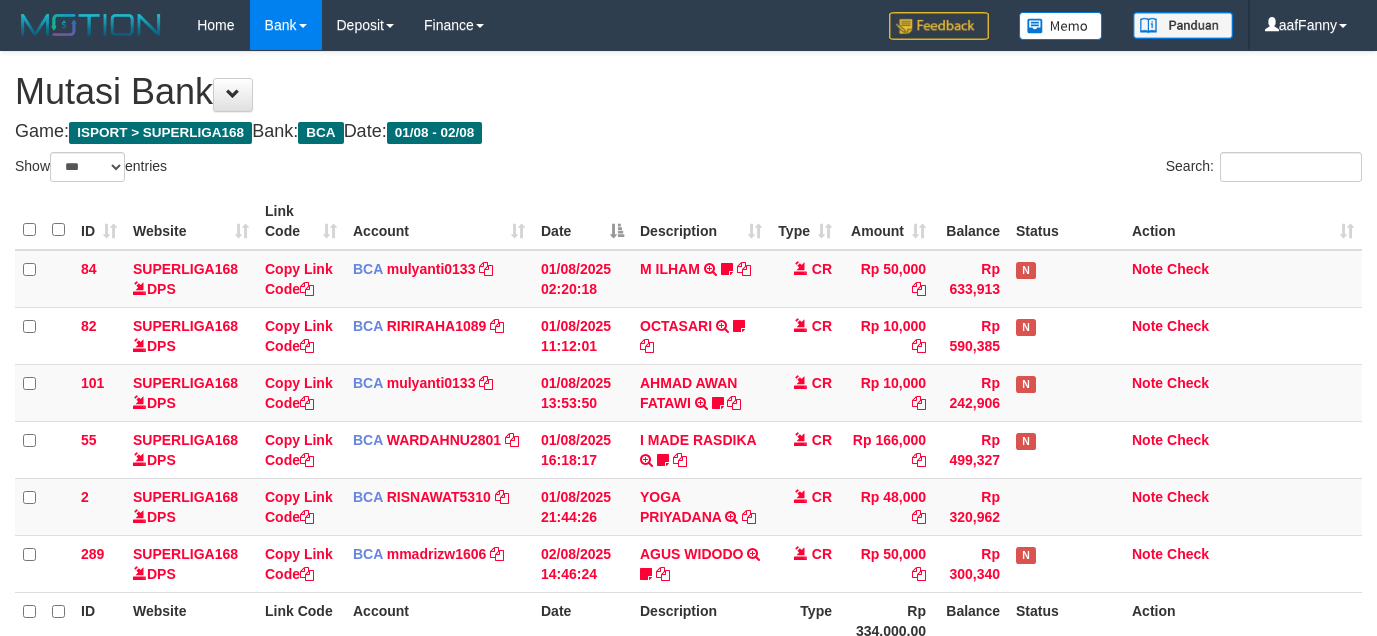 select on "***" 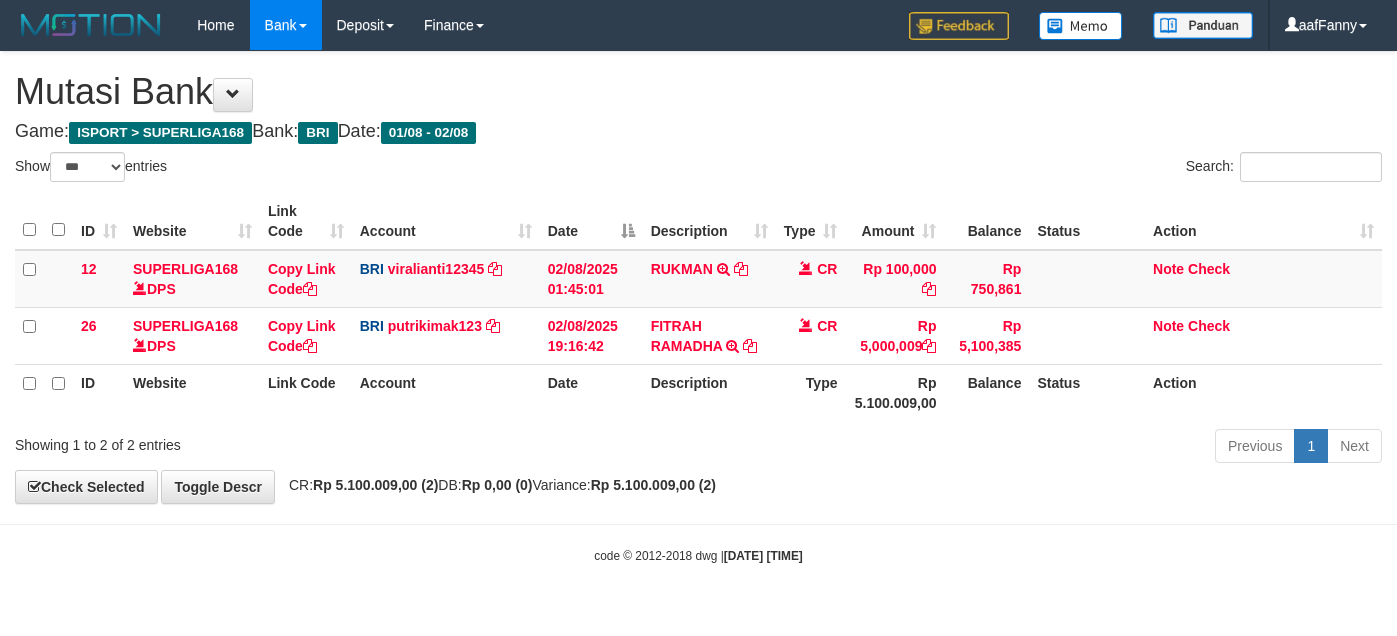 select on "***" 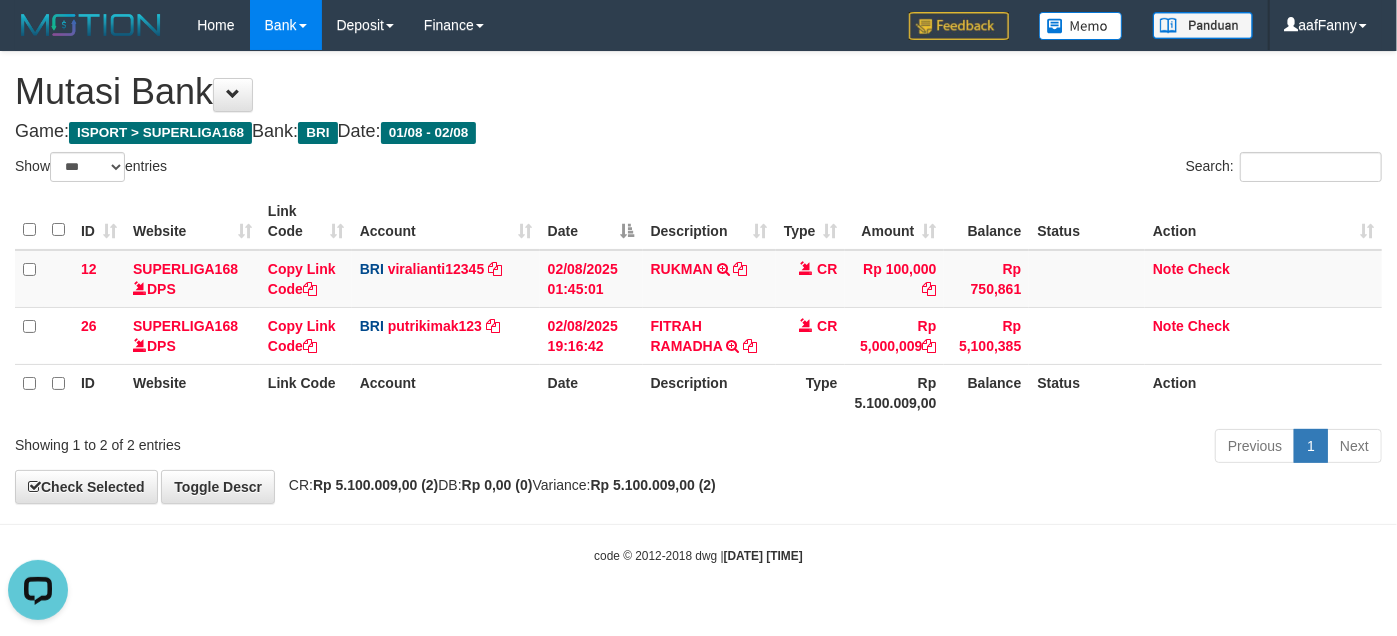scroll, scrollTop: 0, scrollLeft: 0, axis: both 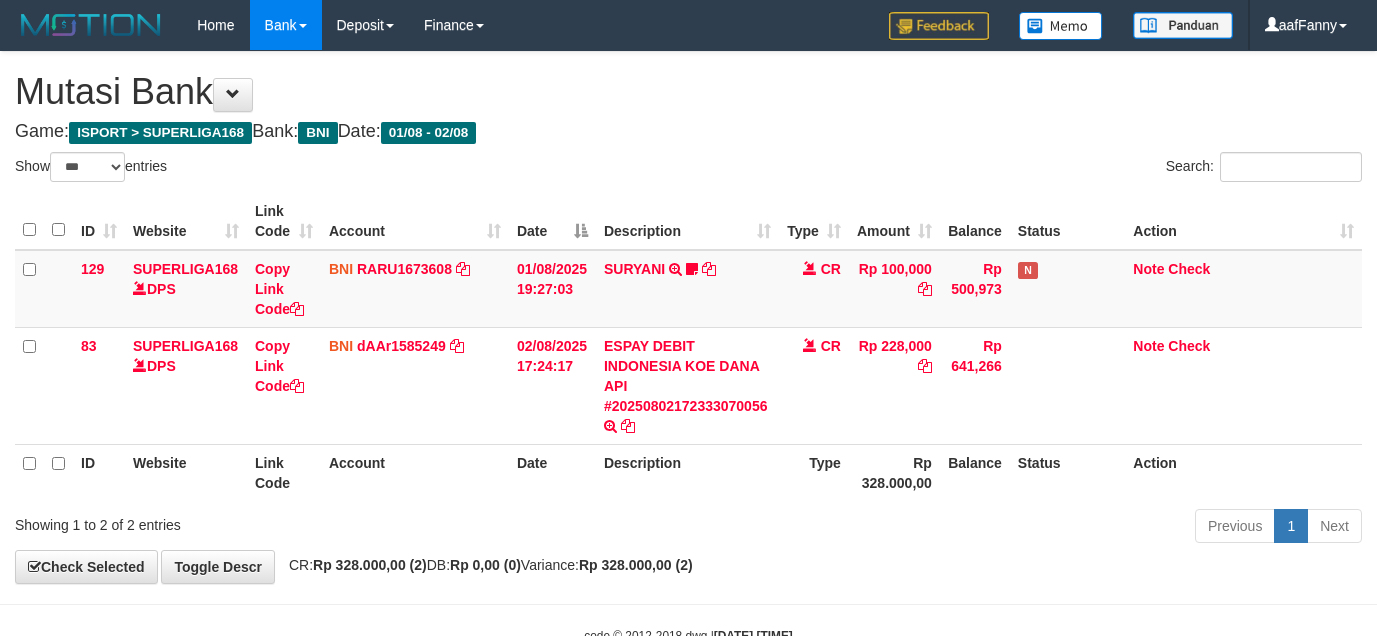 select on "***" 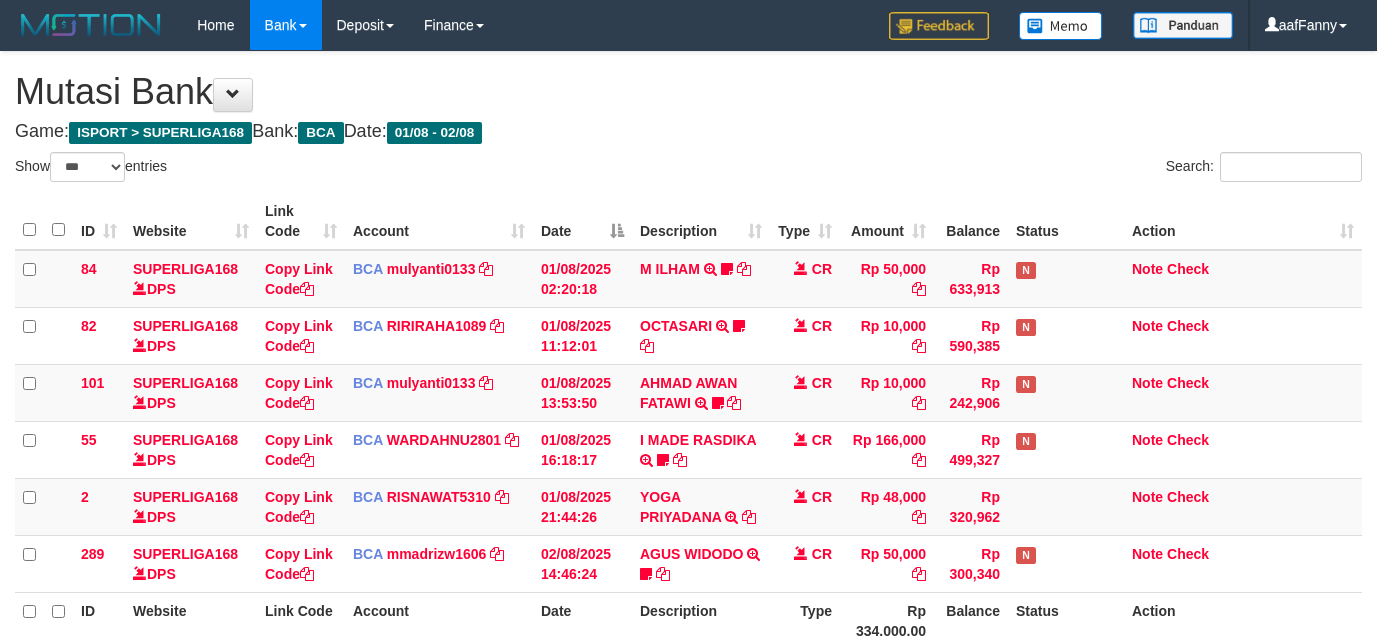 select on "***" 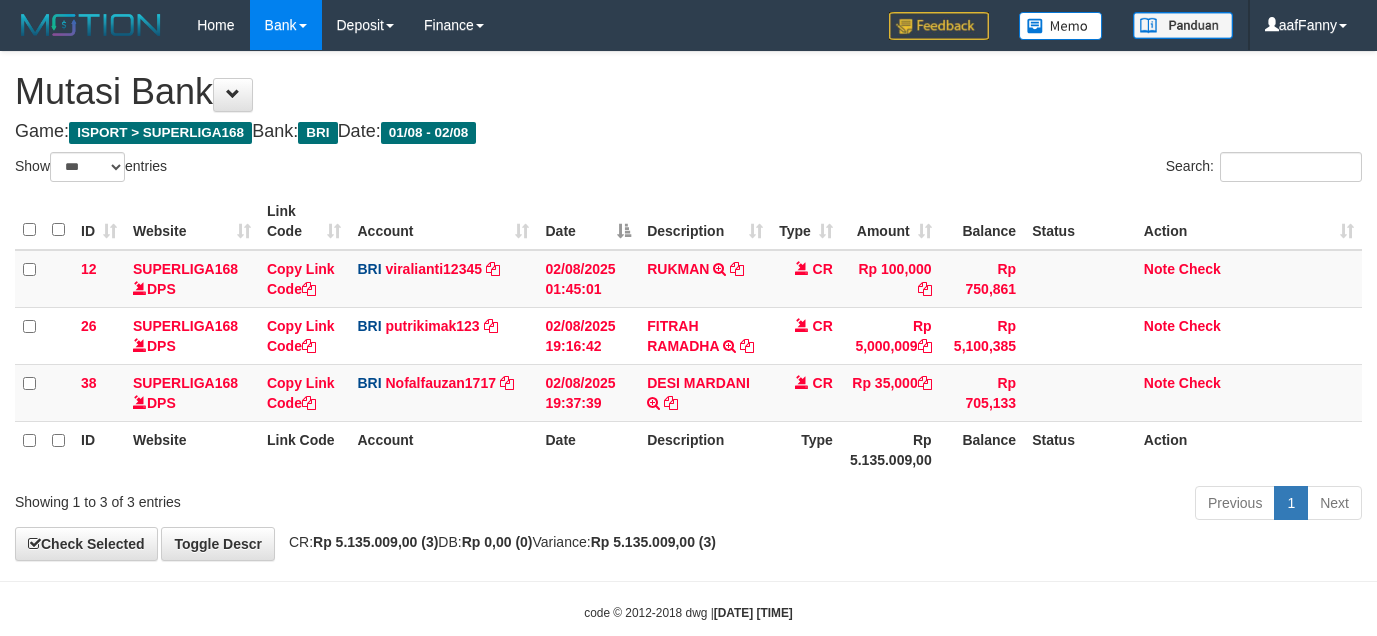 select on "***" 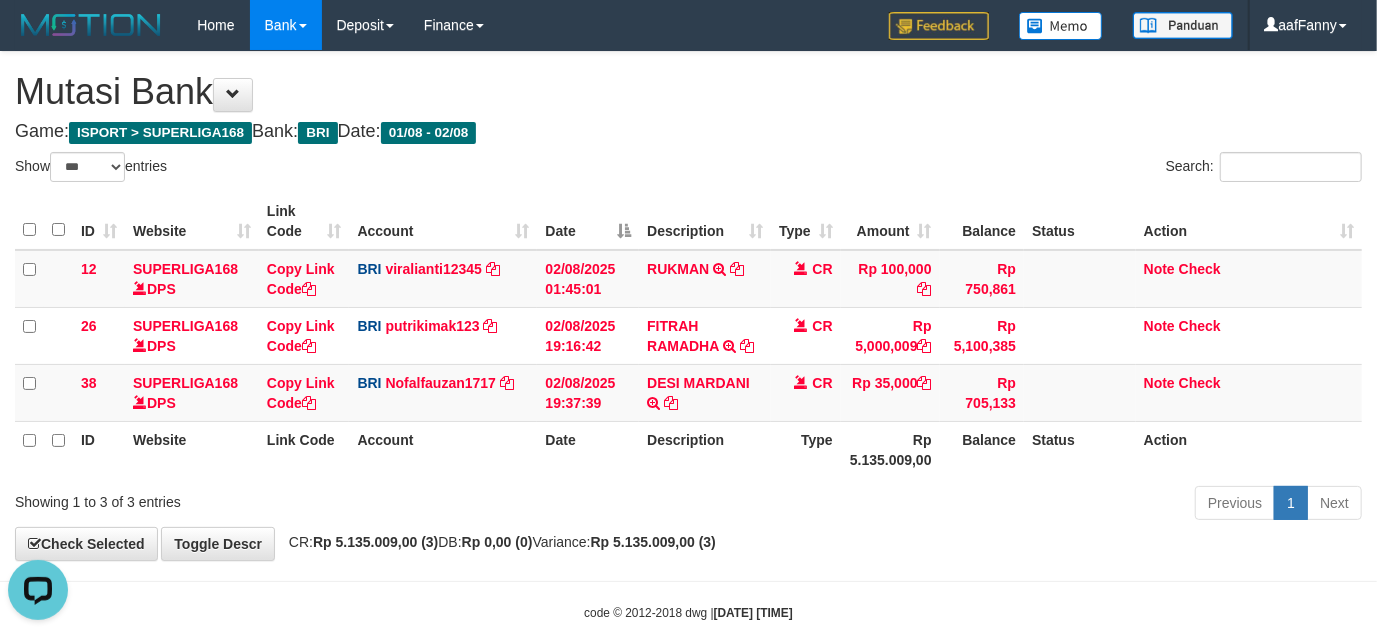 scroll, scrollTop: 0, scrollLeft: 0, axis: both 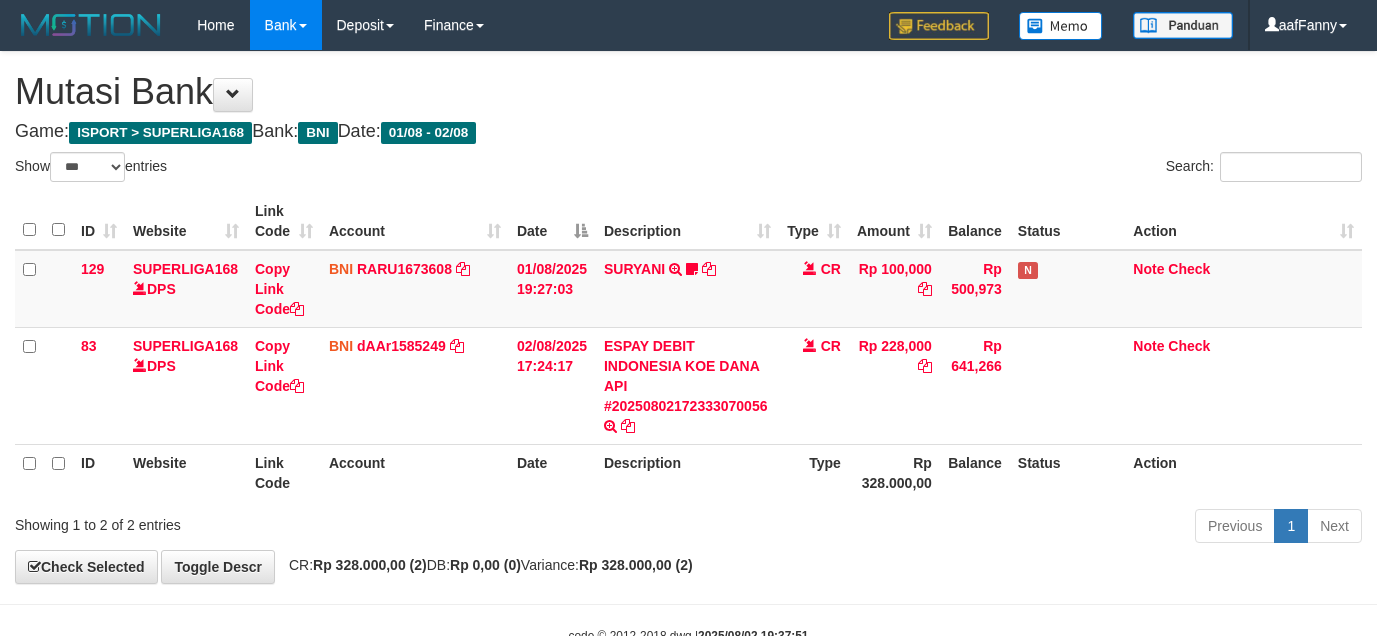 select on "***" 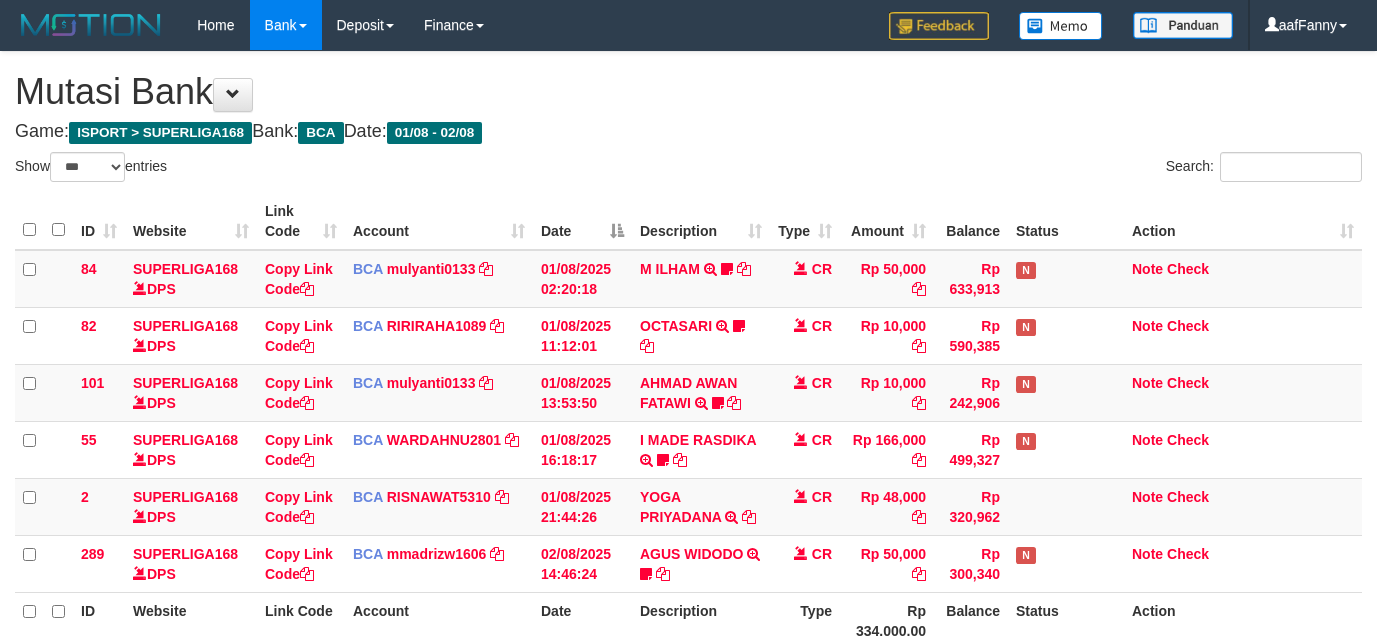 select on "***" 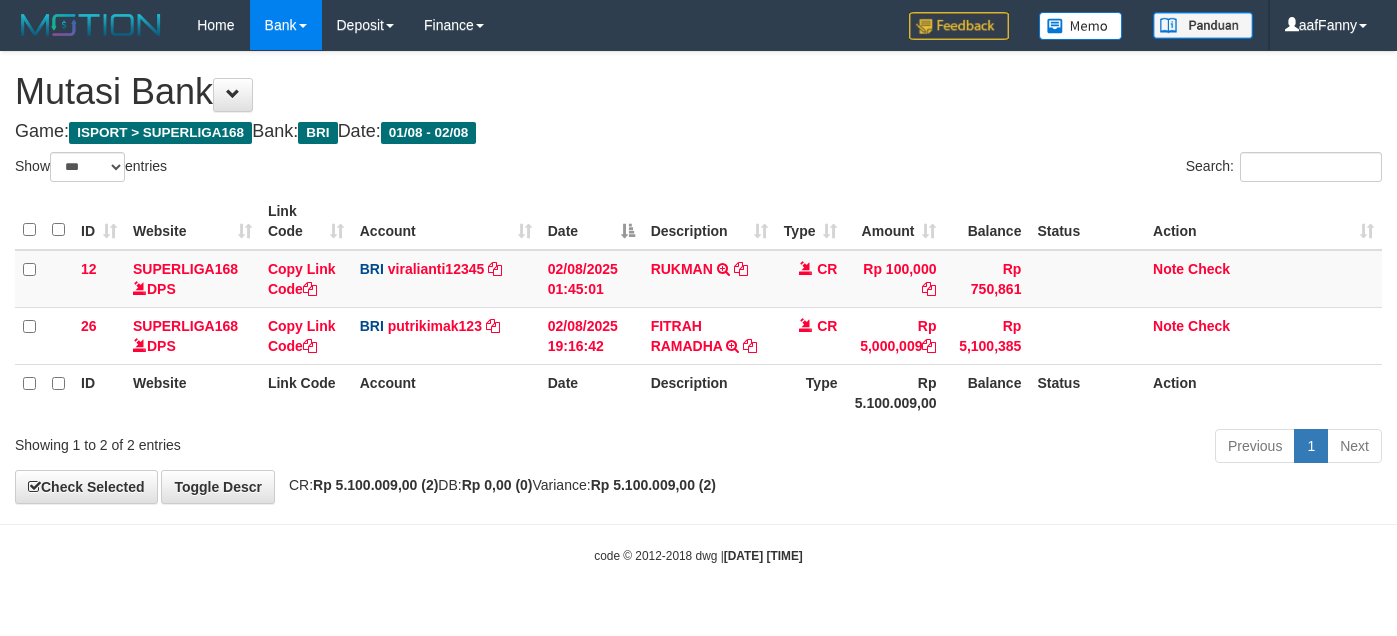 select on "***" 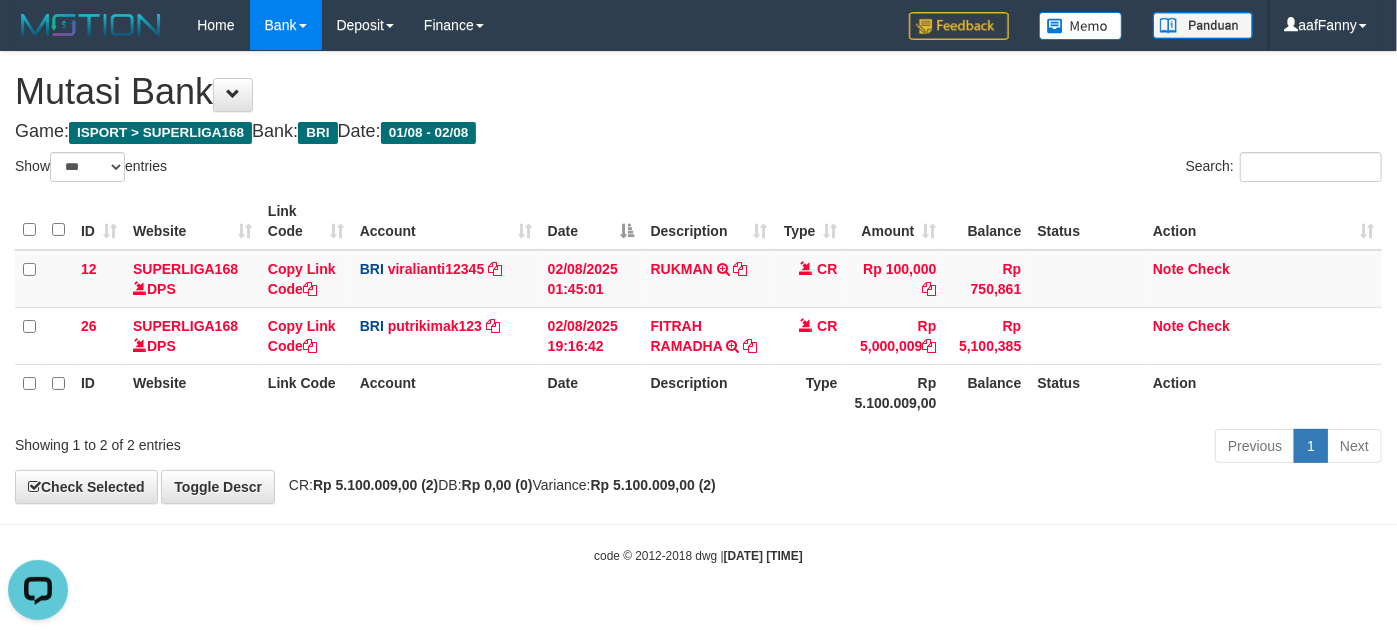 scroll, scrollTop: 0, scrollLeft: 0, axis: both 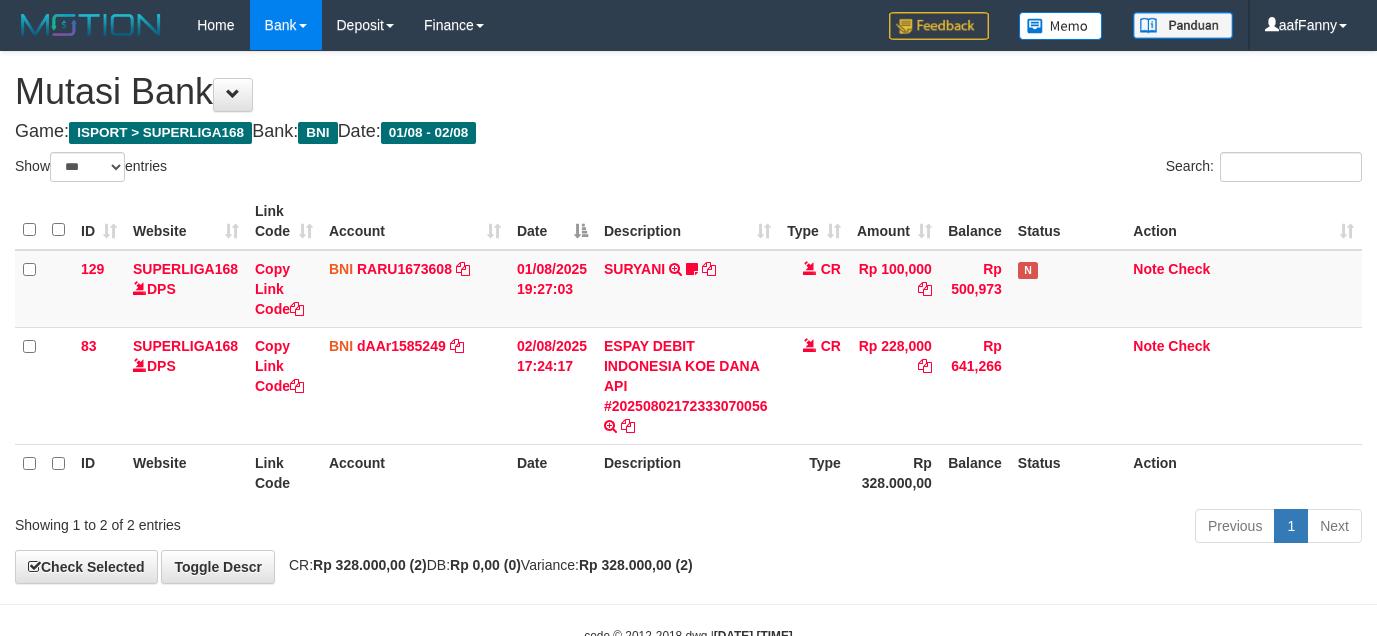 select on "***" 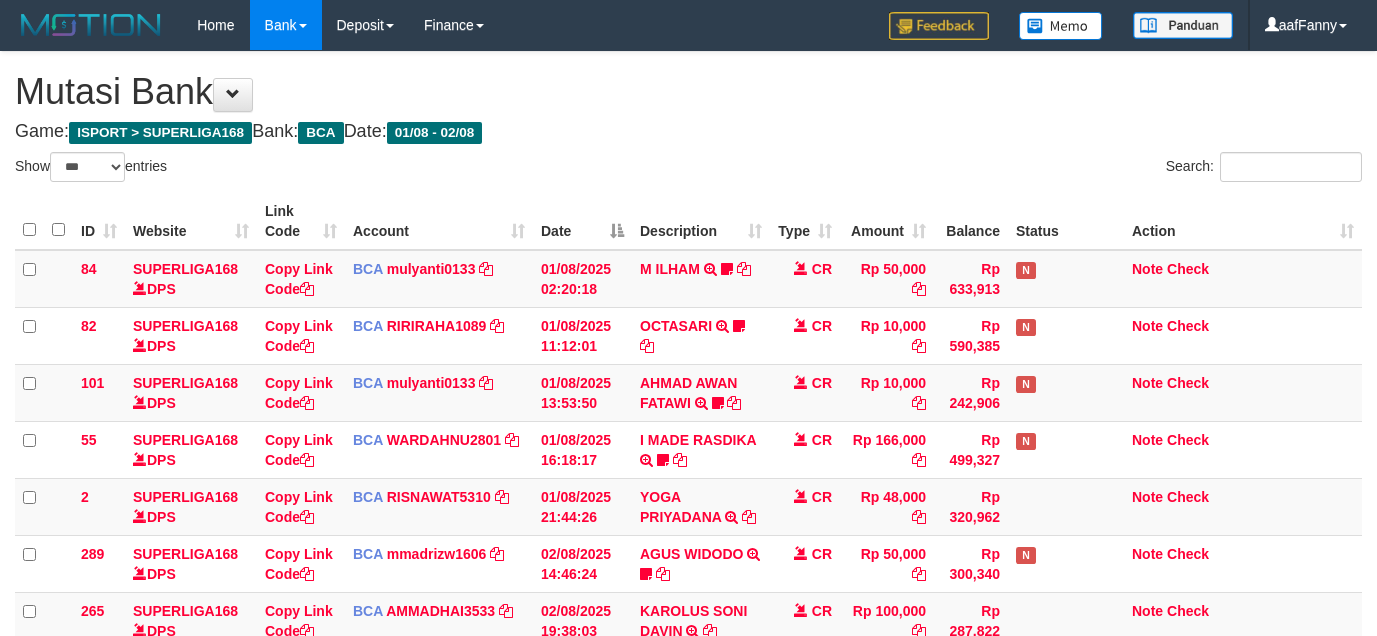 select on "***" 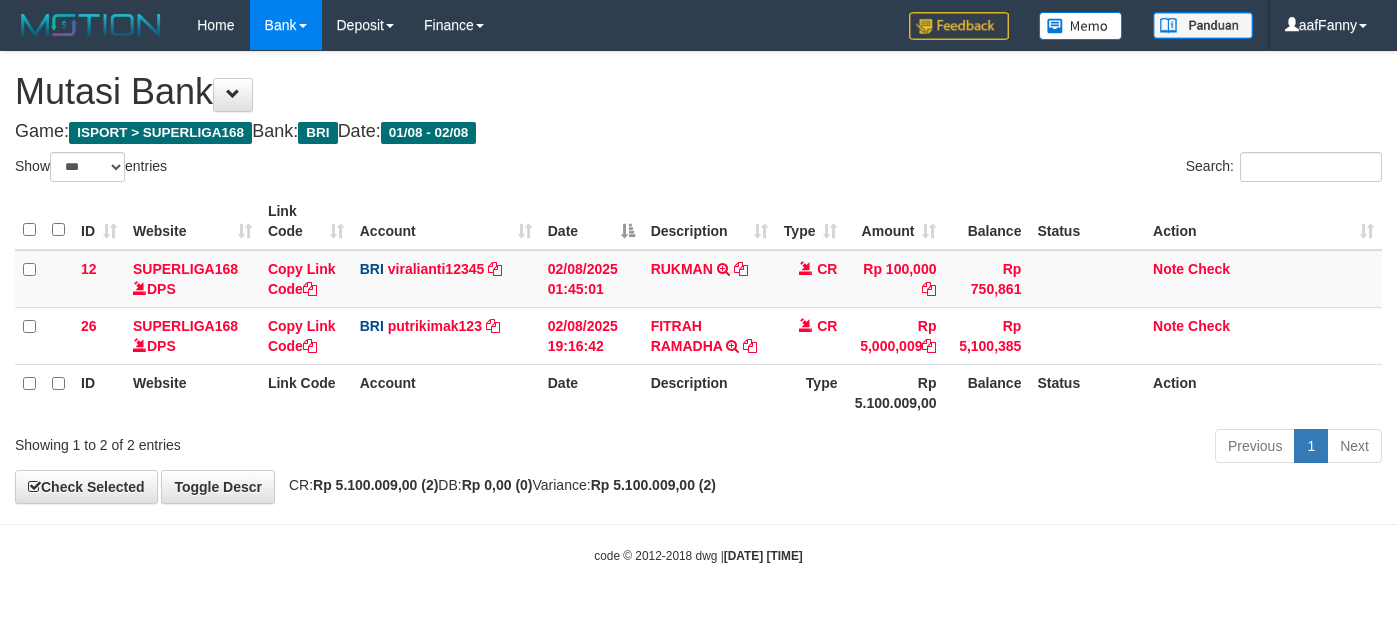 select on "***" 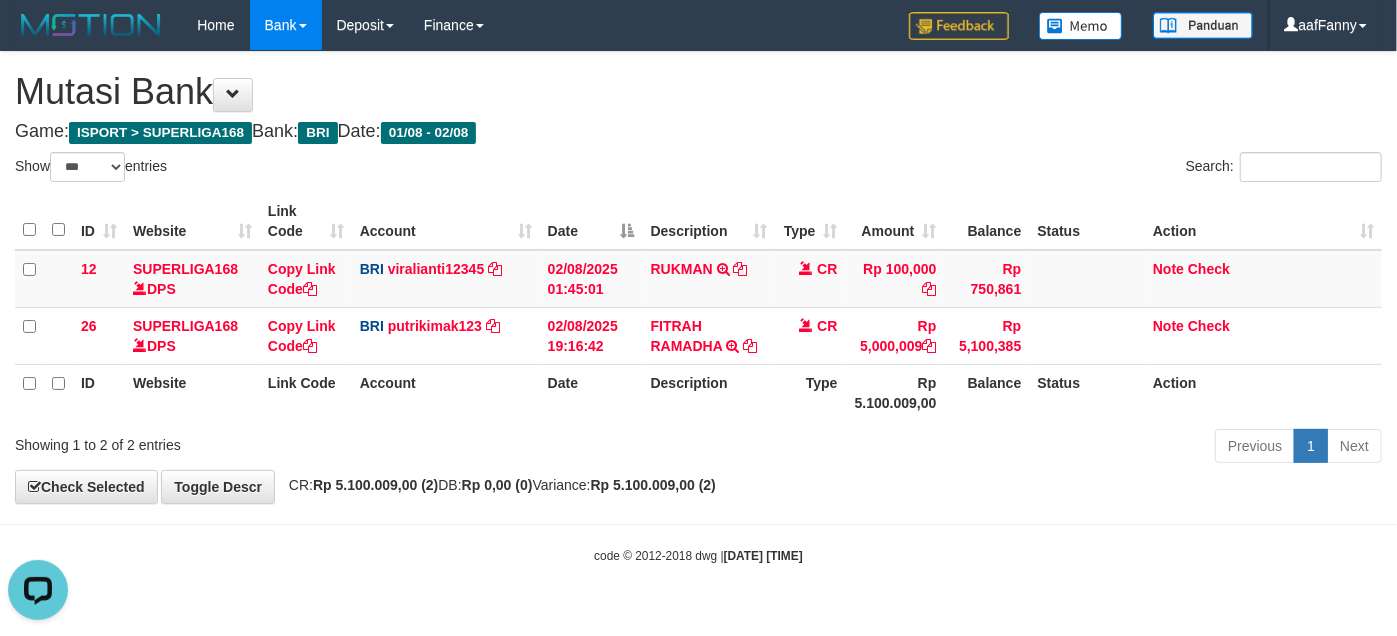 scroll, scrollTop: 0, scrollLeft: 0, axis: both 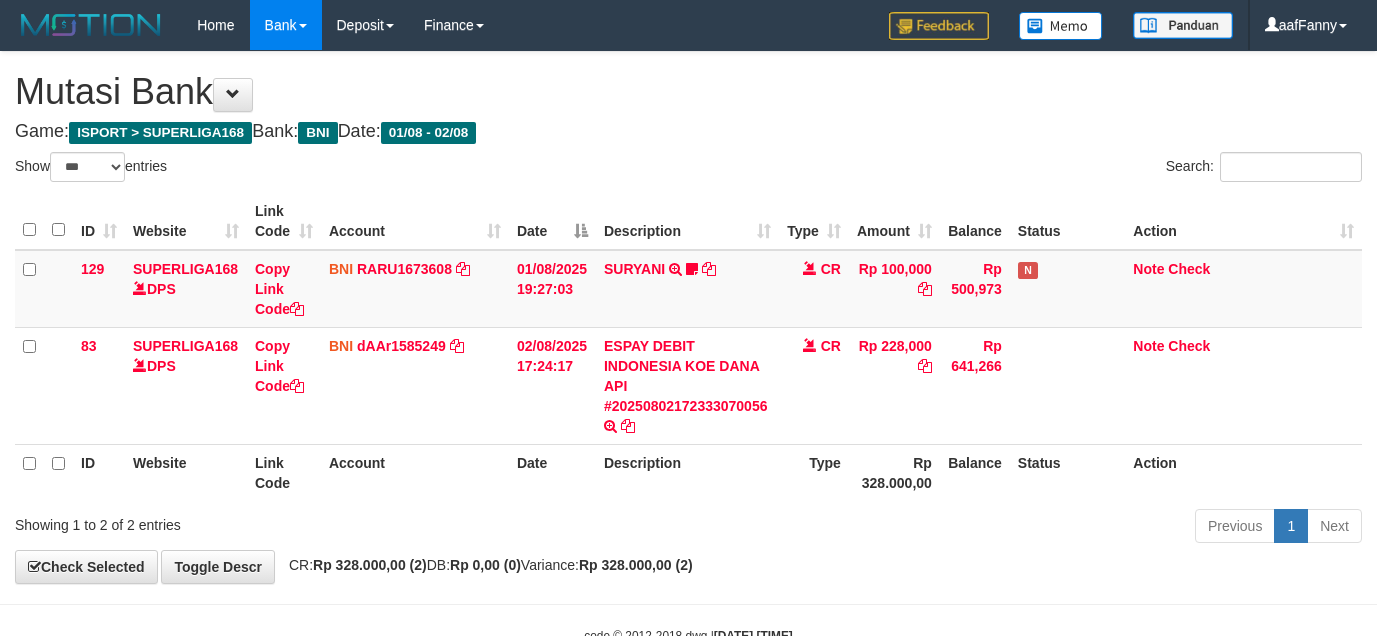 select on "***" 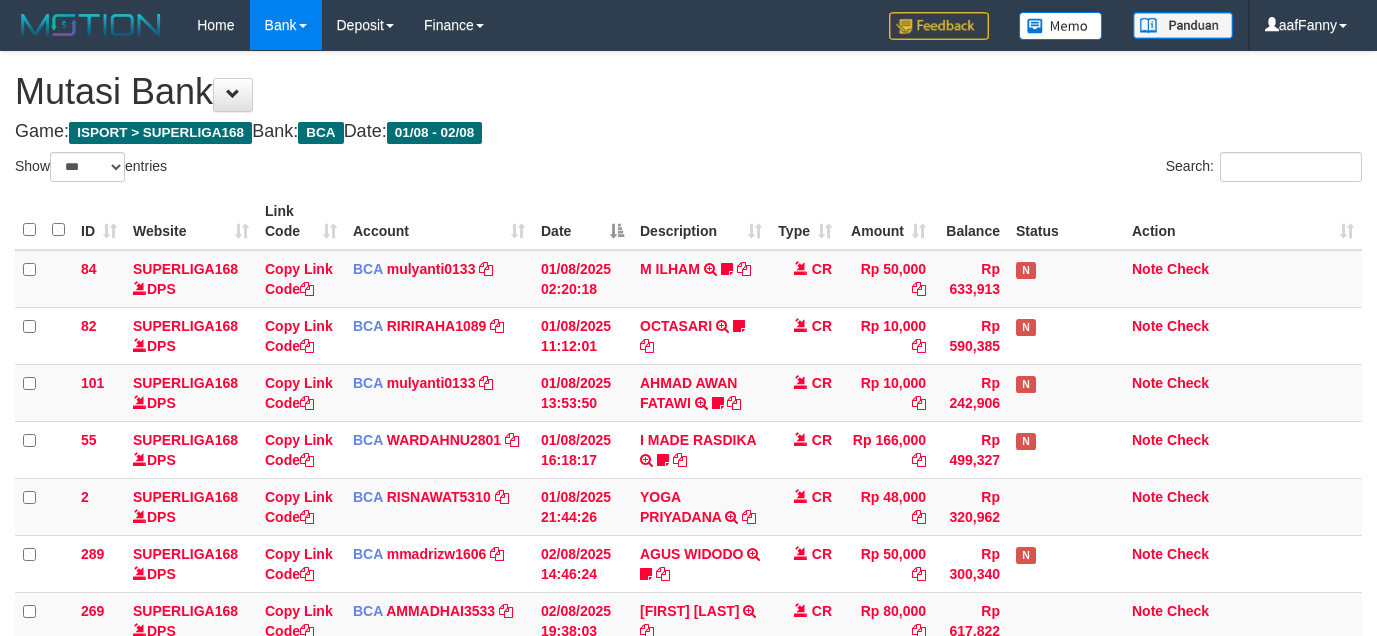 select on "***" 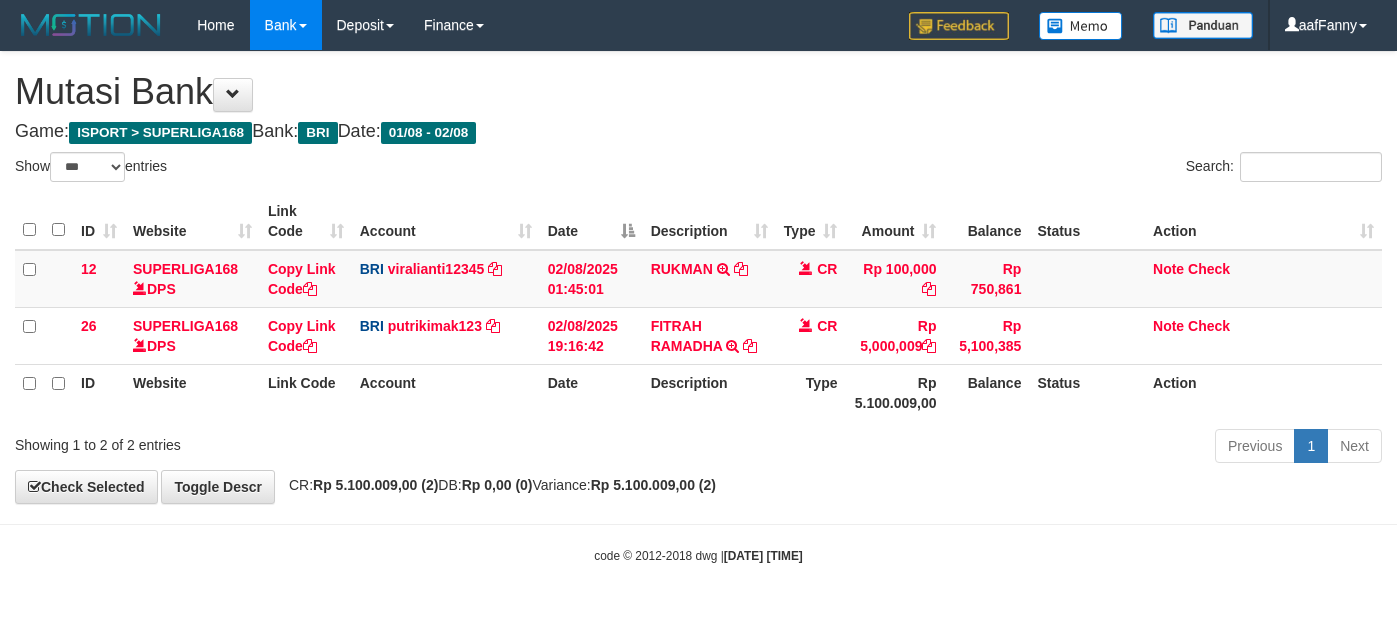 select on "***" 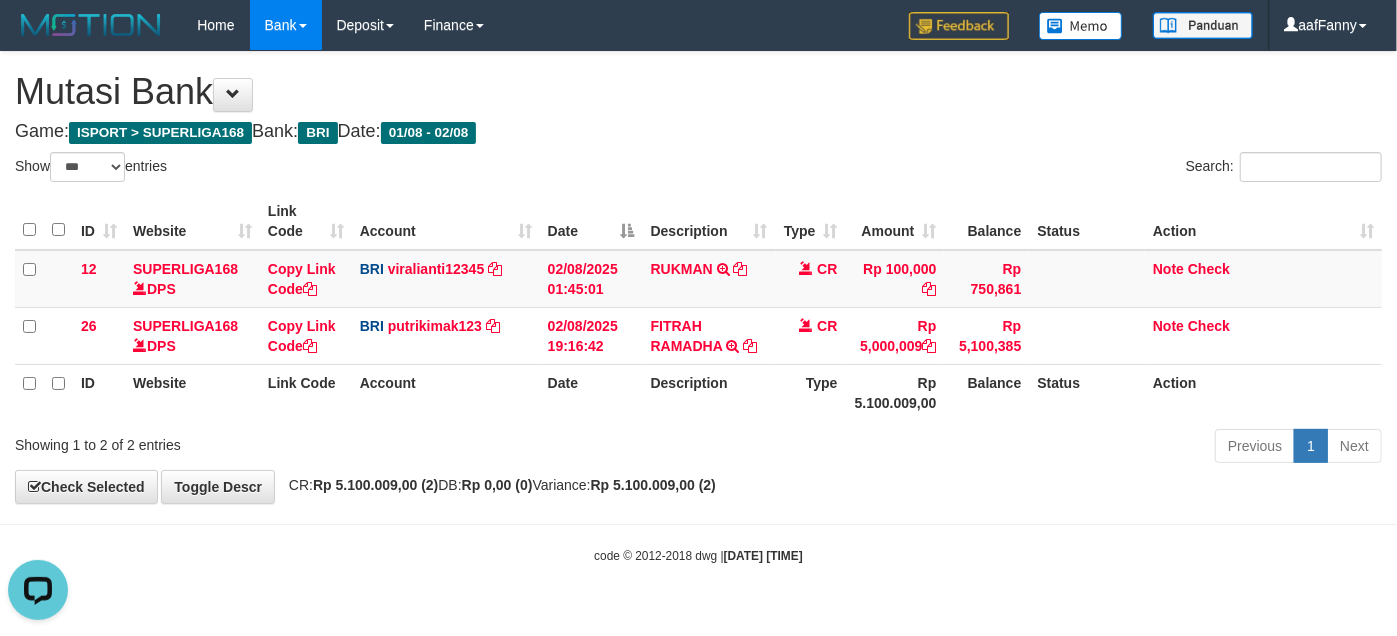 scroll, scrollTop: 0, scrollLeft: 0, axis: both 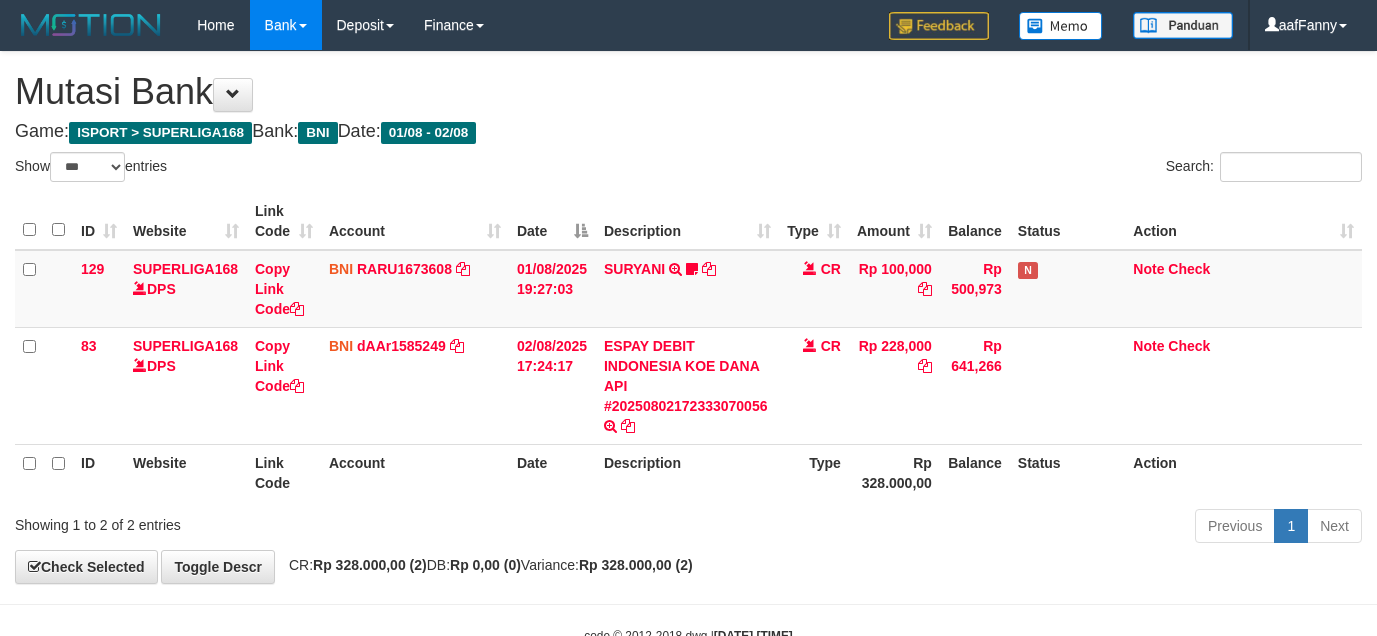 select on "***" 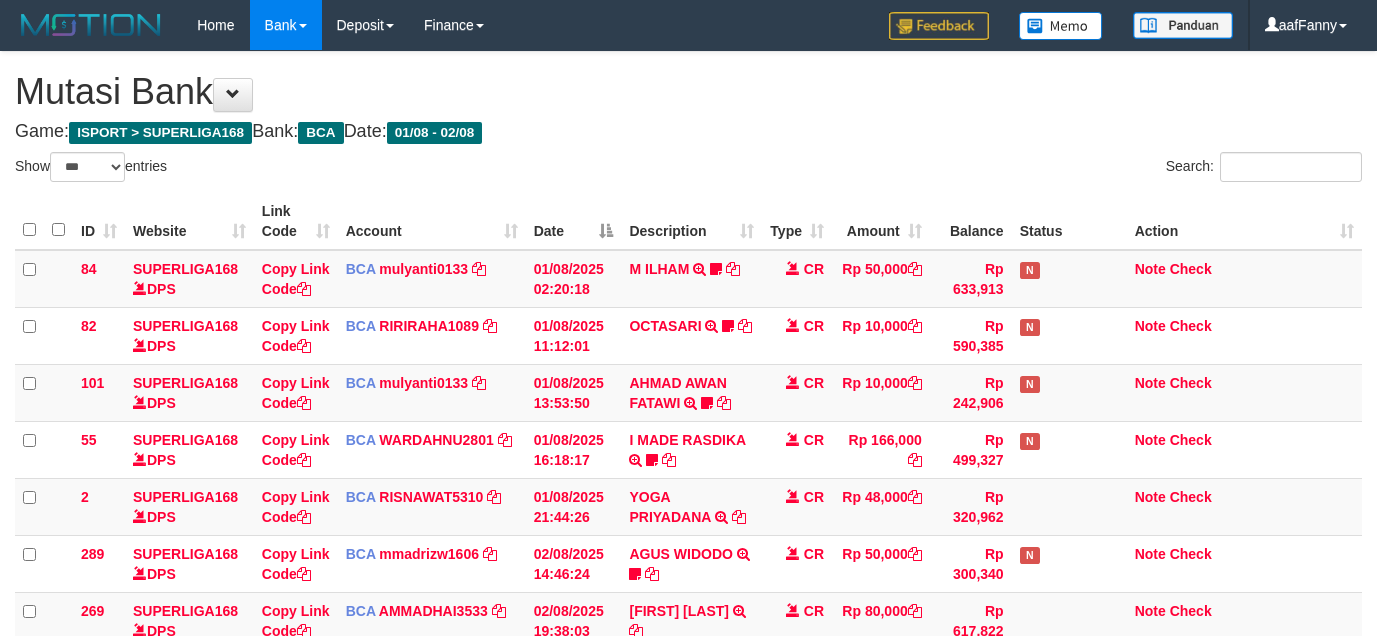 select on "***" 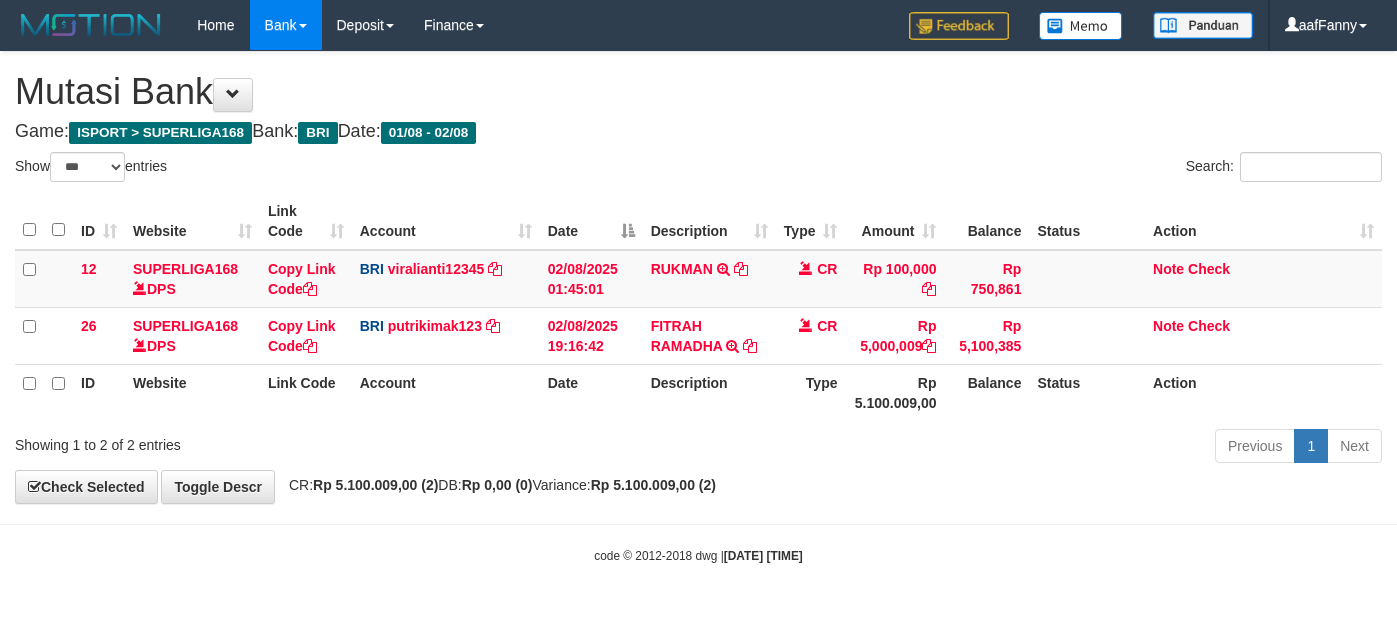 select on "***" 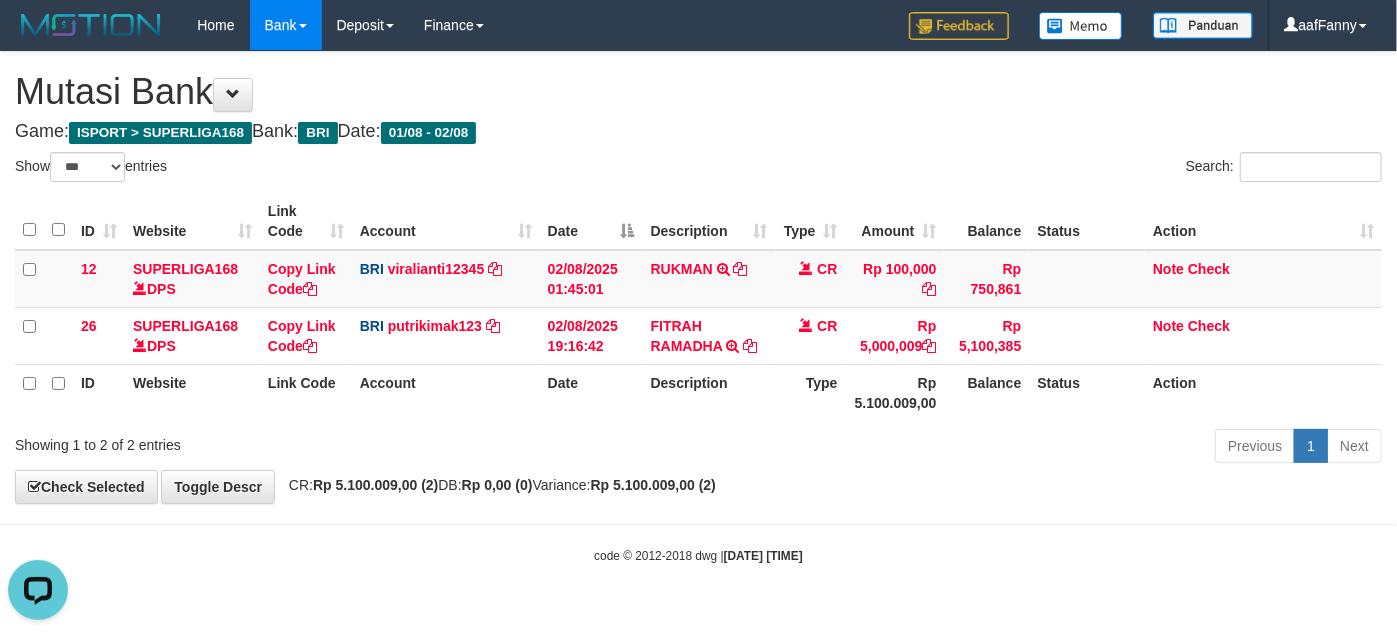 scroll, scrollTop: 0, scrollLeft: 0, axis: both 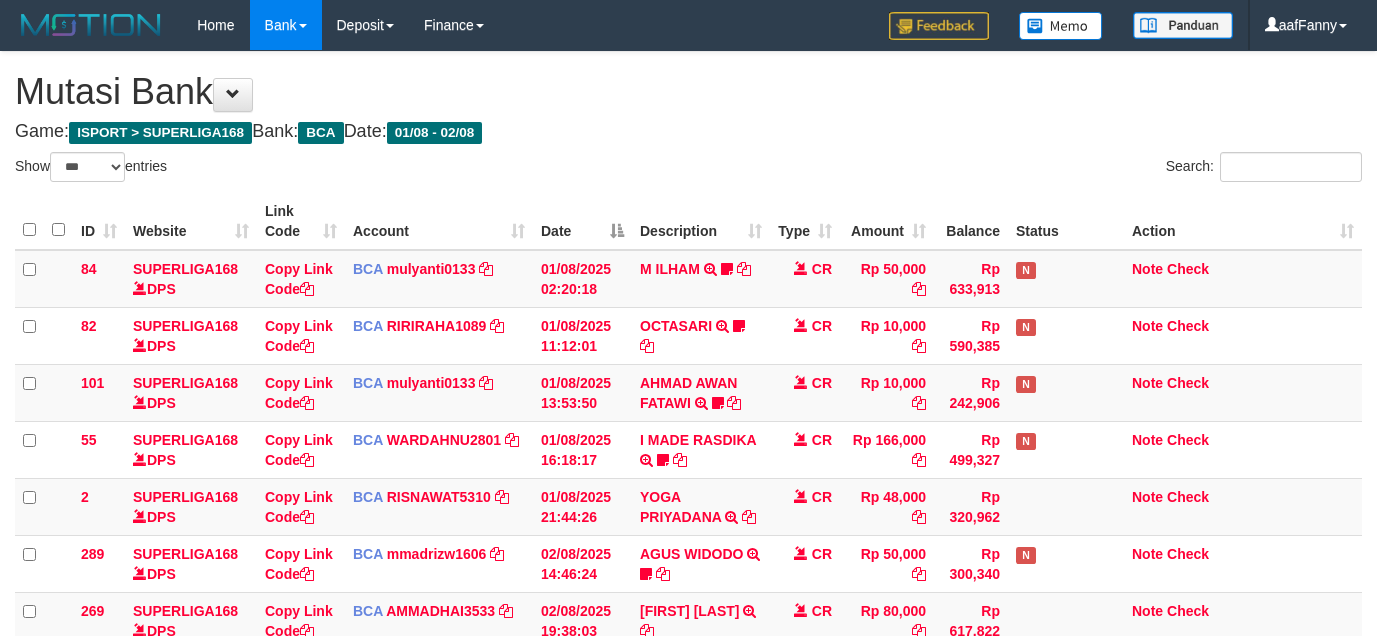 select on "***" 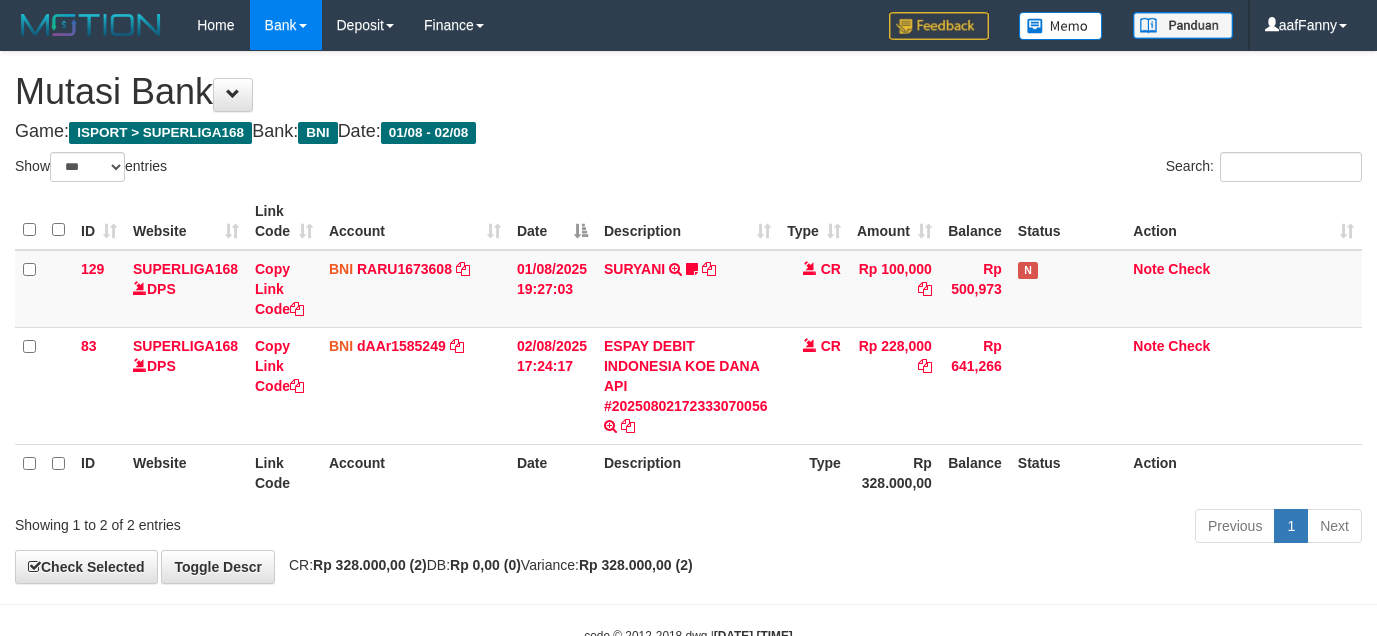 select on "***" 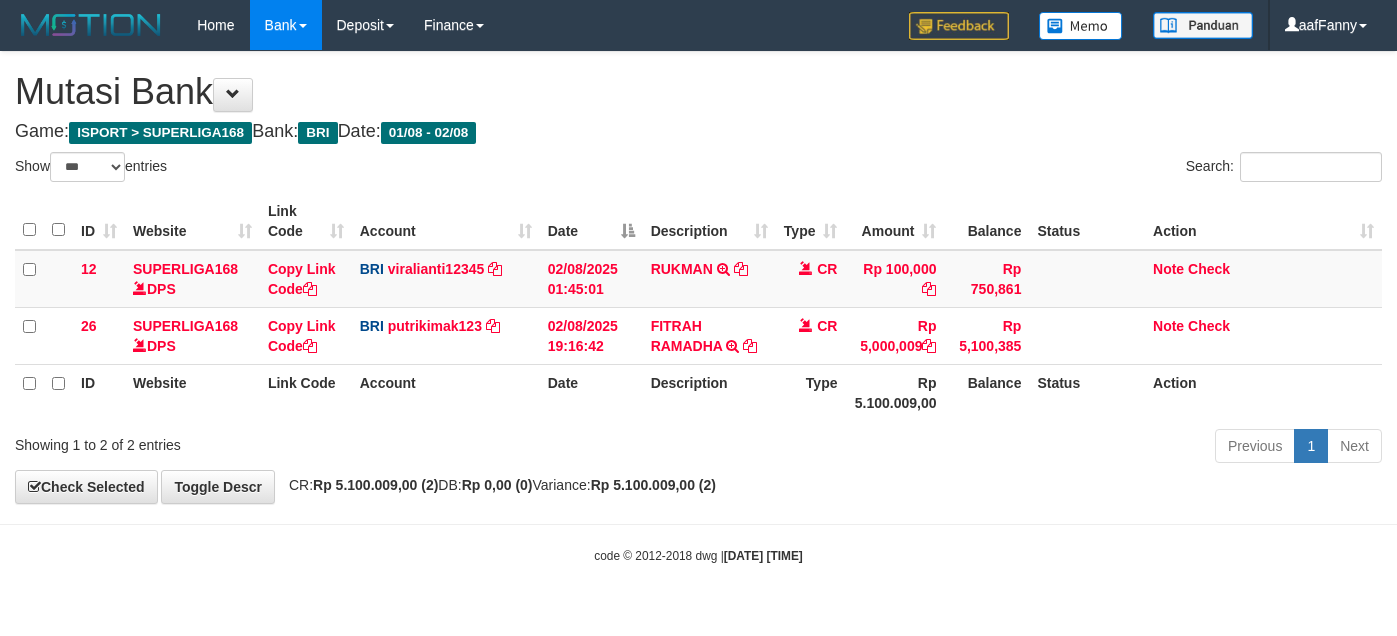 select on "***" 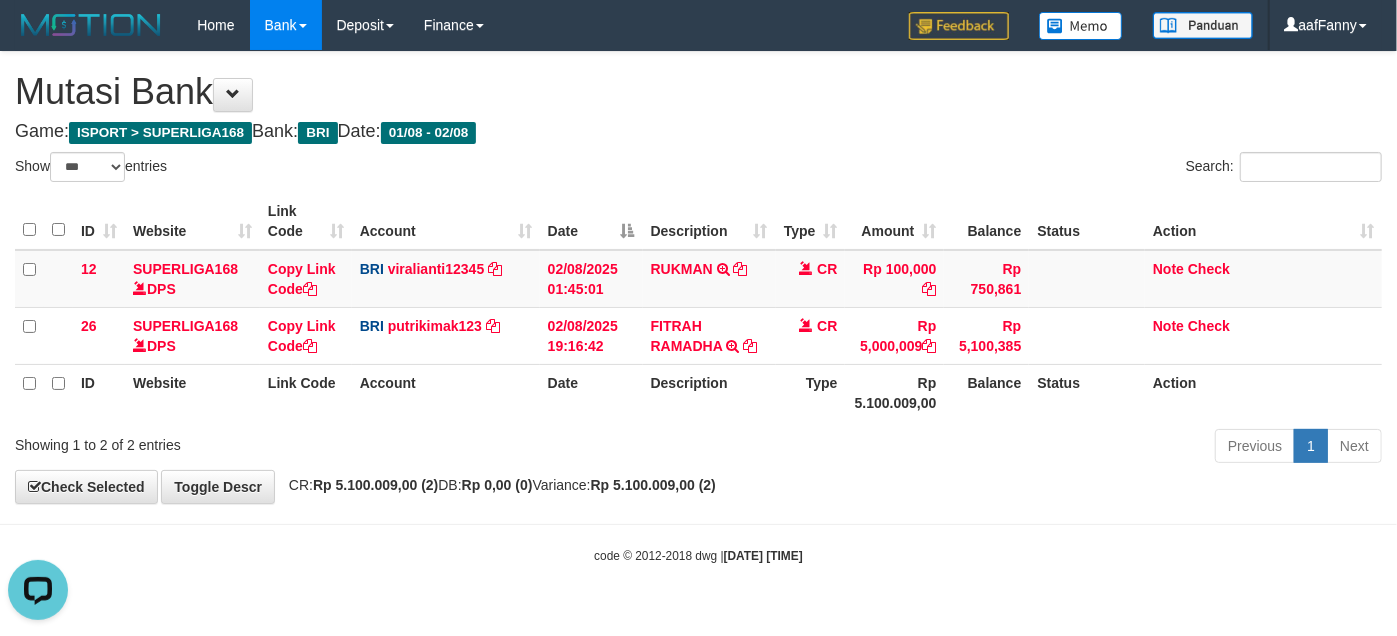scroll, scrollTop: 0, scrollLeft: 0, axis: both 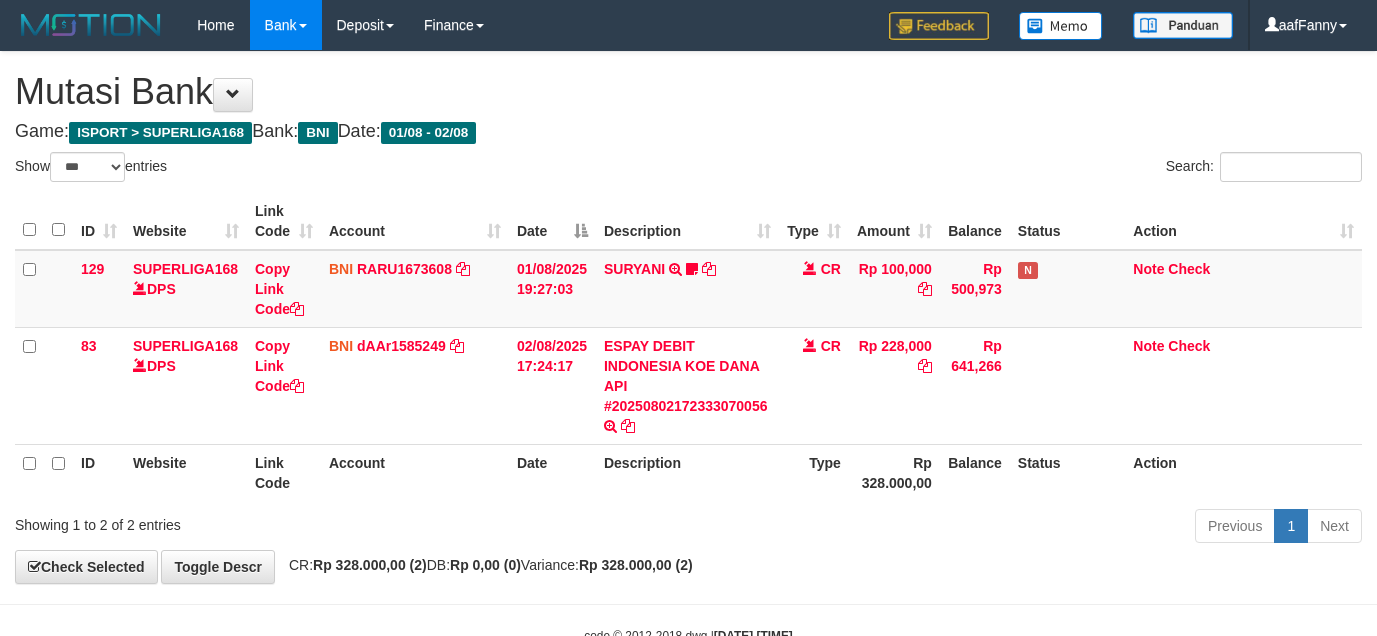 select on "***" 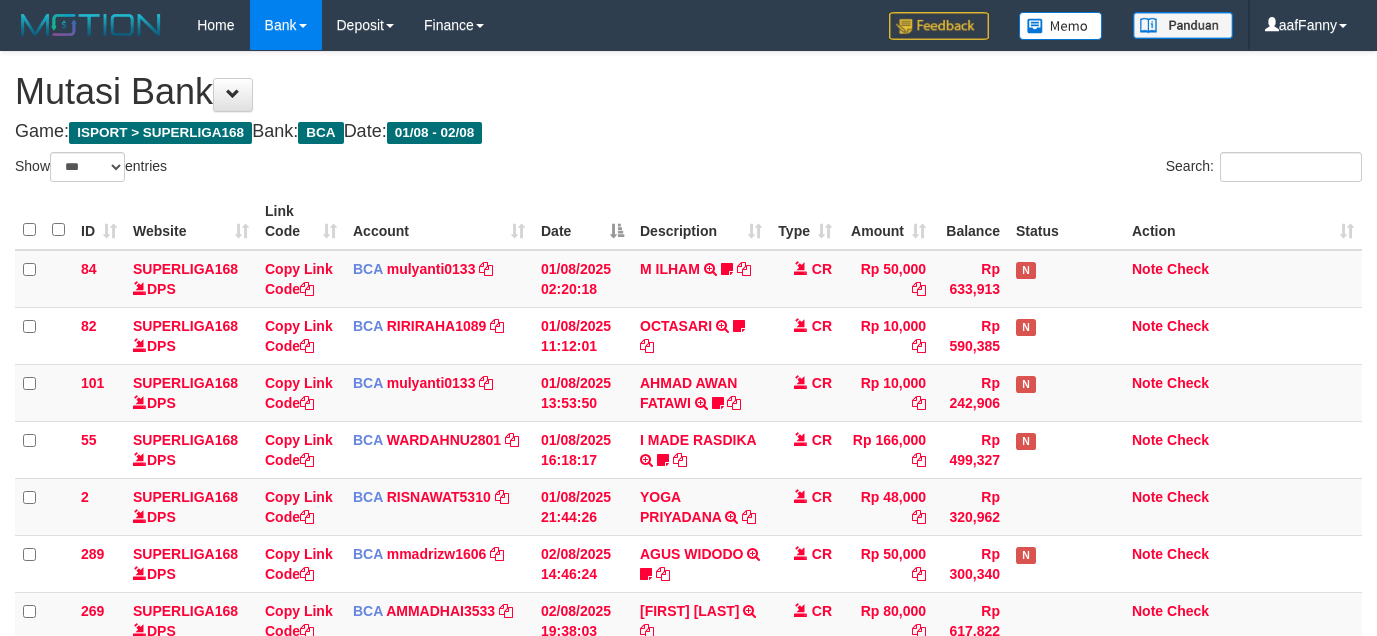 select on "***" 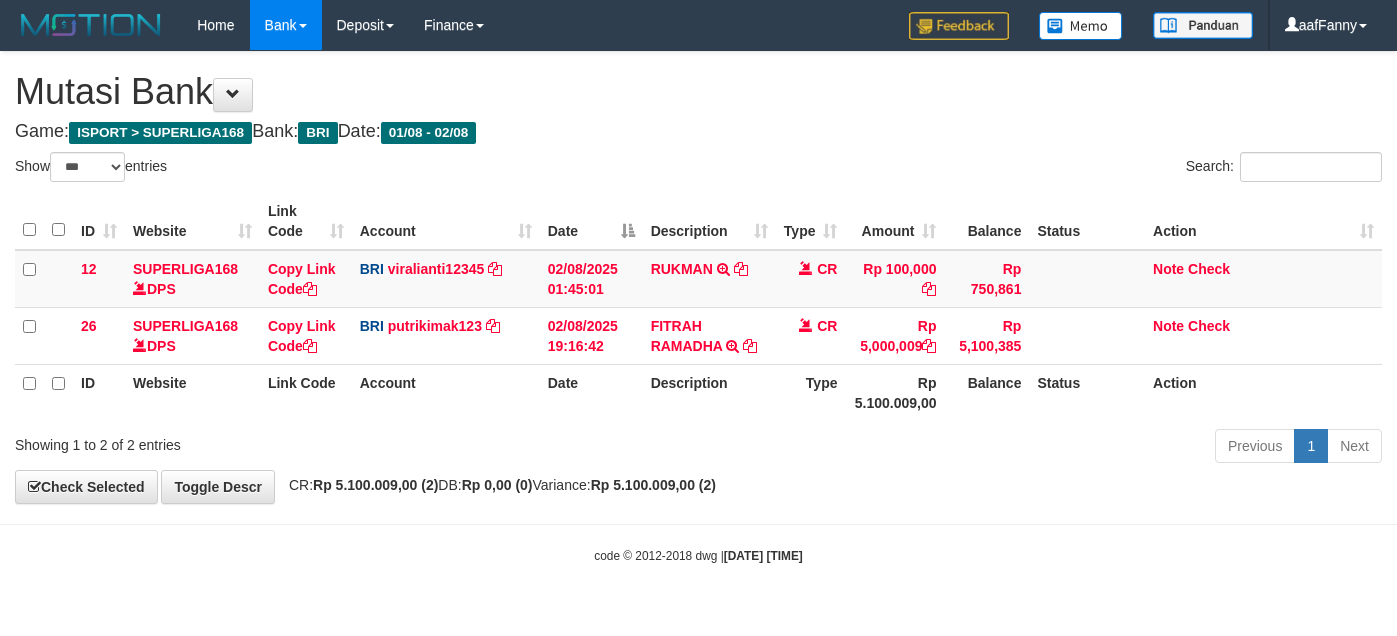 select on "***" 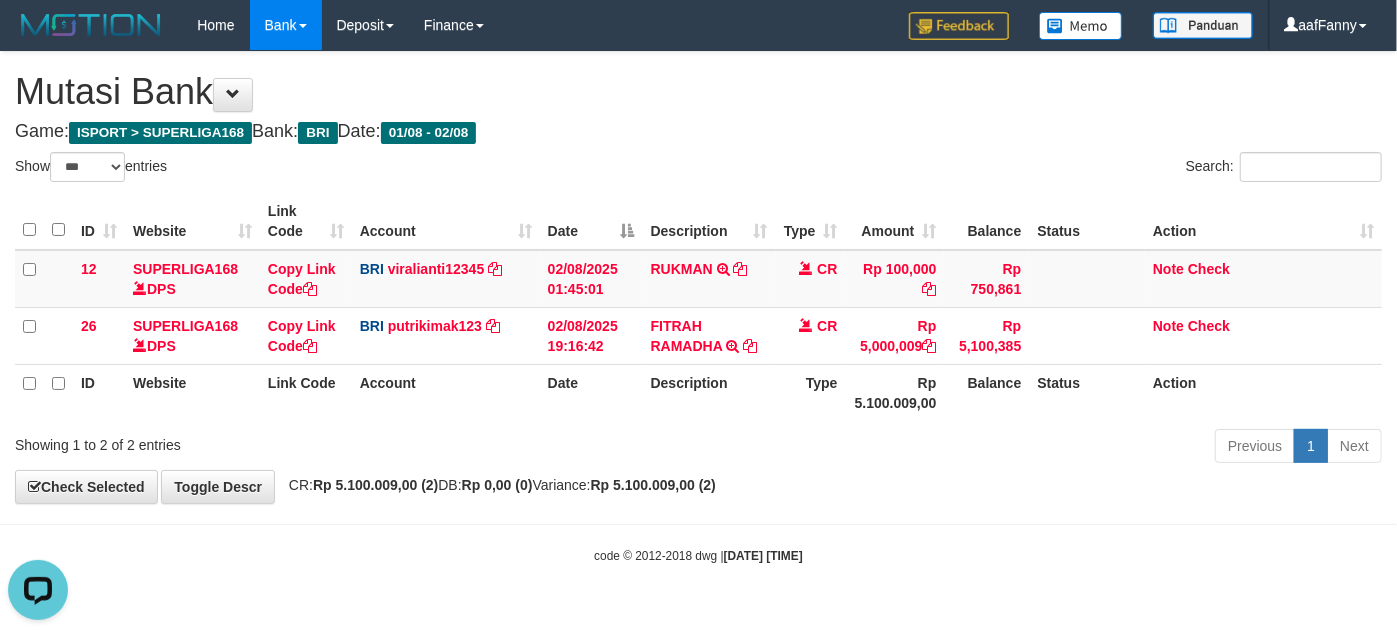 scroll, scrollTop: 0, scrollLeft: 0, axis: both 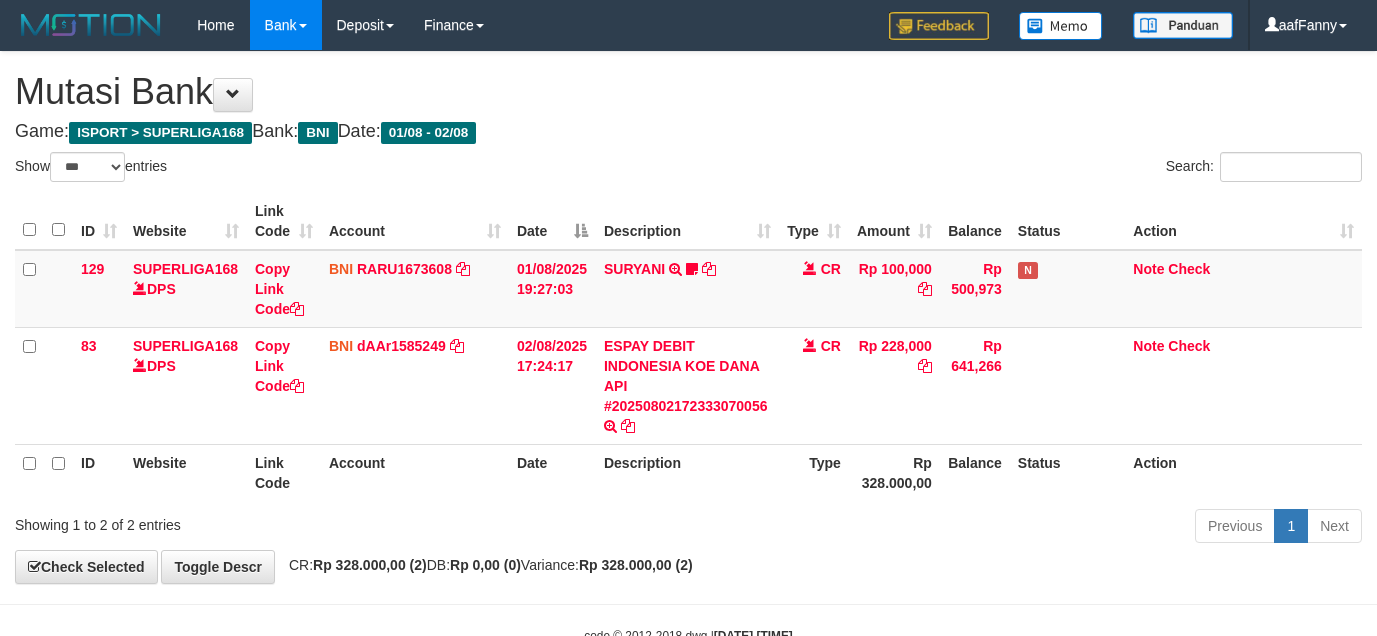 select on "***" 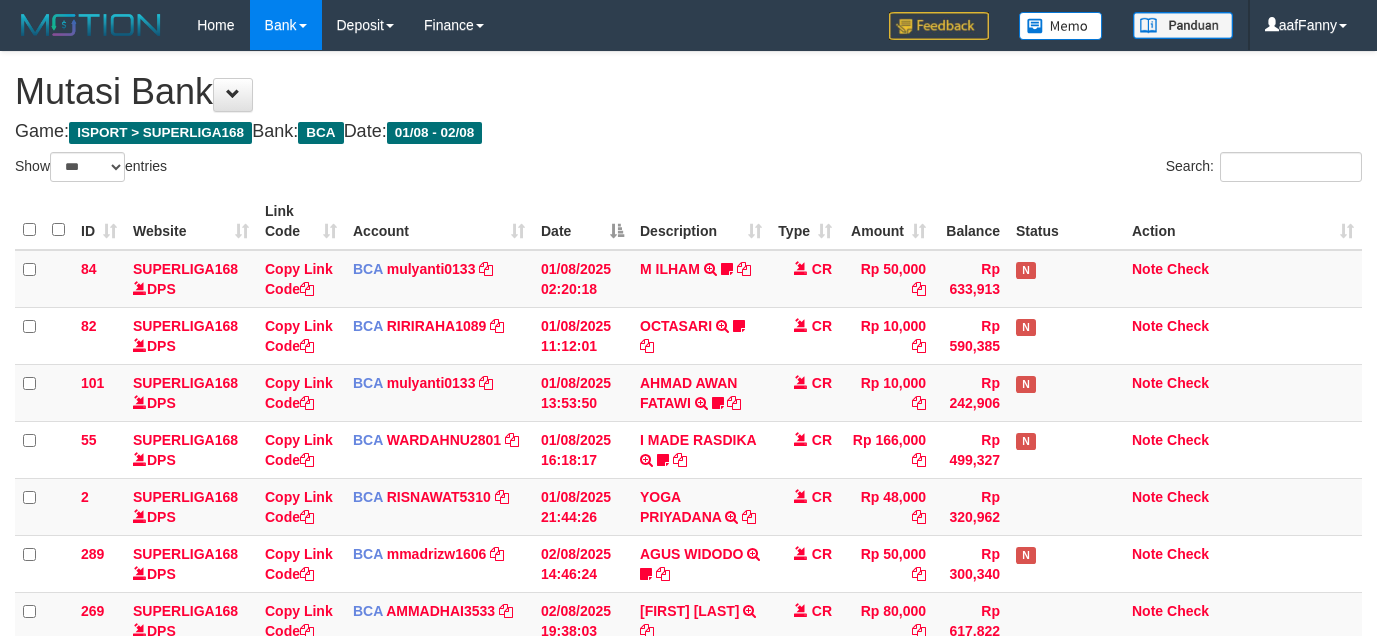 select on "***" 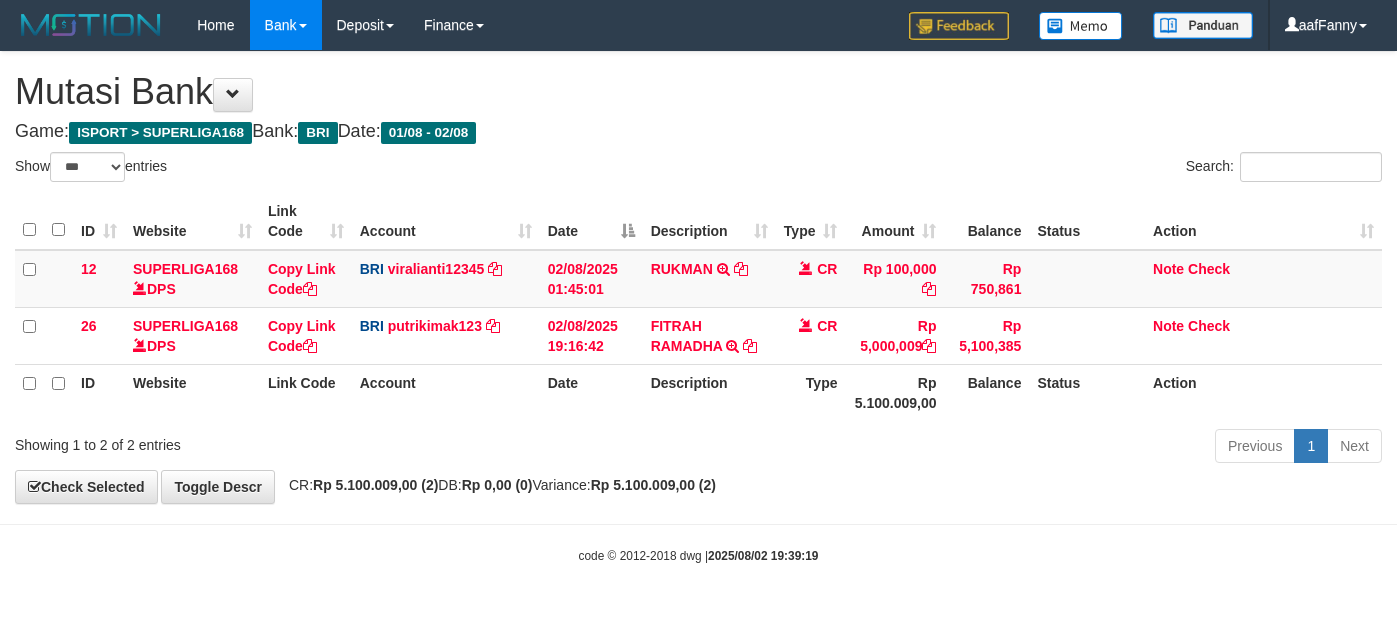 select on "***" 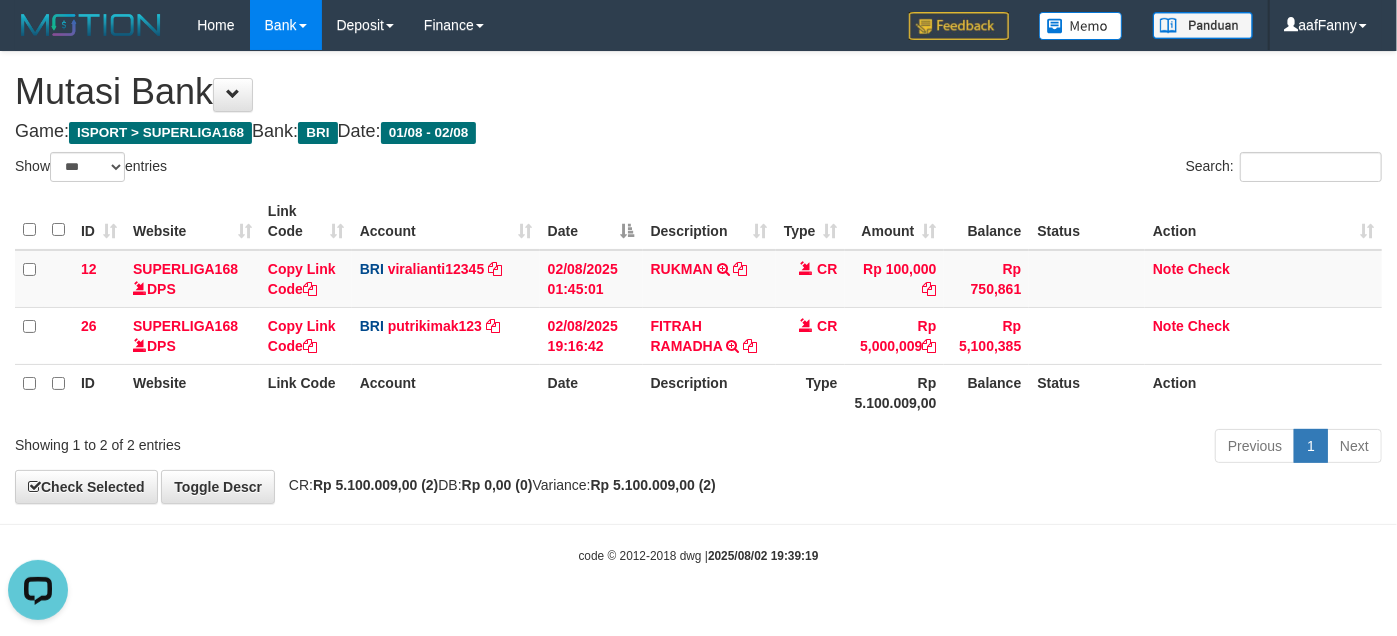 scroll, scrollTop: 0, scrollLeft: 0, axis: both 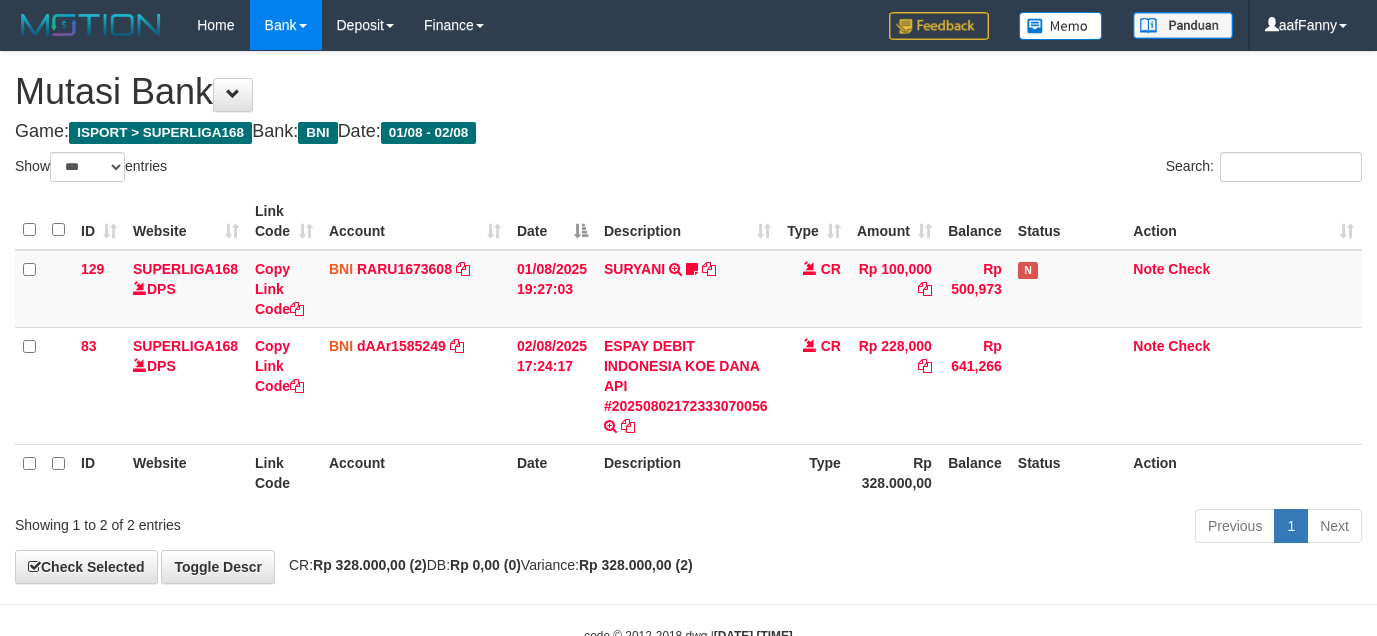 select on "***" 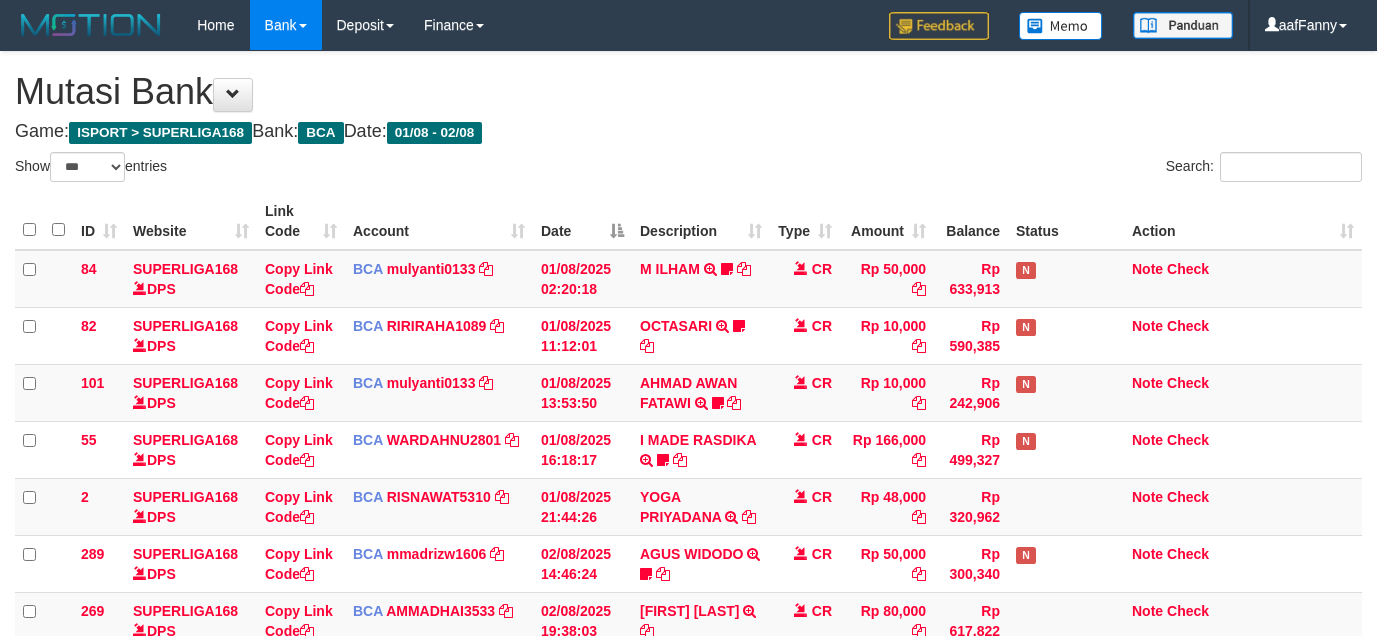 select on "***" 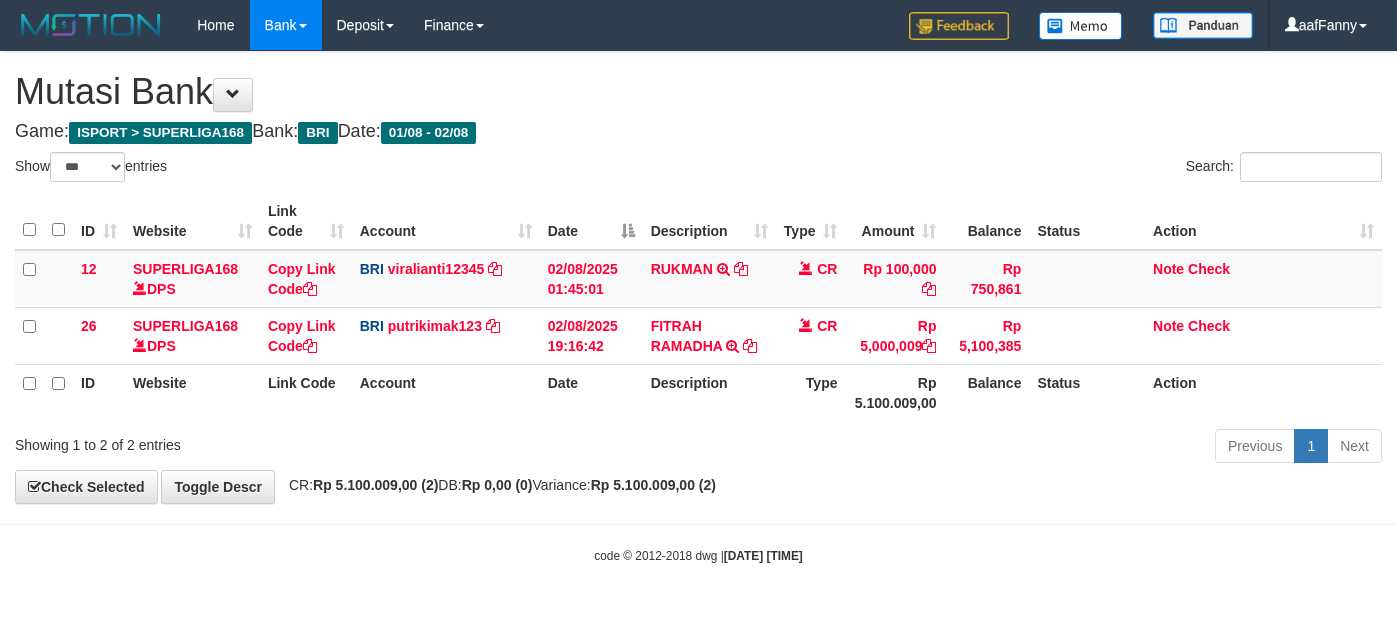 select on "***" 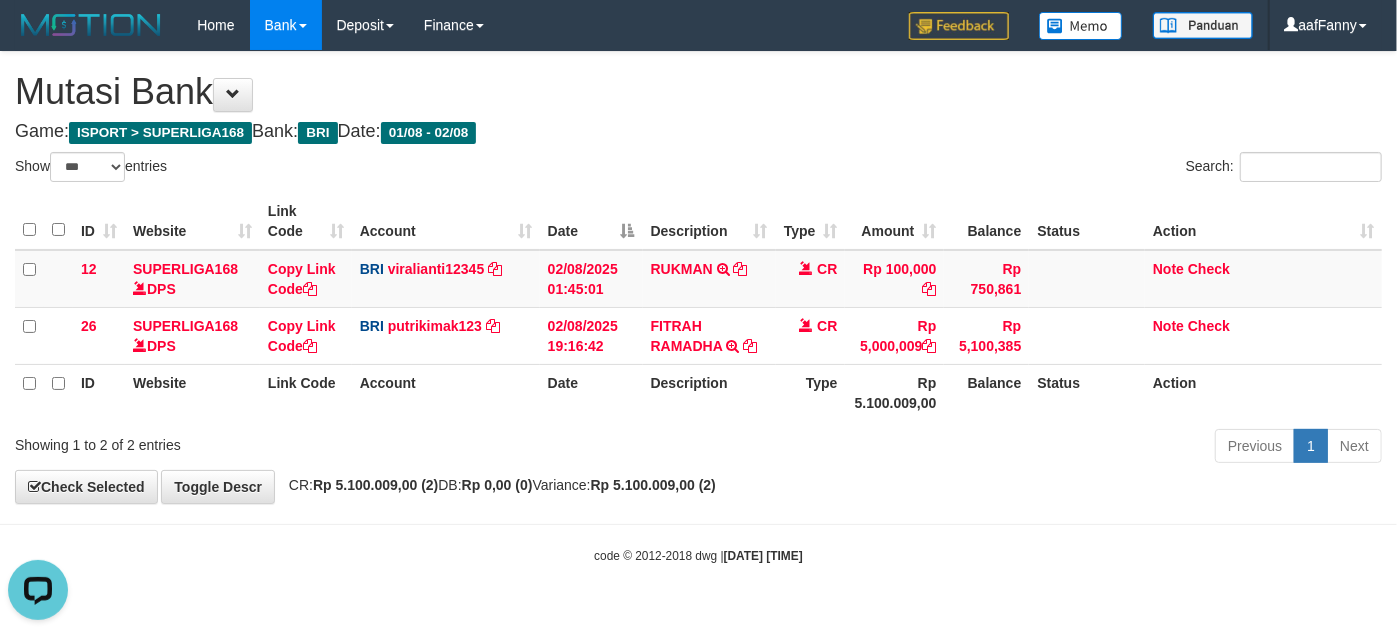 scroll, scrollTop: 0, scrollLeft: 0, axis: both 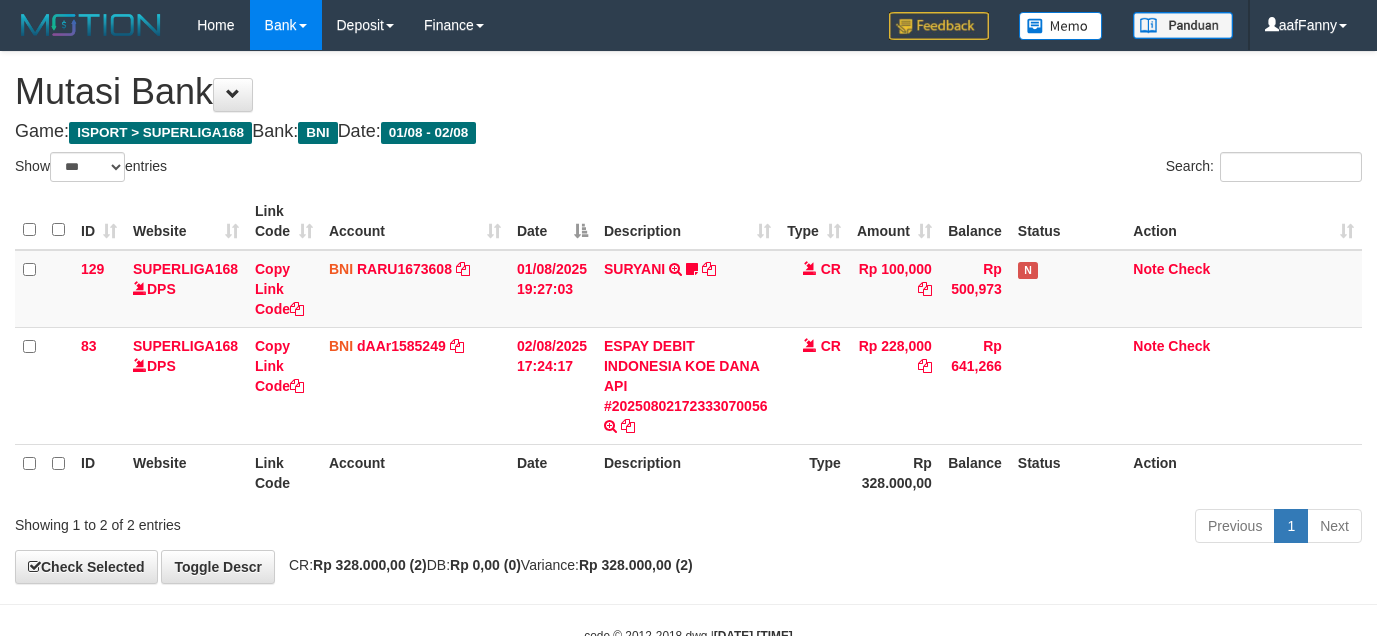select on "***" 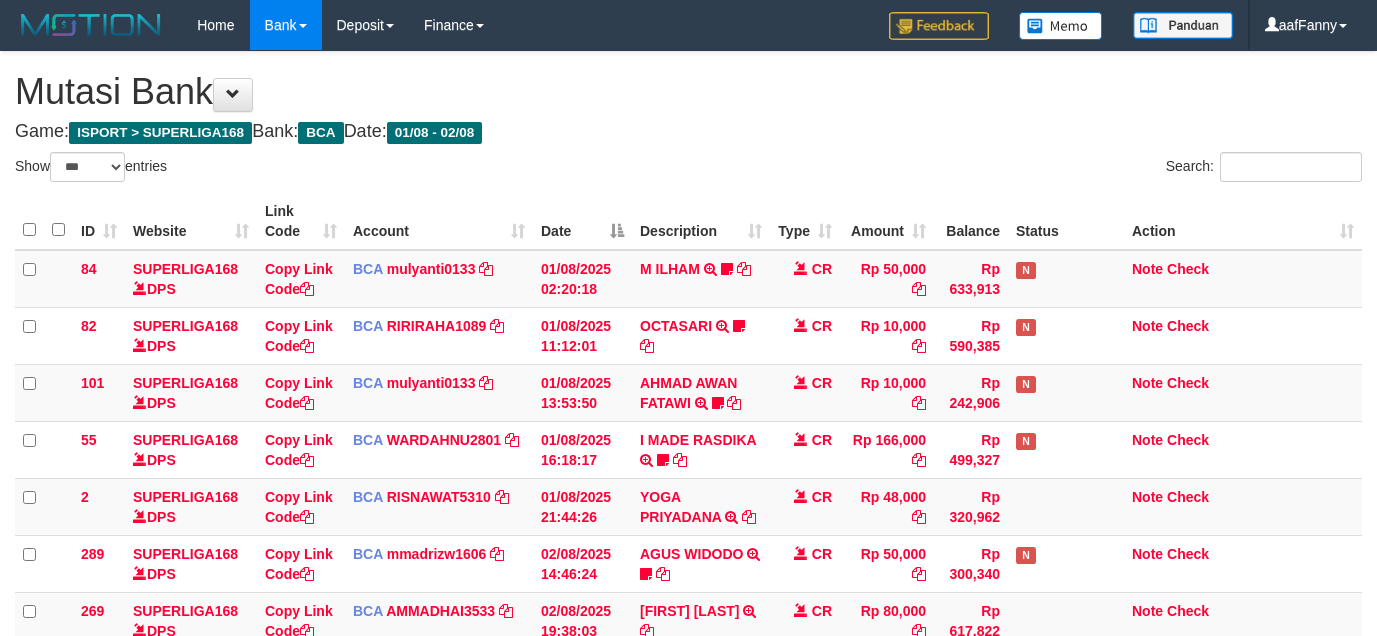 select on "***" 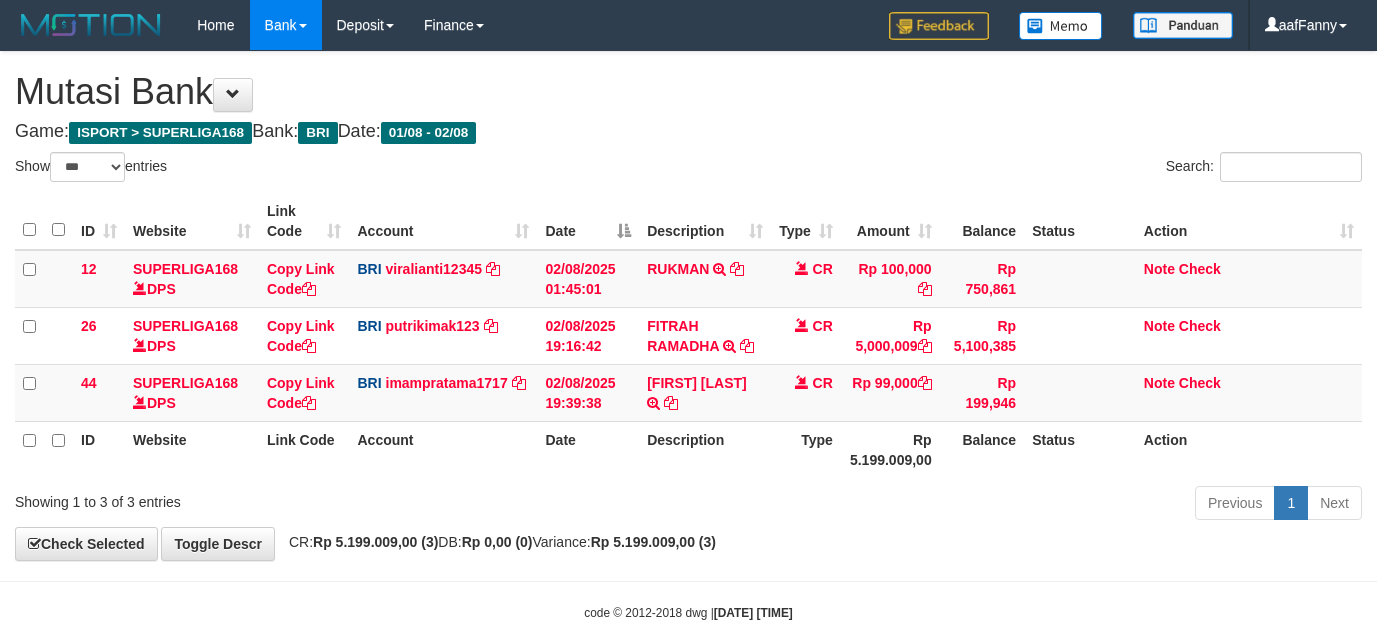 select on "***" 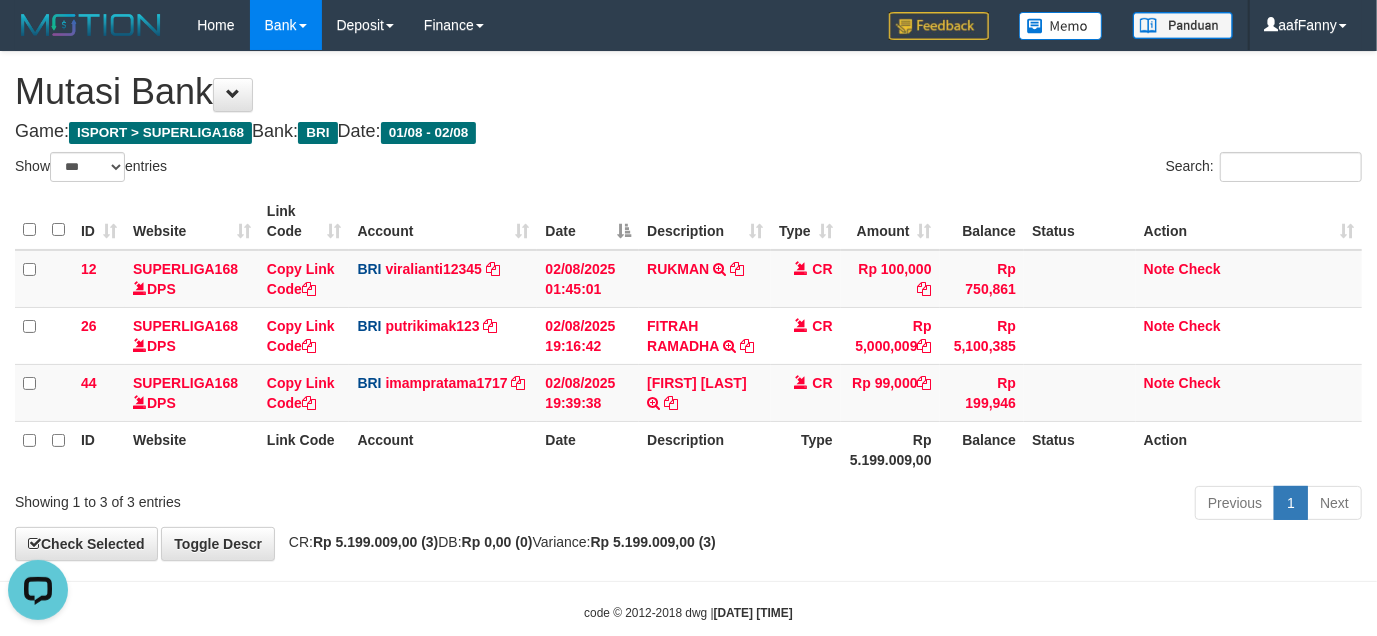 scroll, scrollTop: 0, scrollLeft: 0, axis: both 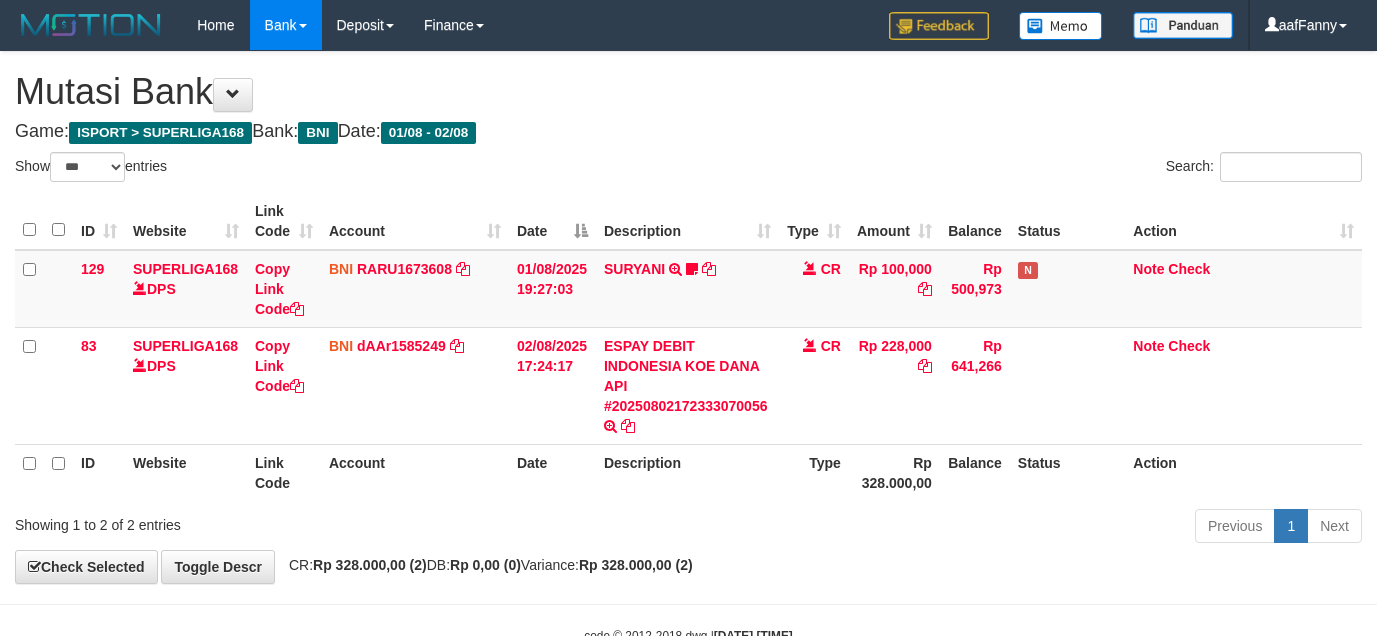 select on "***" 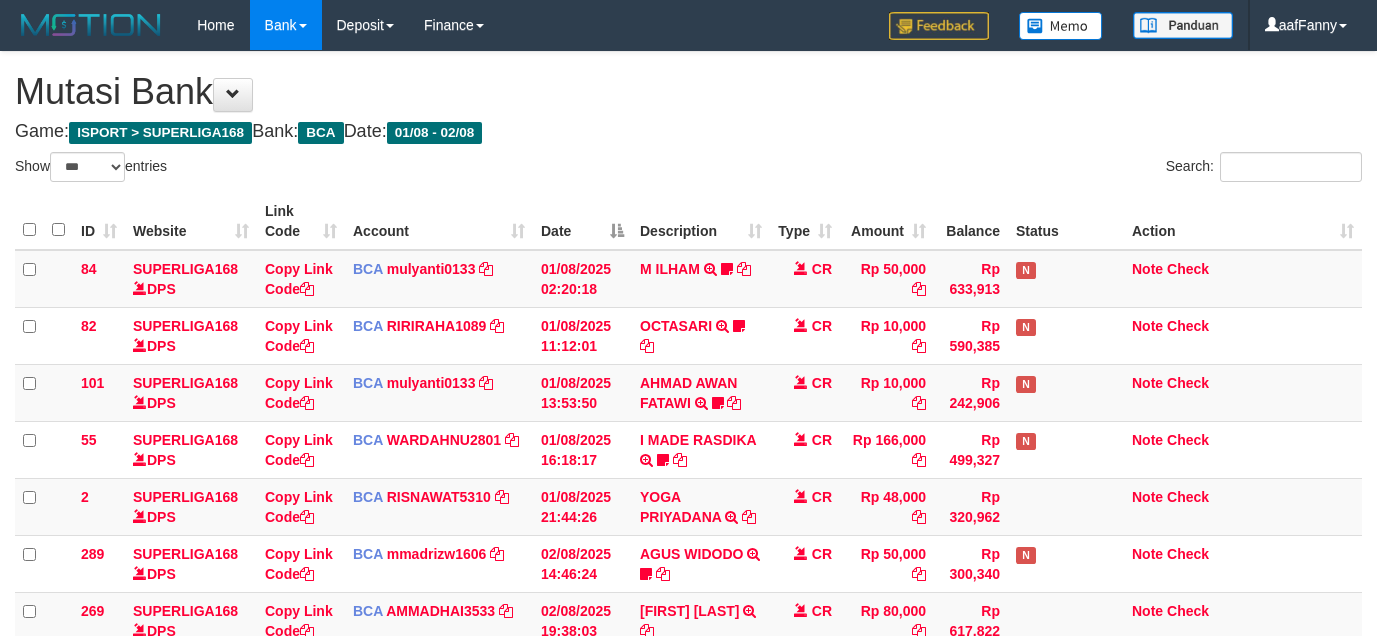 select on "***" 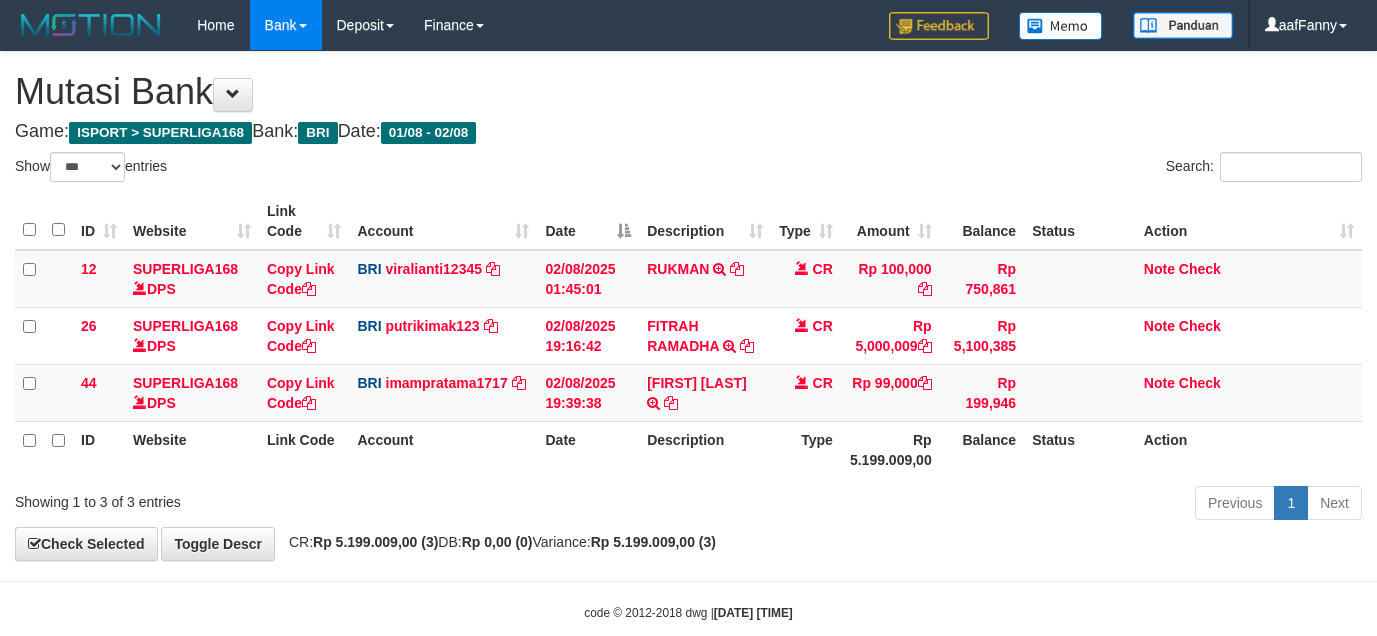 select on "***" 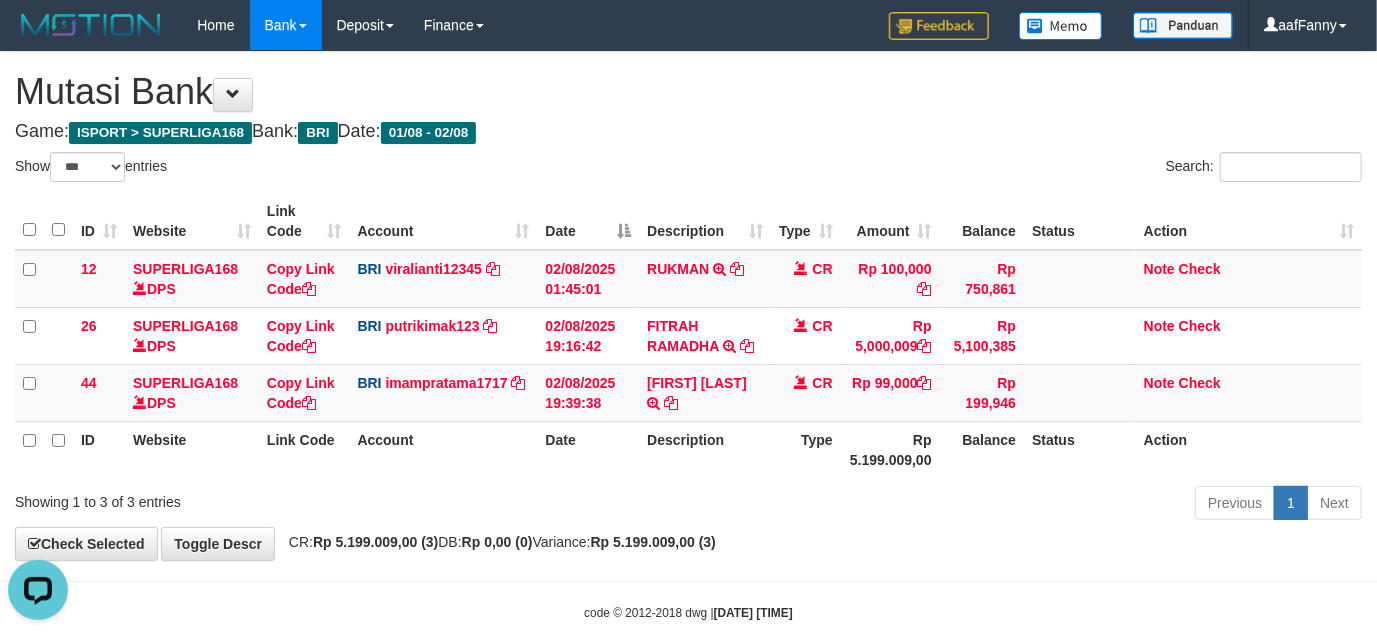 scroll, scrollTop: 0, scrollLeft: 0, axis: both 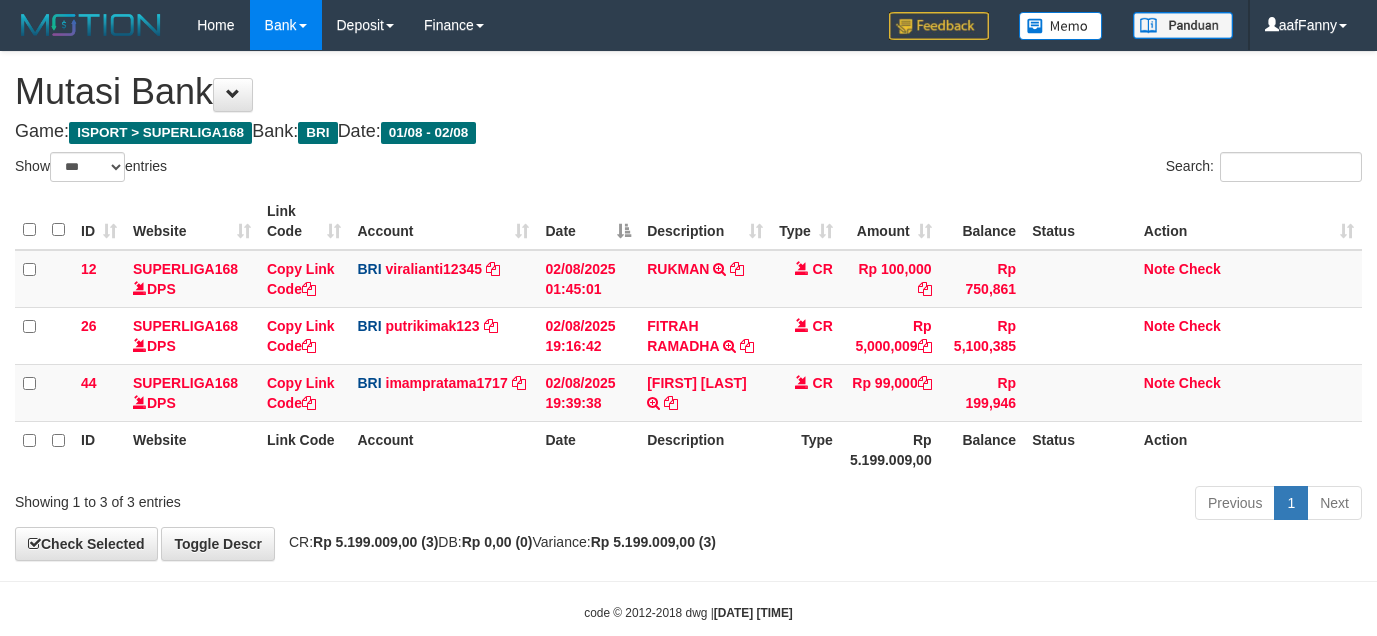select on "***" 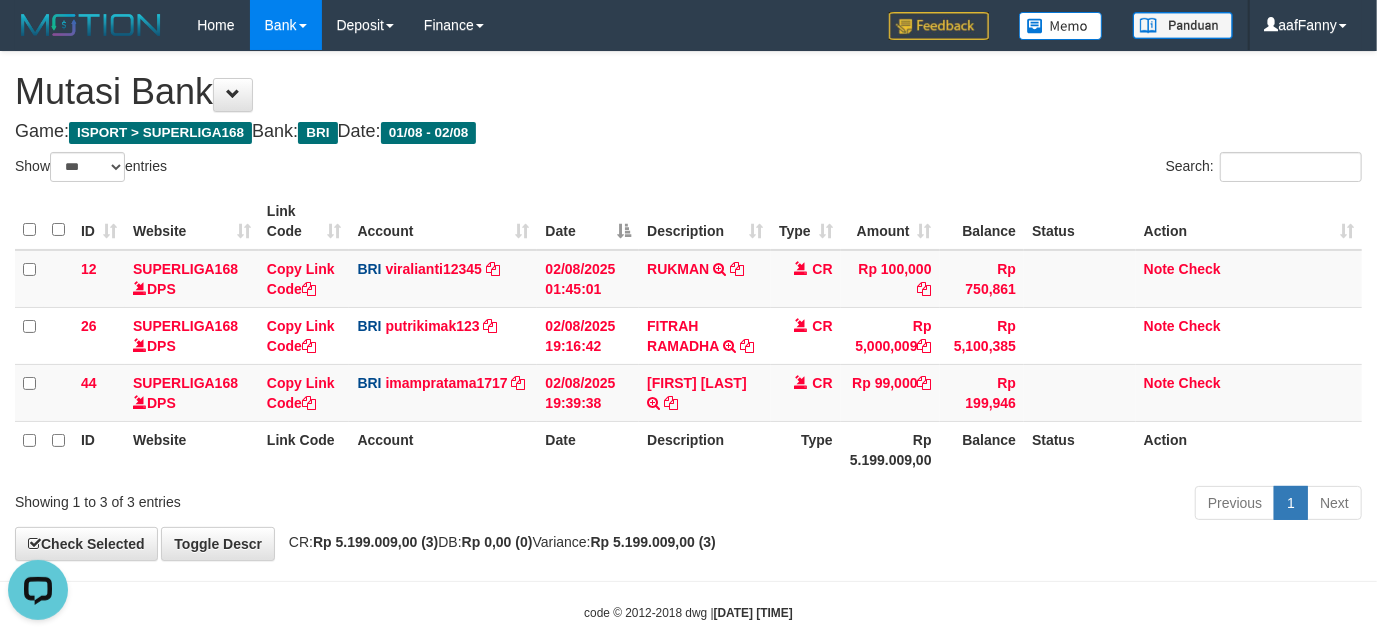 scroll, scrollTop: 0, scrollLeft: 0, axis: both 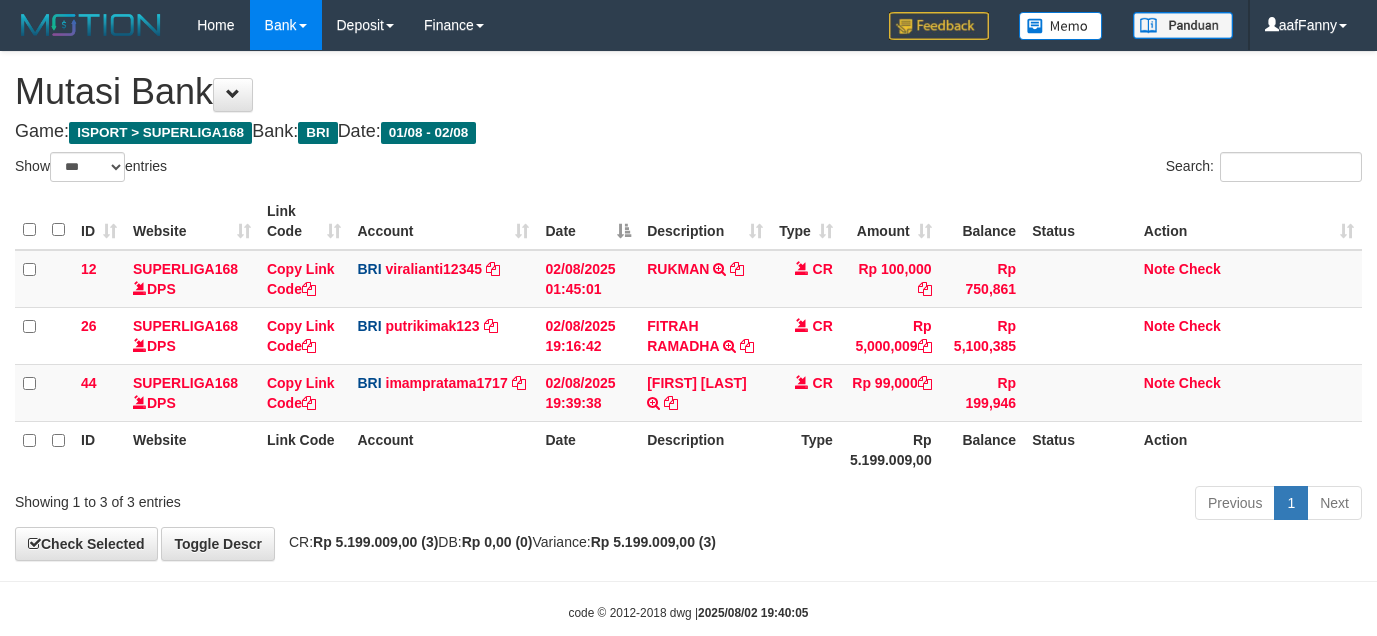 select on "***" 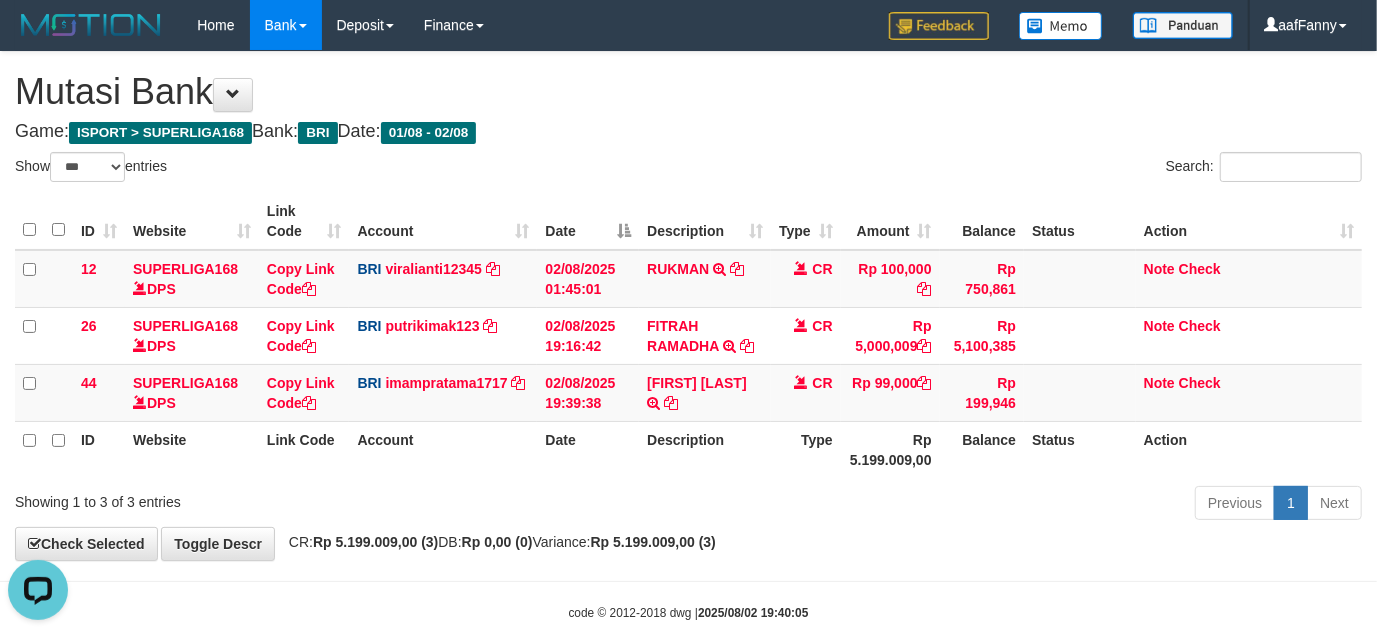 scroll, scrollTop: 0, scrollLeft: 0, axis: both 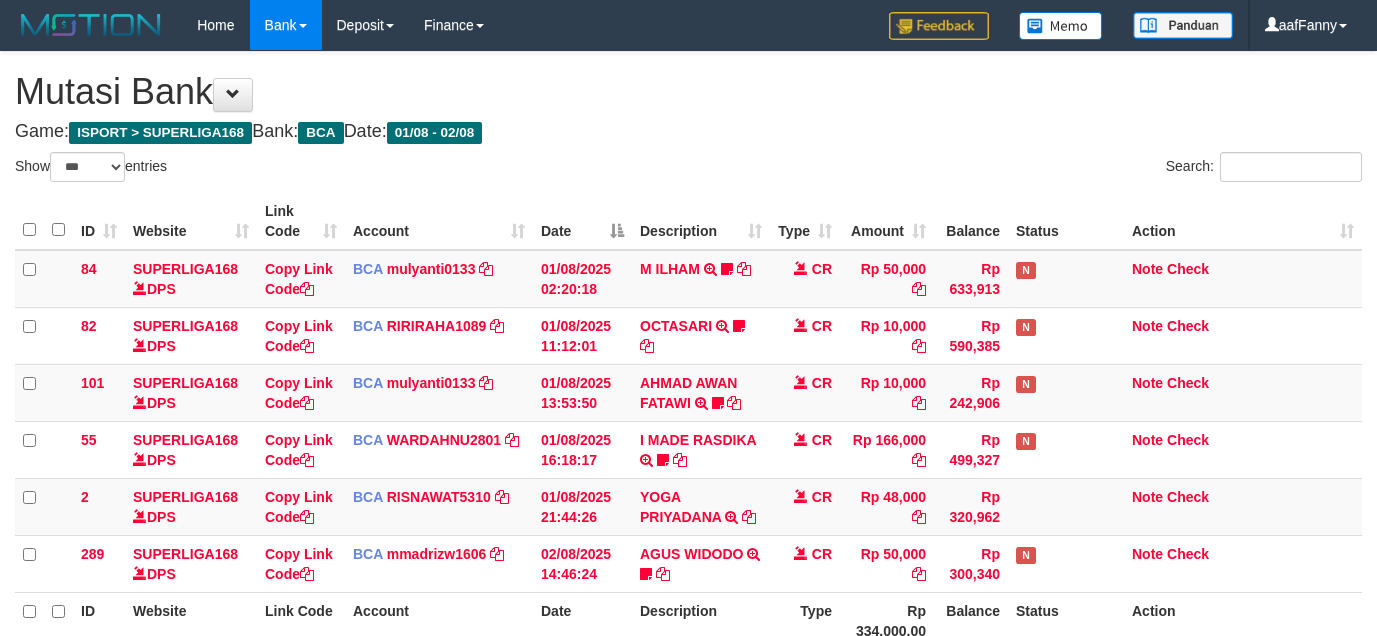 select on "***" 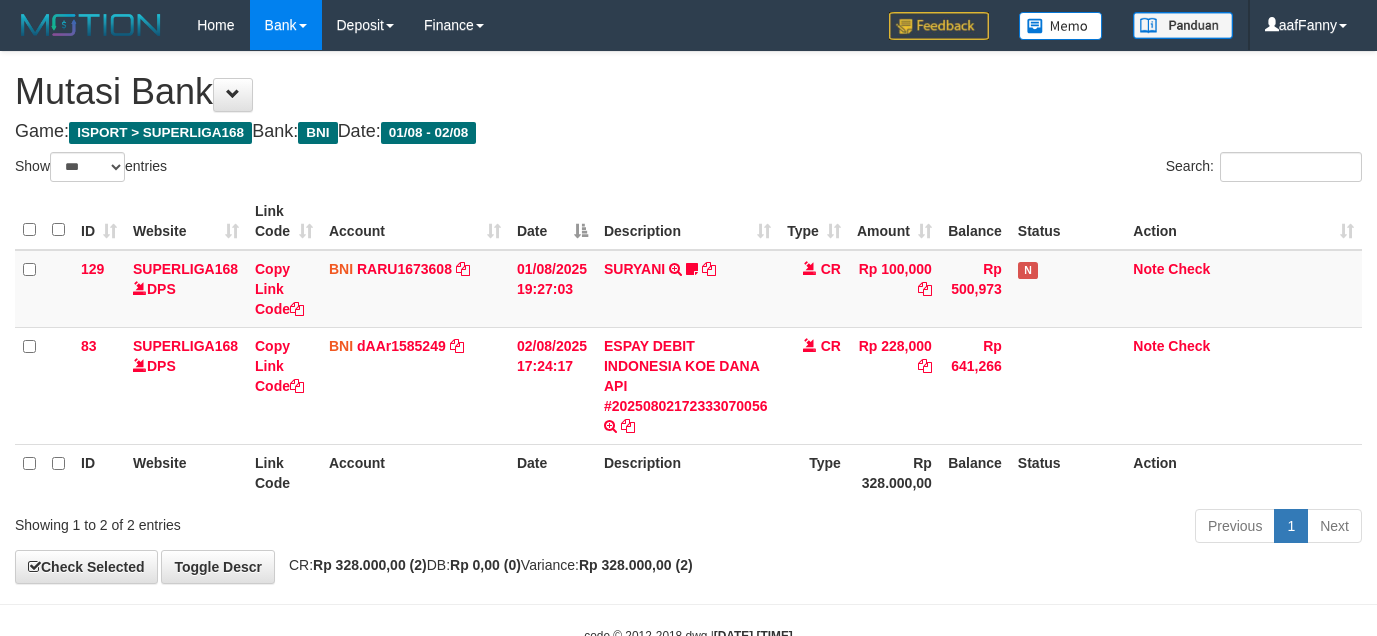 select on "***" 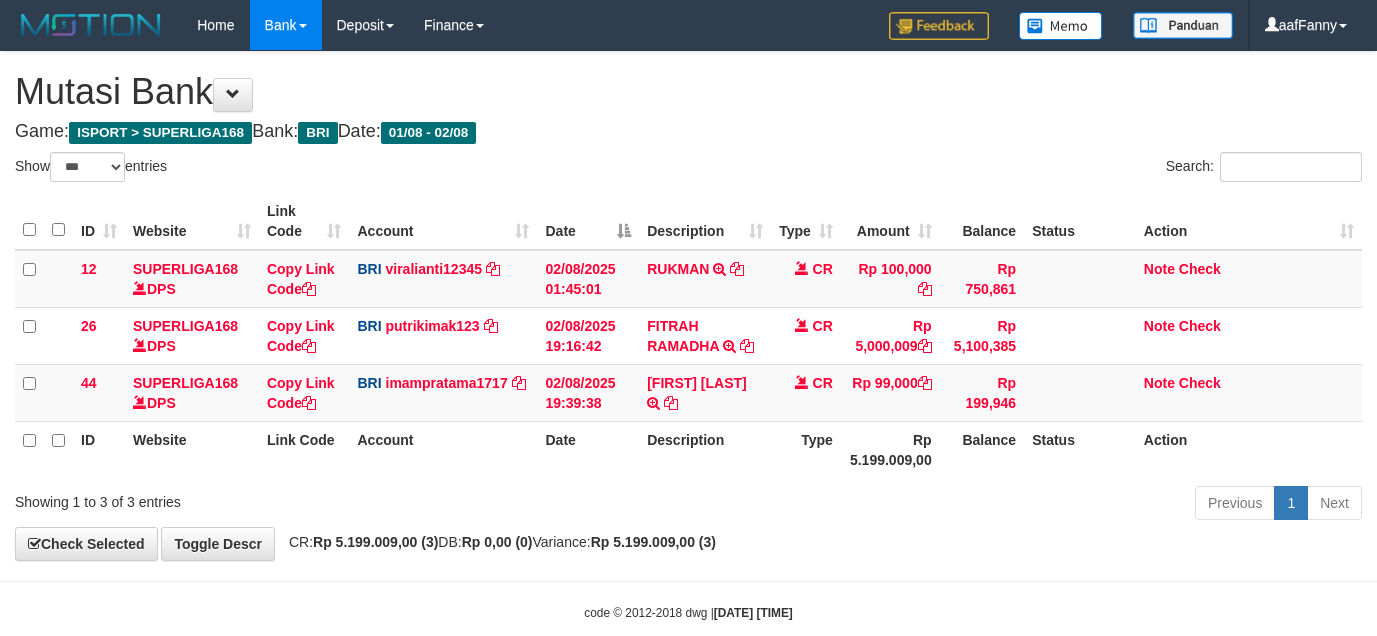 select on "***" 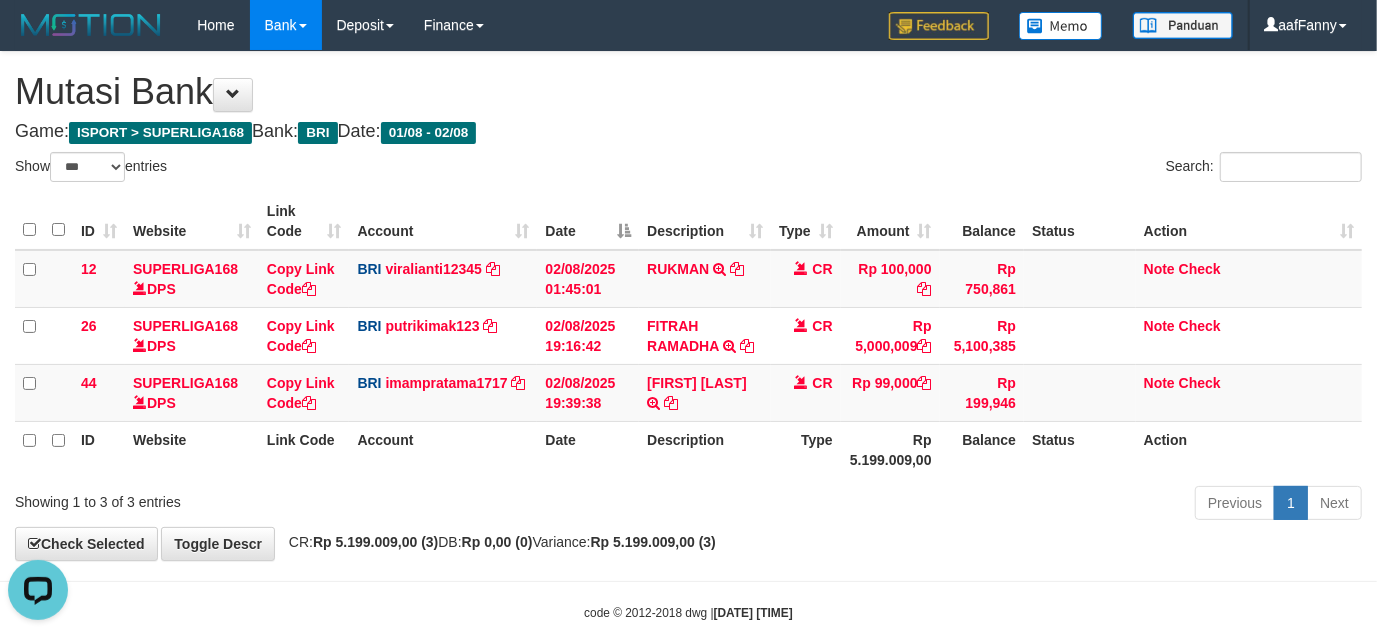 scroll, scrollTop: 0, scrollLeft: 0, axis: both 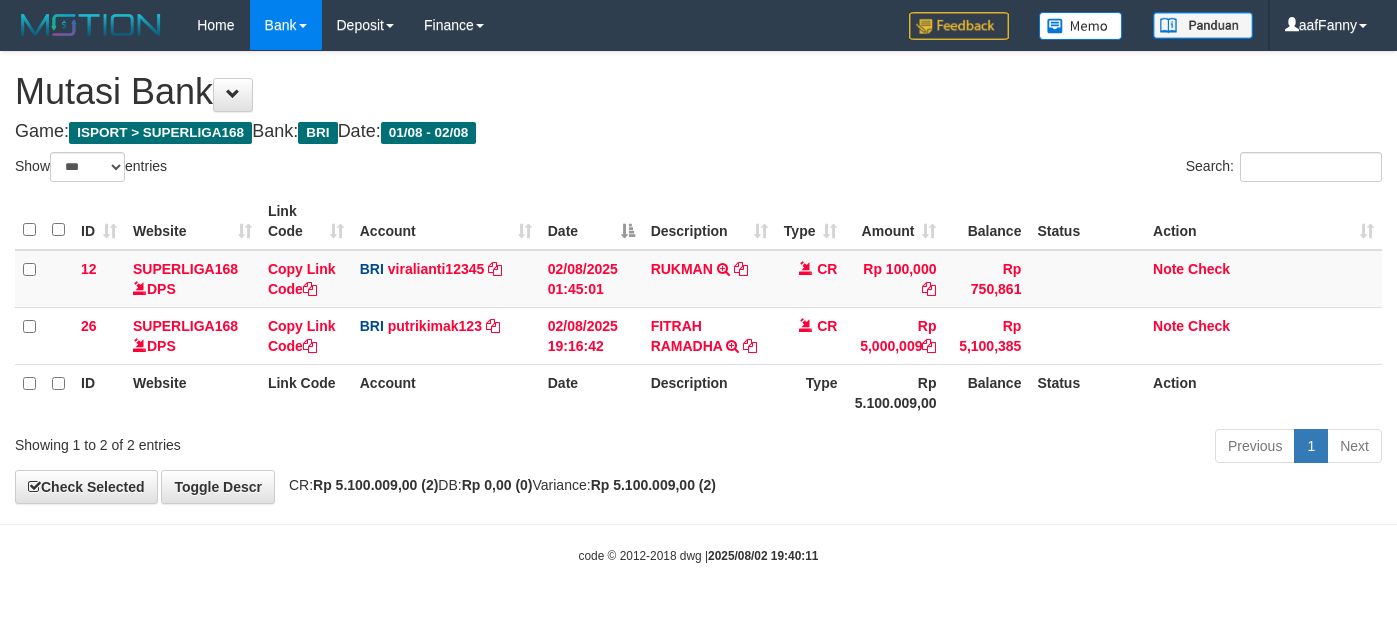 select on "***" 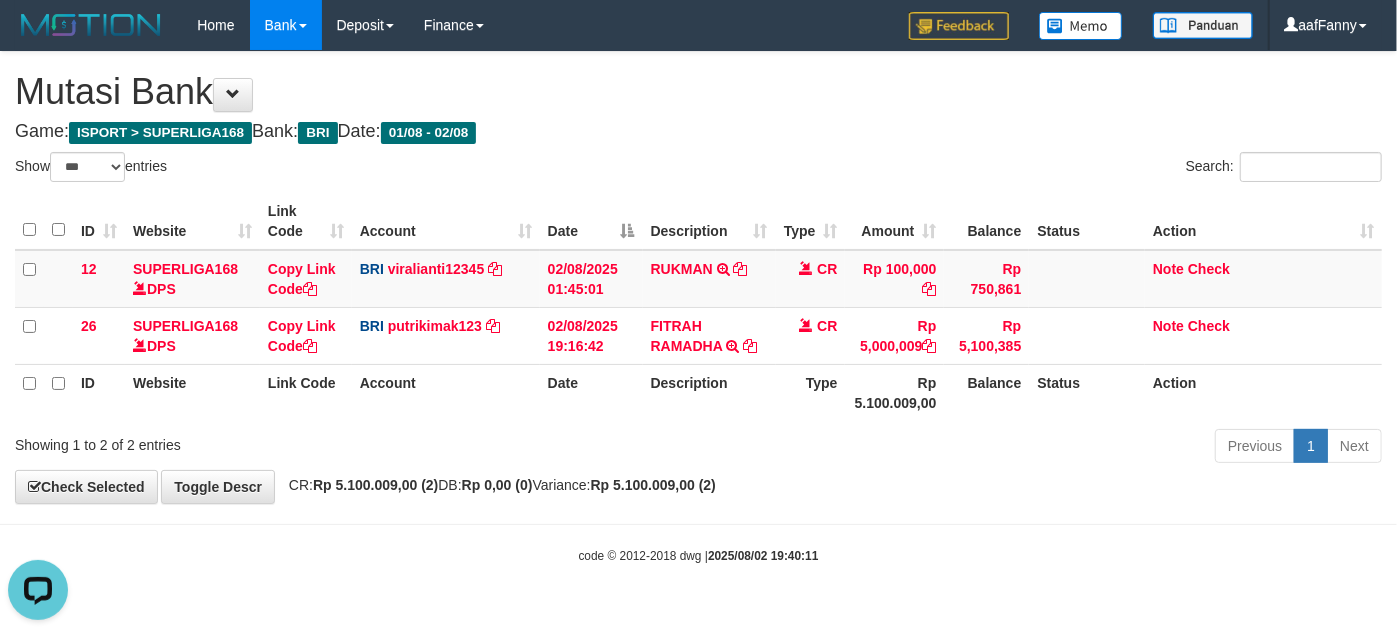 scroll, scrollTop: 0, scrollLeft: 0, axis: both 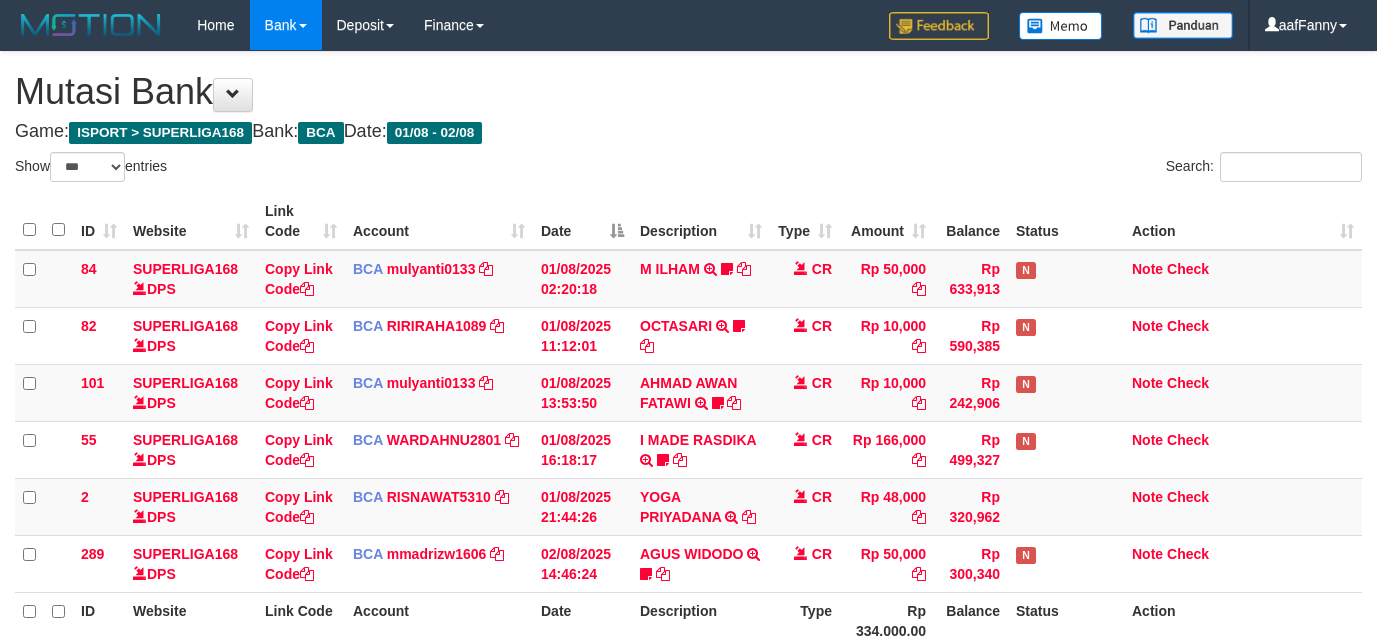 select on "***" 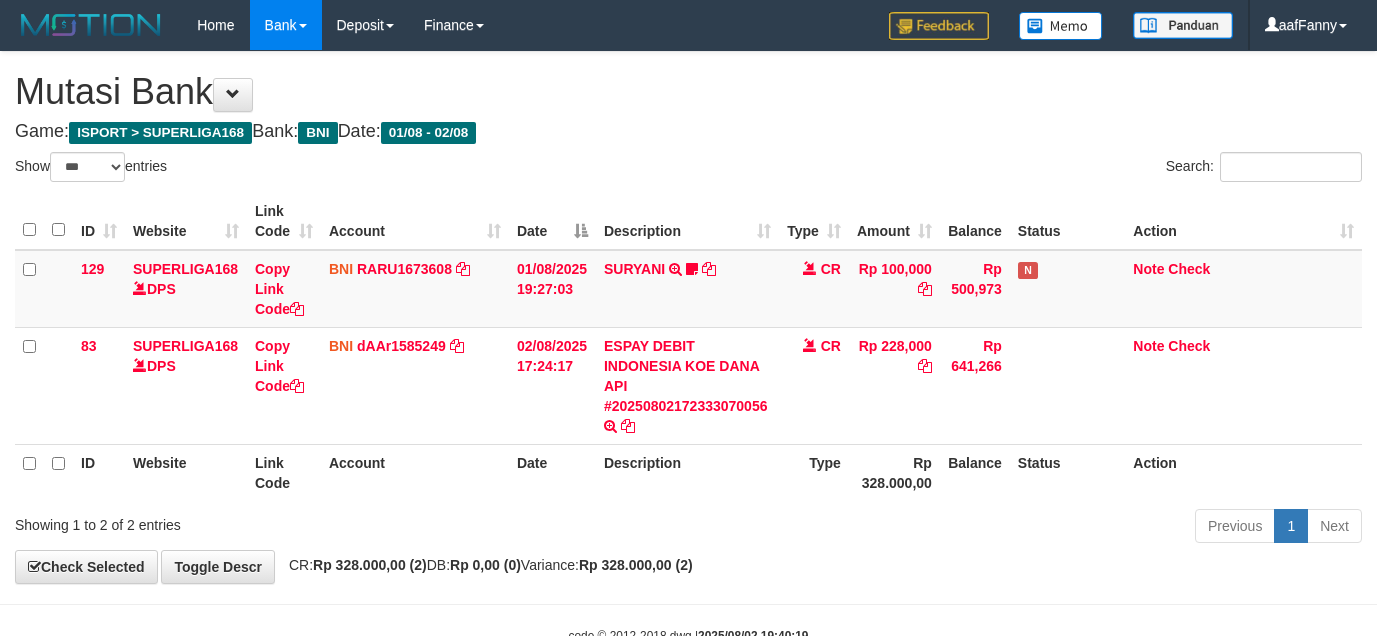 select on "***" 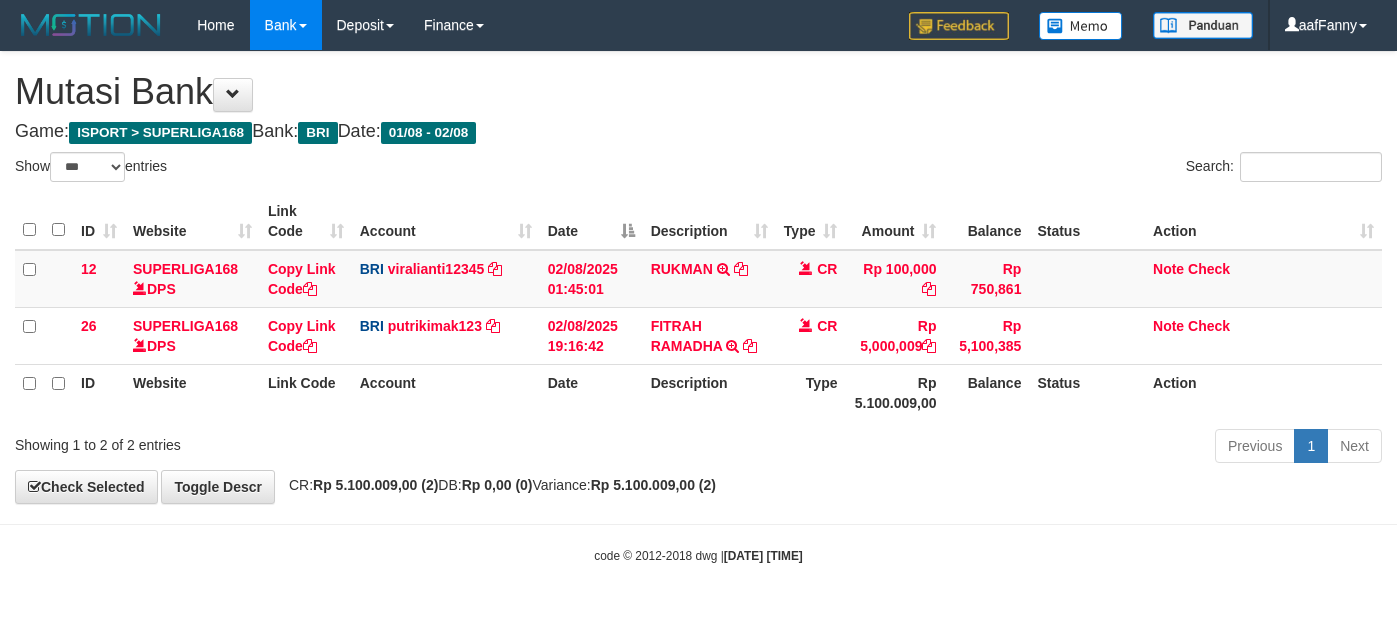 select on "***" 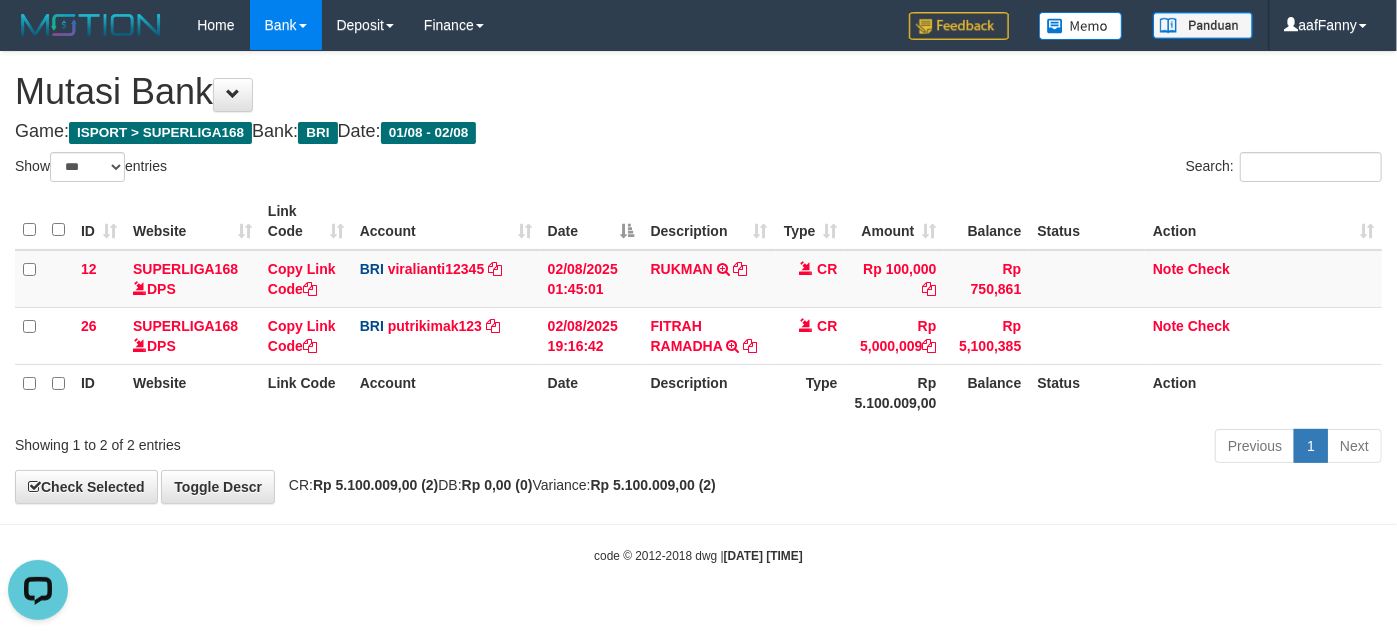scroll, scrollTop: 0, scrollLeft: 0, axis: both 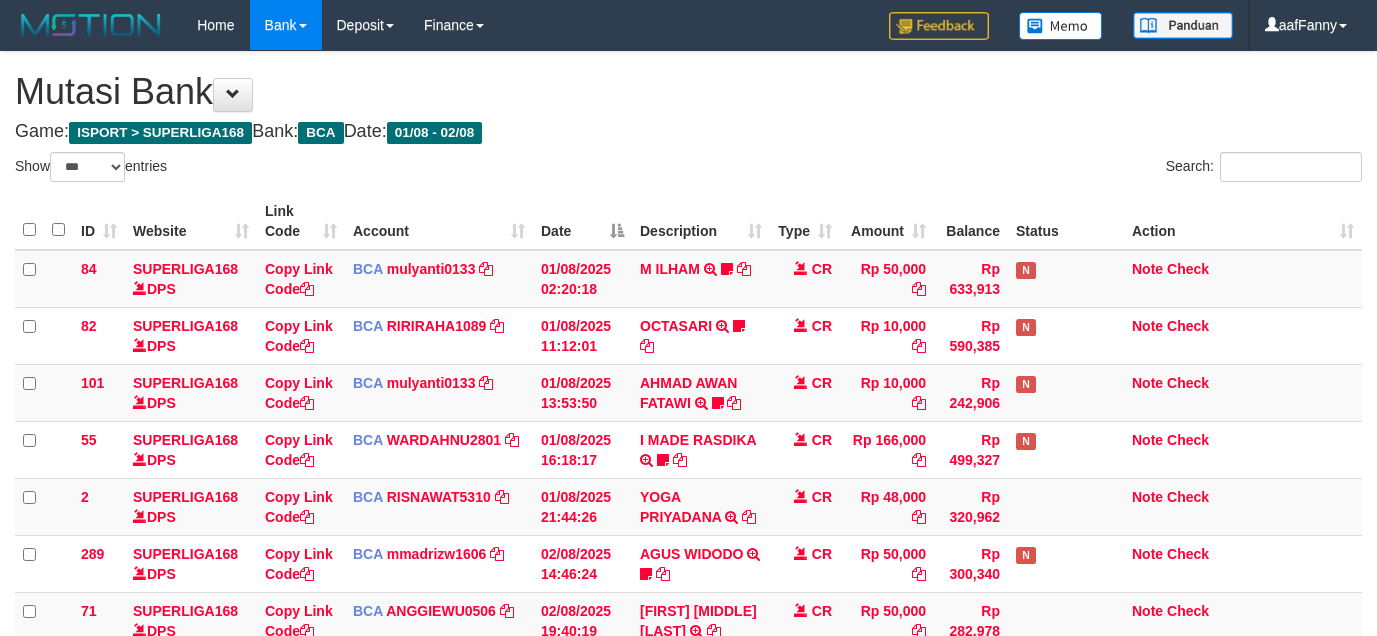 select on "***" 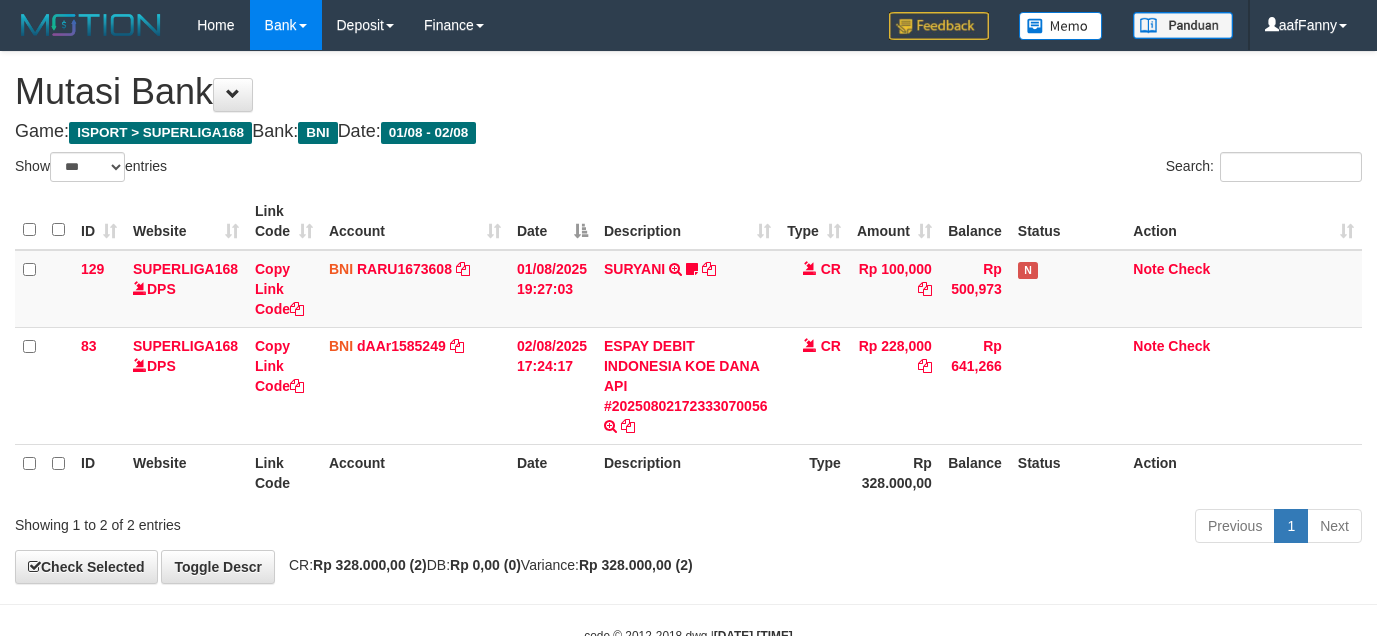 select on "***" 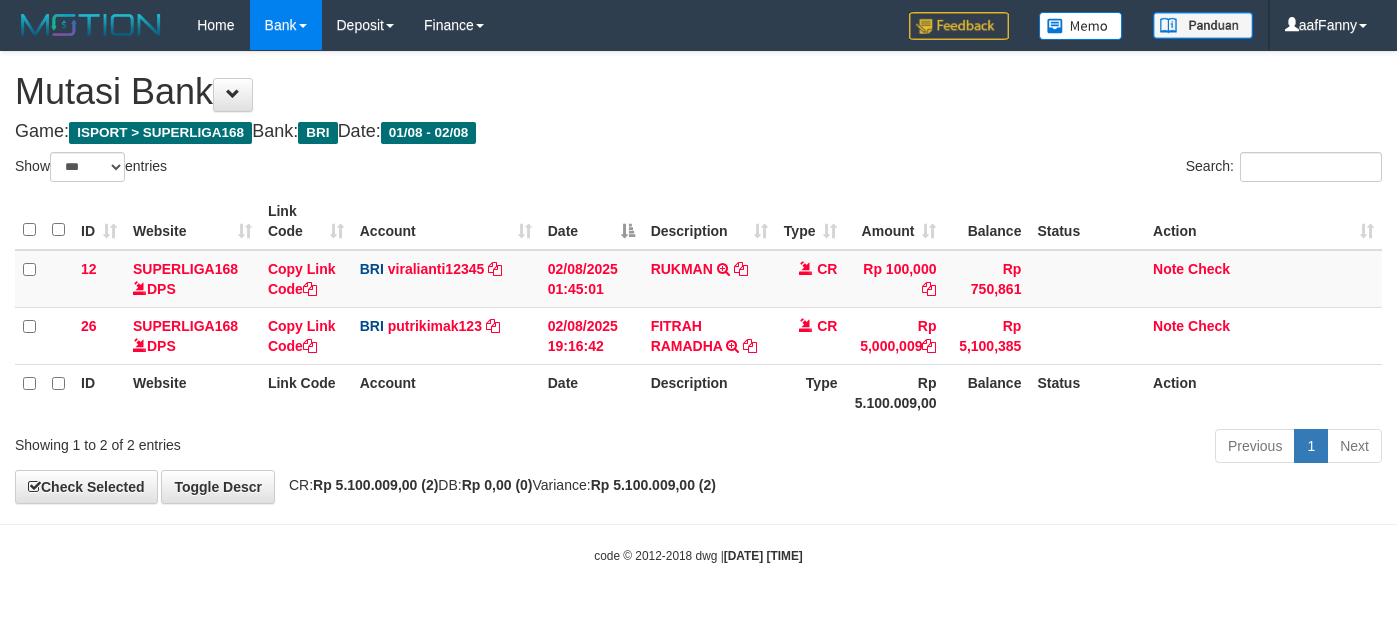 select on "***" 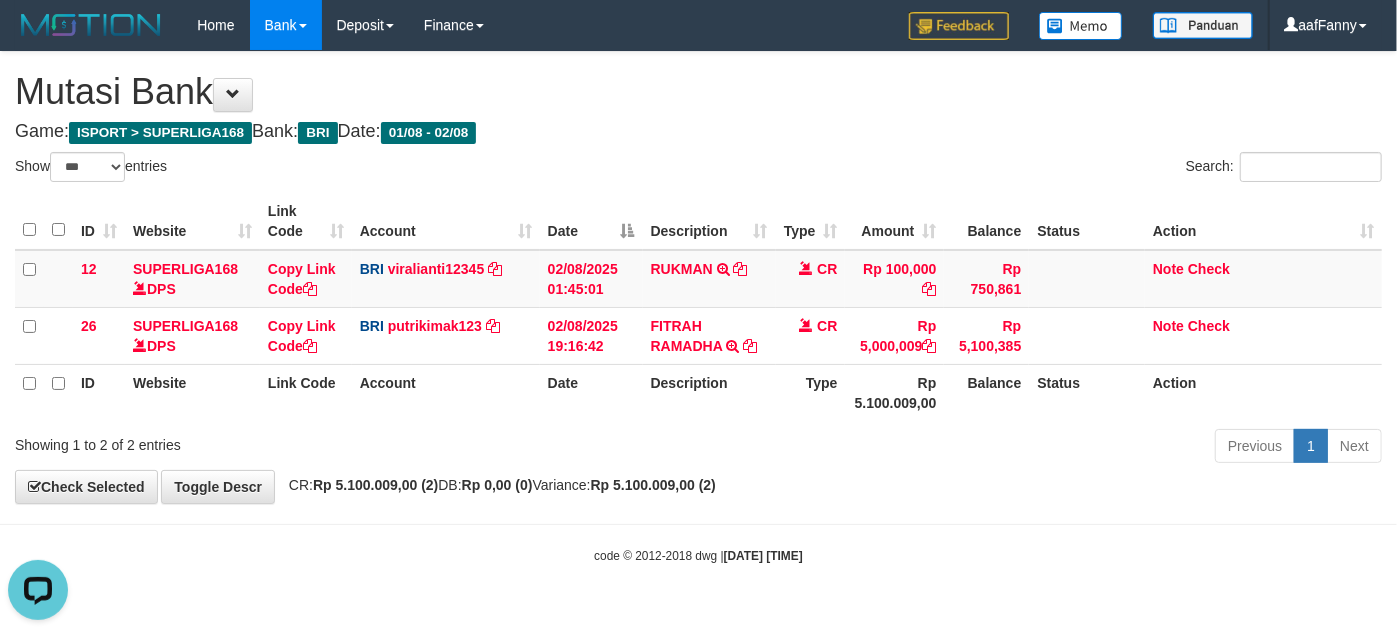 scroll, scrollTop: 0, scrollLeft: 0, axis: both 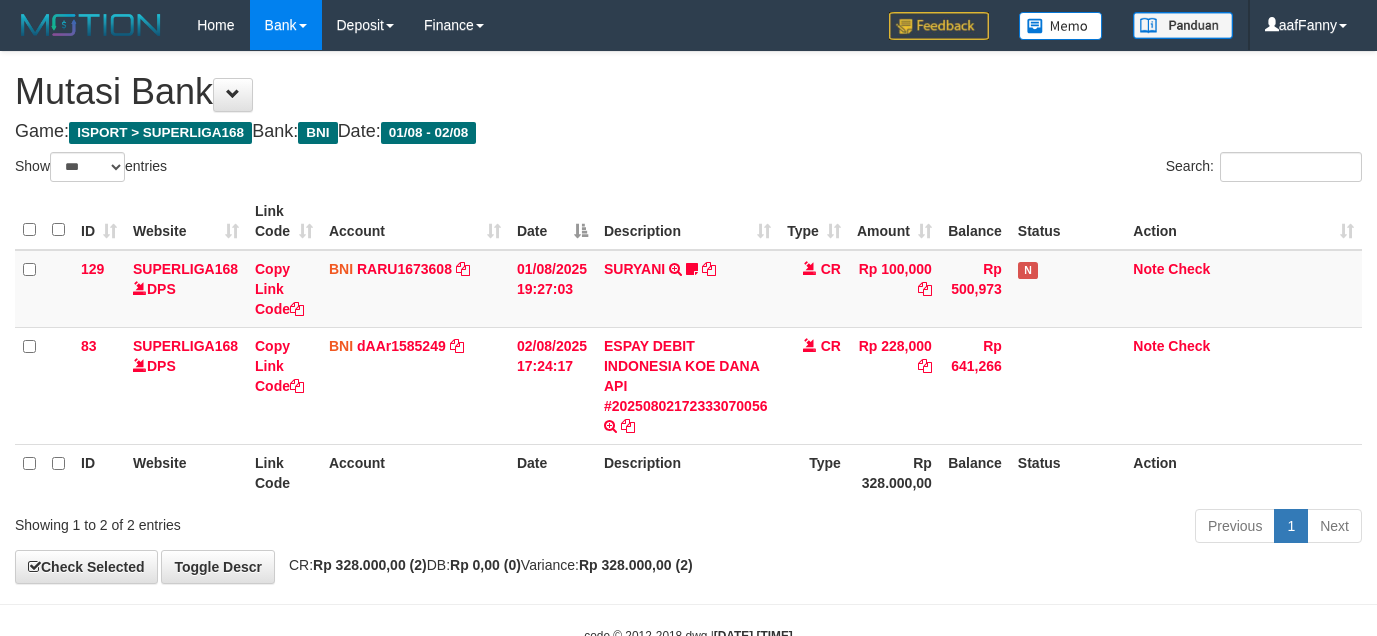 select on "***" 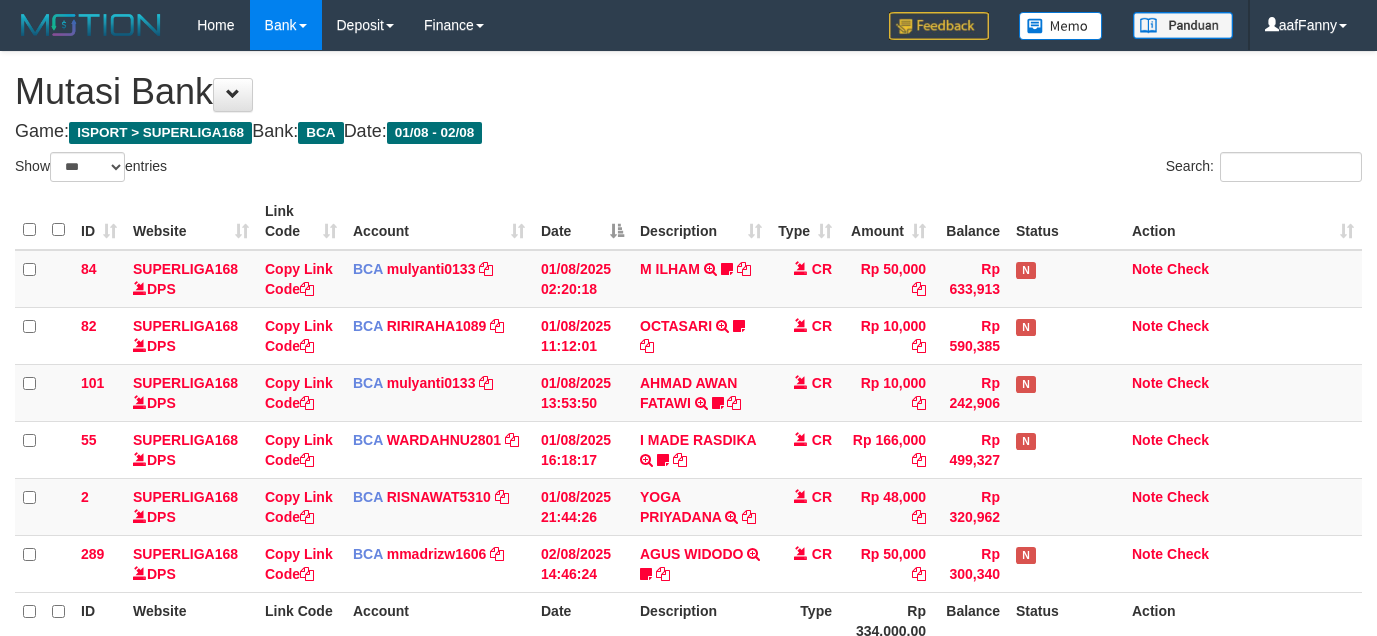 select on "***" 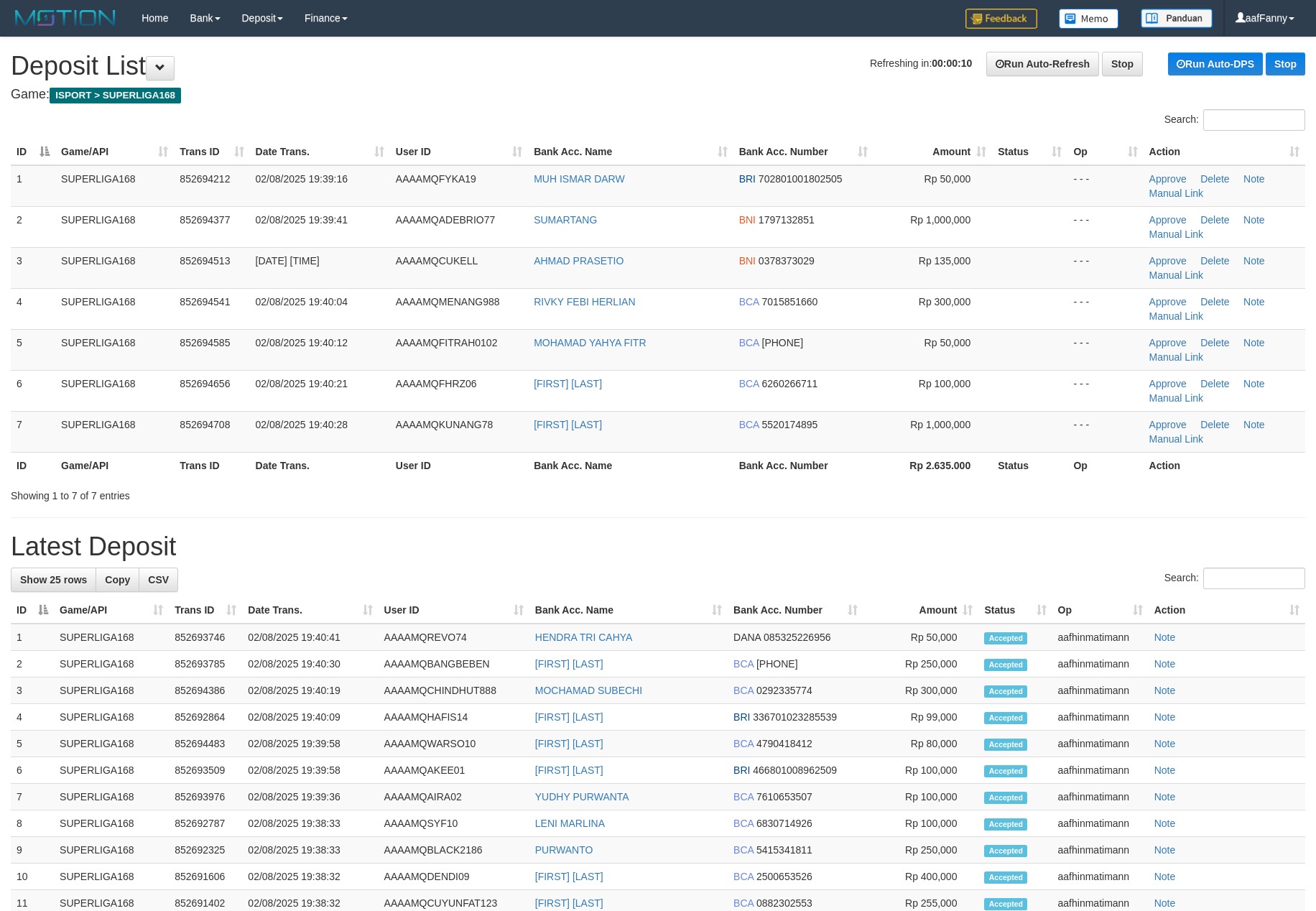 scroll, scrollTop: 0, scrollLeft: 0, axis: both 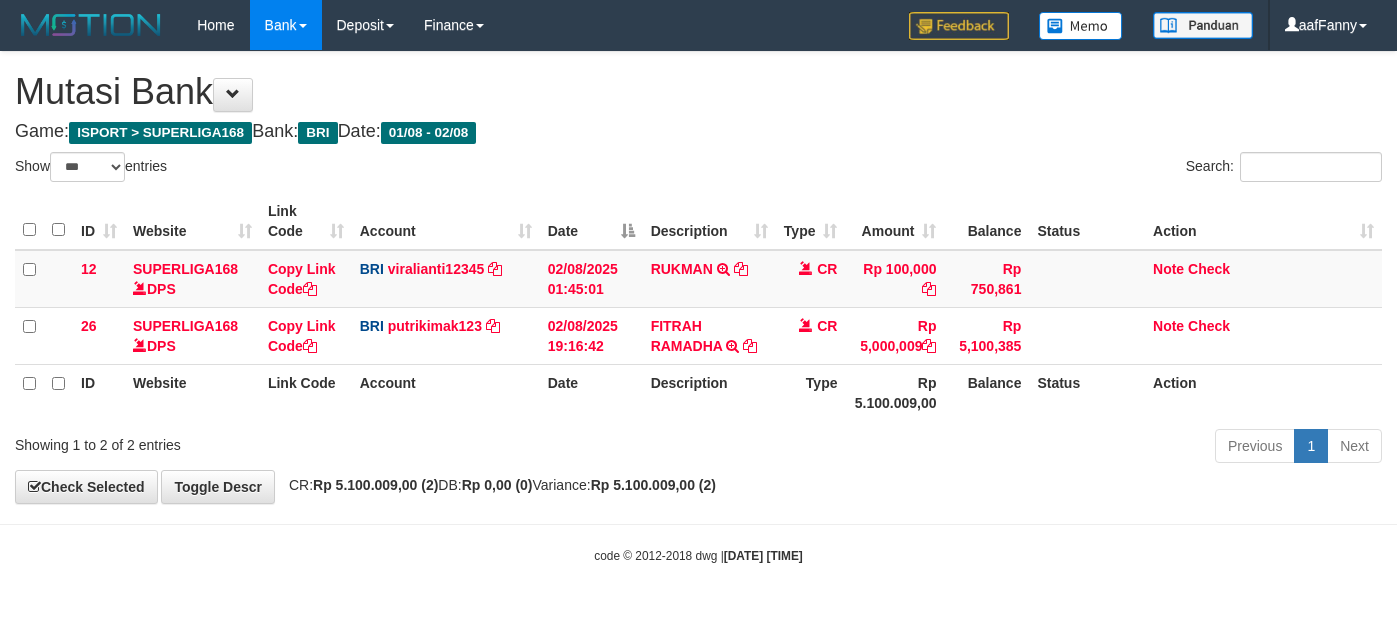 select on "***" 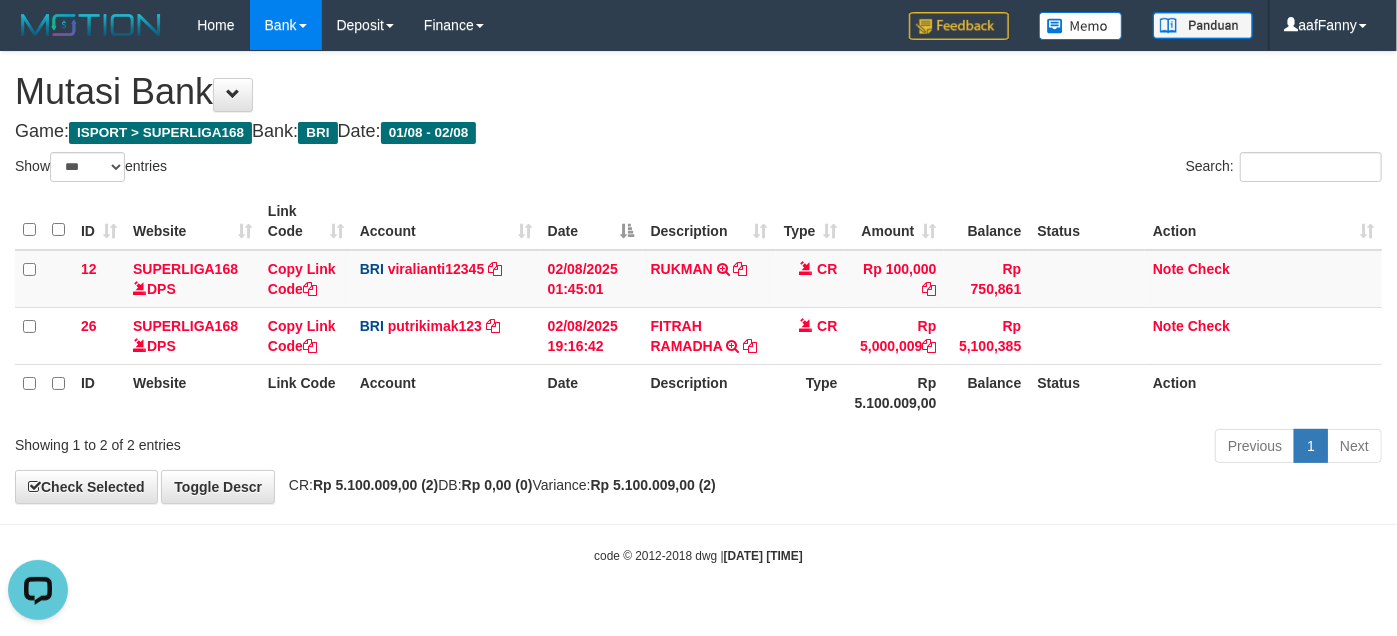 scroll, scrollTop: 0, scrollLeft: 0, axis: both 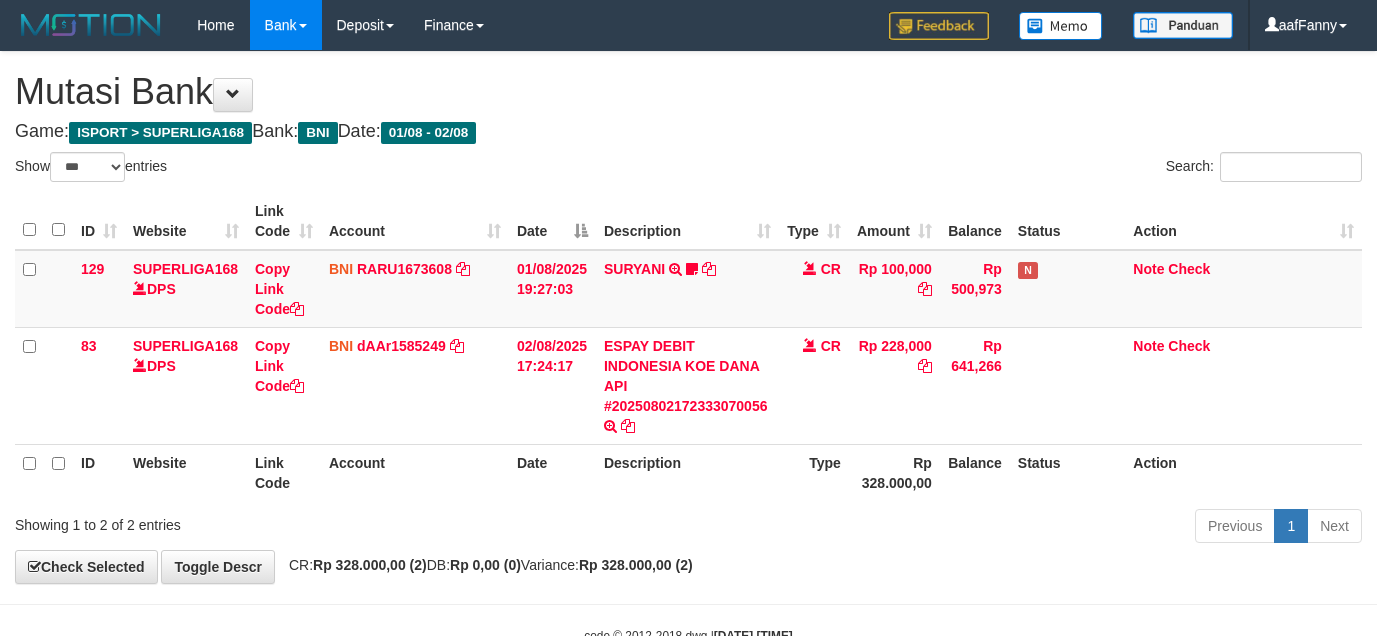 select on "***" 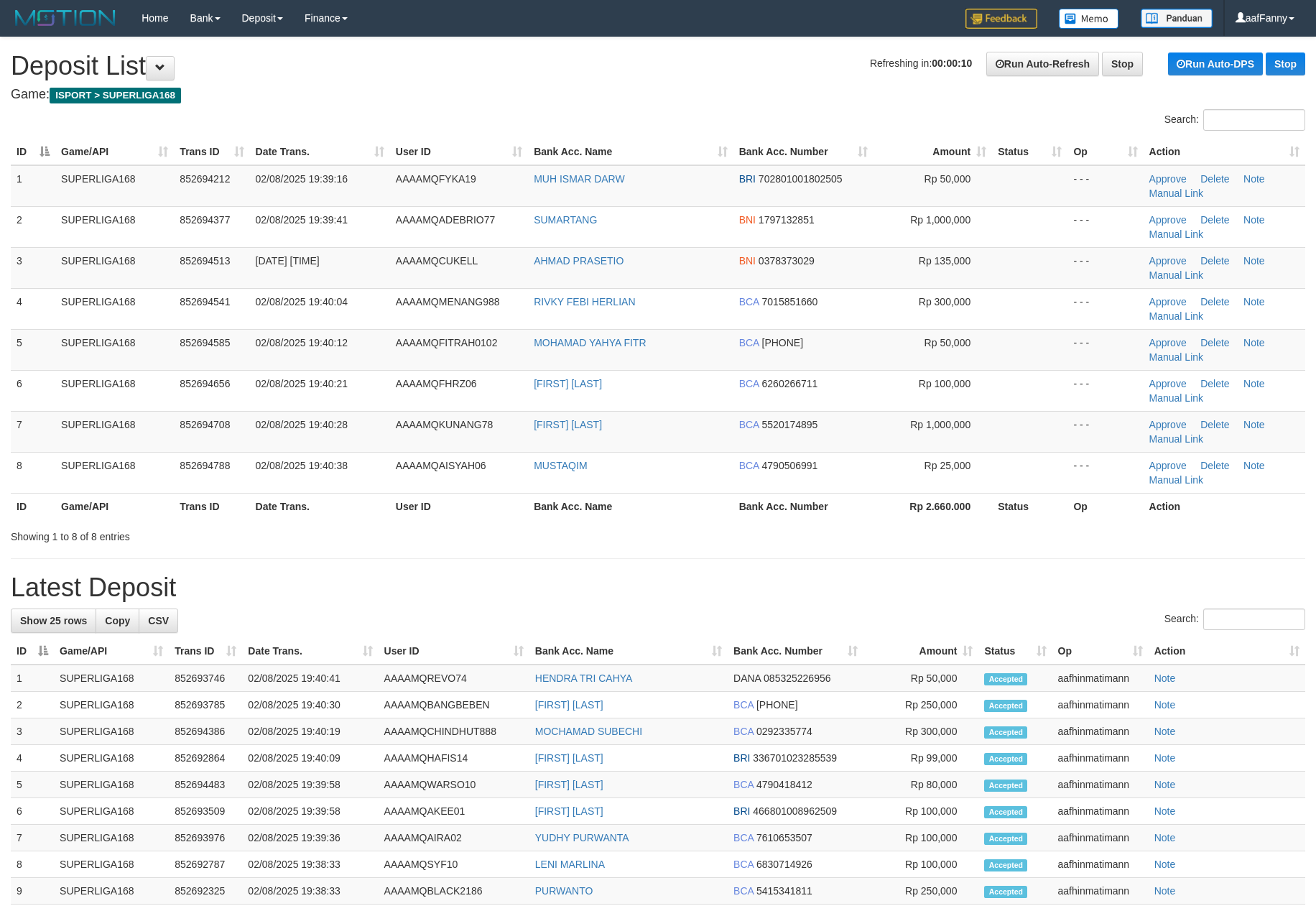 scroll, scrollTop: 0, scrollLeft: 0, axis: both 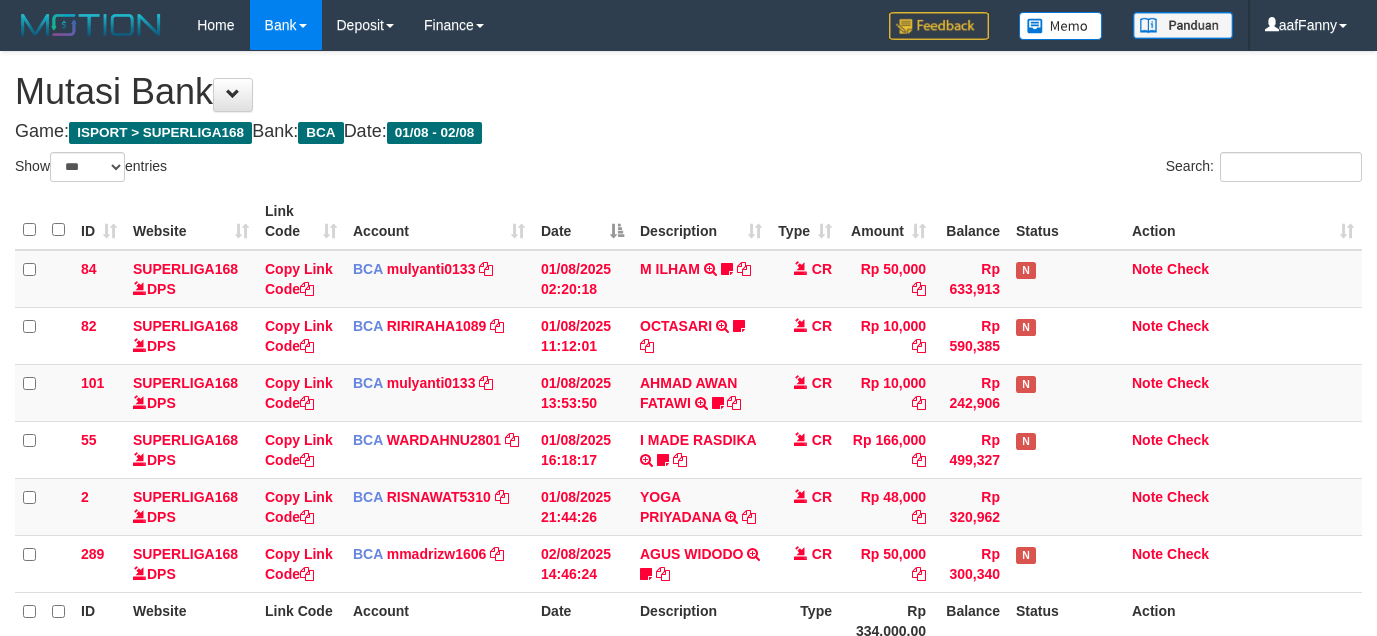 select on "***" 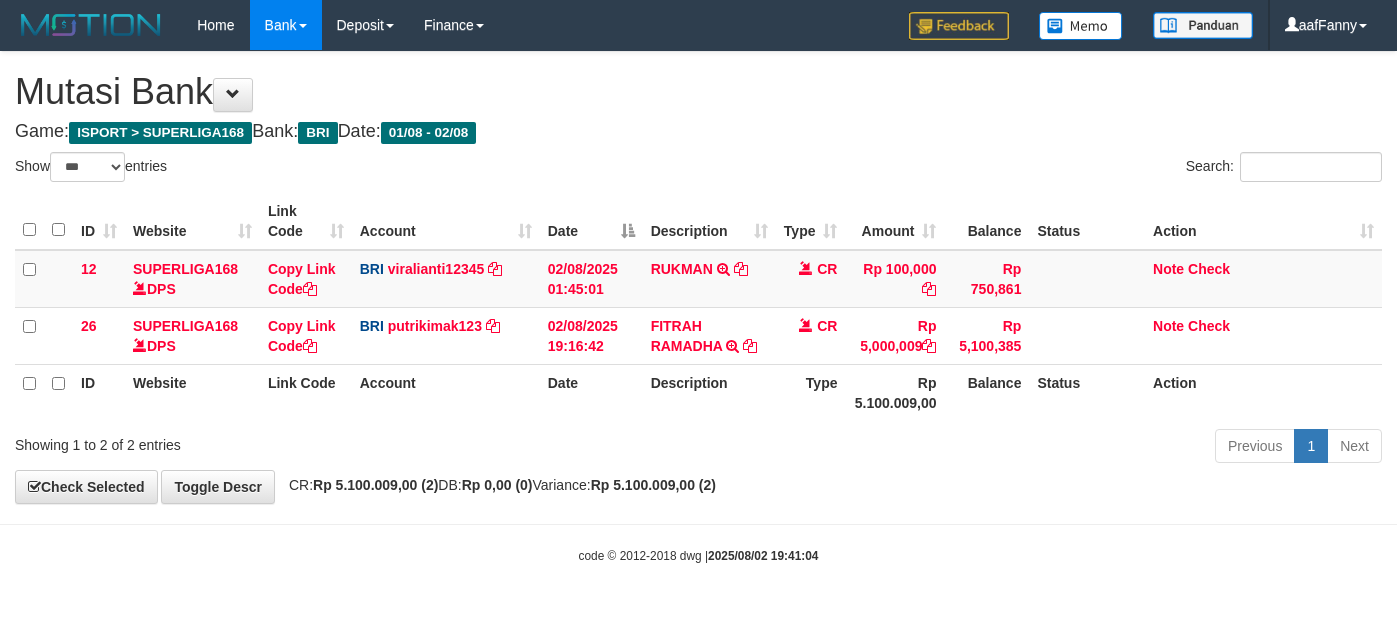 select on "***" 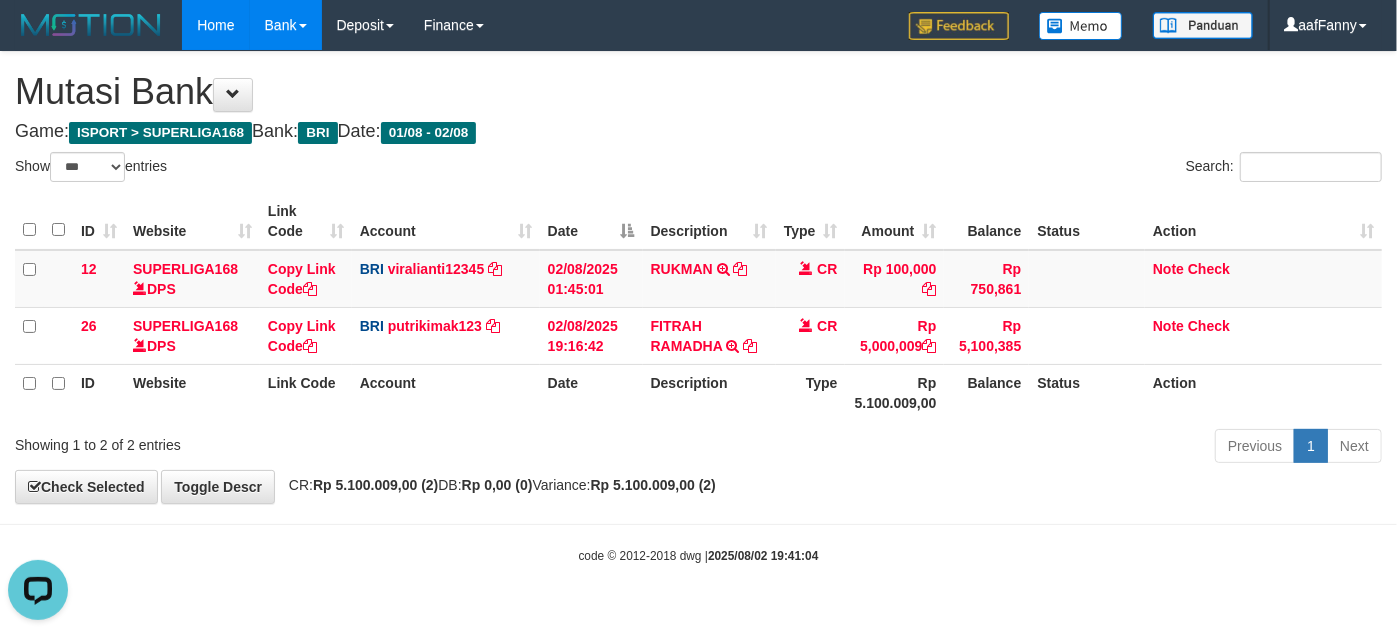 scroll, scrollTop: 0, scrollLeft: 0, axis: both 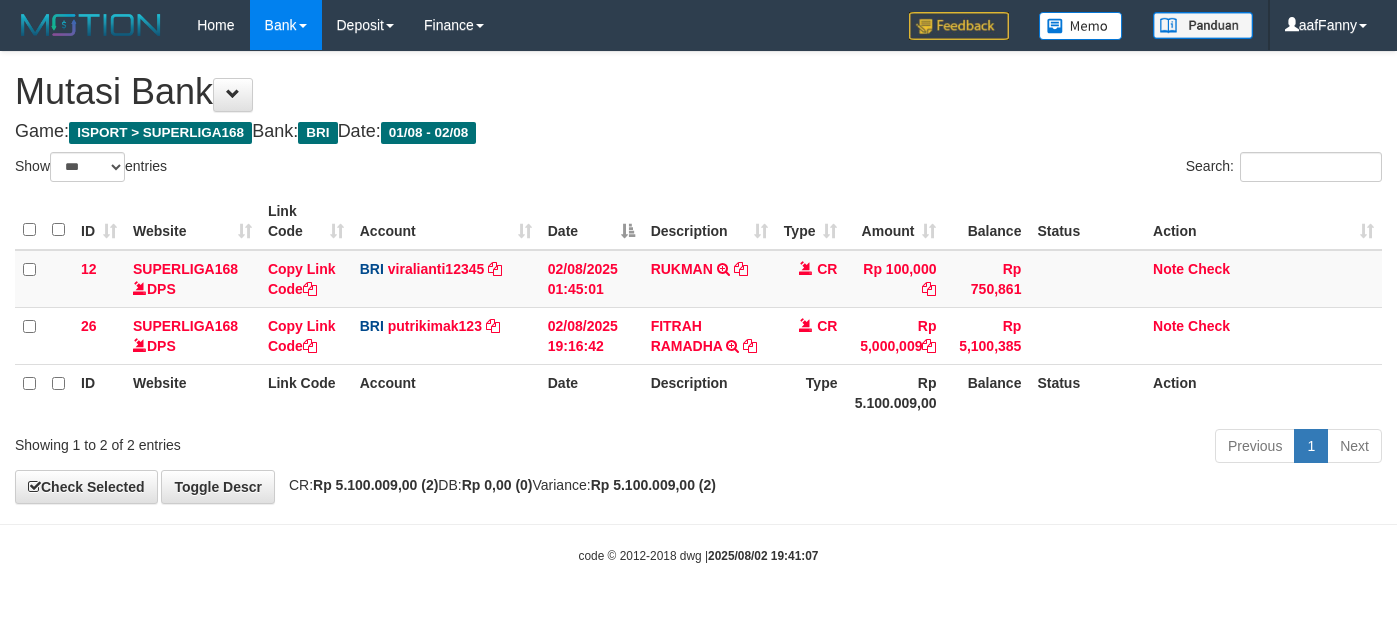 select on "***" 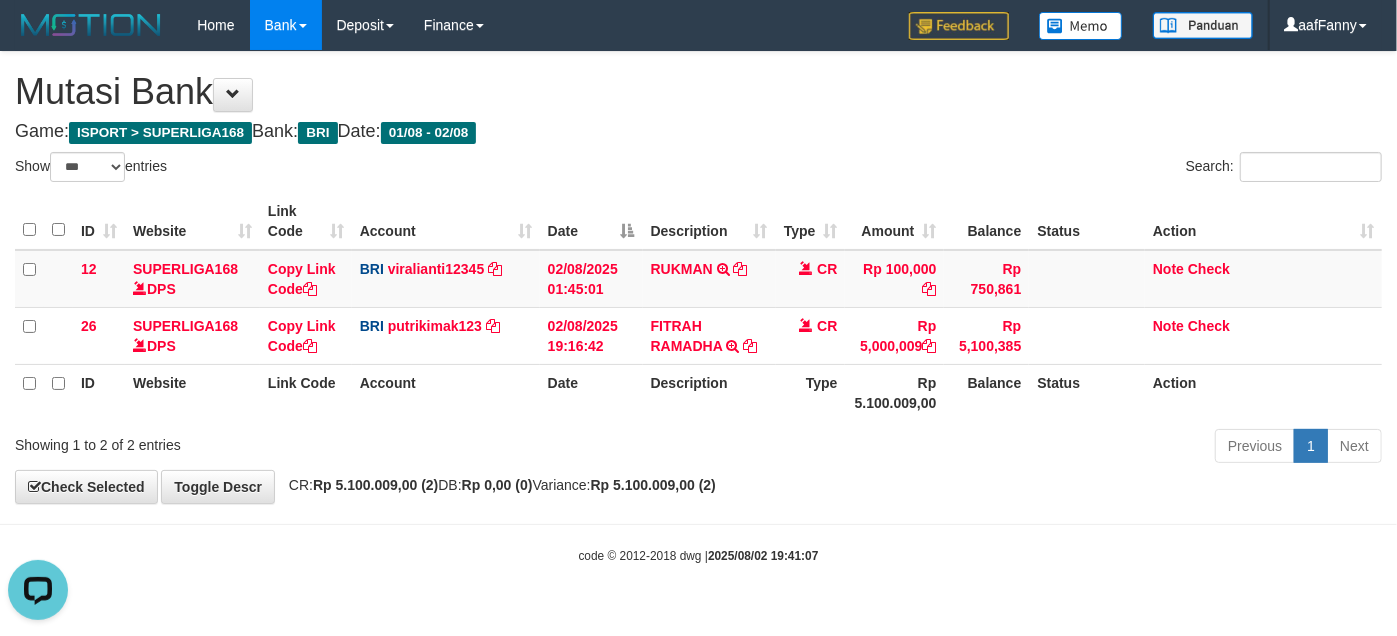scroll, scrollTop: 0, scrollLeft: 0, axis: both 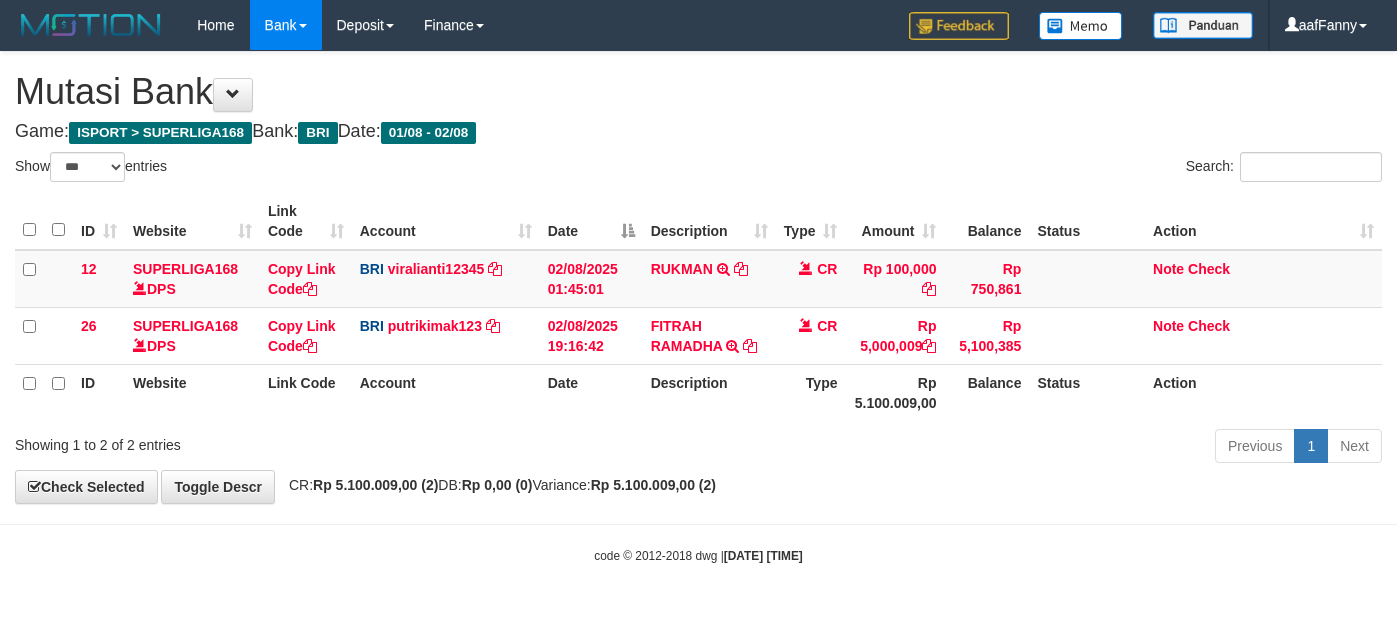 select on "***" 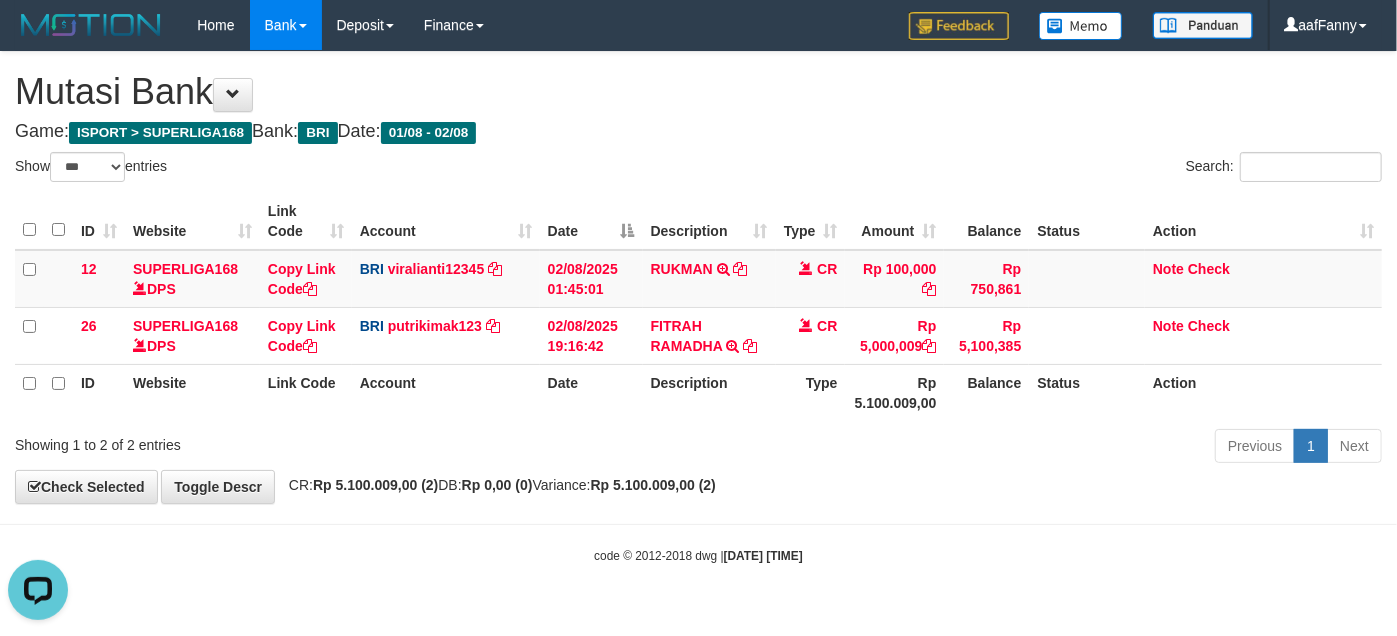 scroll, scrollTop: 0, scrollLeft: 0, axis: both 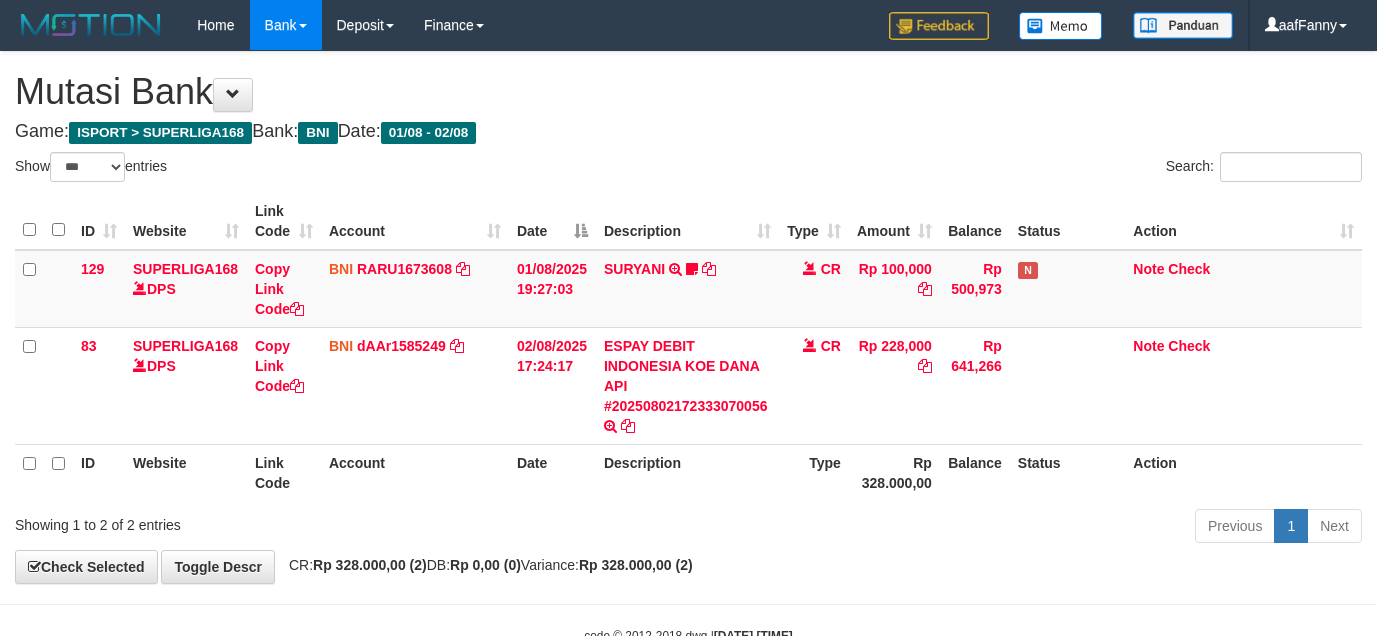select on "***" 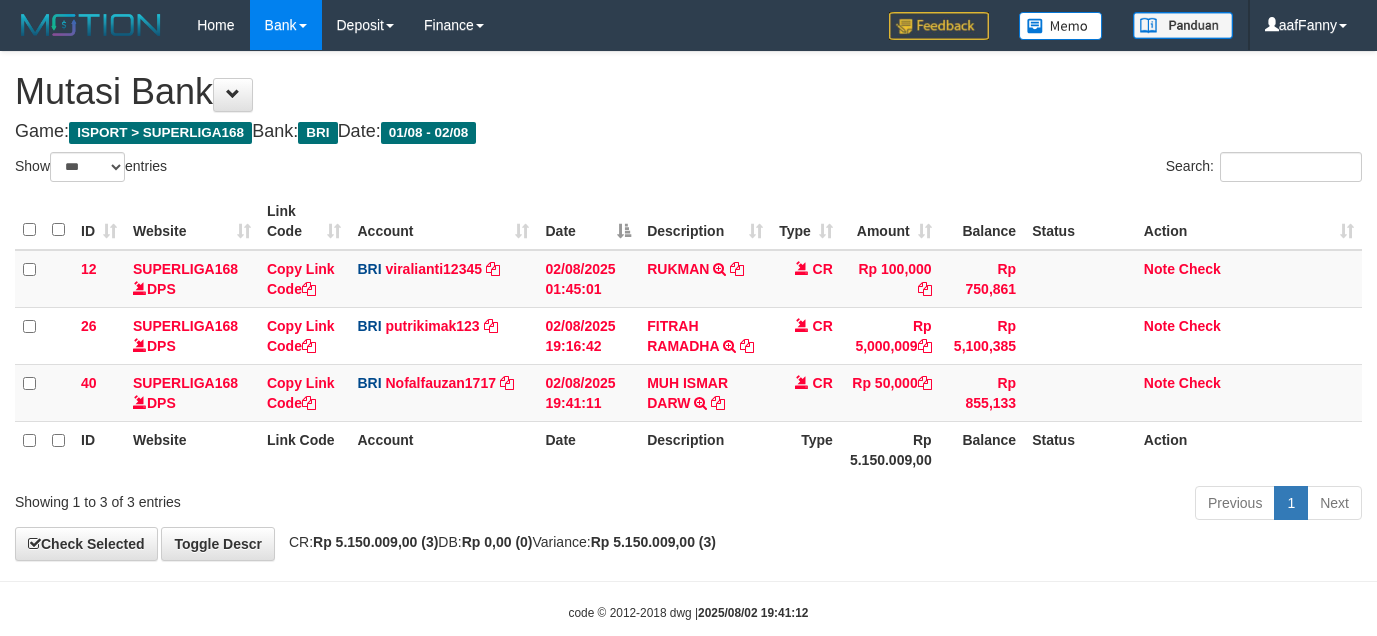 select on "***" 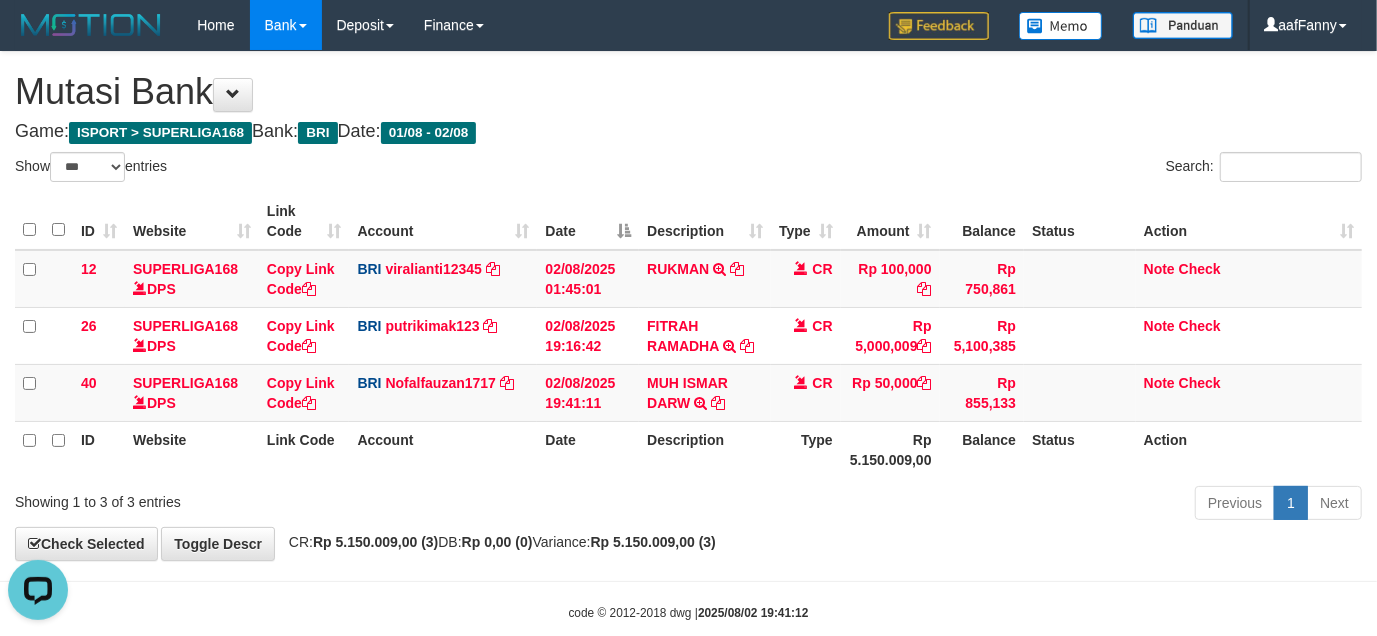 scroll, scrollTop: 0, scrollLeft: 0, axis: both 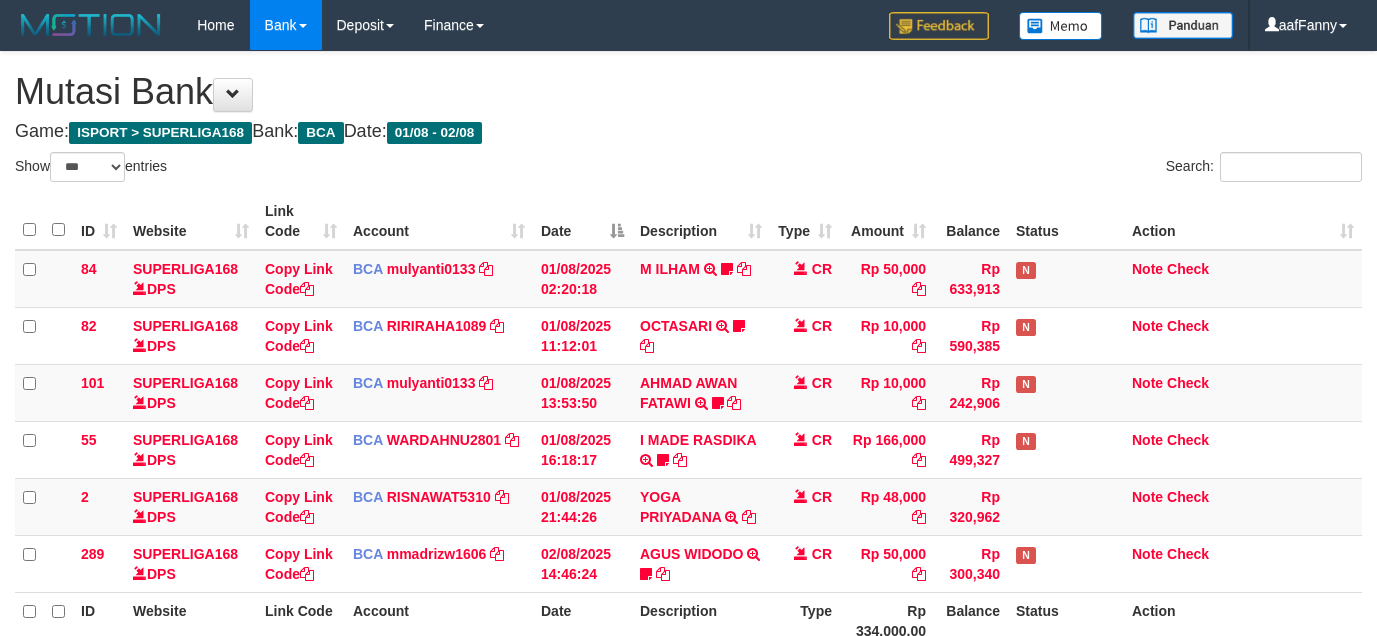 select on "***" 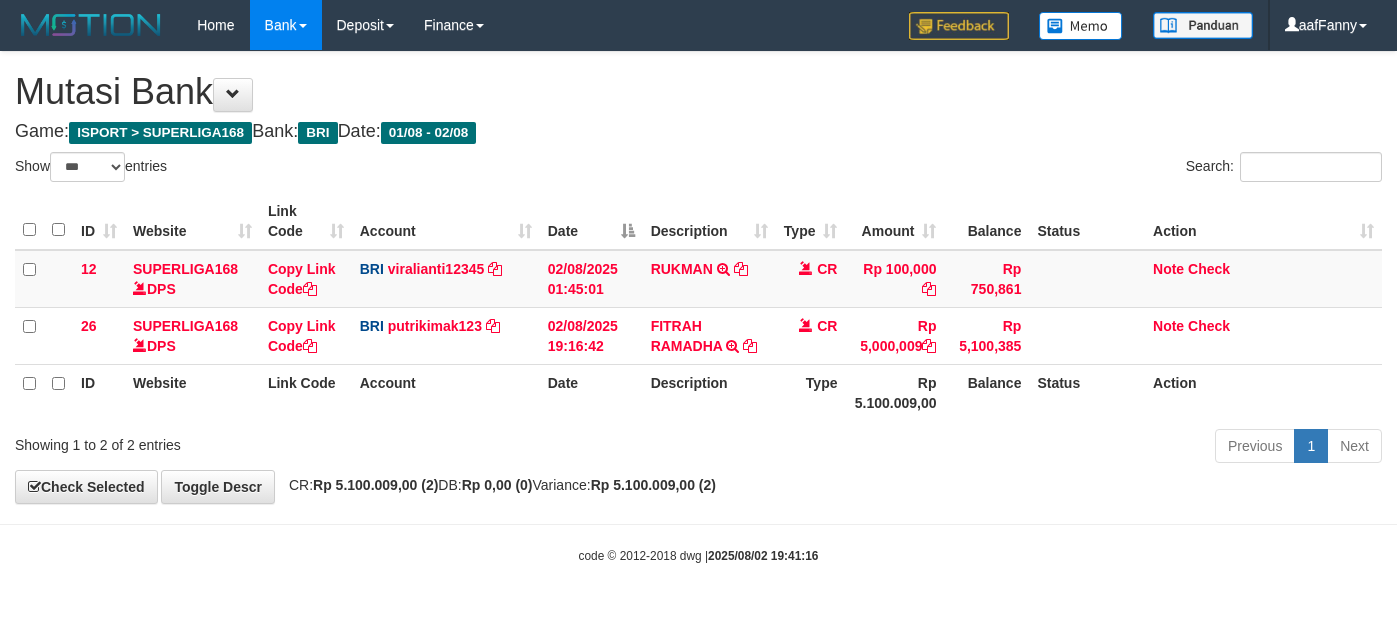 select on "***" 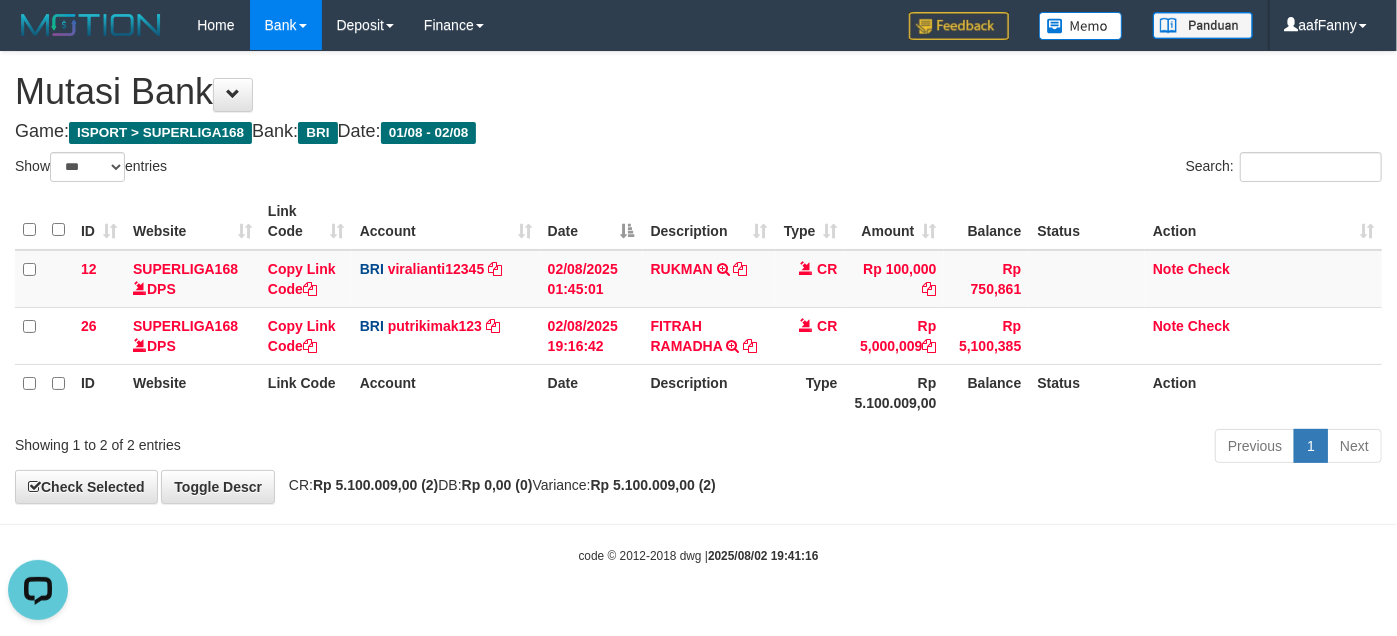 scroll, scrollTop: 0, scrollLeft: 0, axis: both 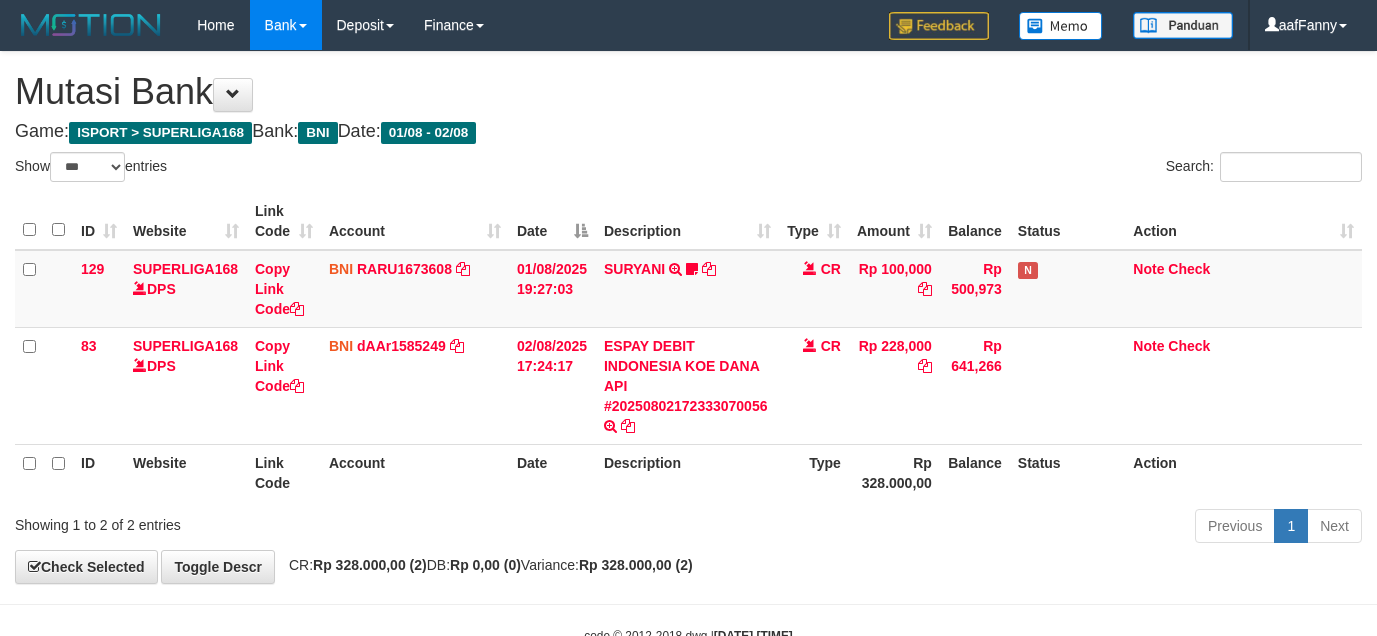 select on "***" 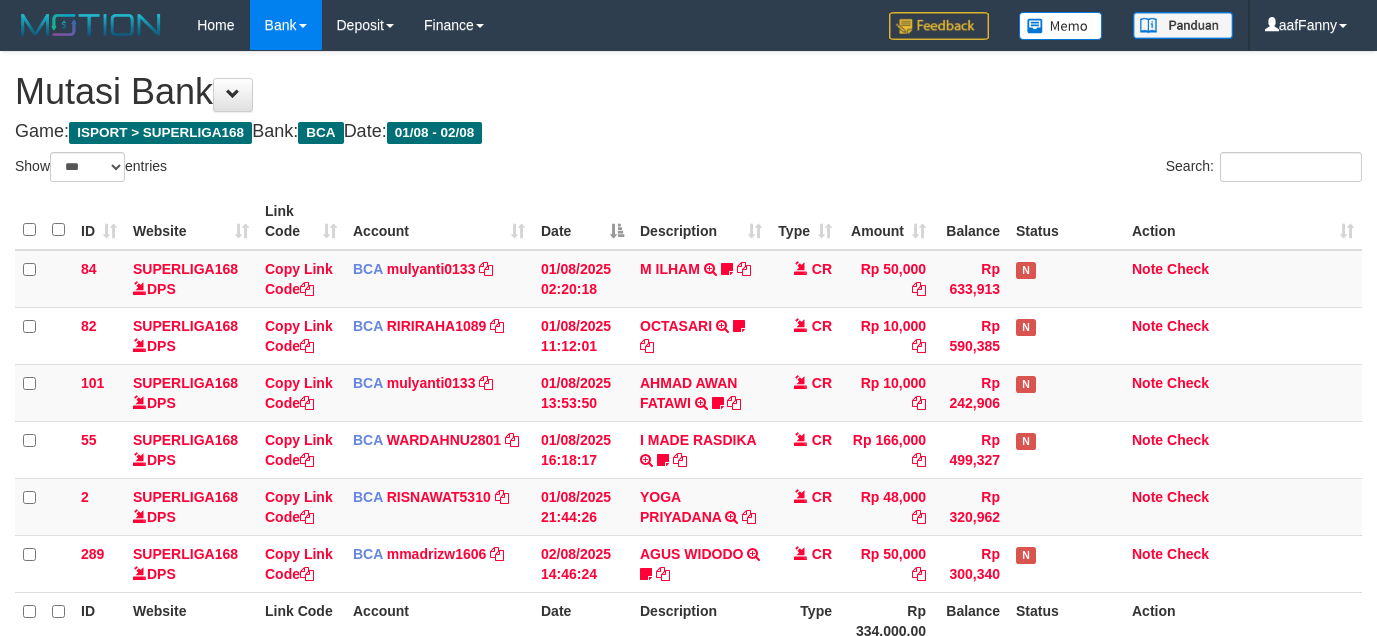 select on "***" 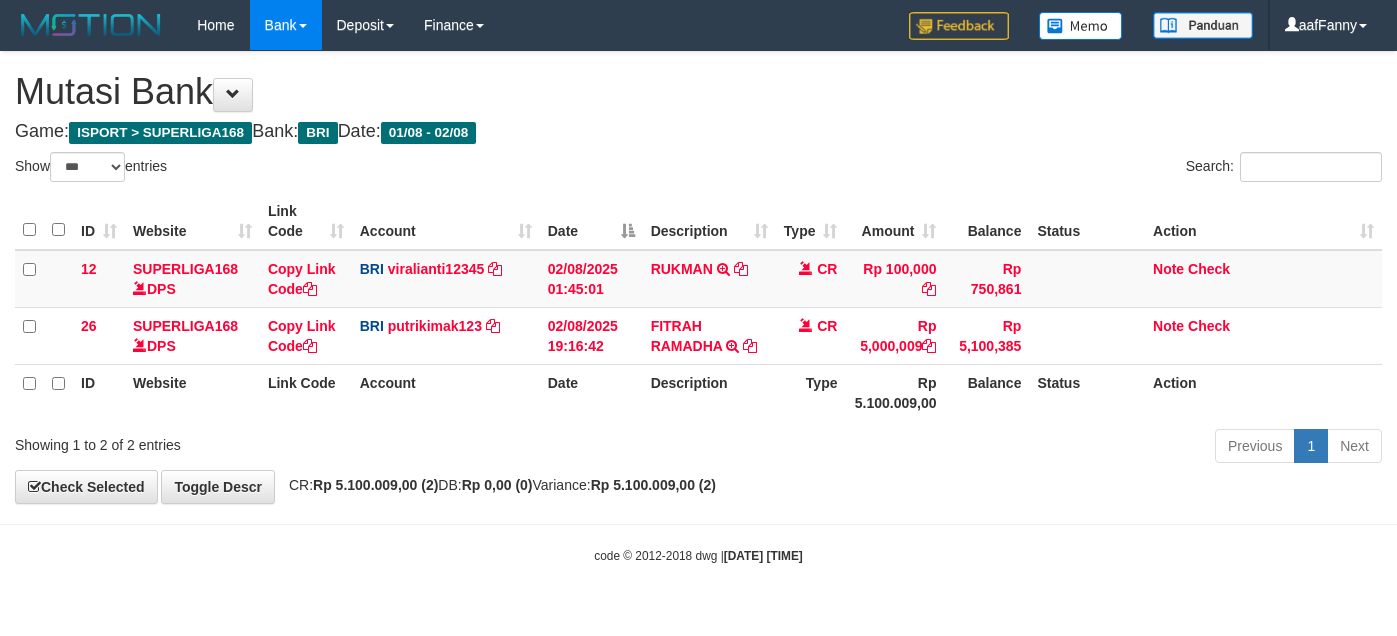 select on "***" 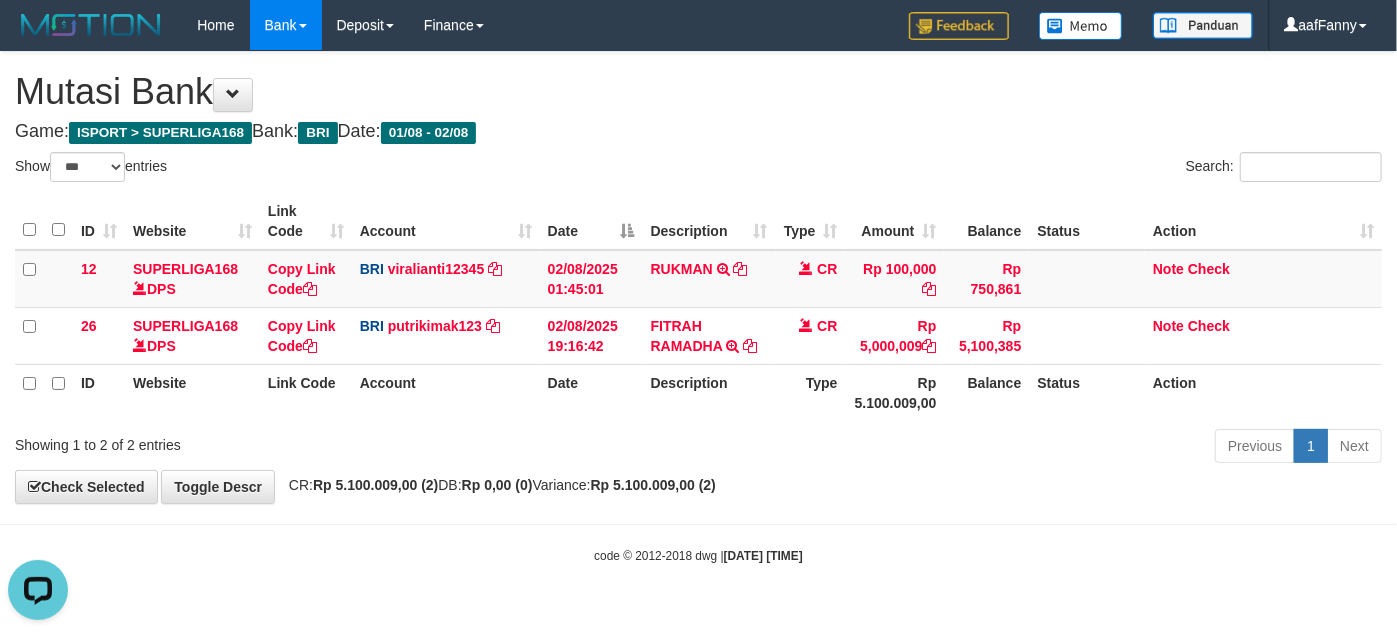 scroll, scrollTop: 0, scrollLeft: 0, axis: both 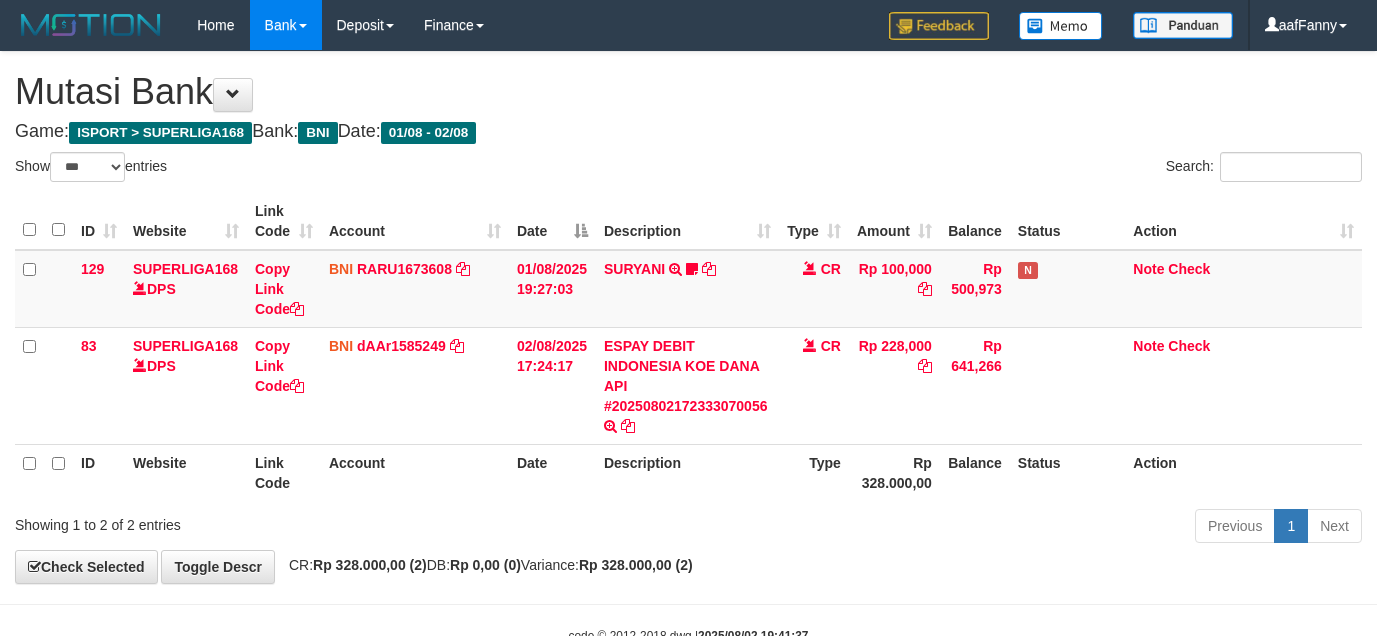 select on "***" 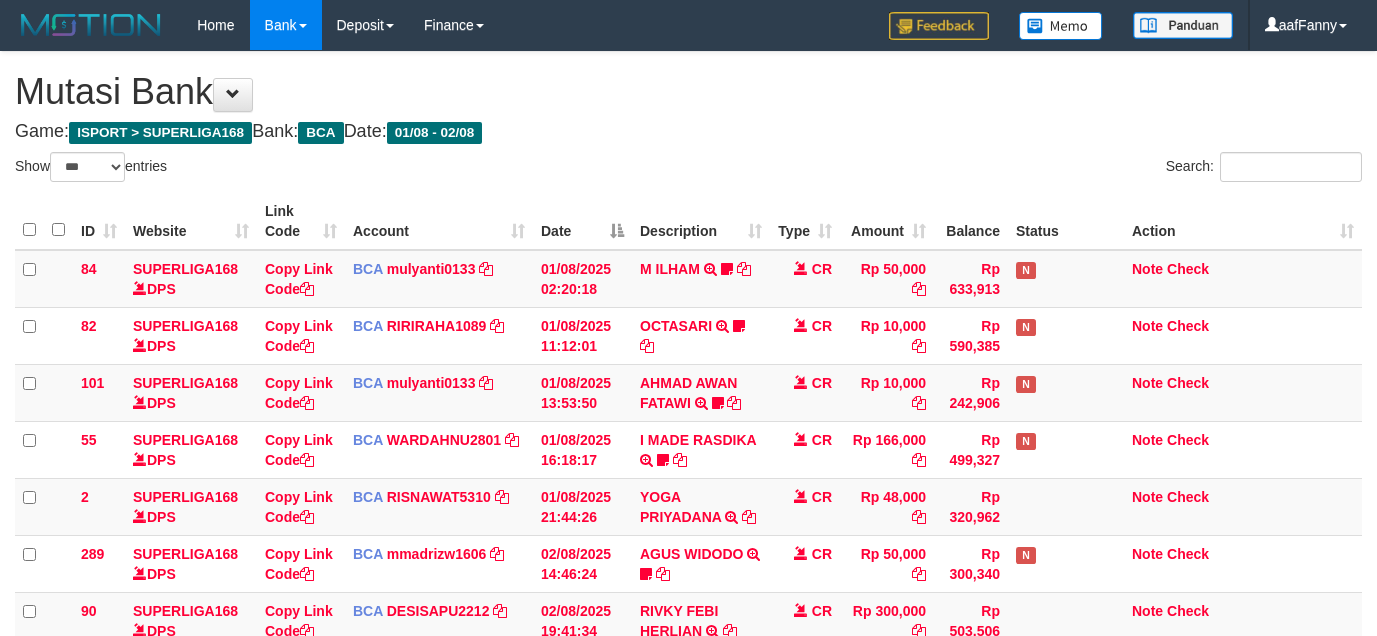 select on "***" 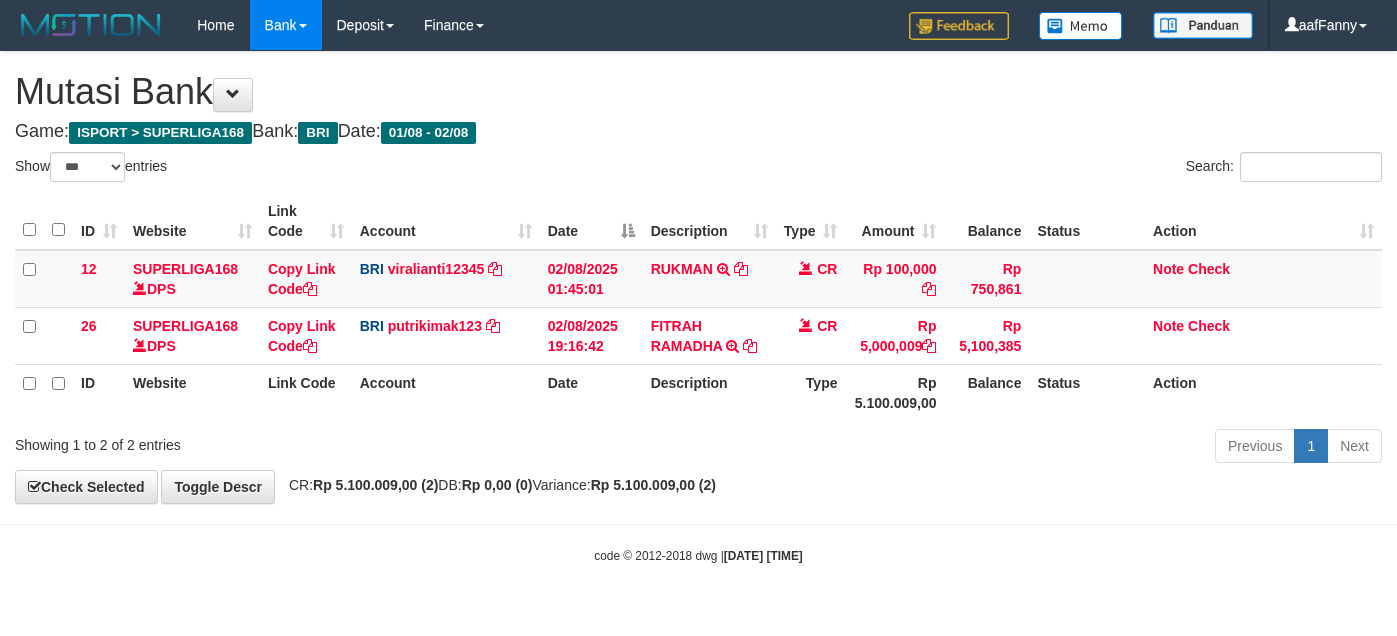 select on "***" 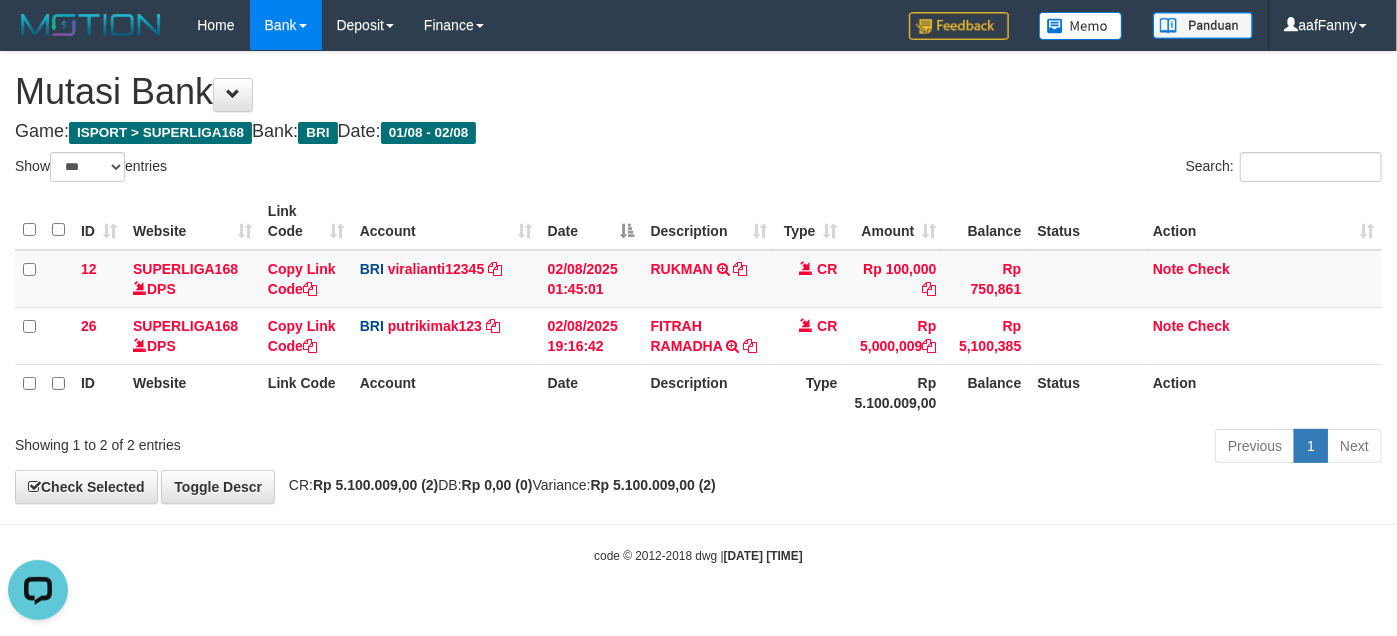 scroll, scrollTop: 0, scrollLeft: 0, axis: both 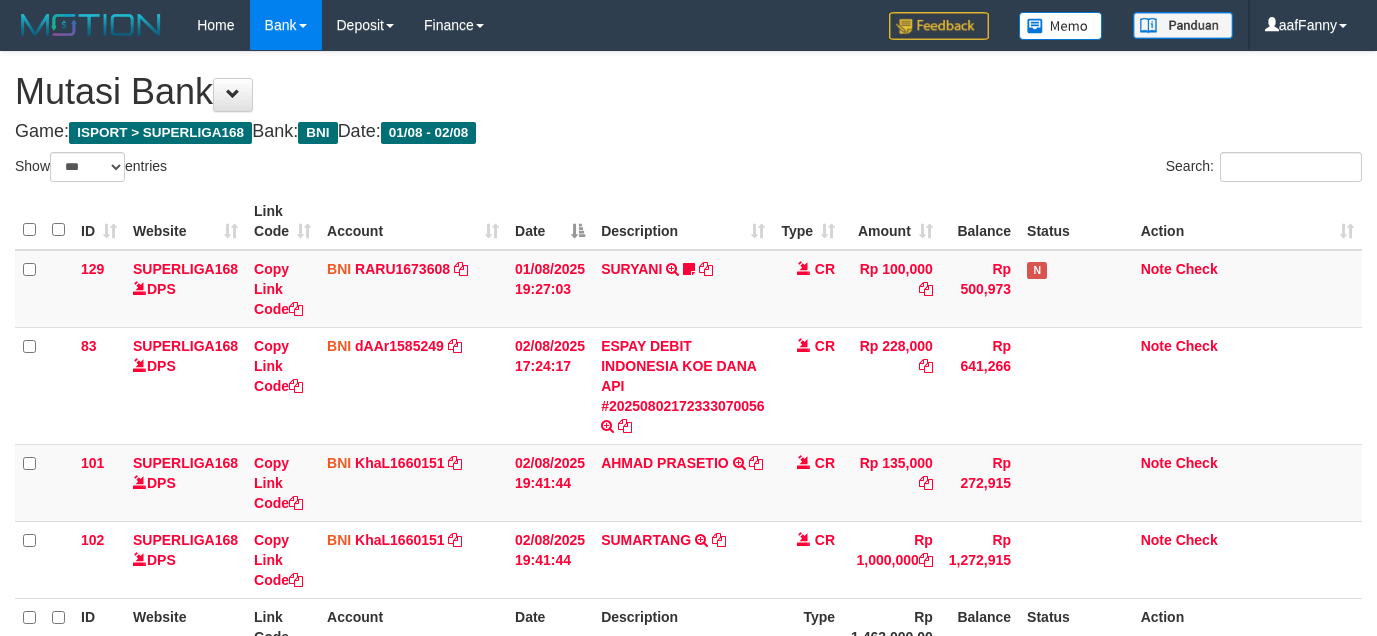 select on "***" 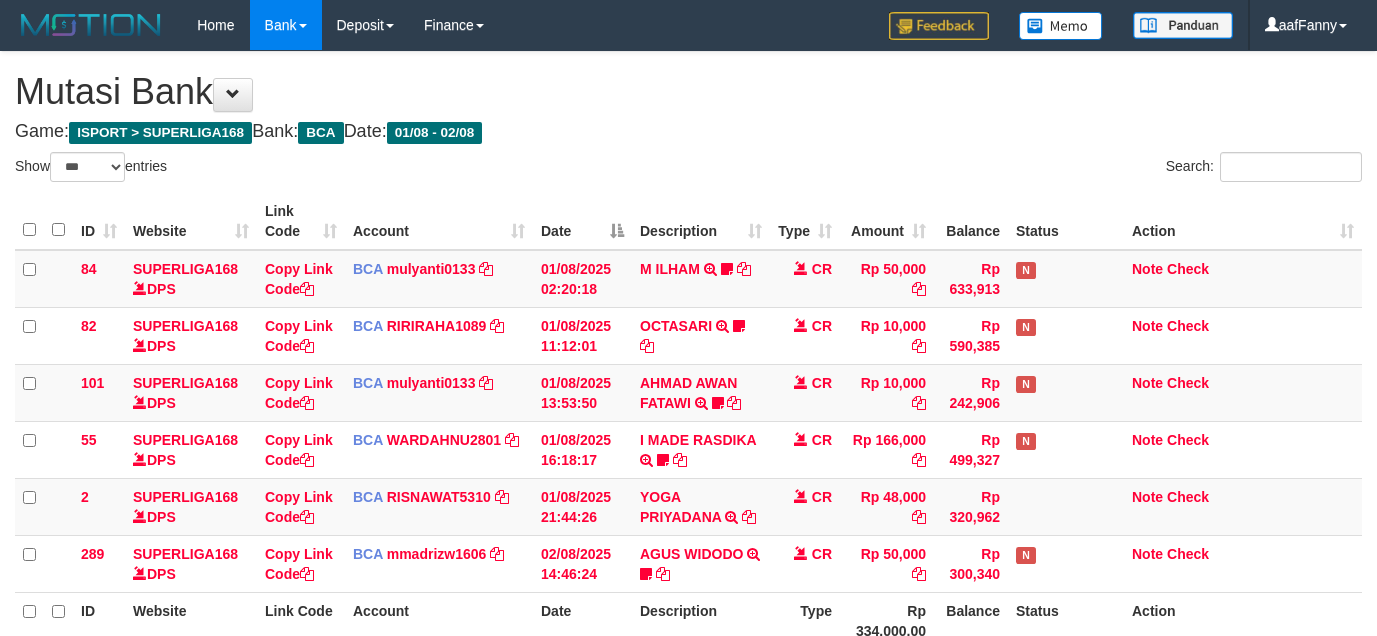 select on "***" 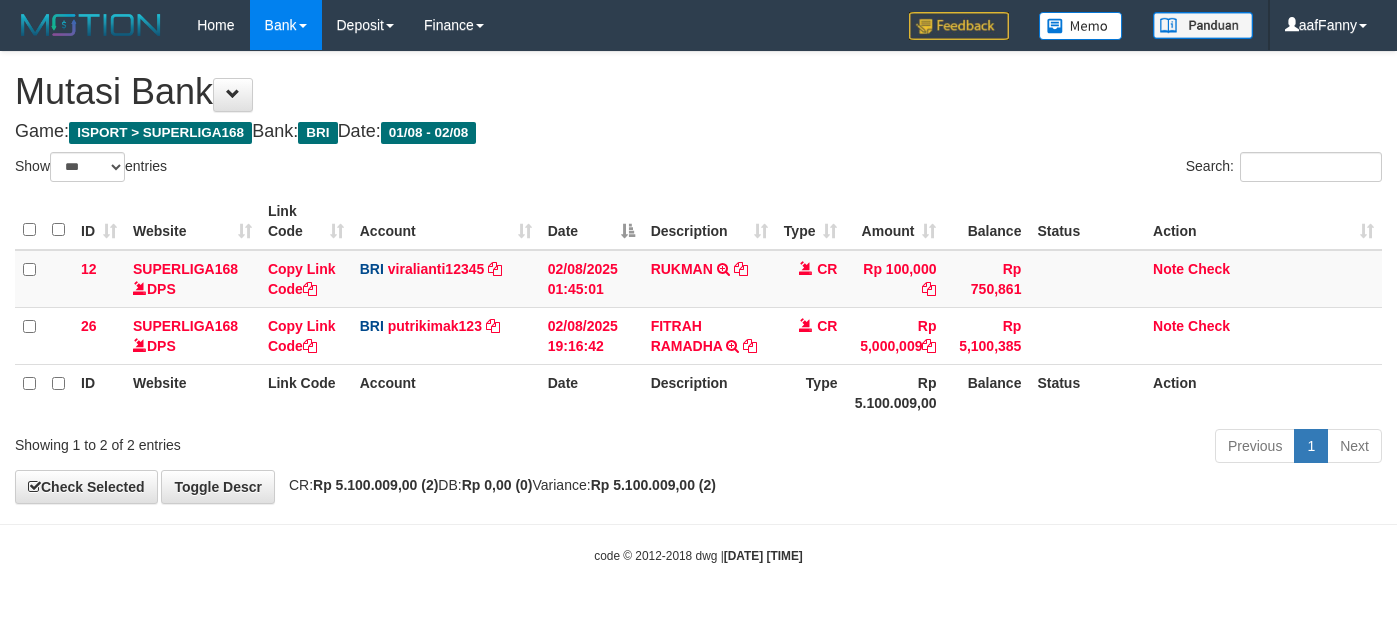 select on "***" 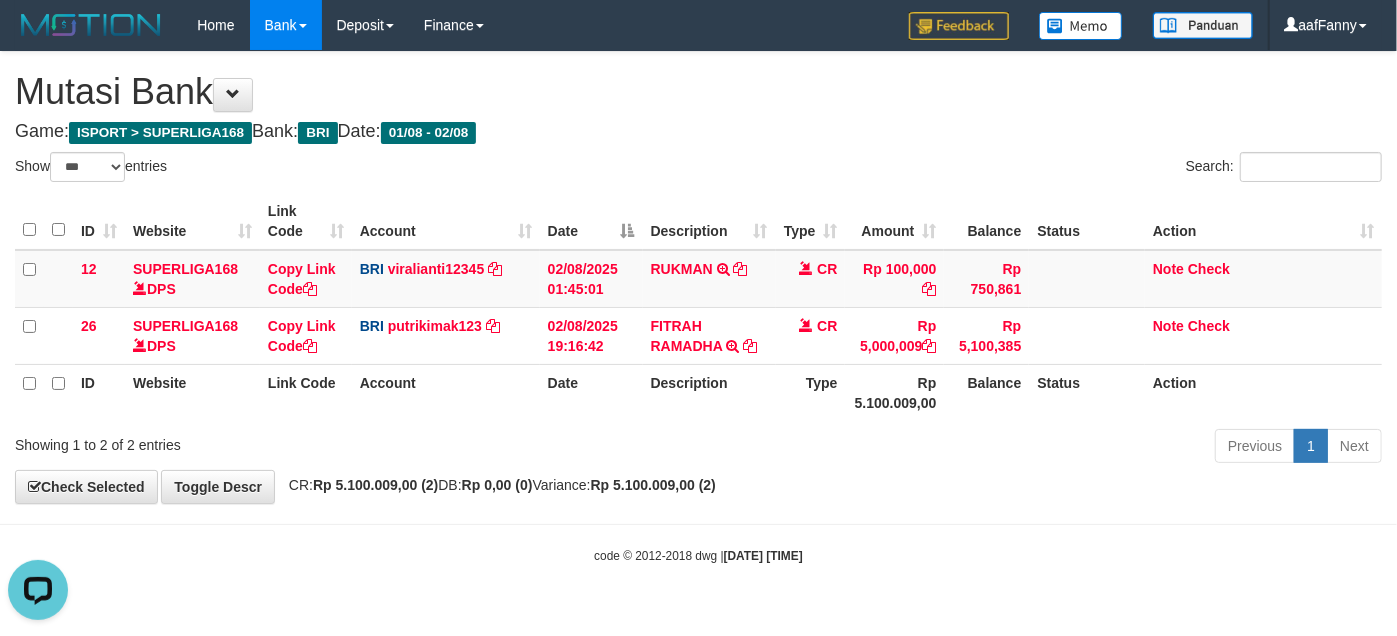 scroll, scrollTop: 0, scrollLeft: 0, axis: both 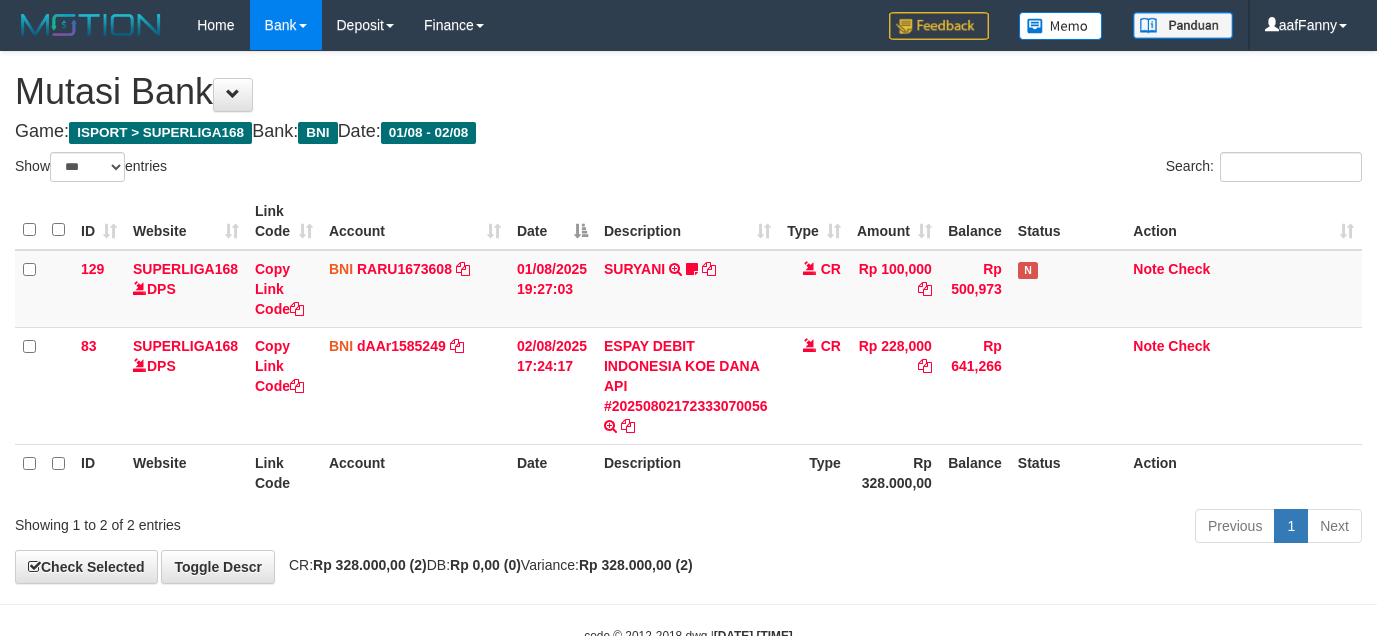 select on "***" 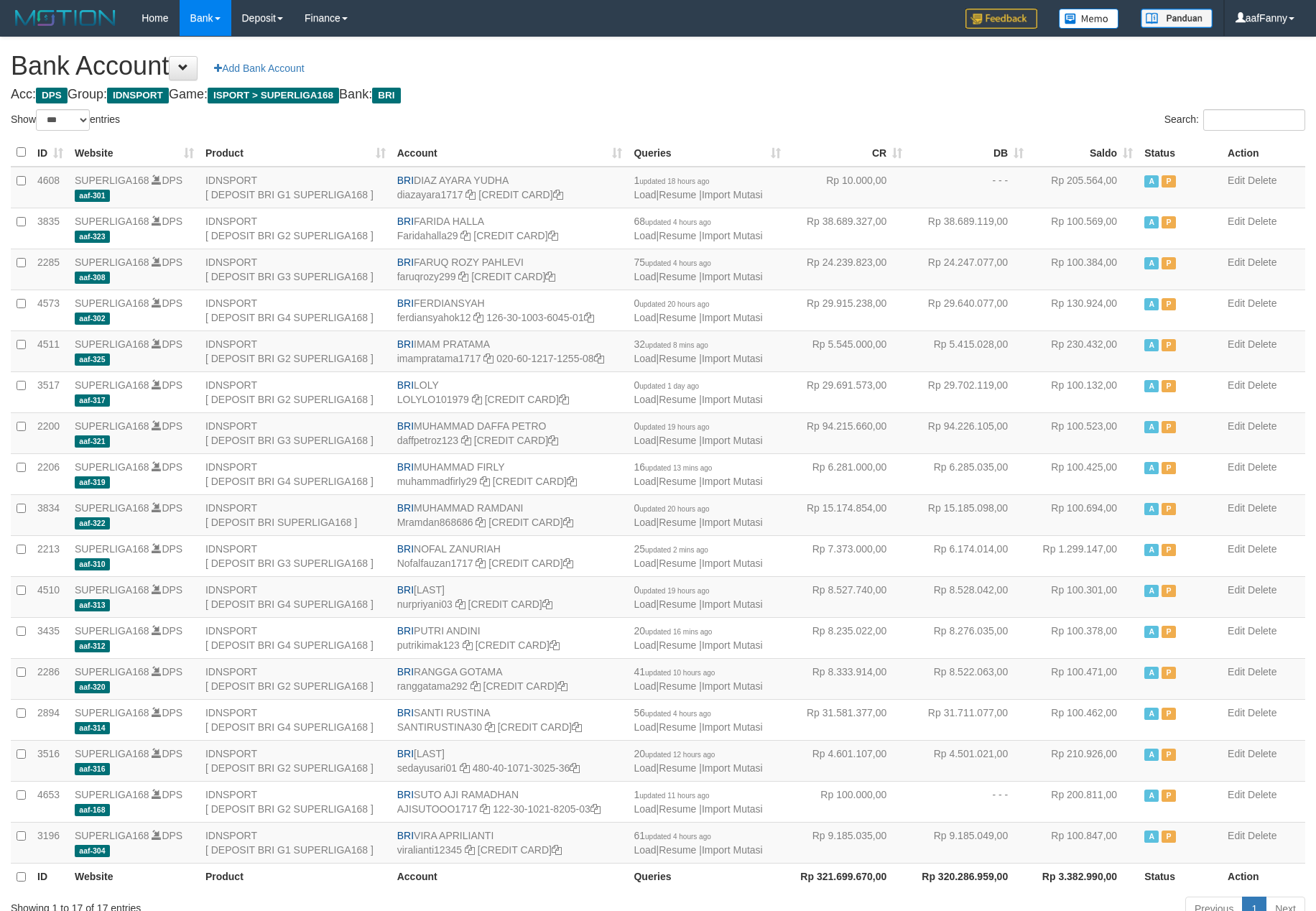 select on "***" 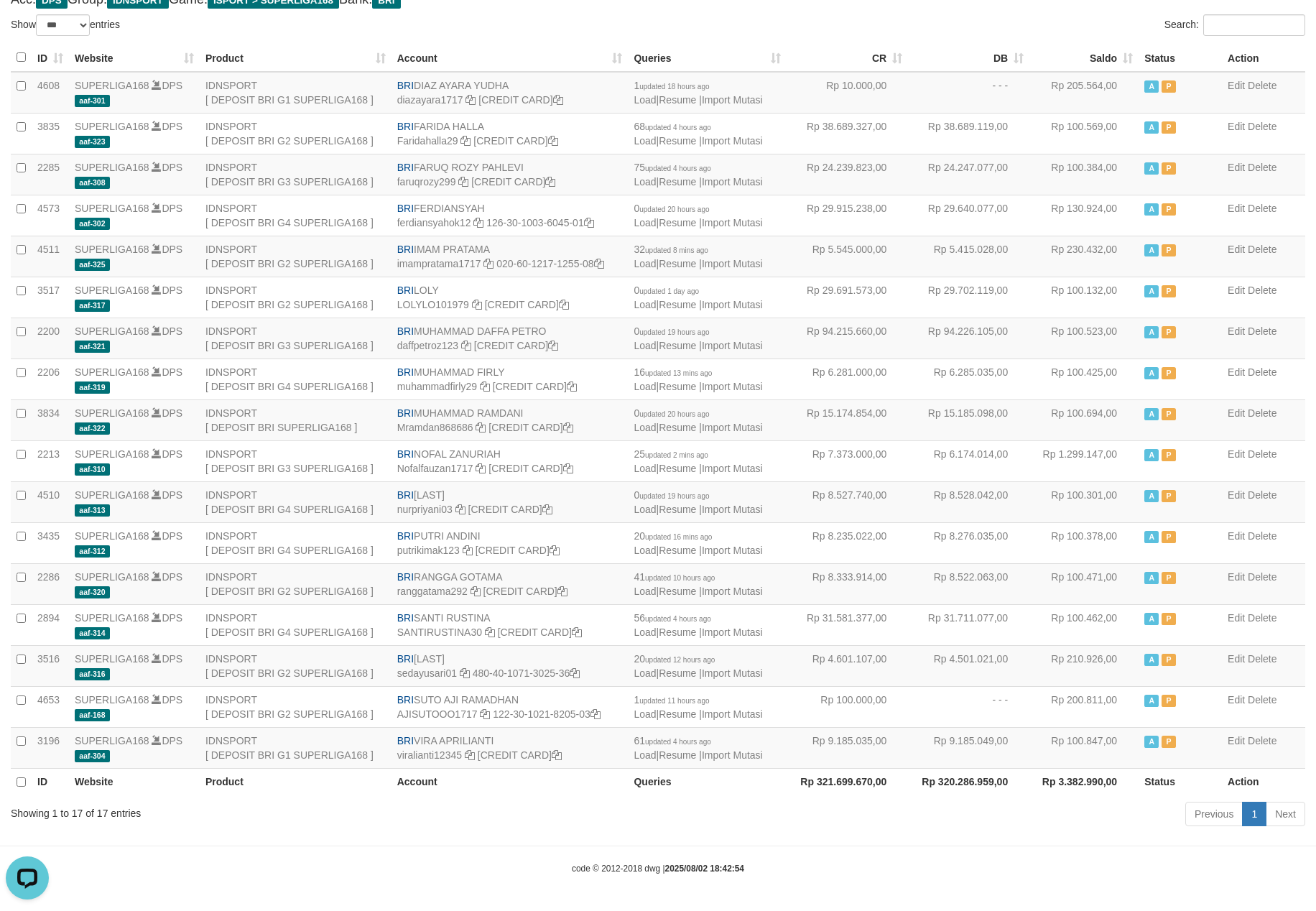 scroll, scrollTop: 0, scrollLeft: 0, axis: both 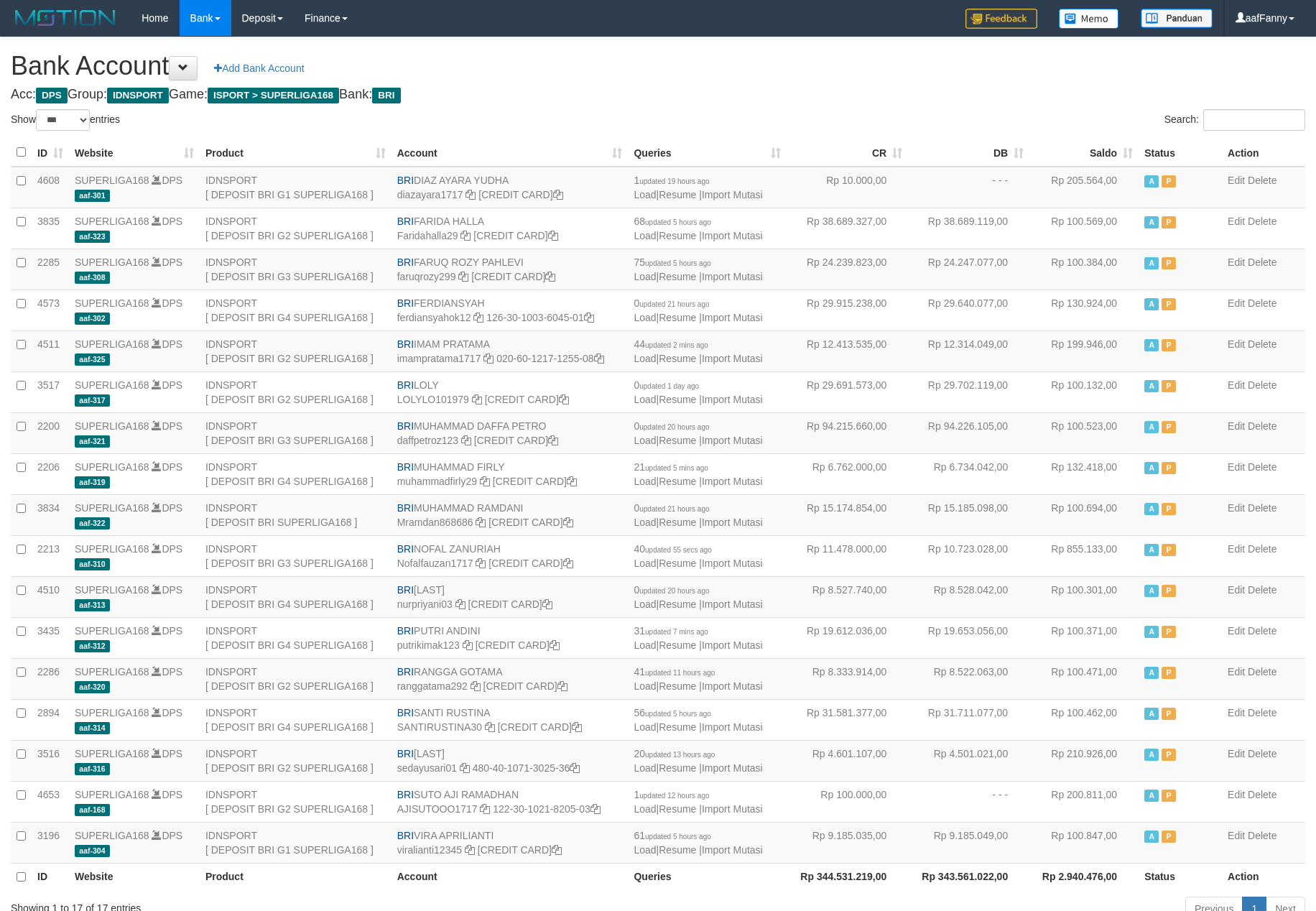 select on "***" 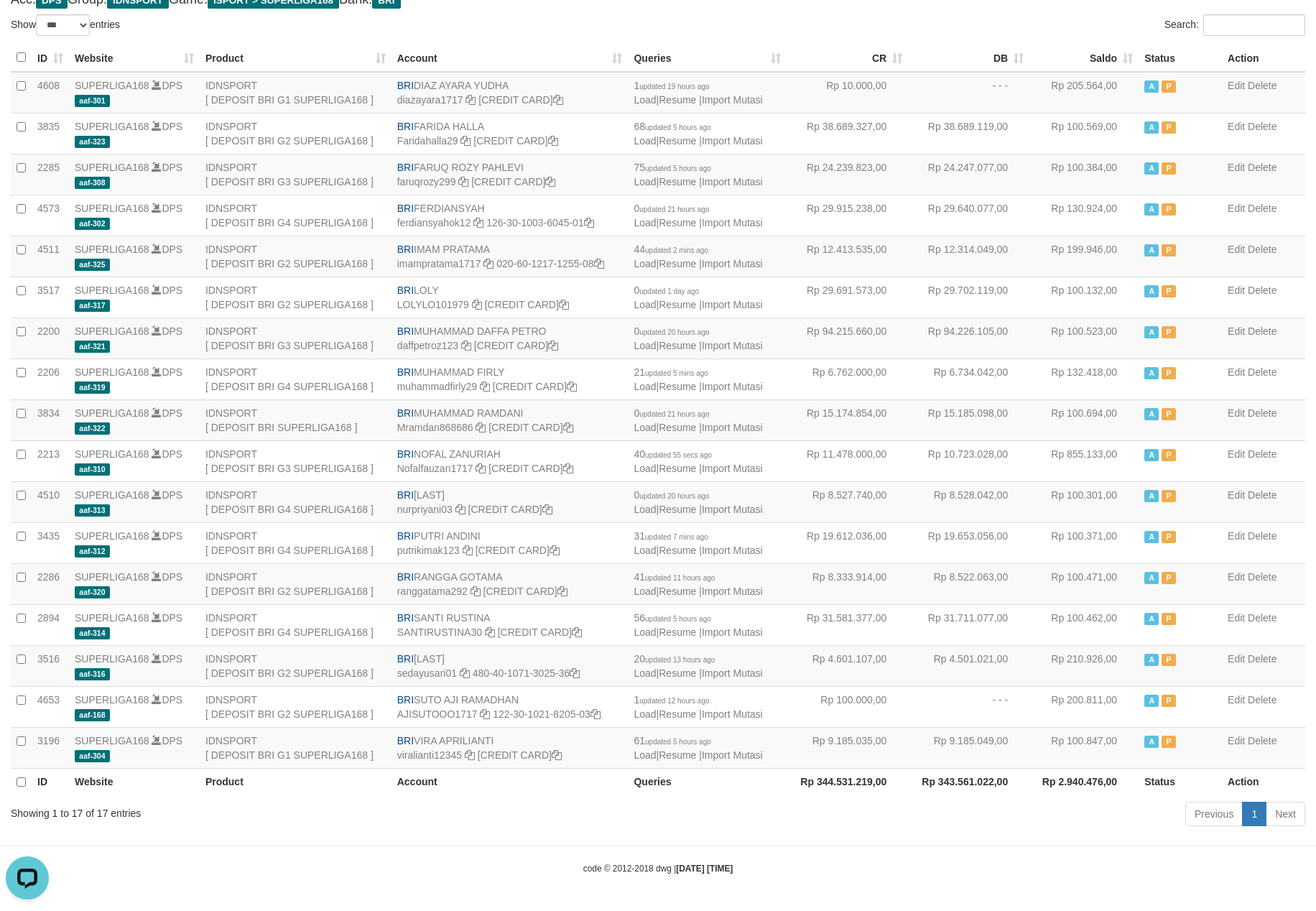 scroll, scrollTop: 0, scrollLeft: 0, axis: both 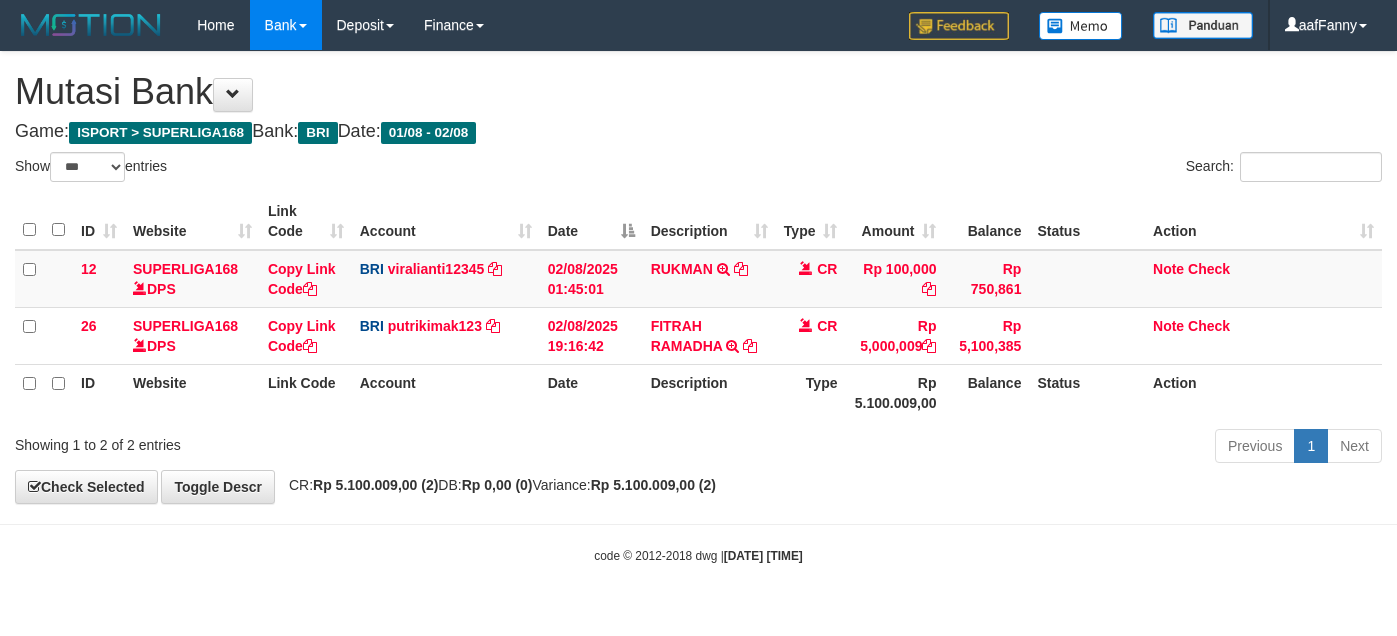 select on "***" 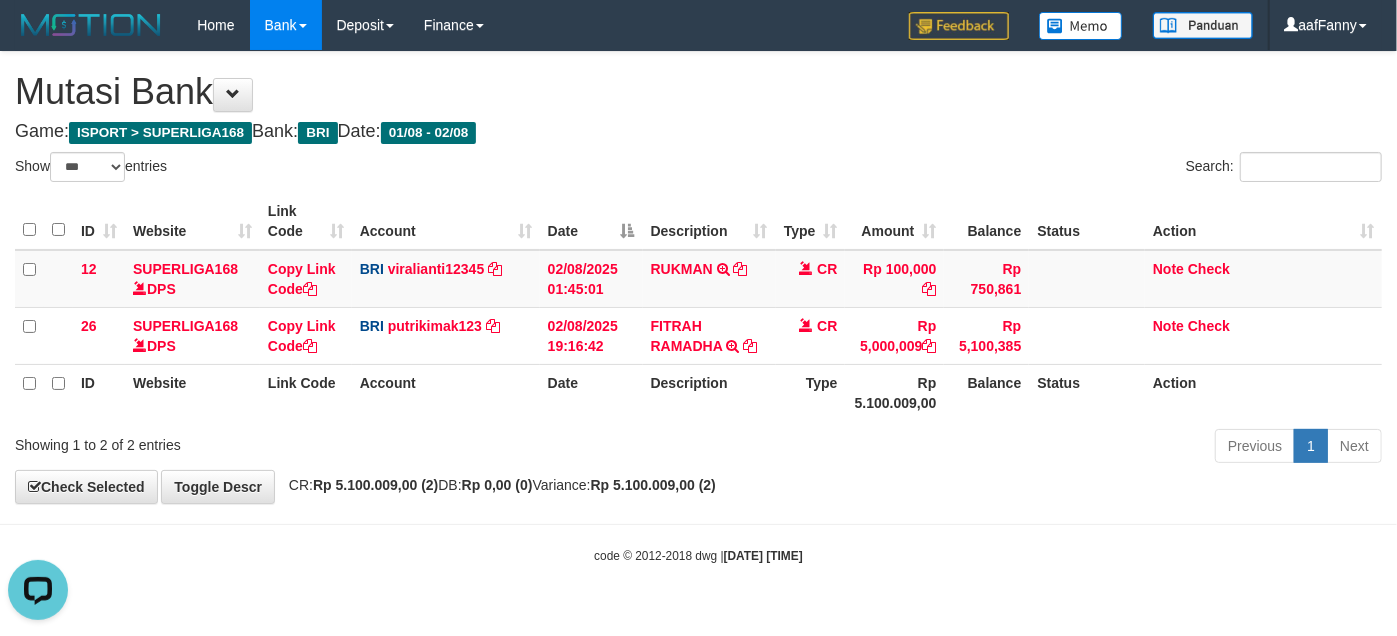 scroll, scrollTop: 0, scrollLeft: 0, axis: both 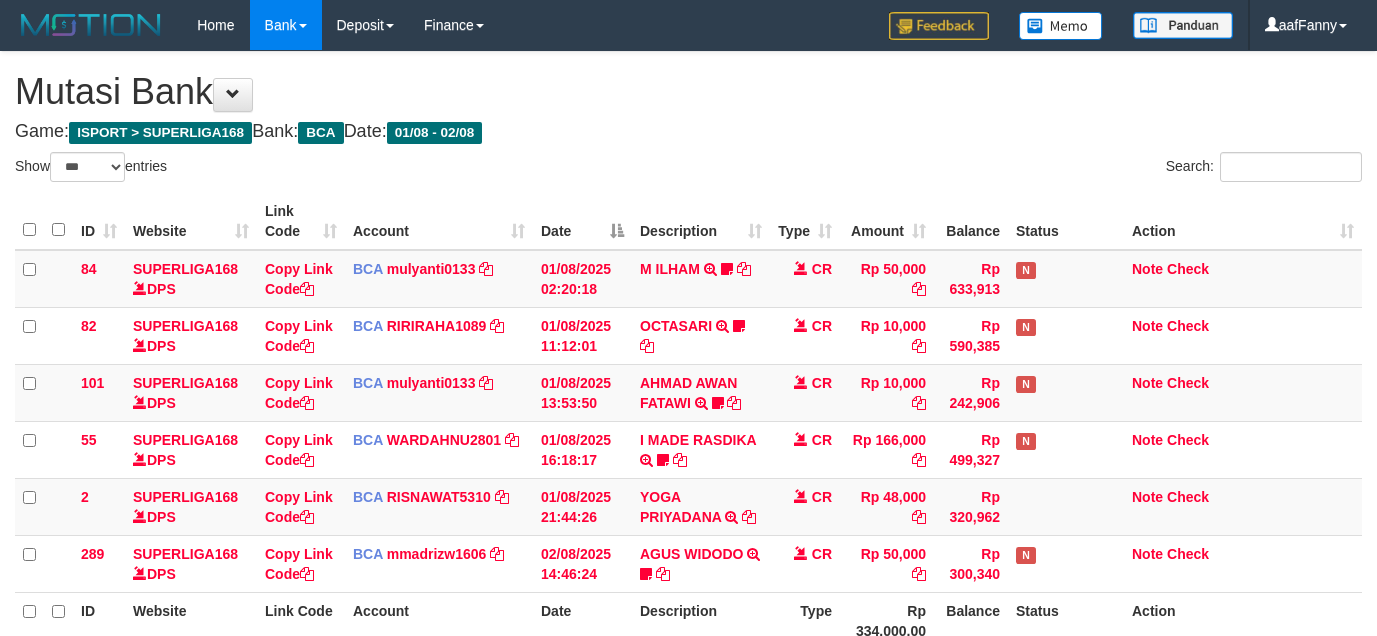 select on "***" 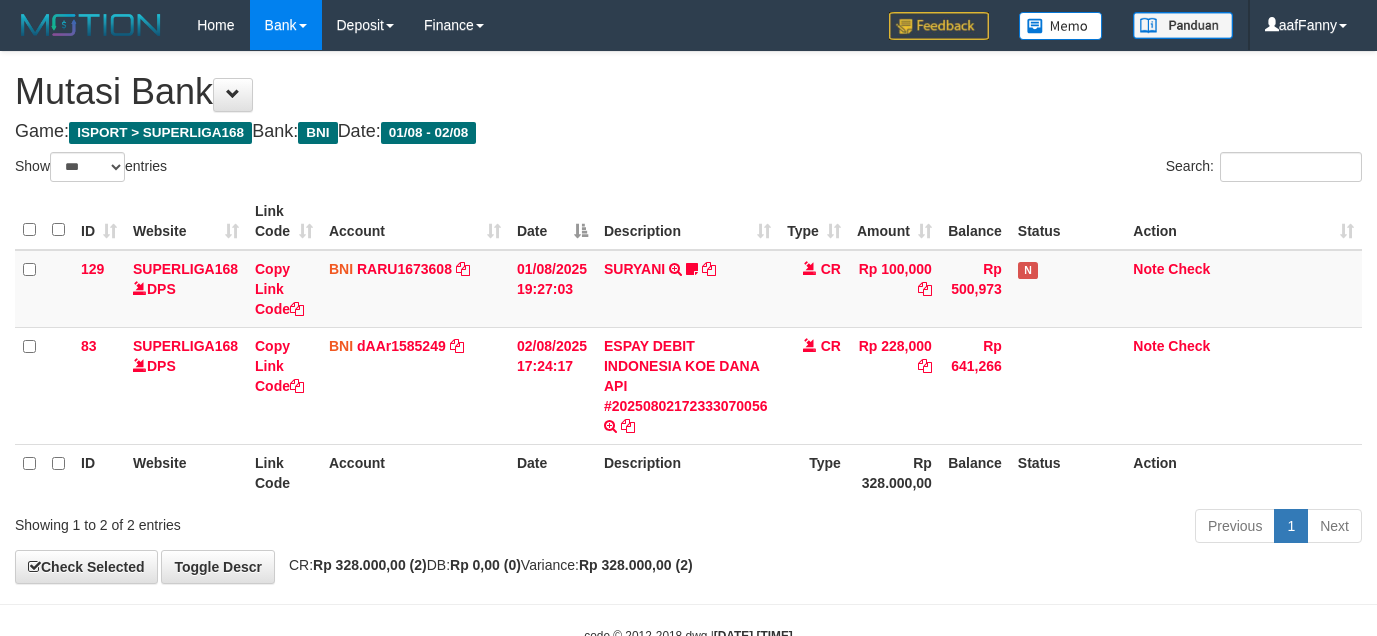 select on "***" 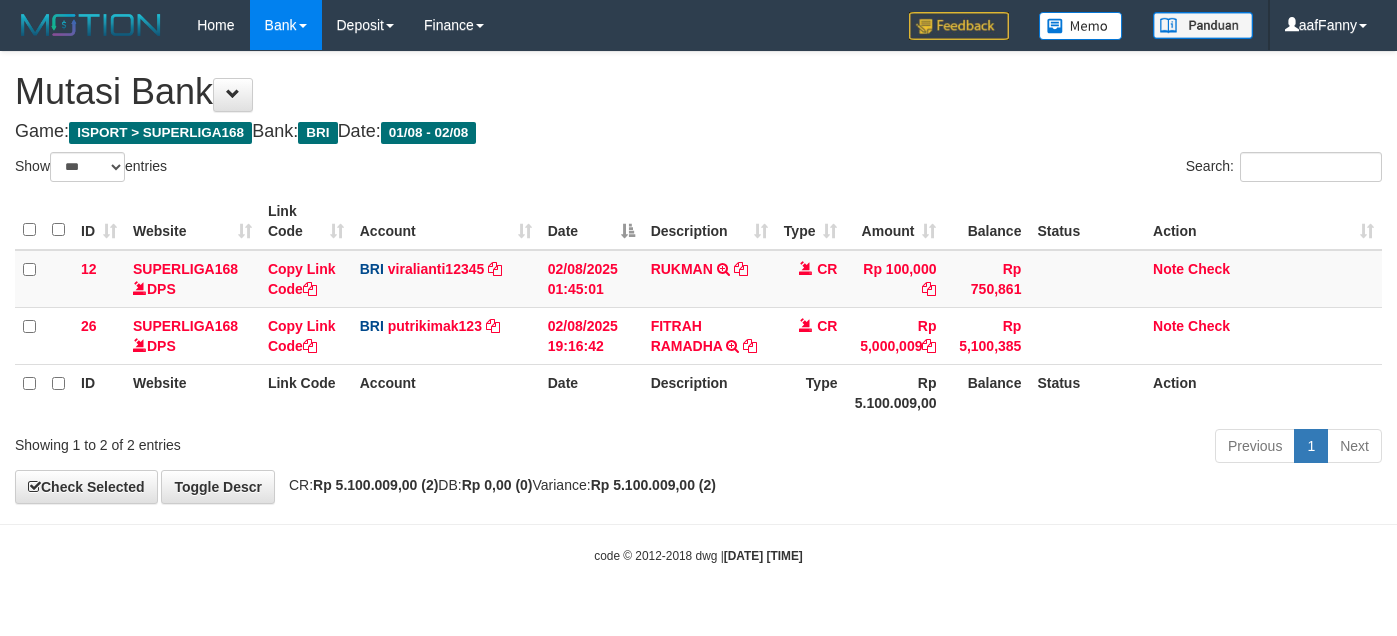 select on "***" 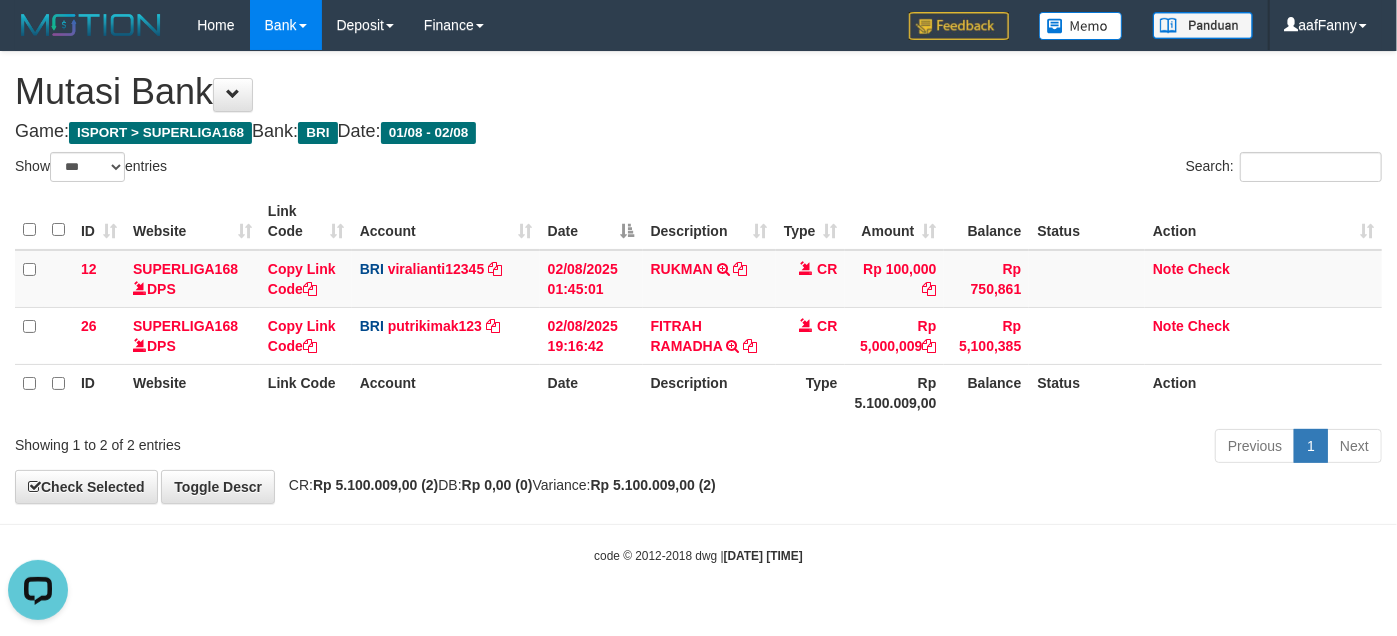 scroll, scrollTop: 0, scrollLeft: 0, axis: both 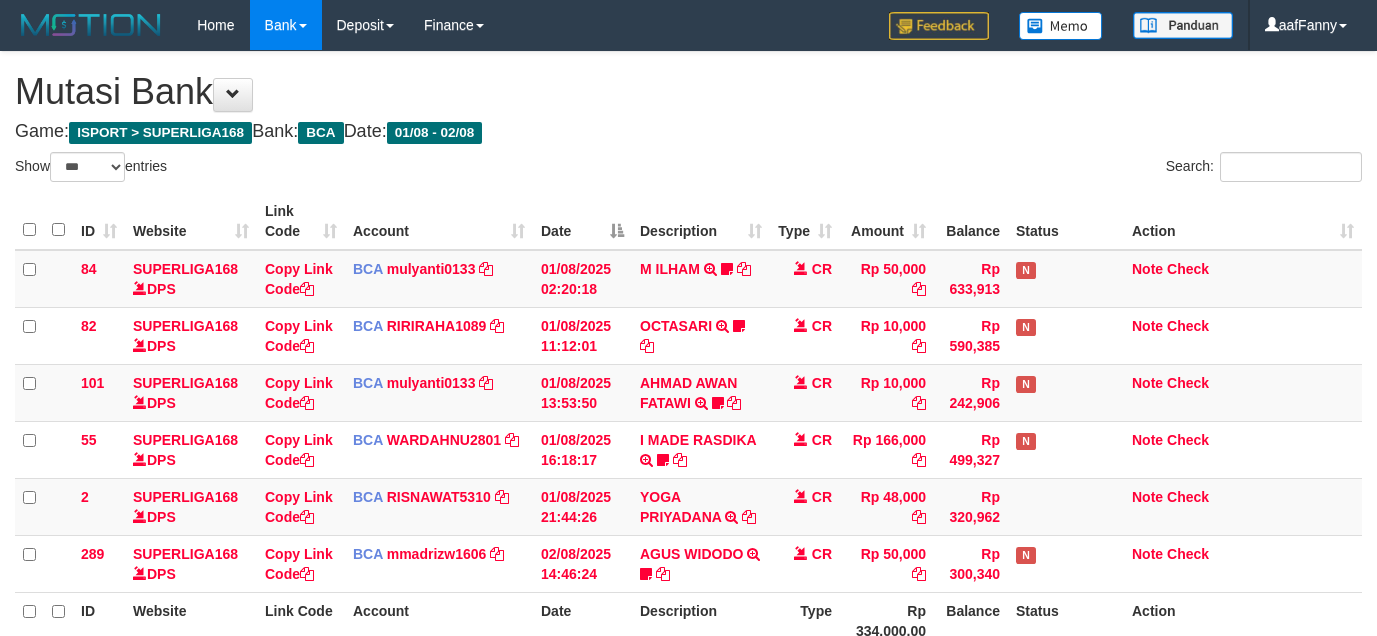 select on "***" 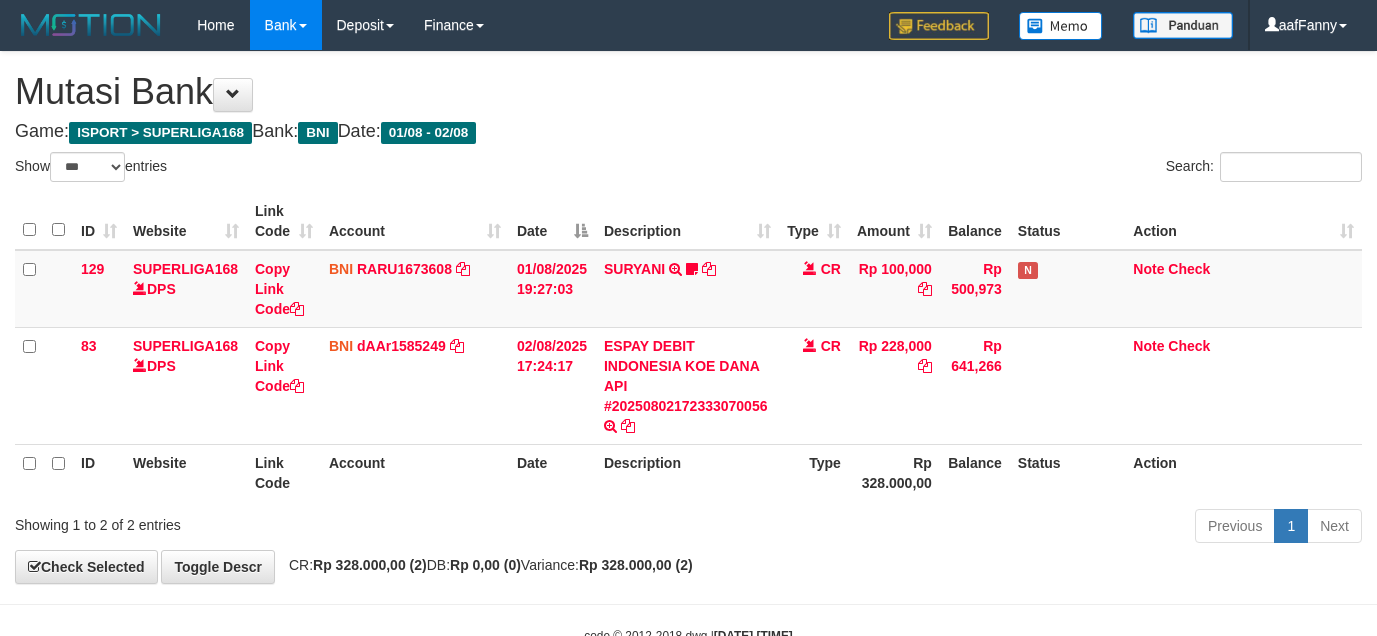 select on "***" 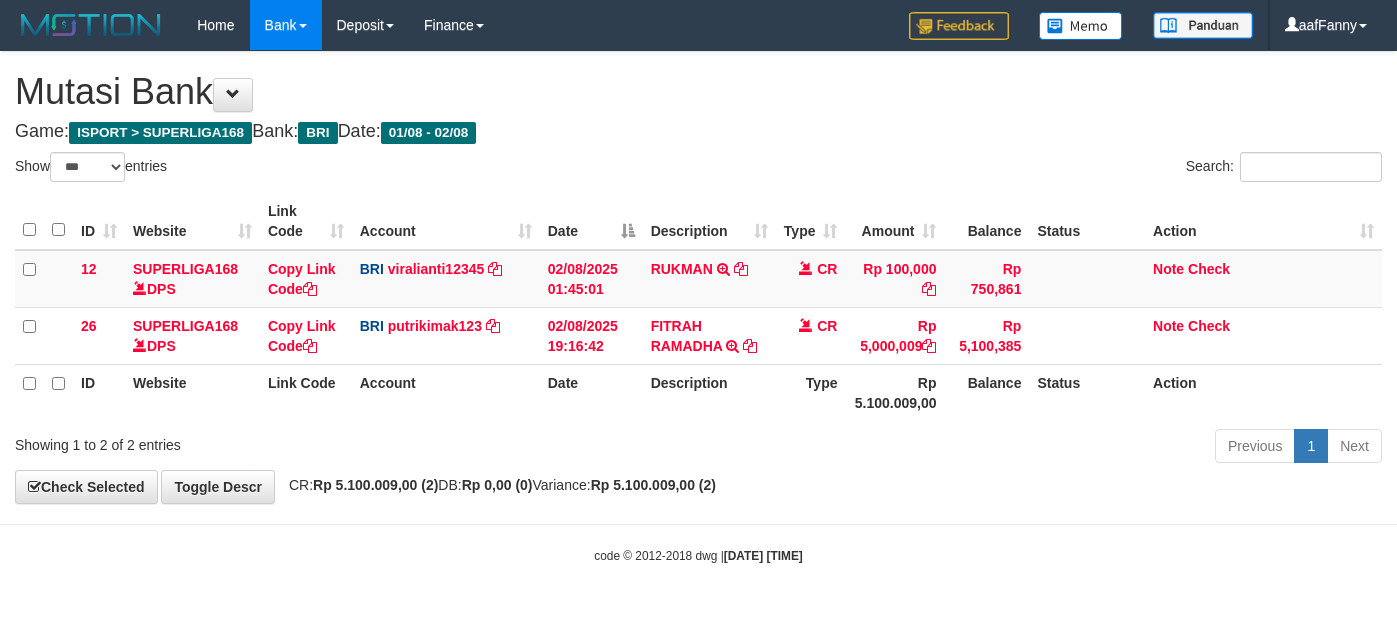 select on "***" 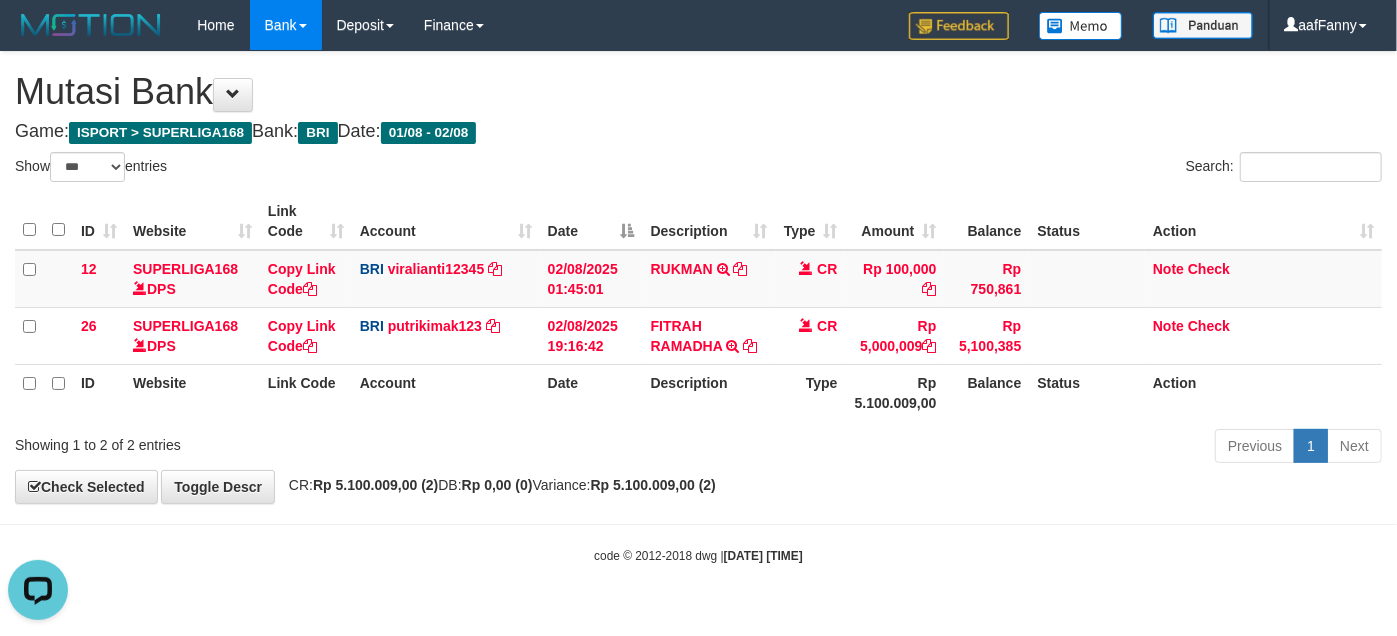 scroll, scrollTop: 0, scrollLeft: 0, axis: both 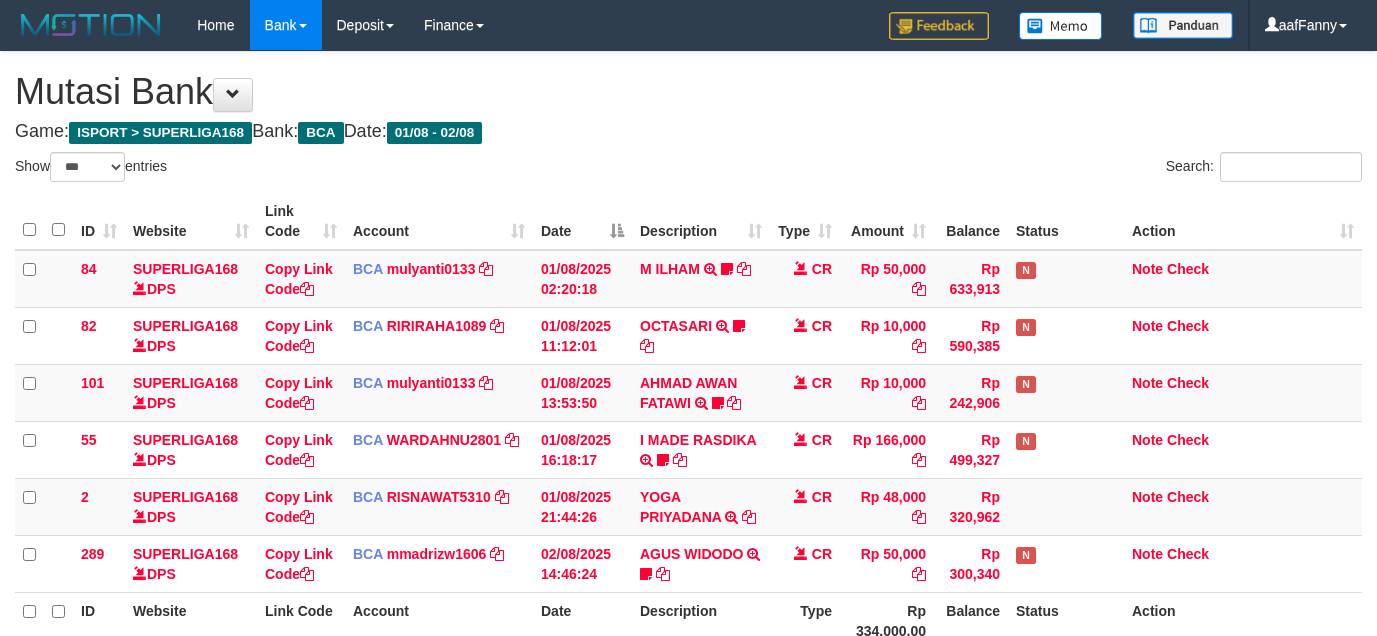 select on "***" 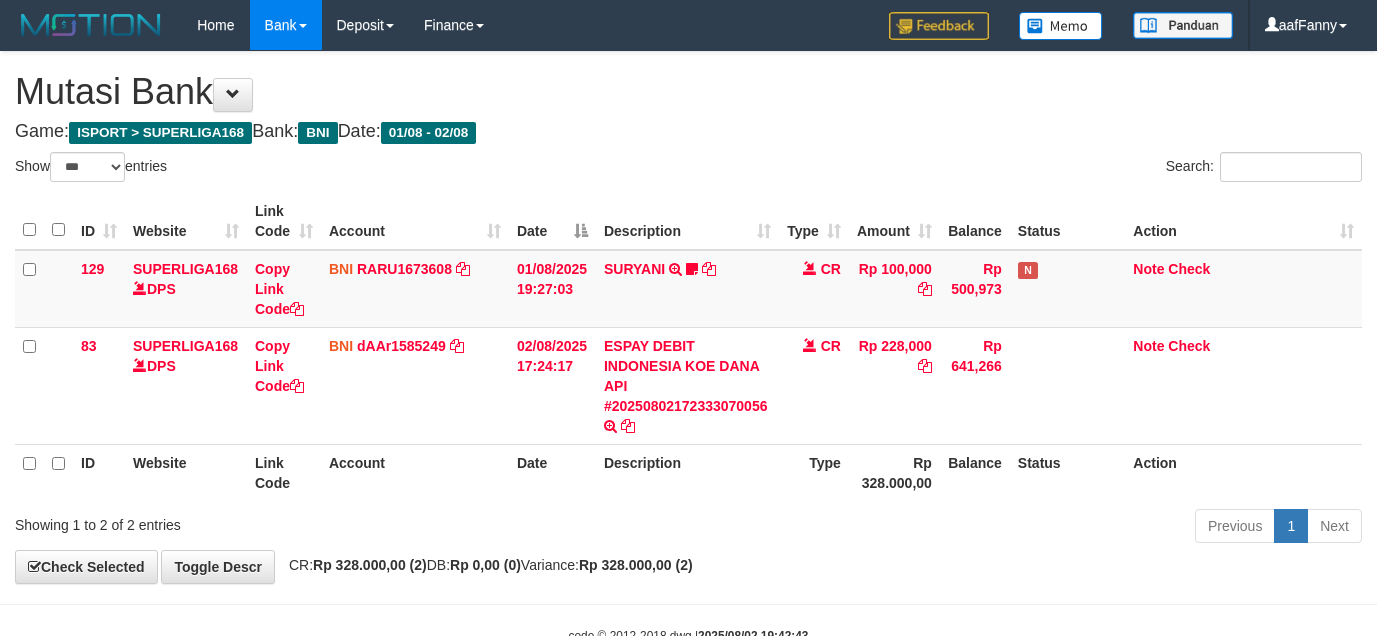select on "***" 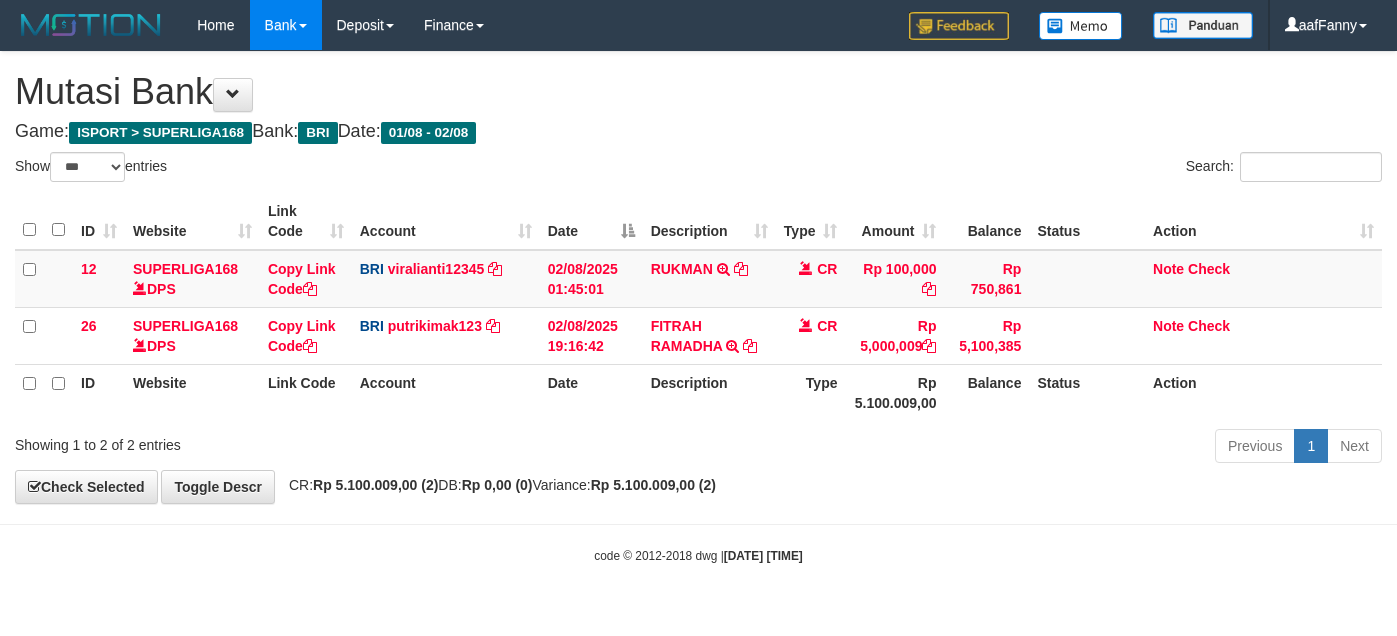 select on "***" 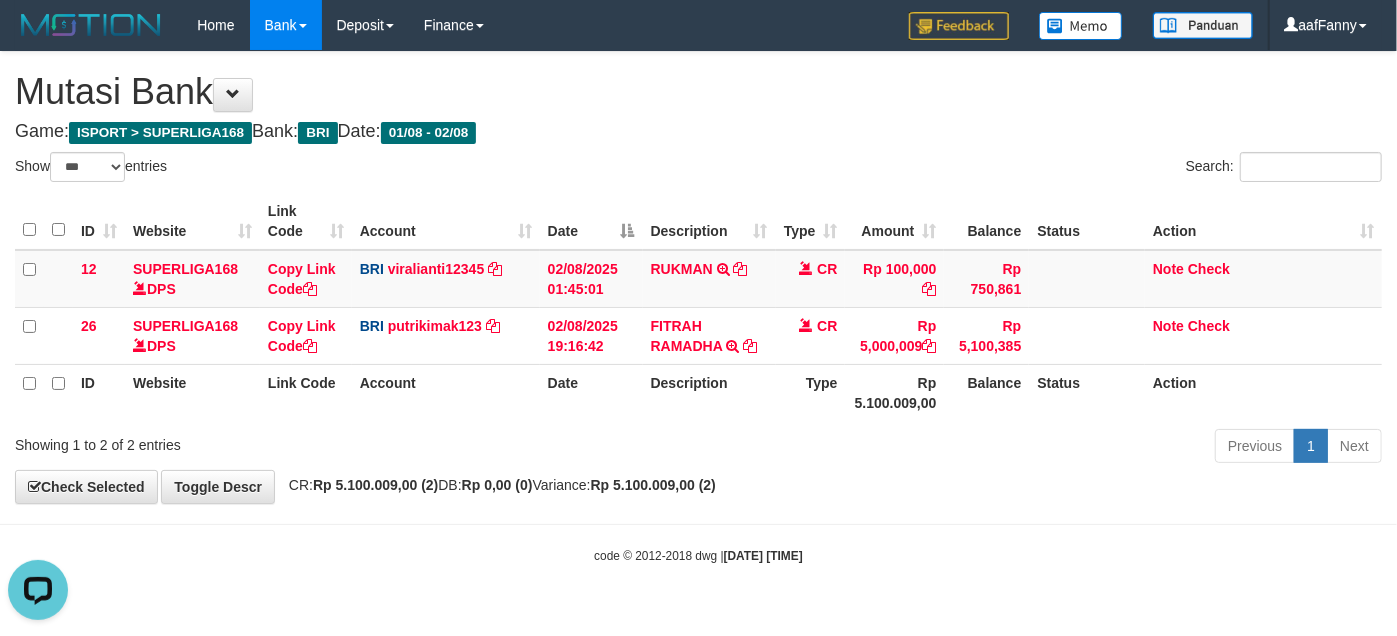 scroll, scrollTop: 0, scrollLeft: 0, axis: both 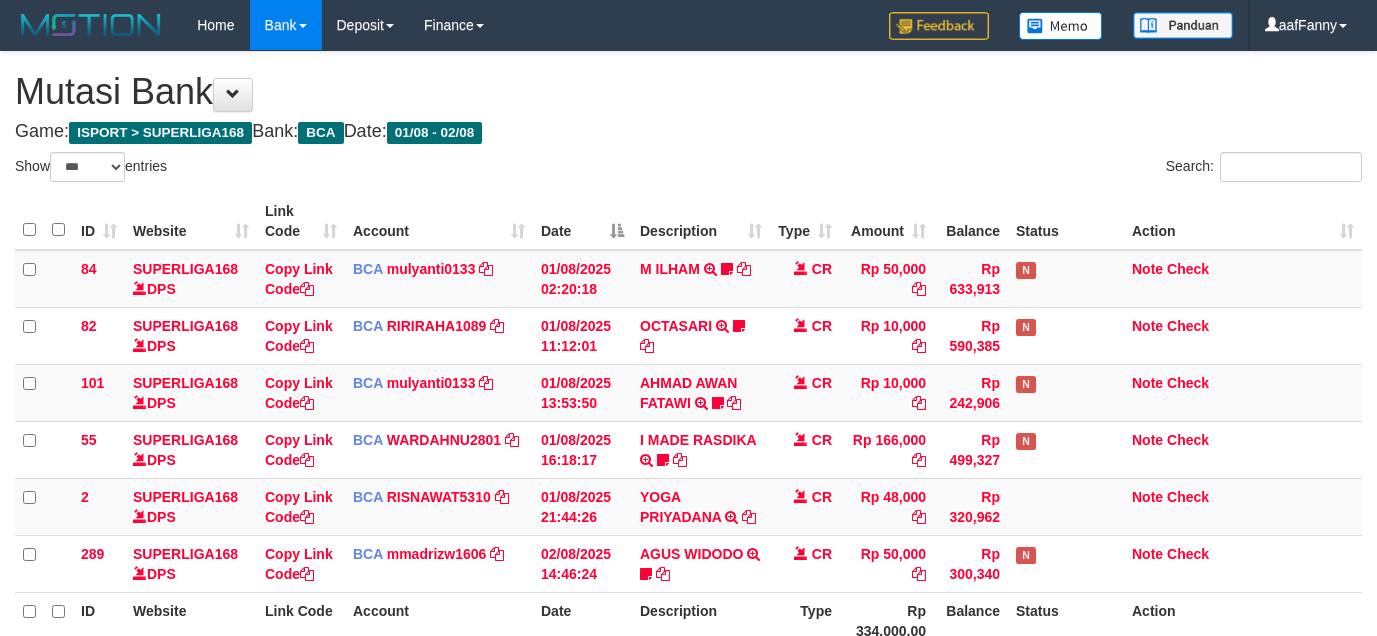 select on "***" 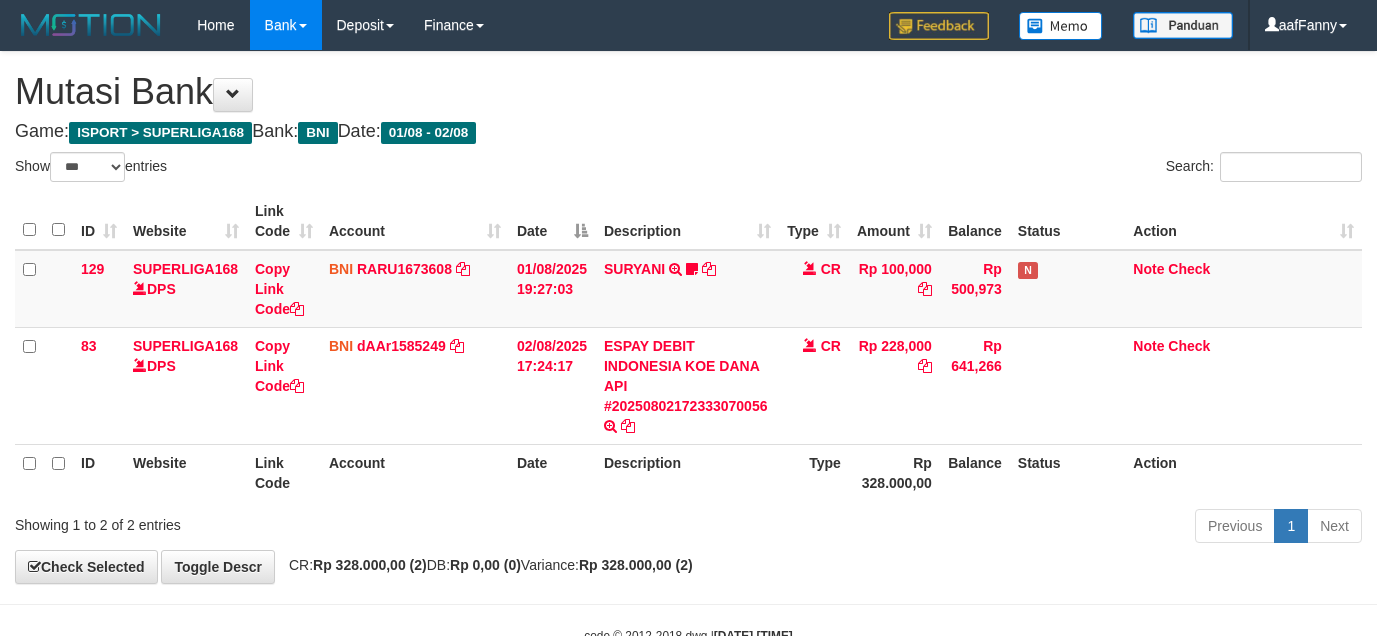 select on "***" 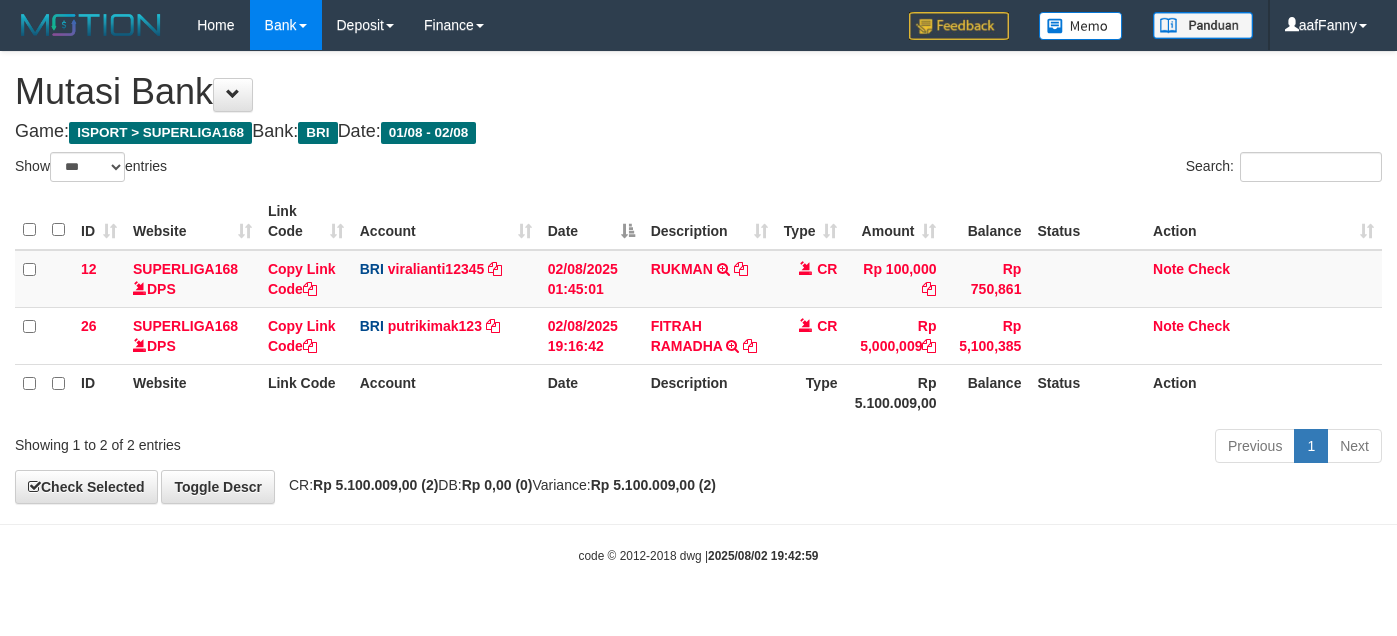 select on "***" 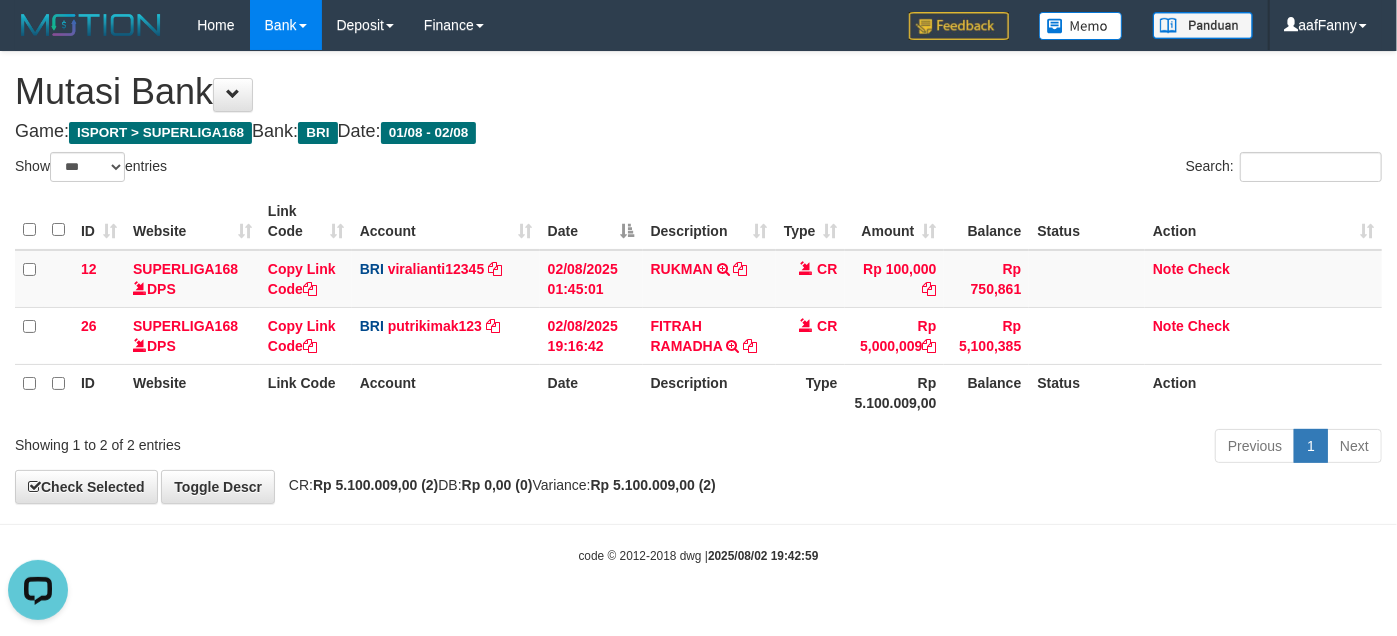 scroll, scrollTop: 0, scrollLeft: 0, axis: both 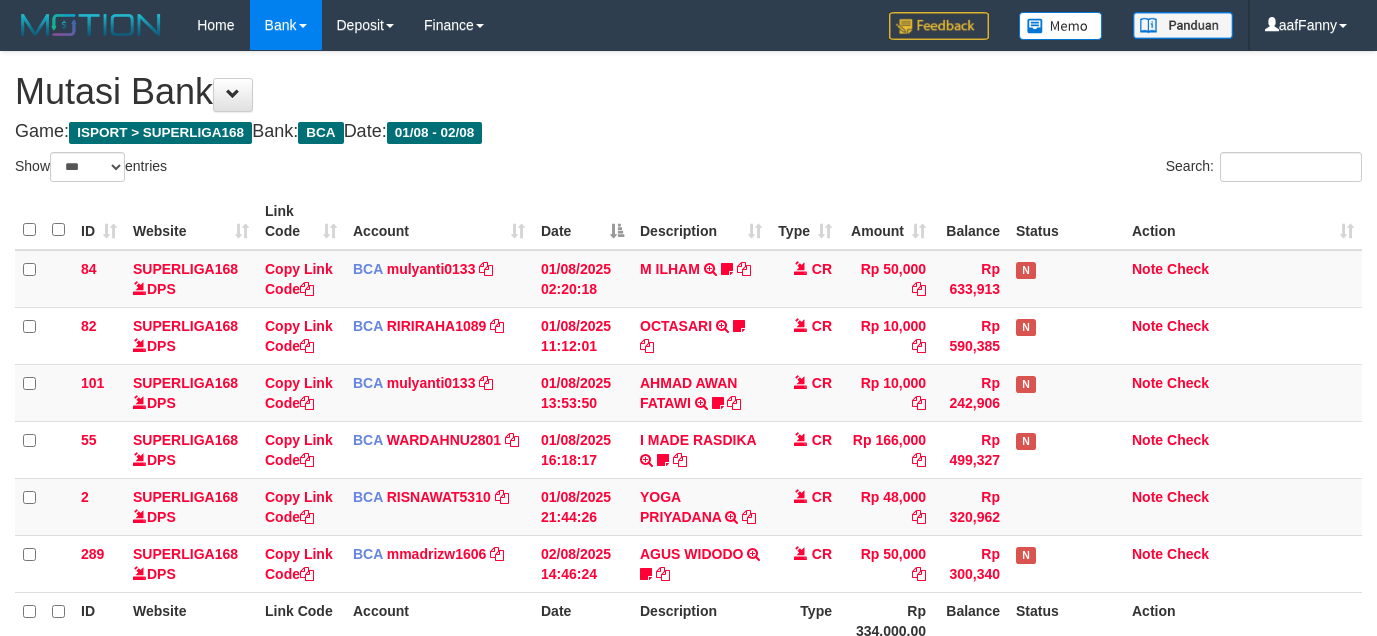 select on "***" 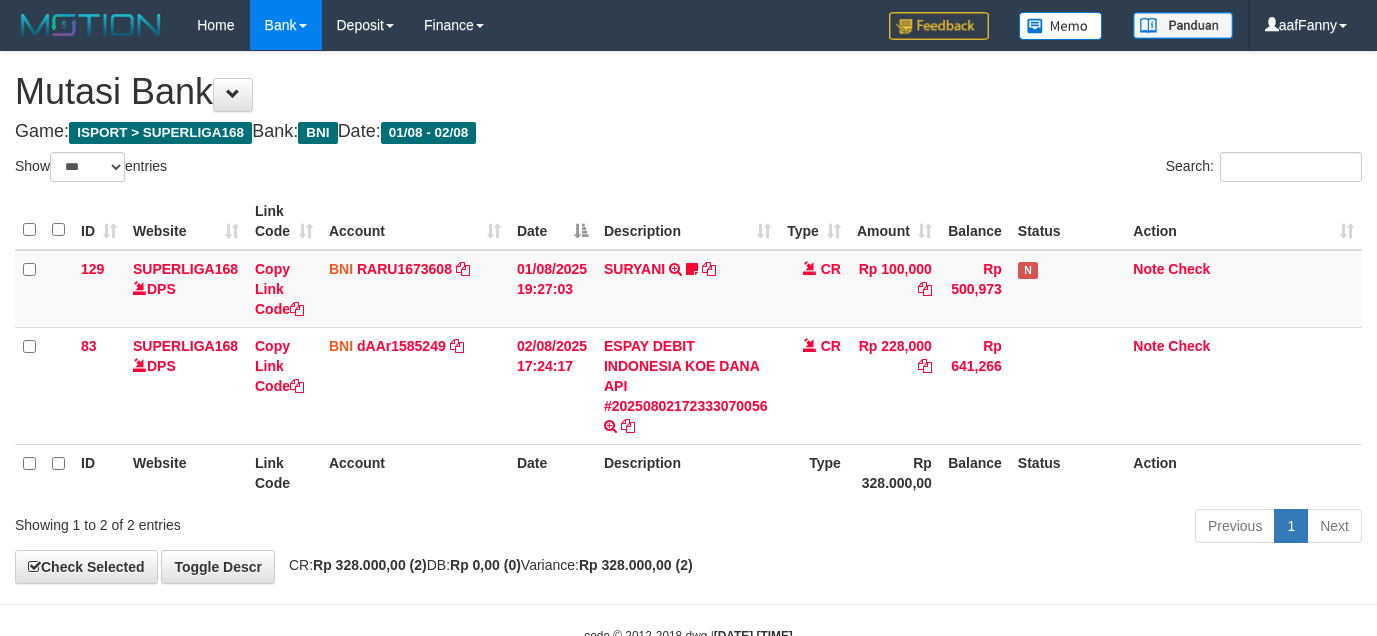 select on "***" 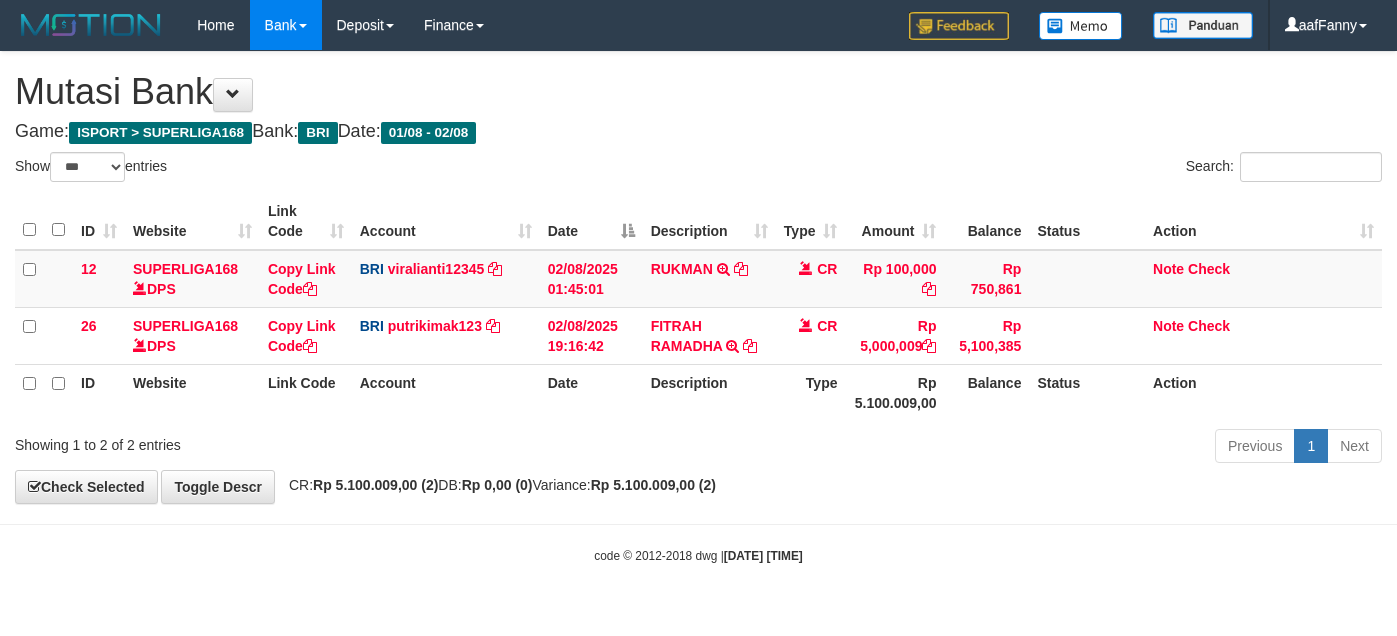select on "***" 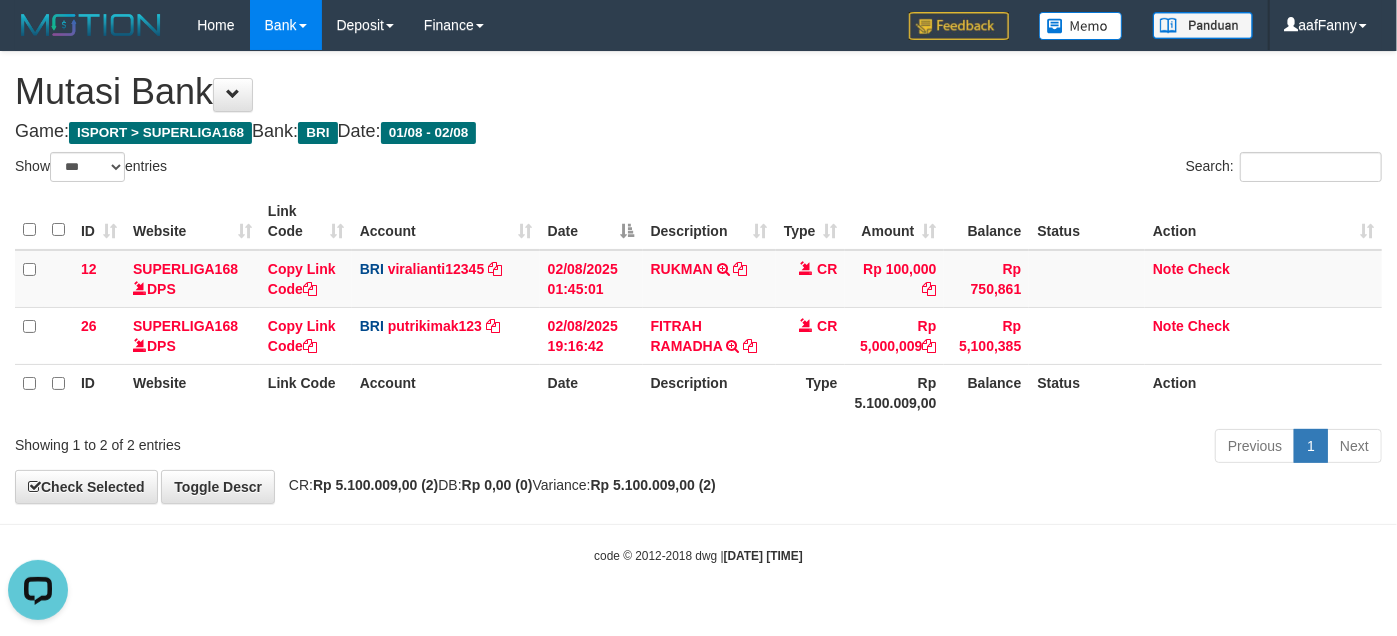 scroll, scrollTop: 0, scrollLeft: 0, axis: both 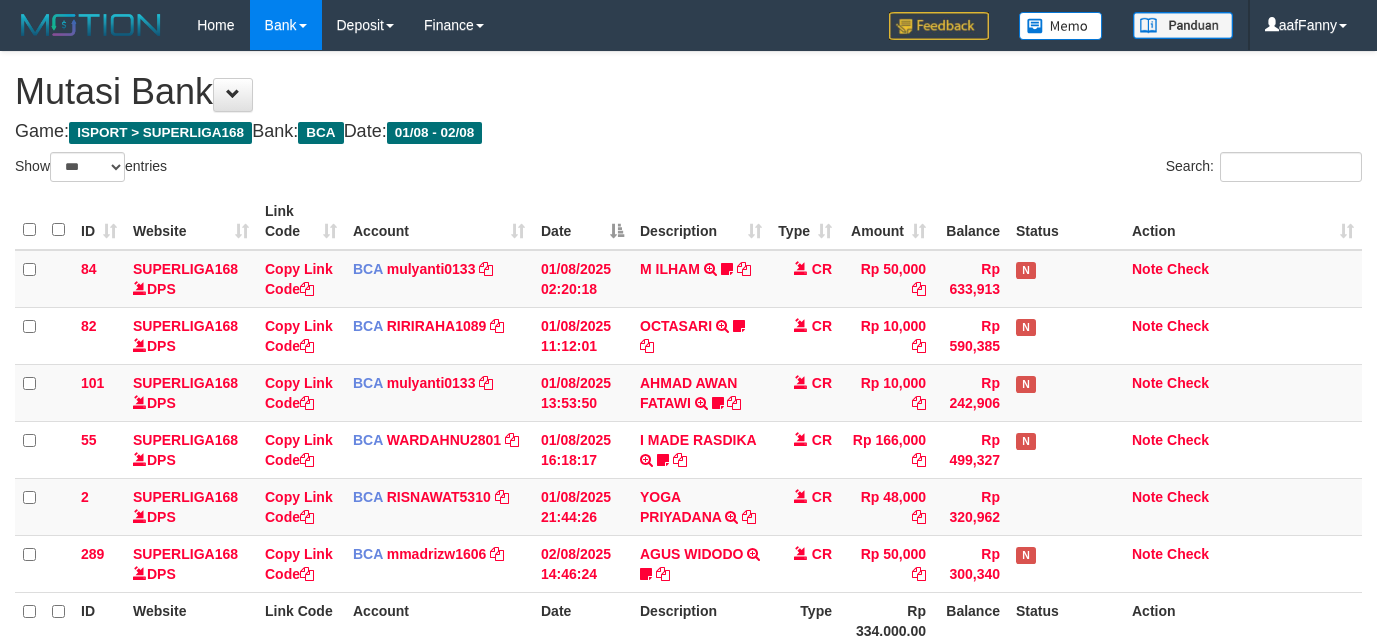 select on "***" 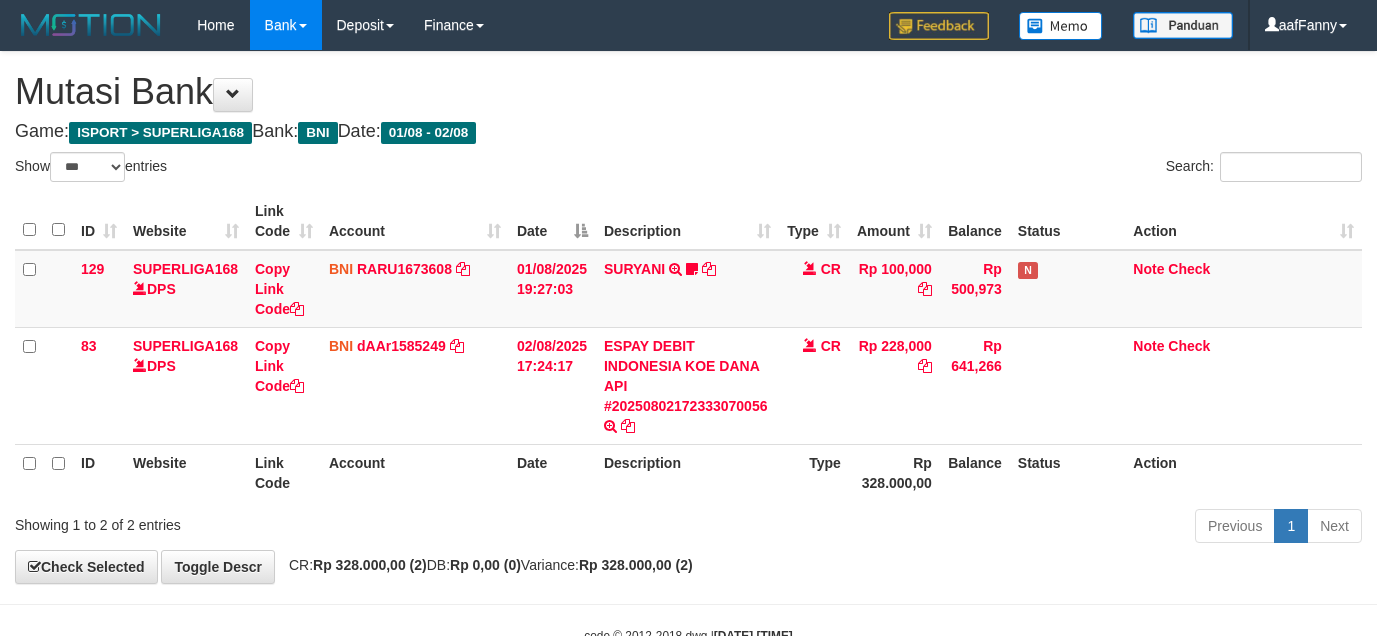 select on "***" 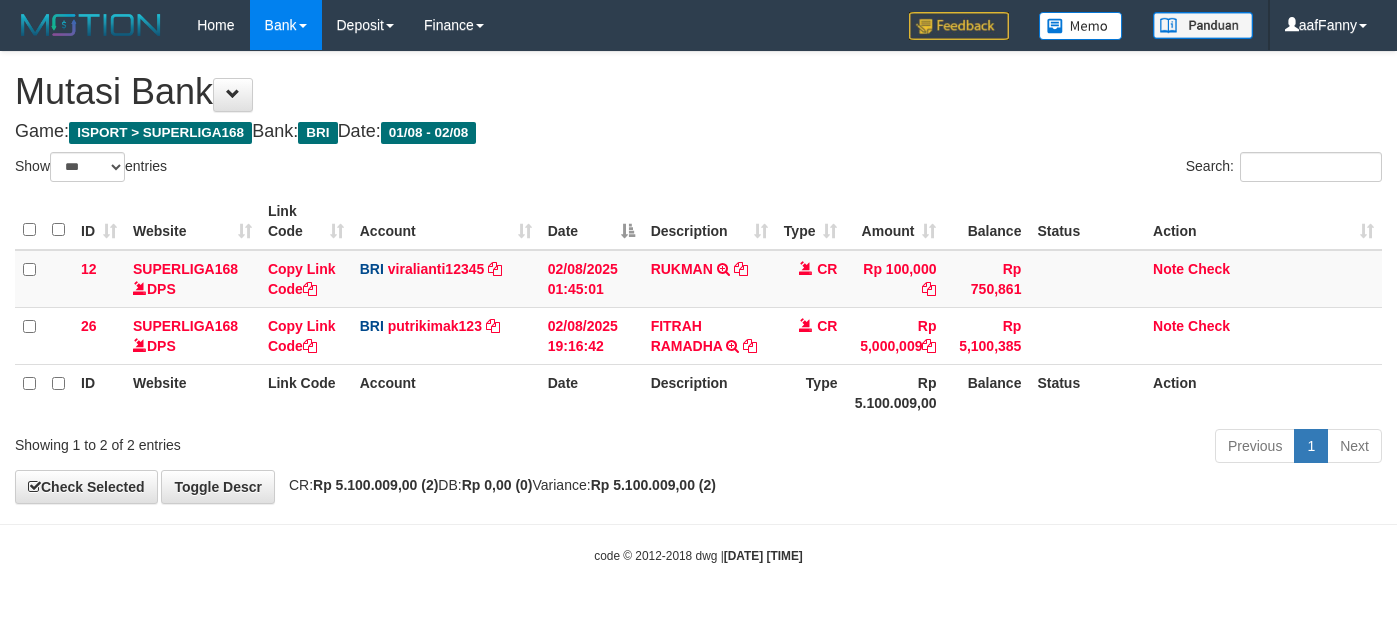 select on "***" 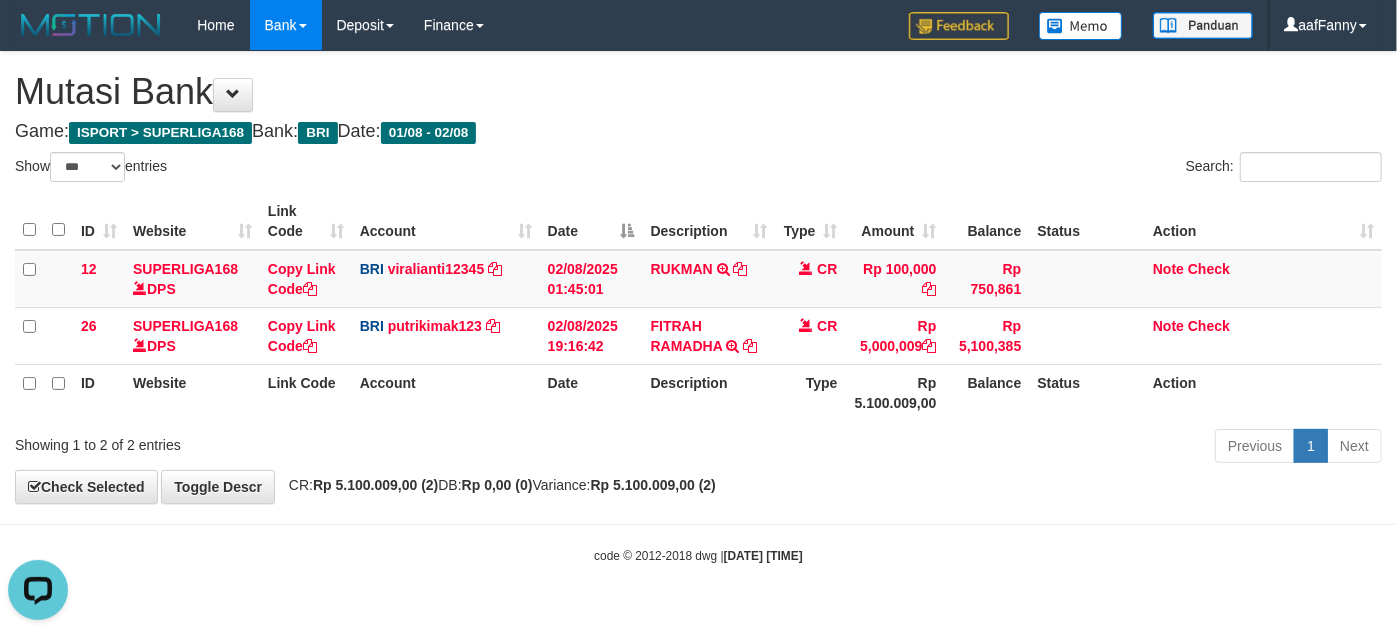 scroll, scrollTop: 0, scrollLeft: 0, axis: both 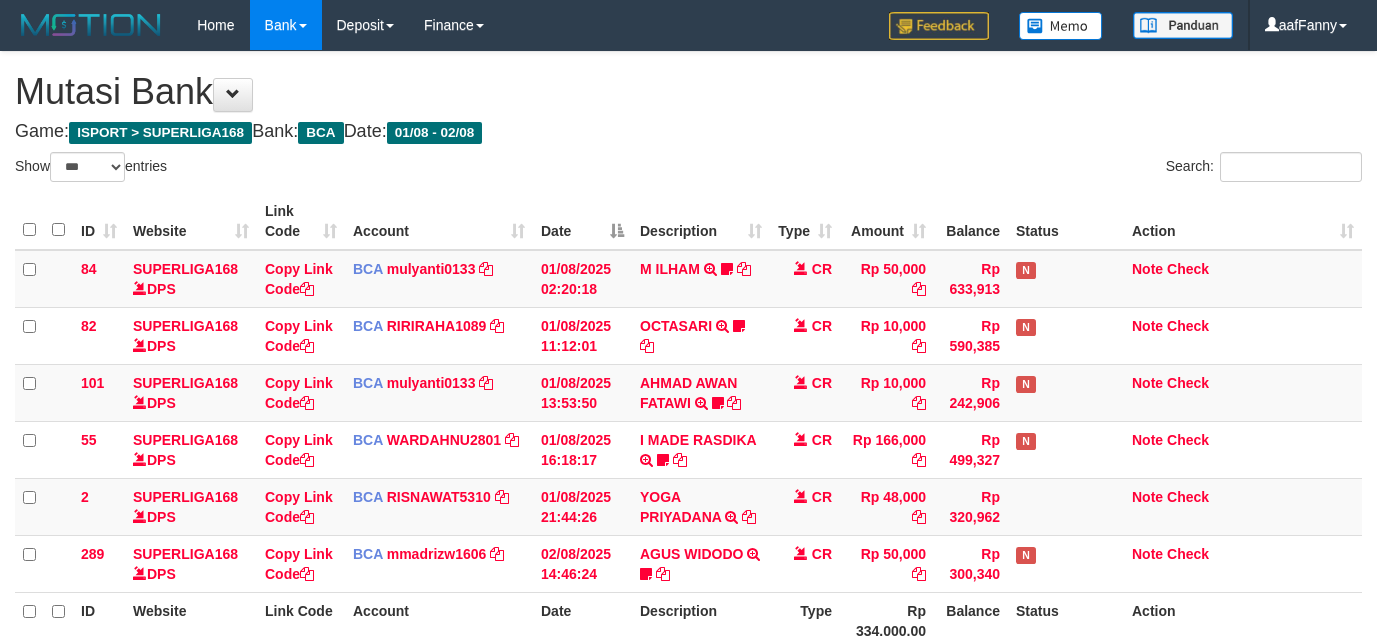 select on "***" 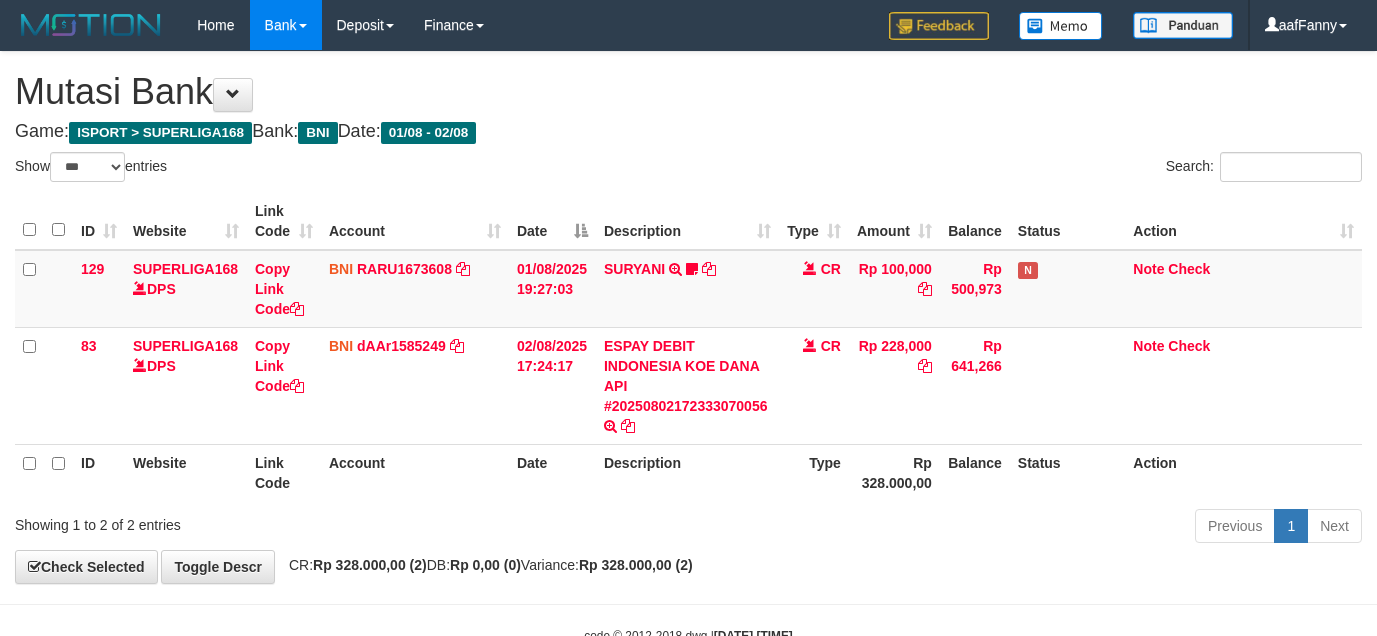 select on "***" 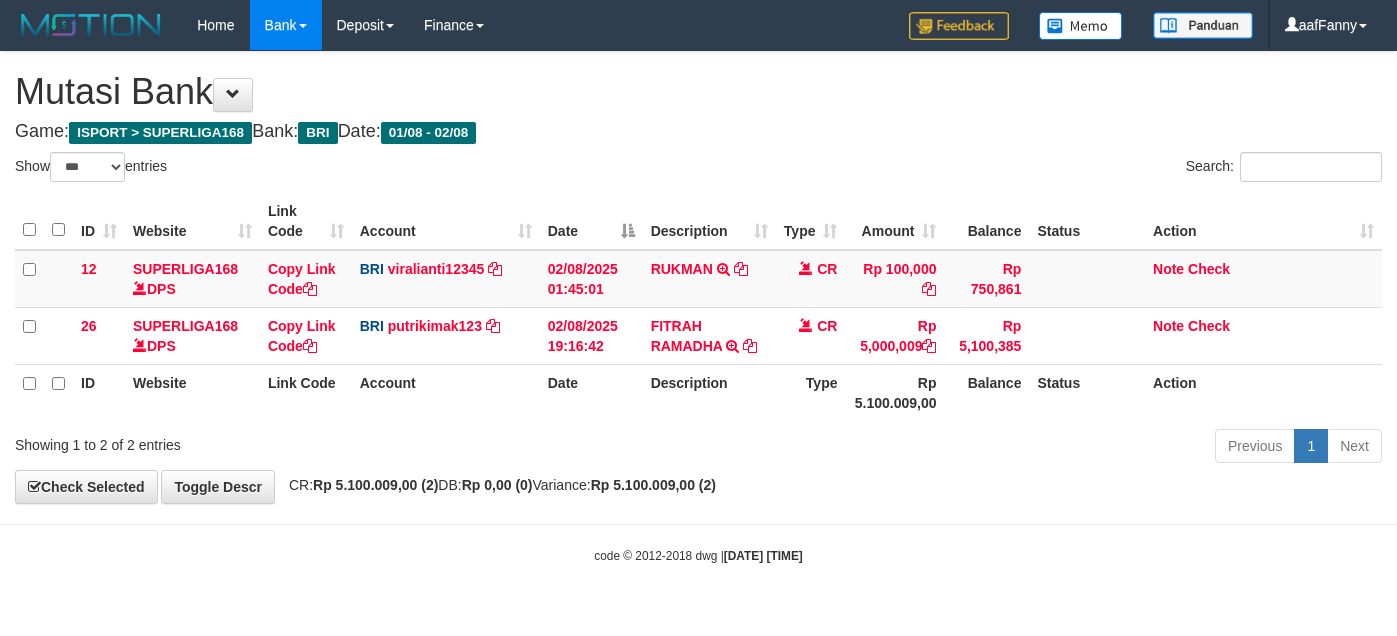select on "***" 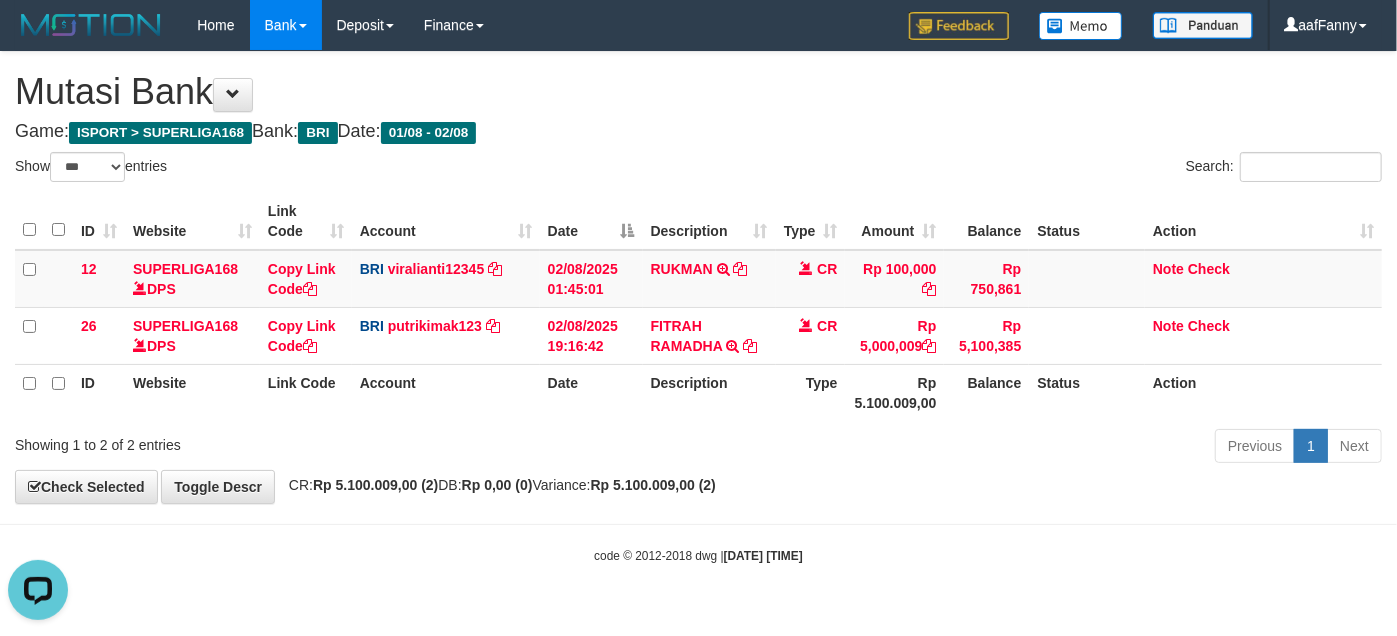 scroll, scrollTop: 0, scrollLeft: 0, axis: both 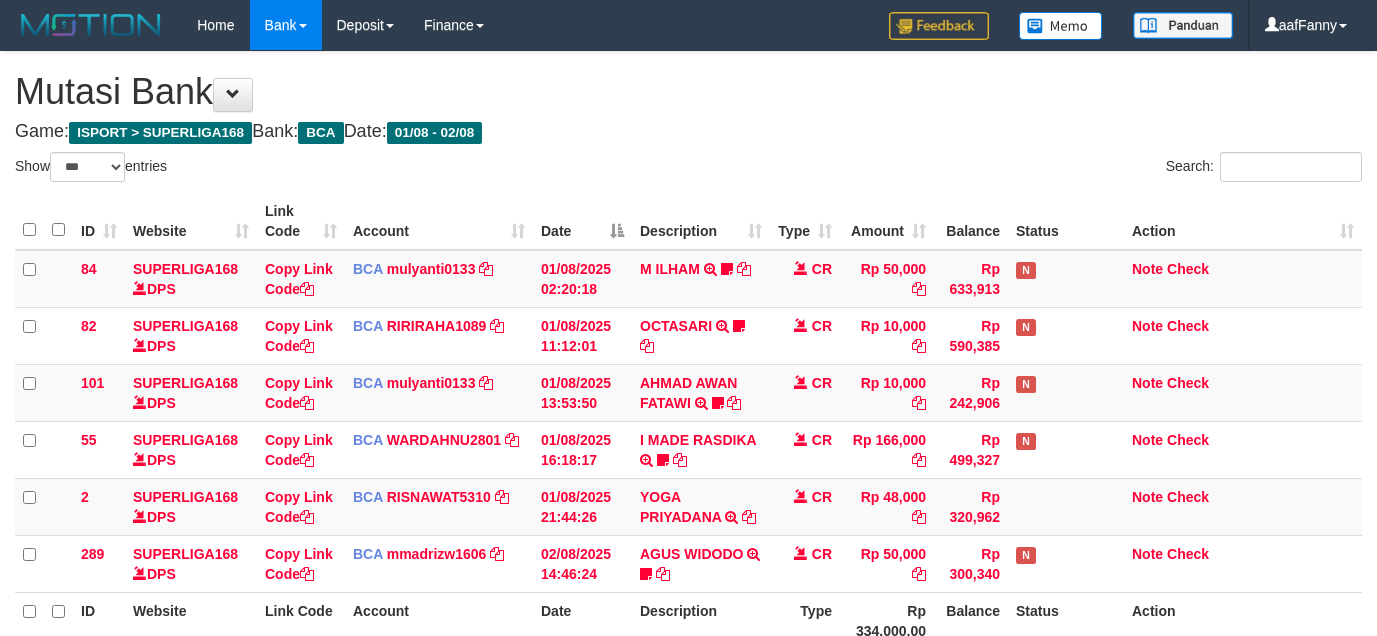select on "***" 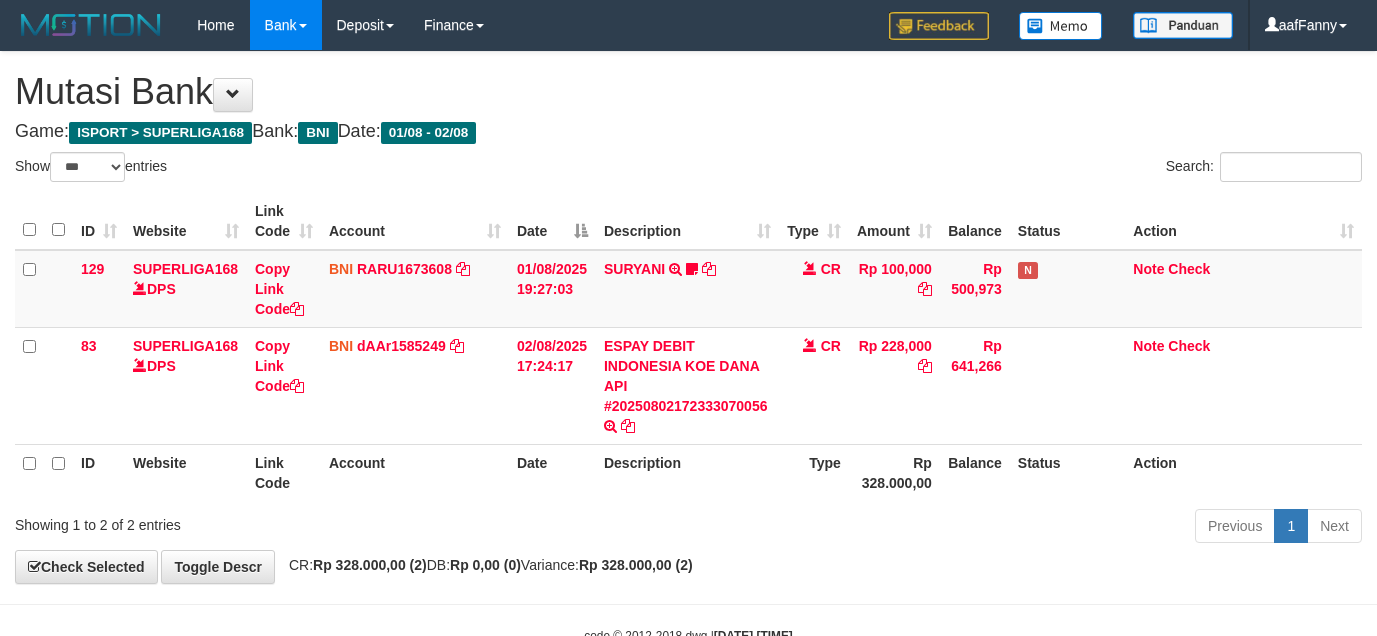 select on "***" 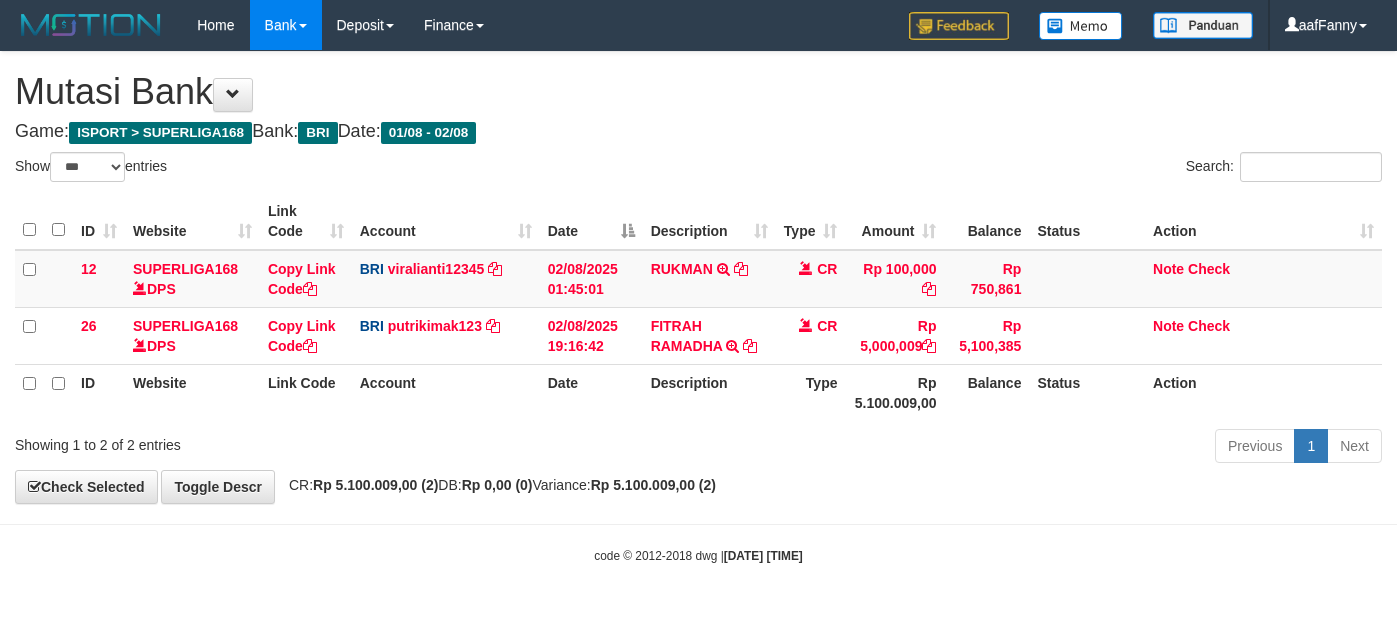 select on "***" 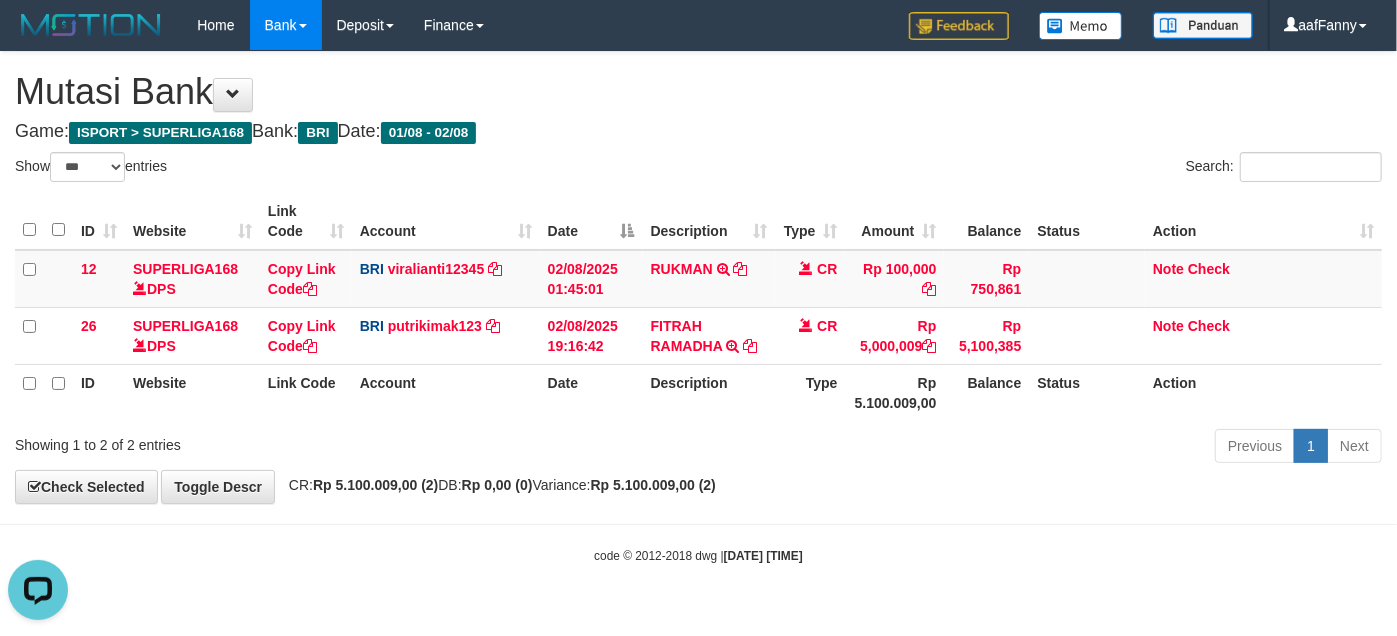 scroll, scrollTop: 0, scrollLeft: 0, axis: both 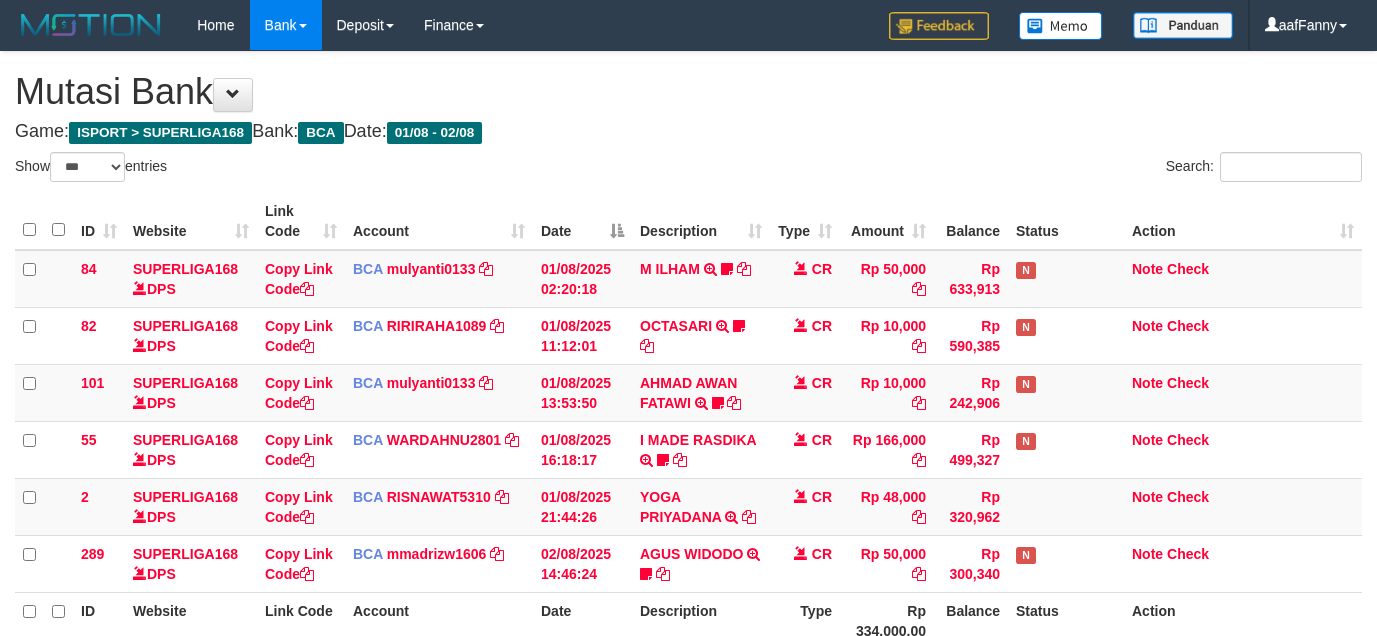 select on "***" 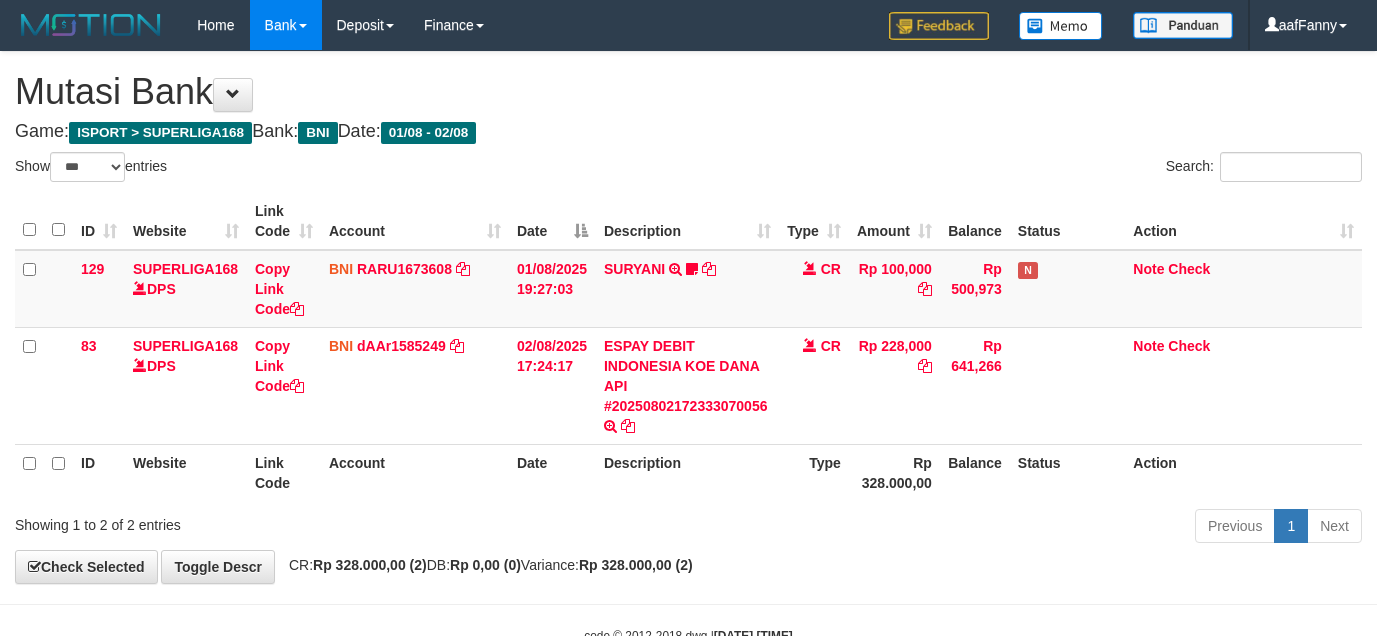 select on "***" 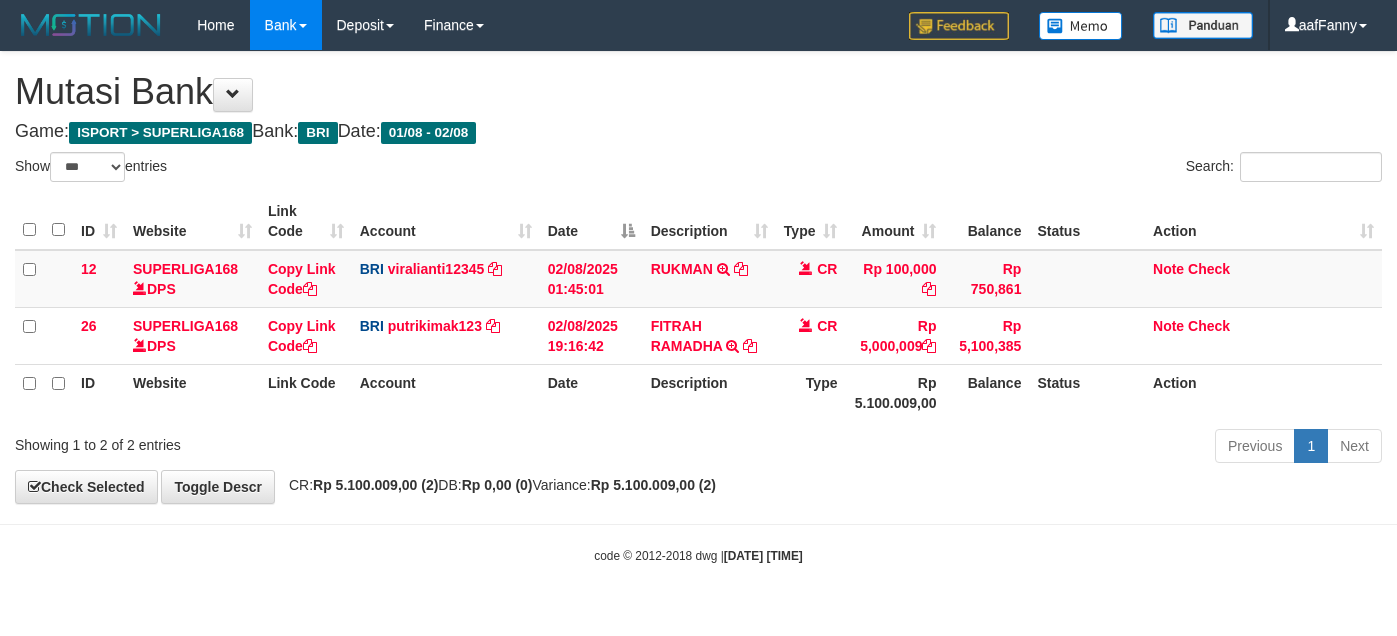 select on "***" 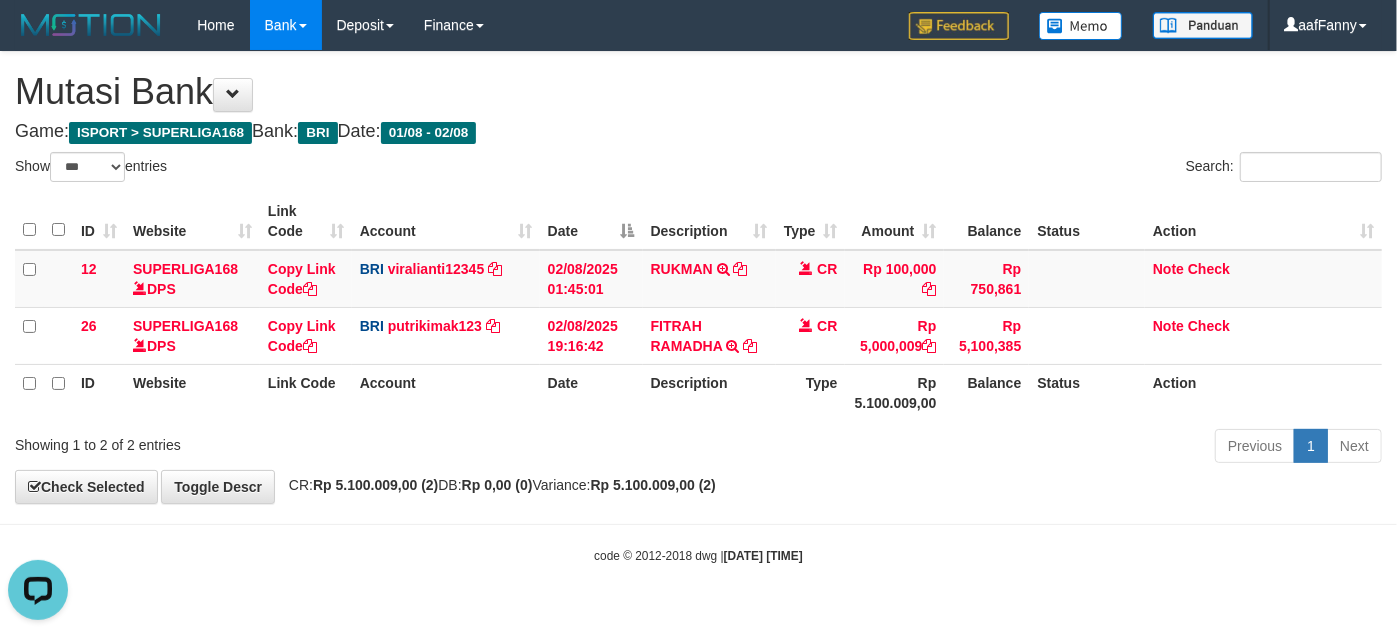 scroll, scrollTop: 0, scrollLeft: 0, axis: both 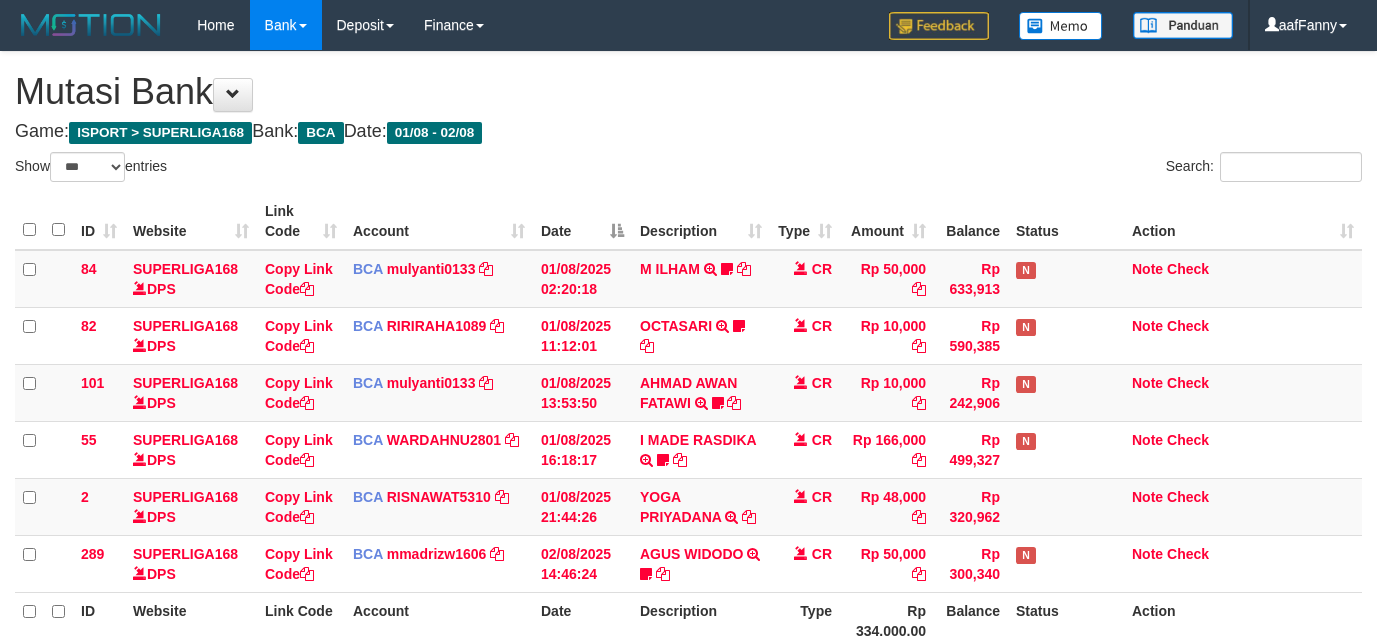 select on "***" 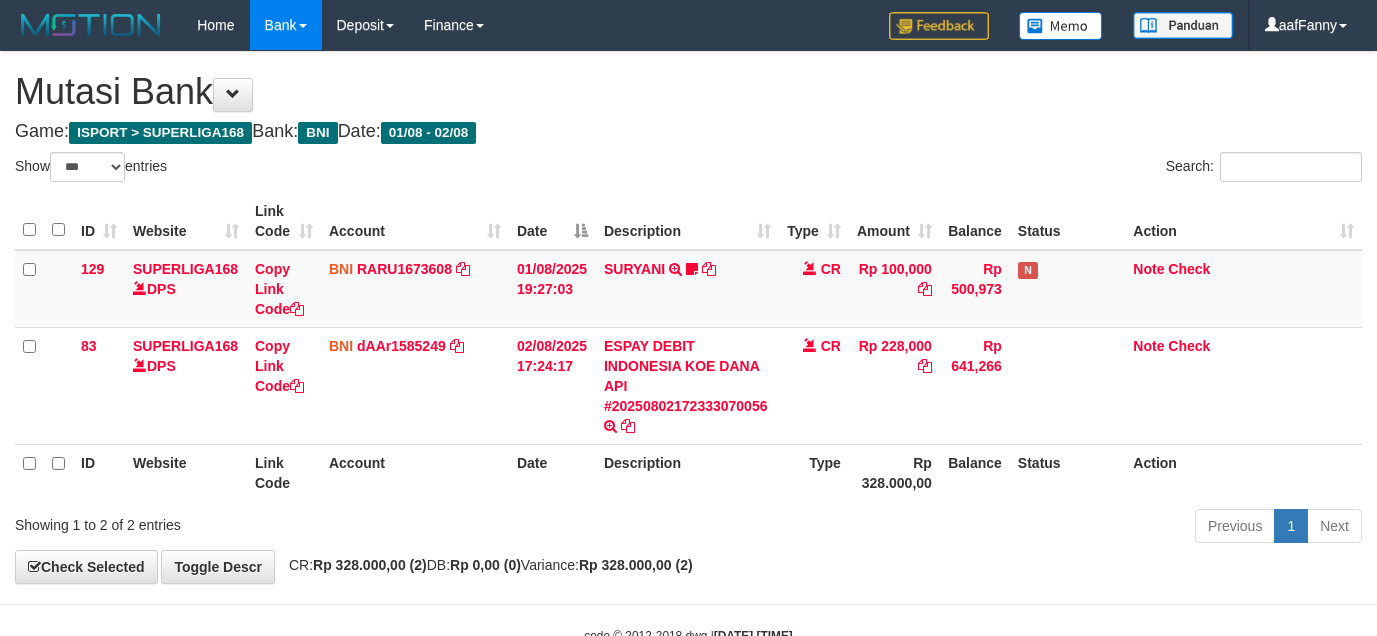 select on "***" 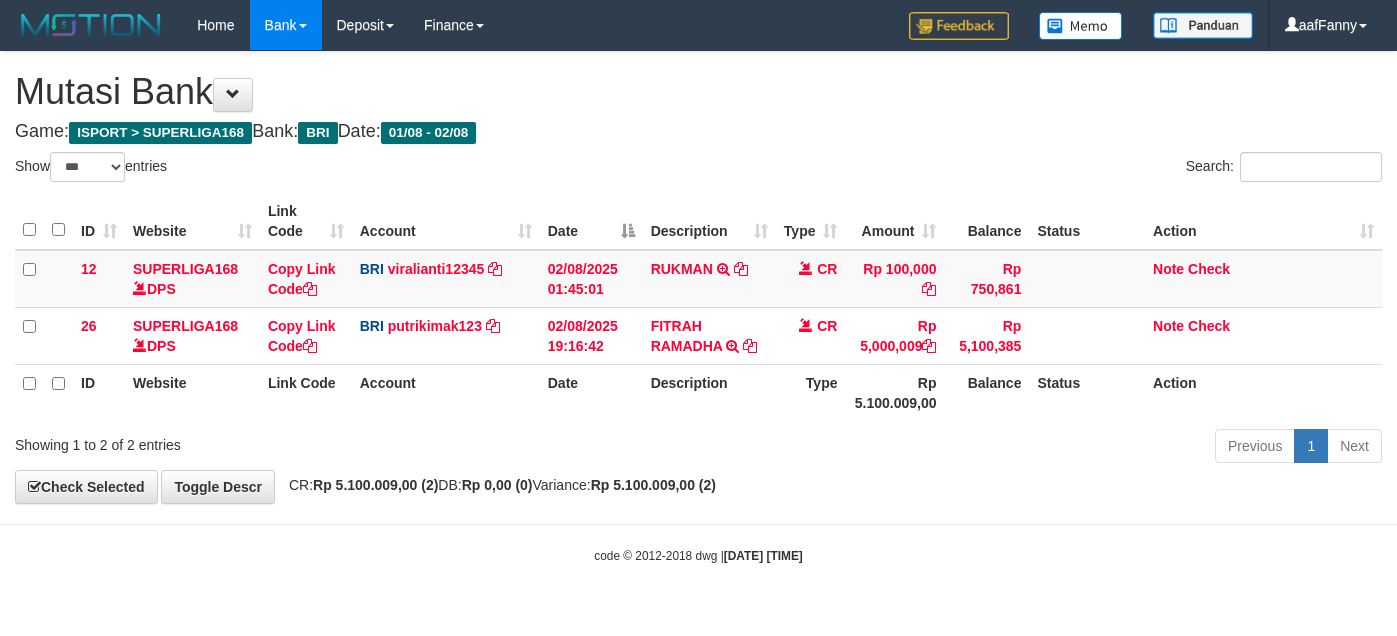 select on "***" 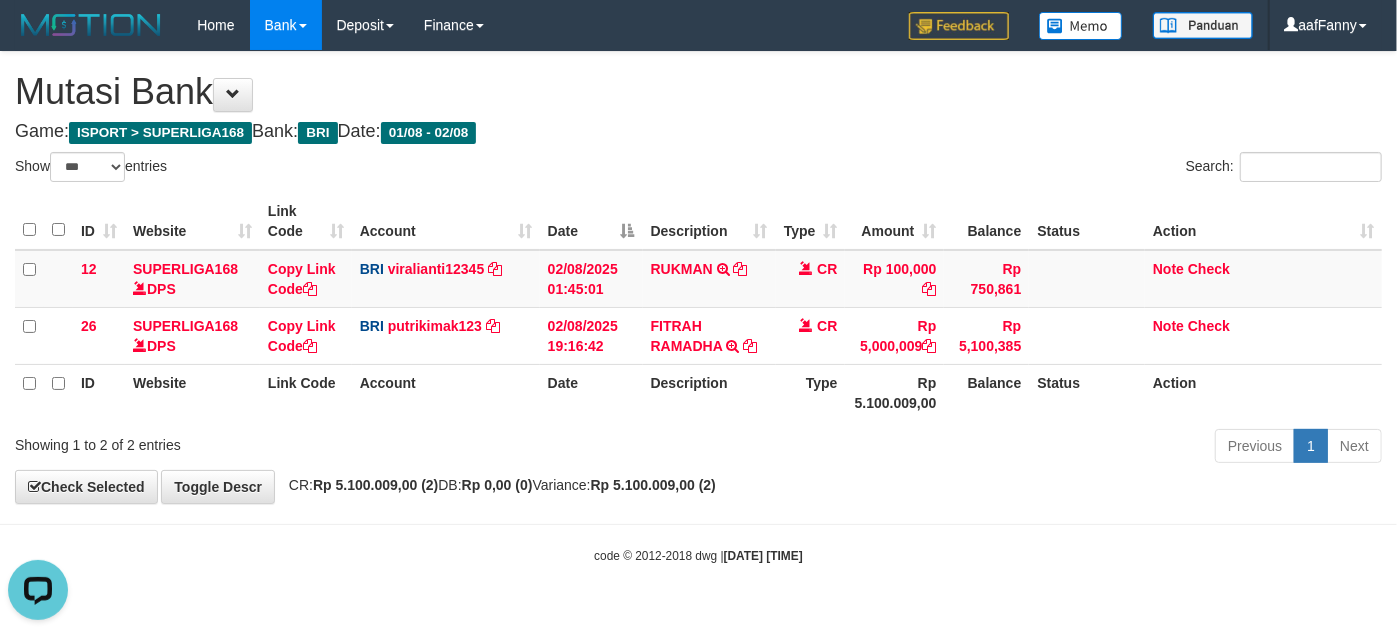 scroll, scrollTop: 0, scrollLeft: 0, axis: both 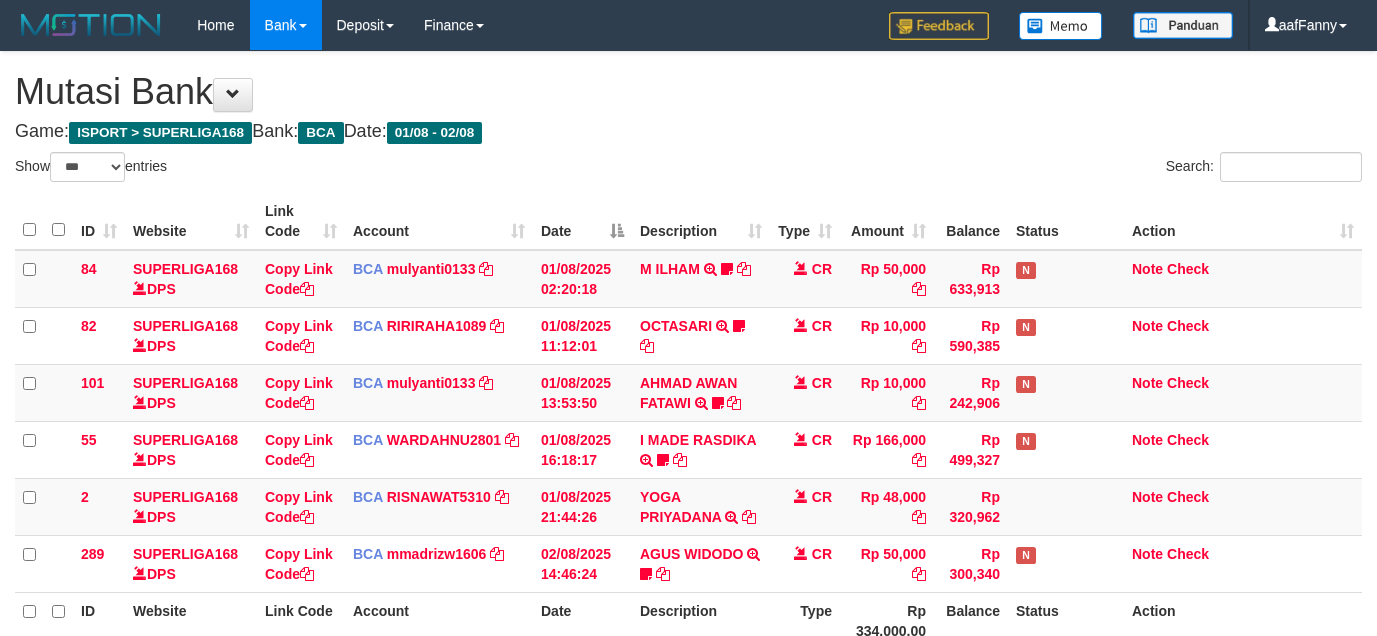 select on "***" 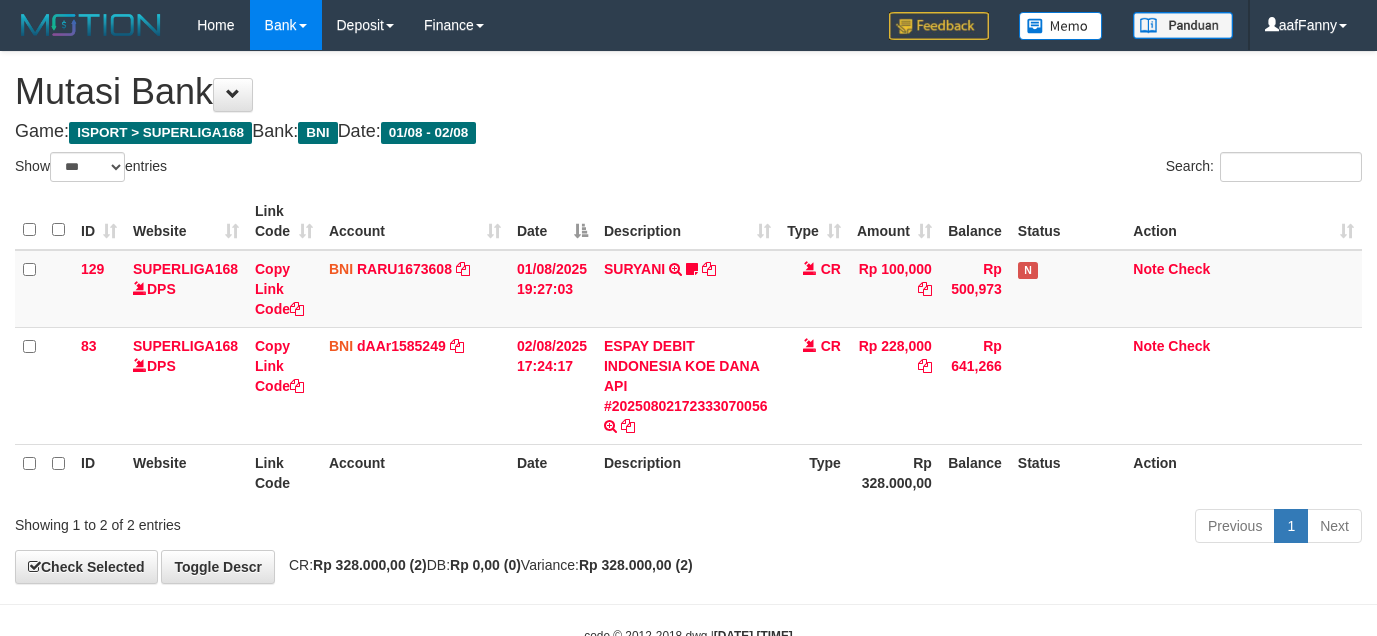 select on "***" 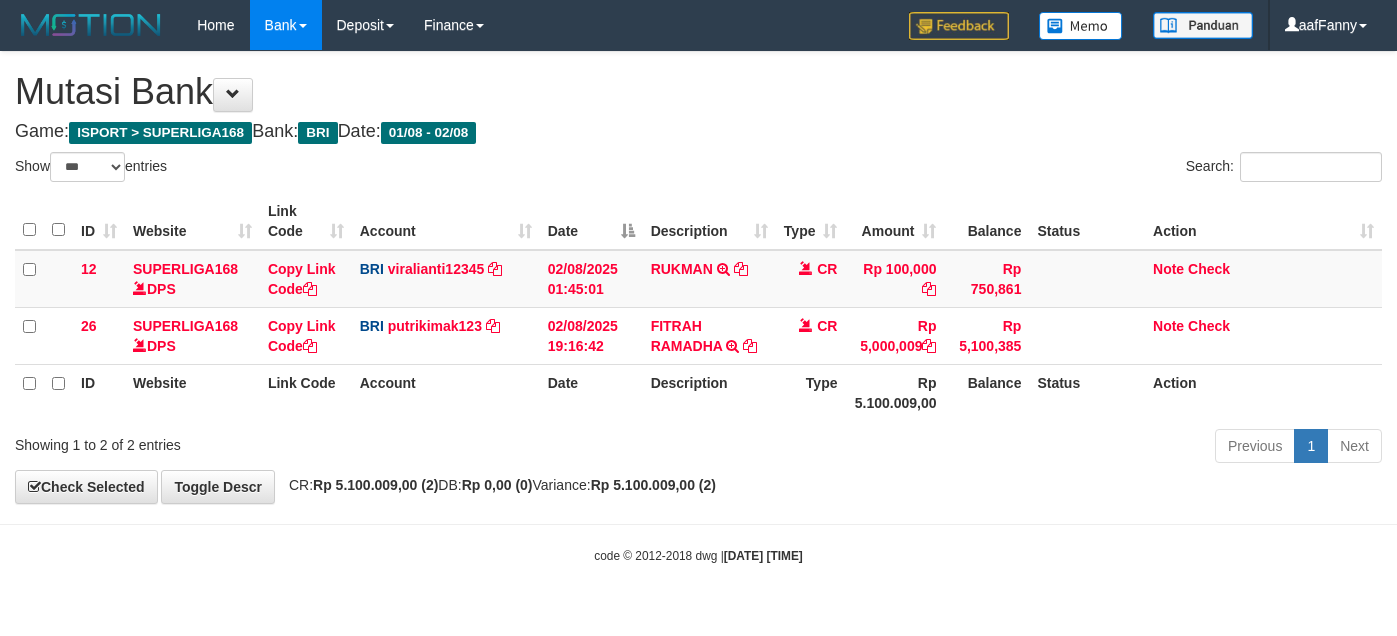 select on "***" 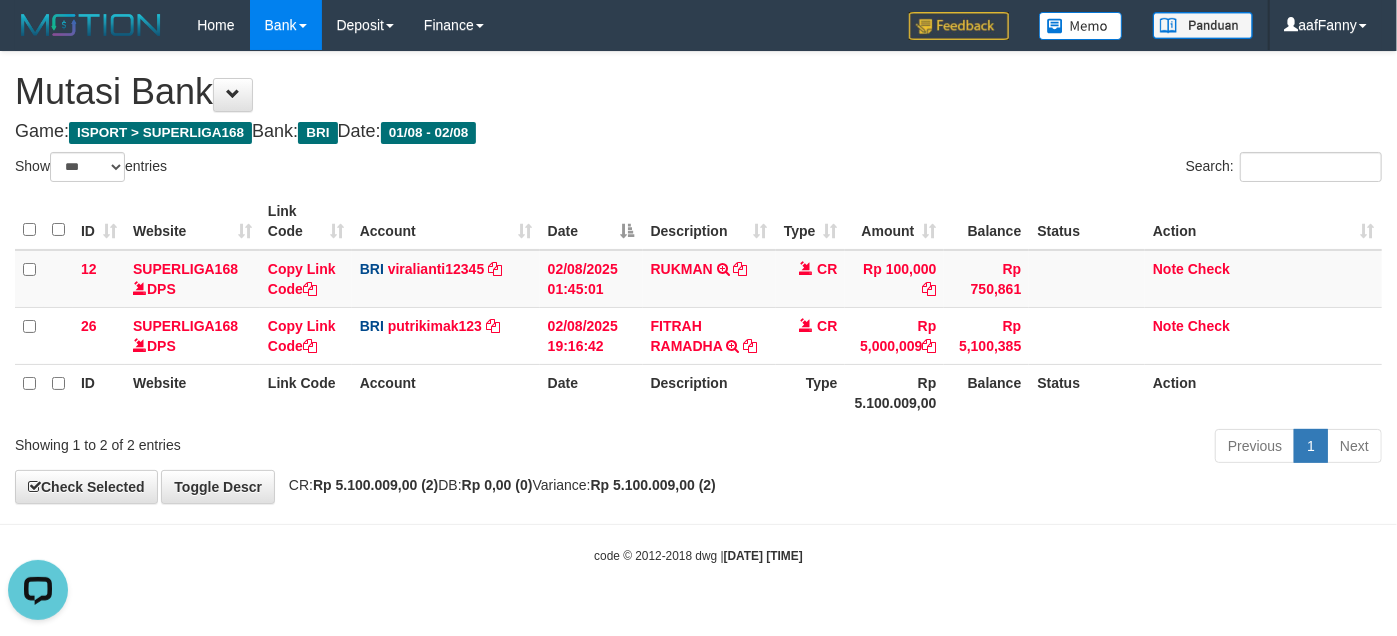 scroll, scrollTop: 0, scrollLeft: 0, axis: both 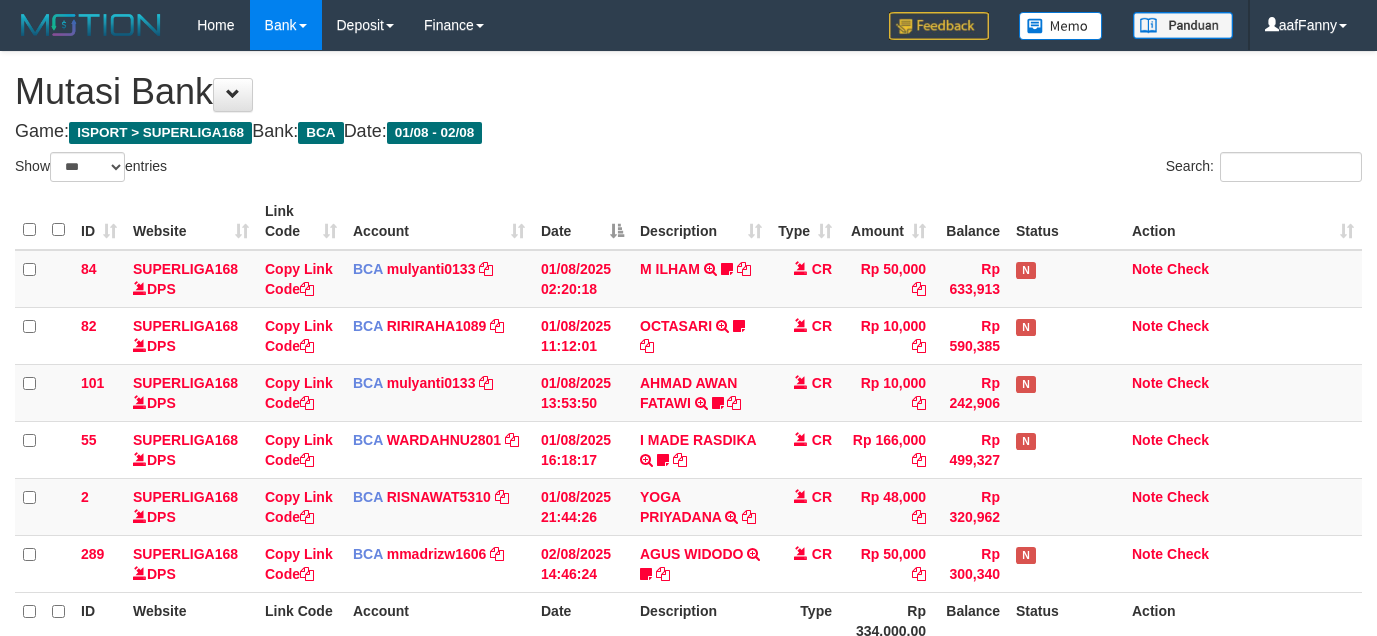 select on "***" 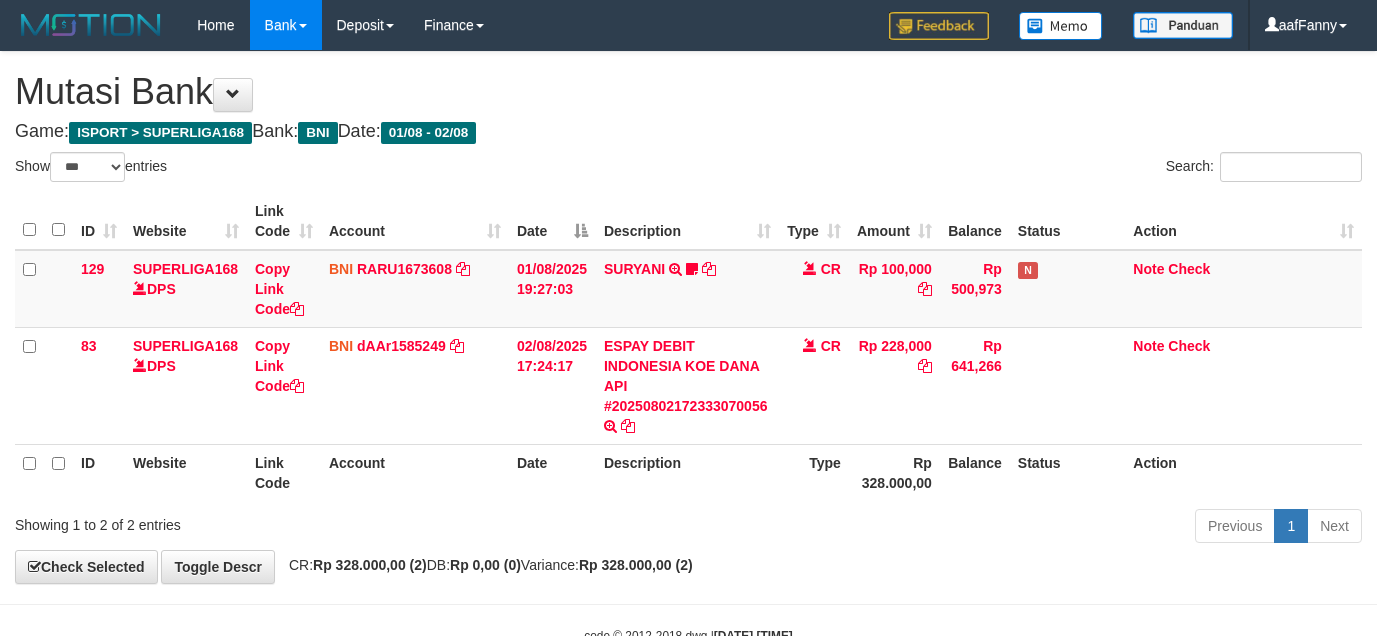 select on "***" 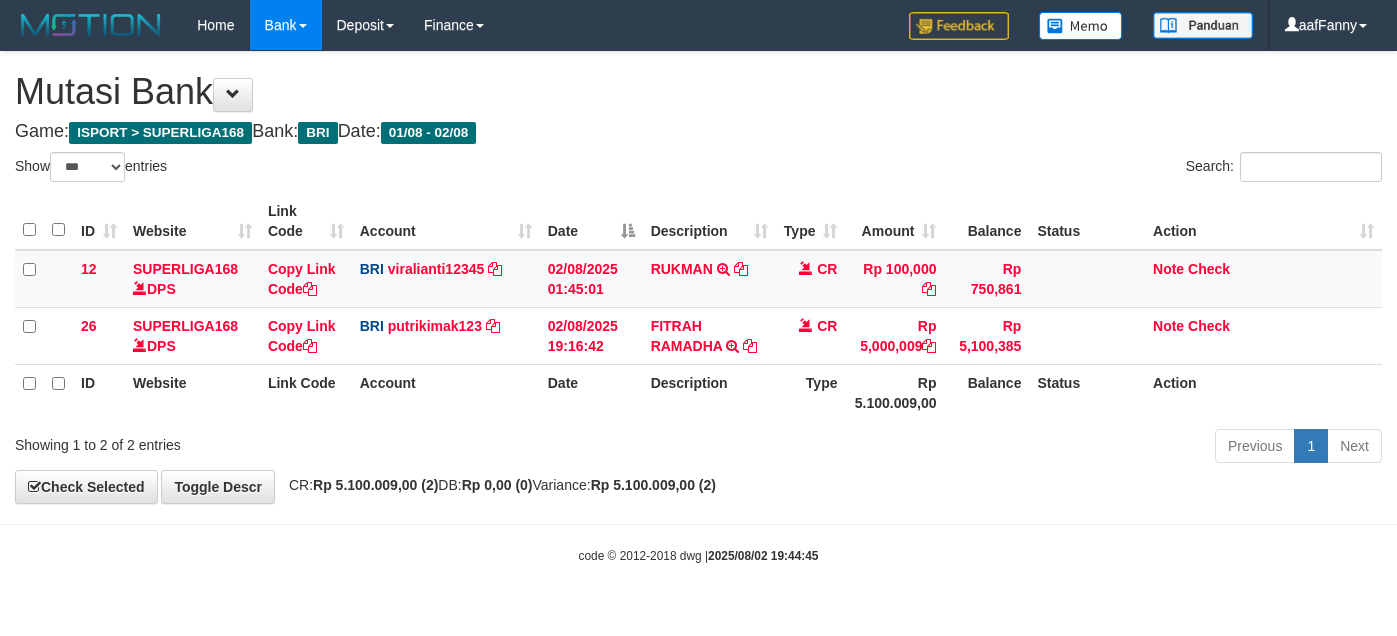 select on "***" 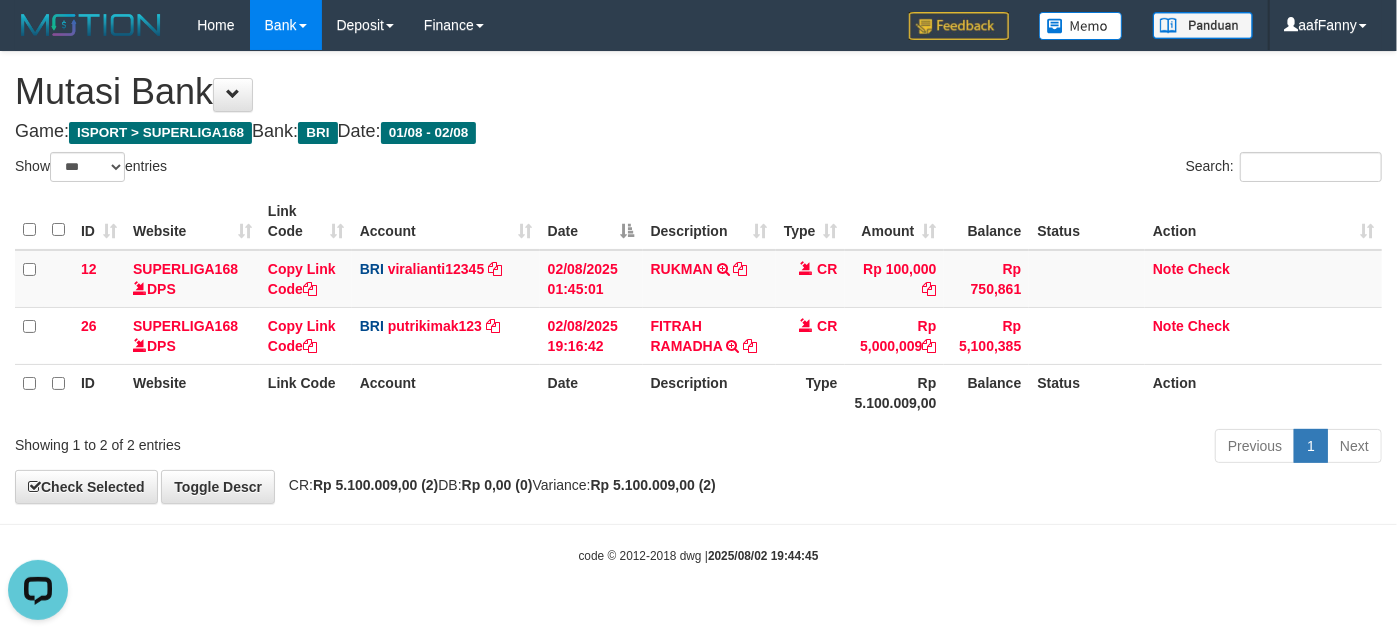 scroll, scrollTop: 0, scrollLeft: 0, axis: both 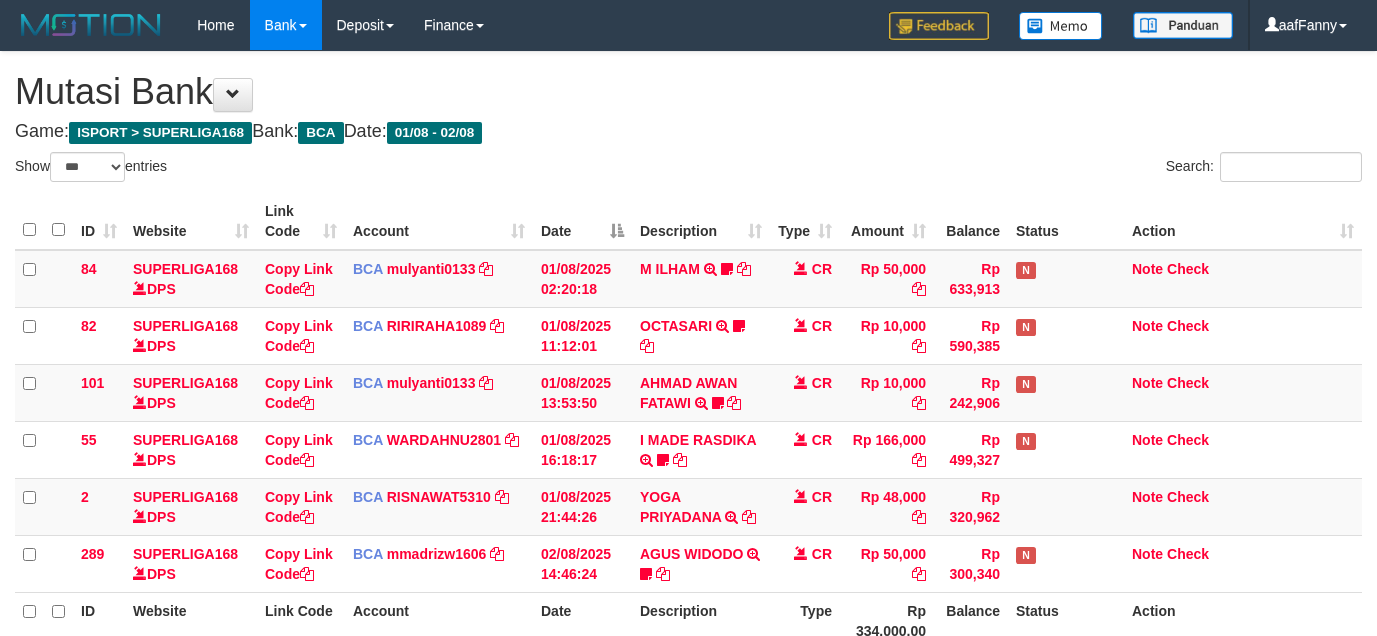 select on "***" 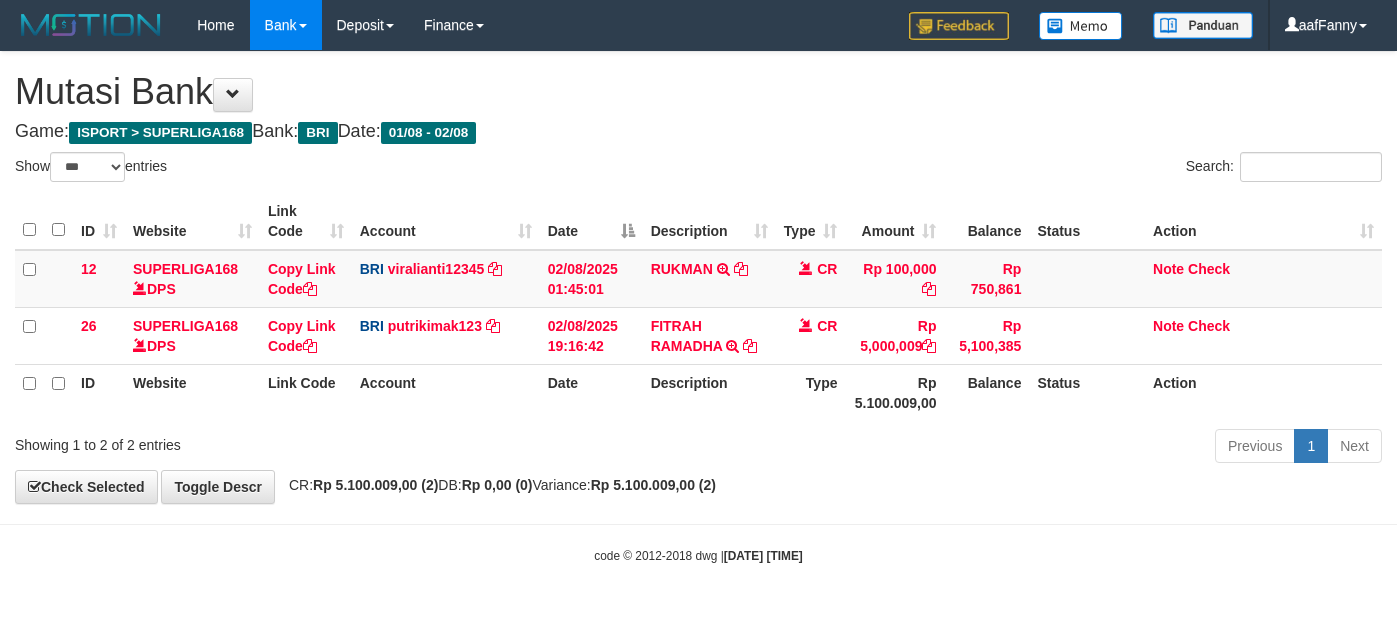 select on "***" 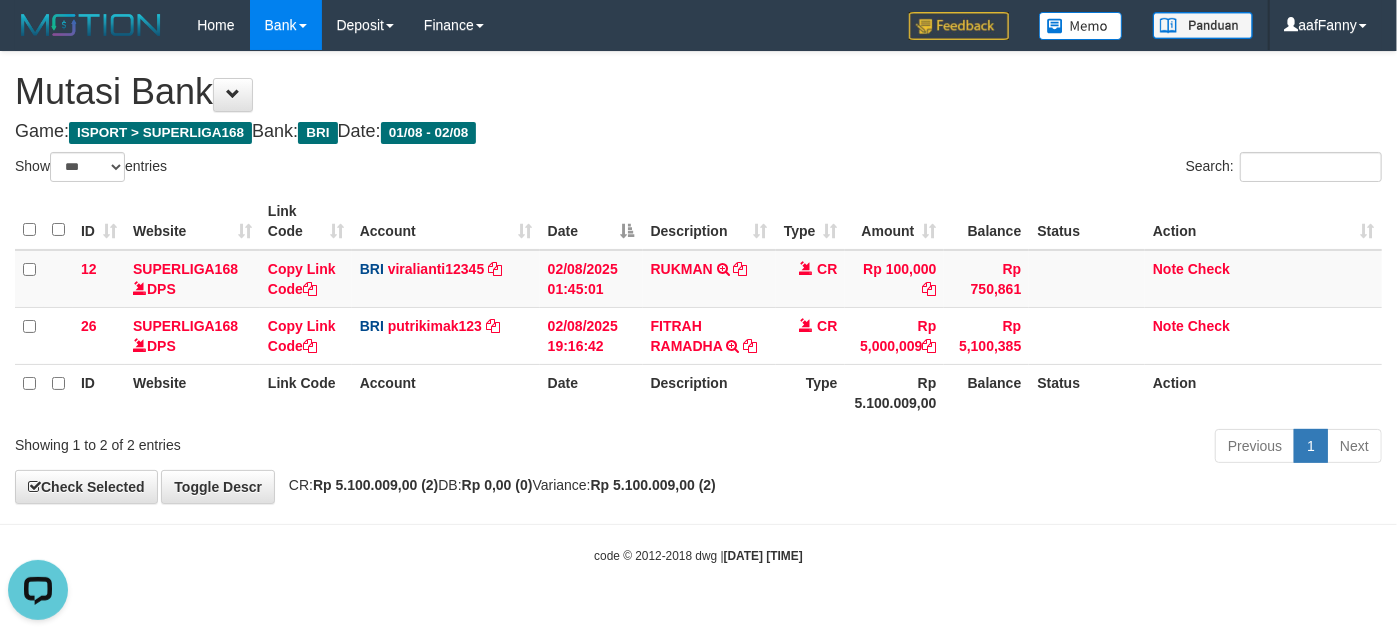 scroll, scrollTop: 0, scrollLeft: 0, axis: both 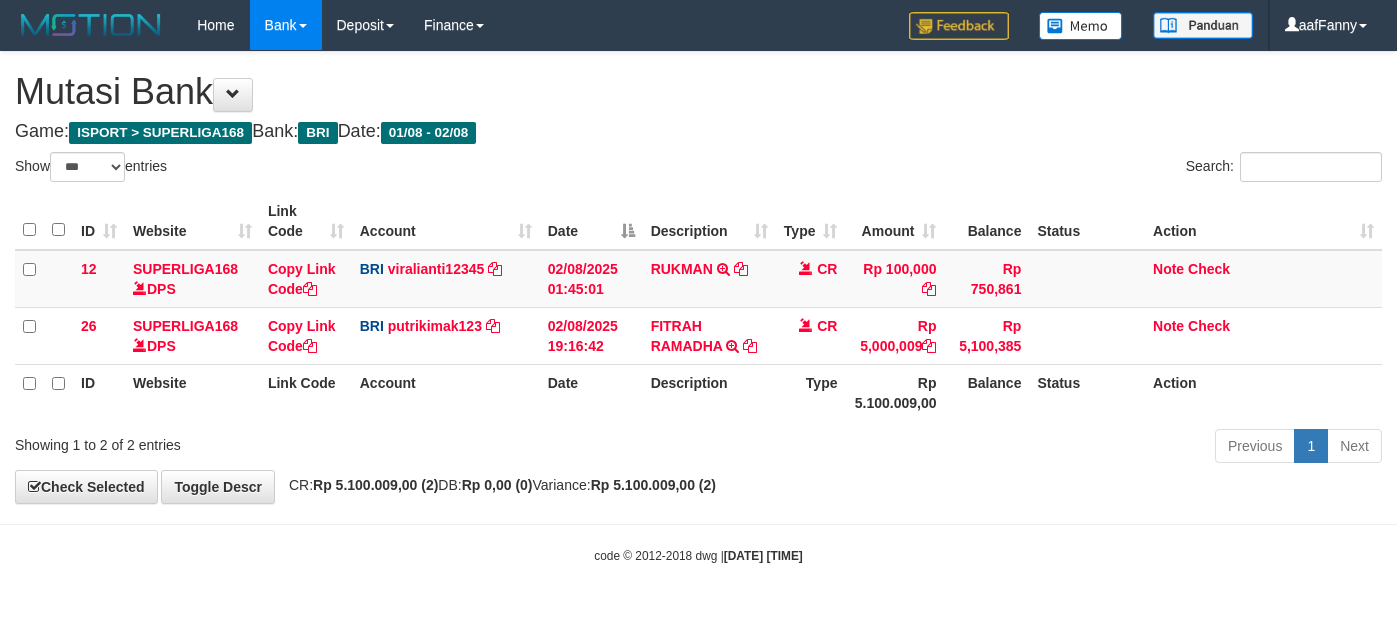 select on "***" 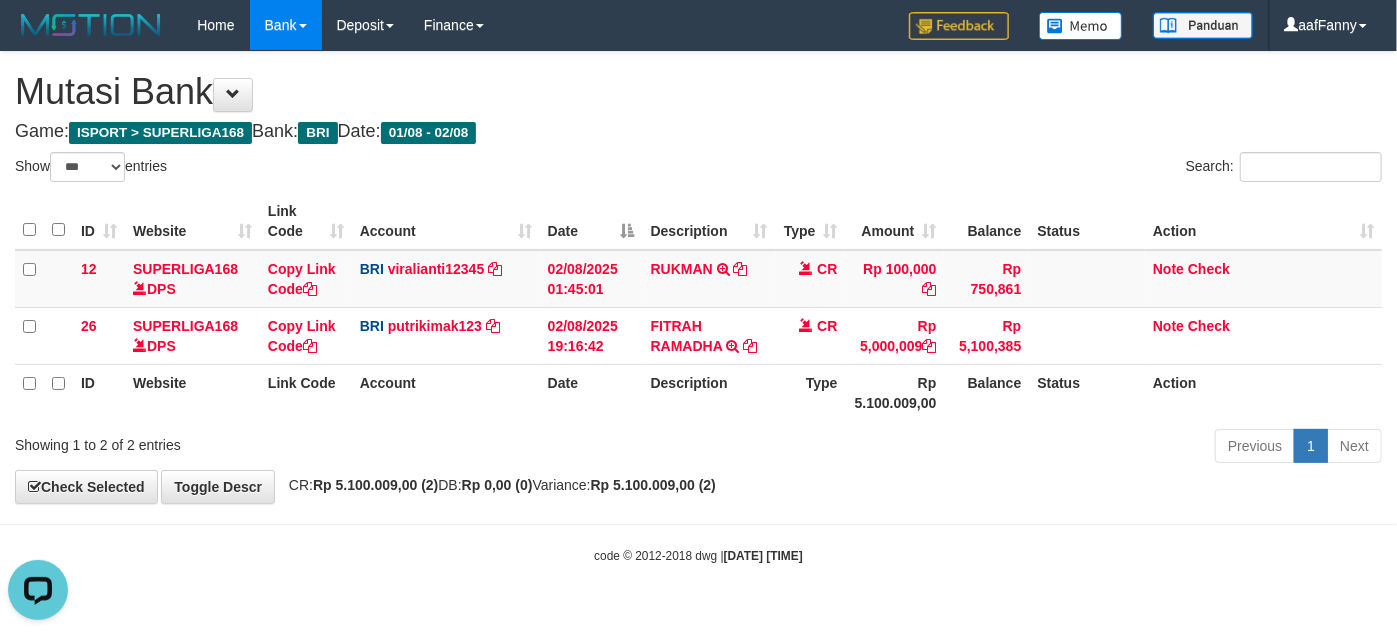 scroll, scrollTop: 0, scrollLeft: 0, axis: both 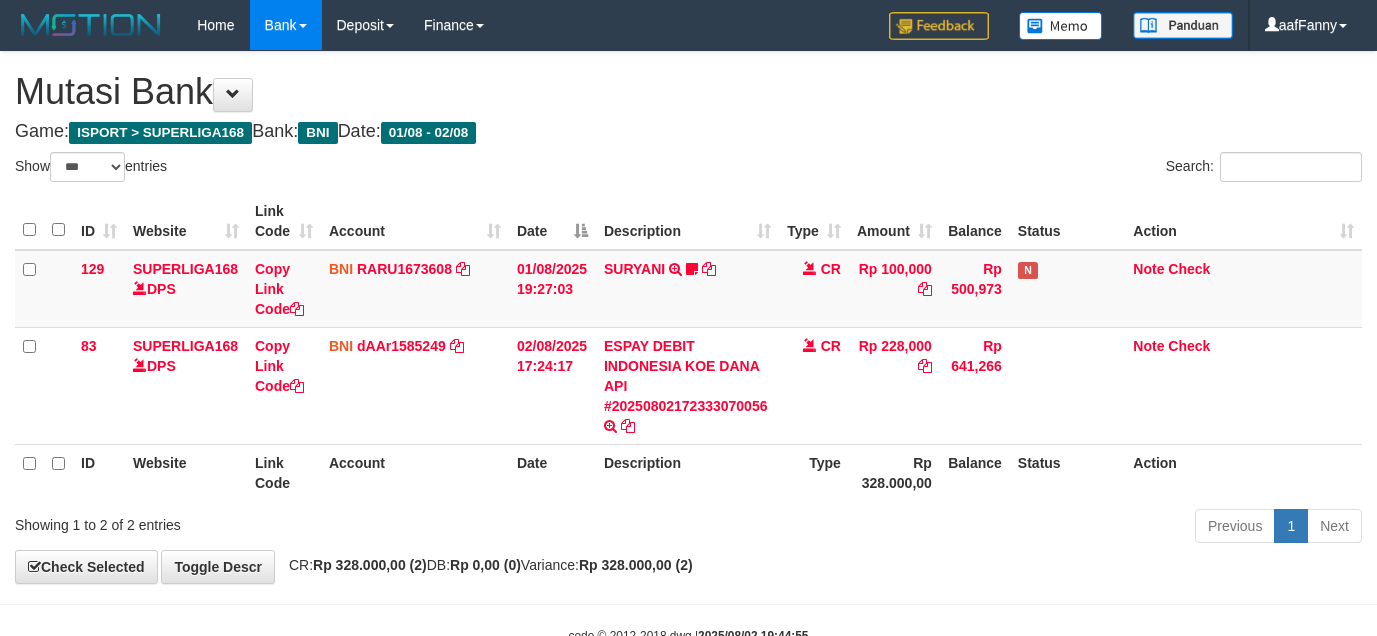 select on "***" 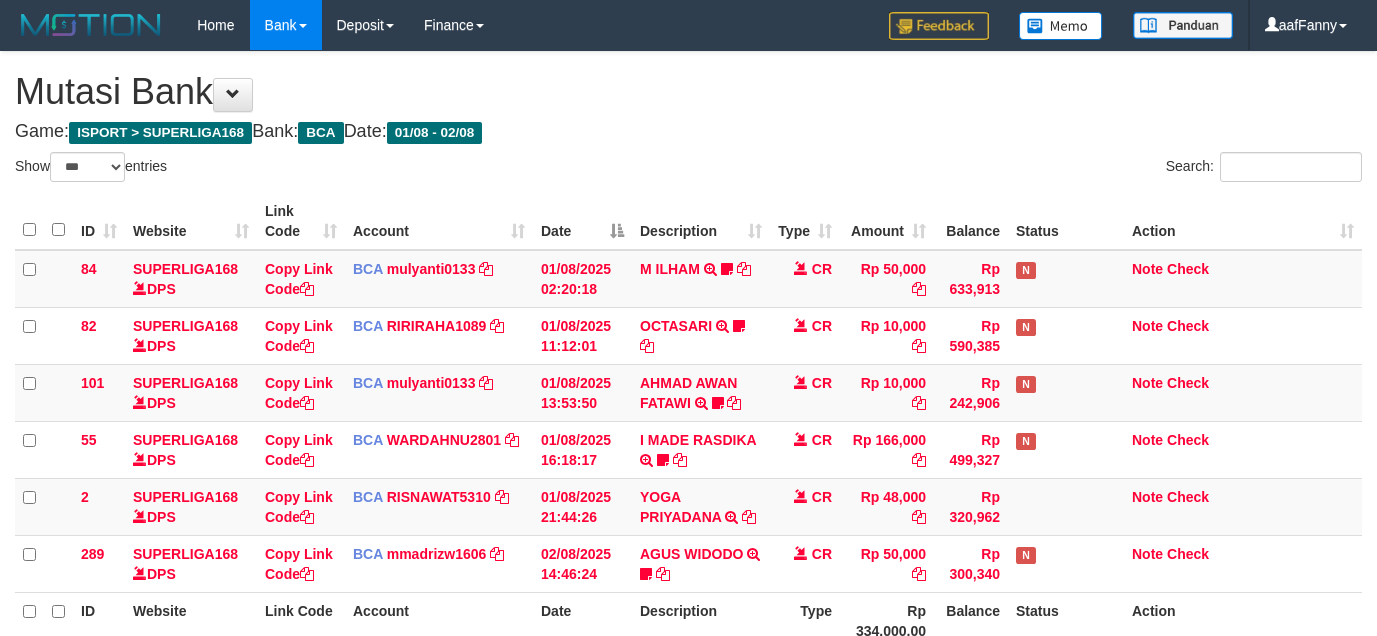select on "***" 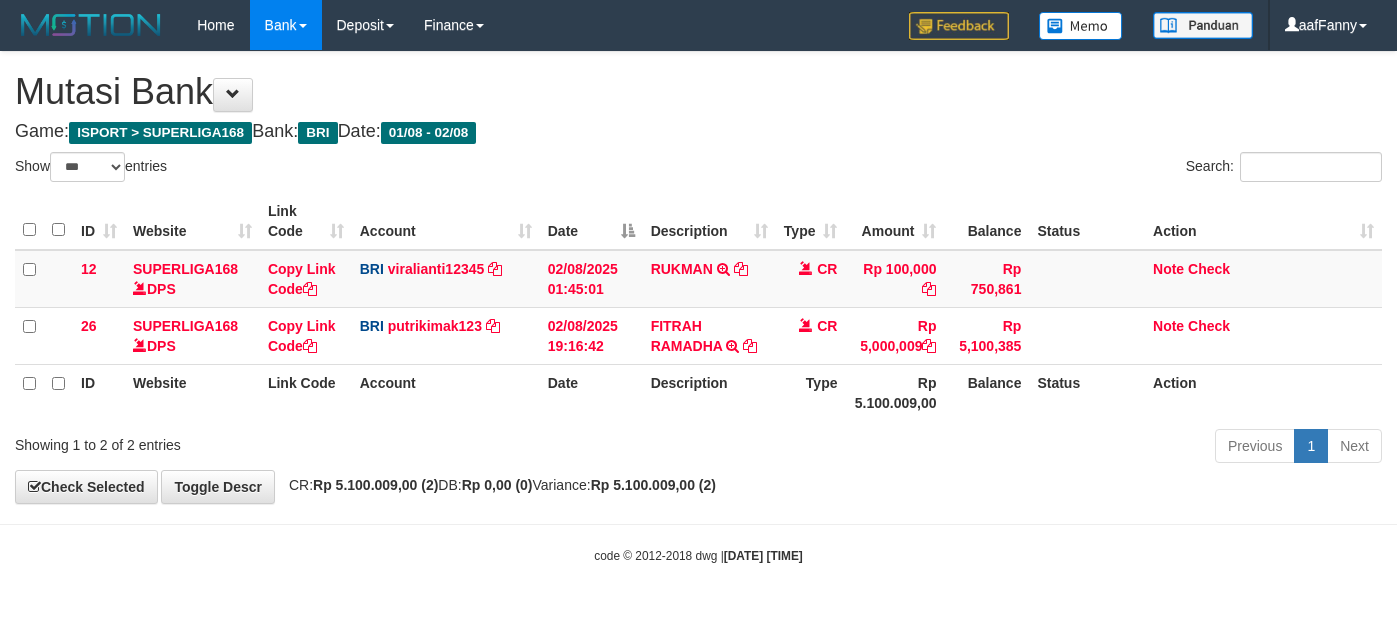 select on "***" 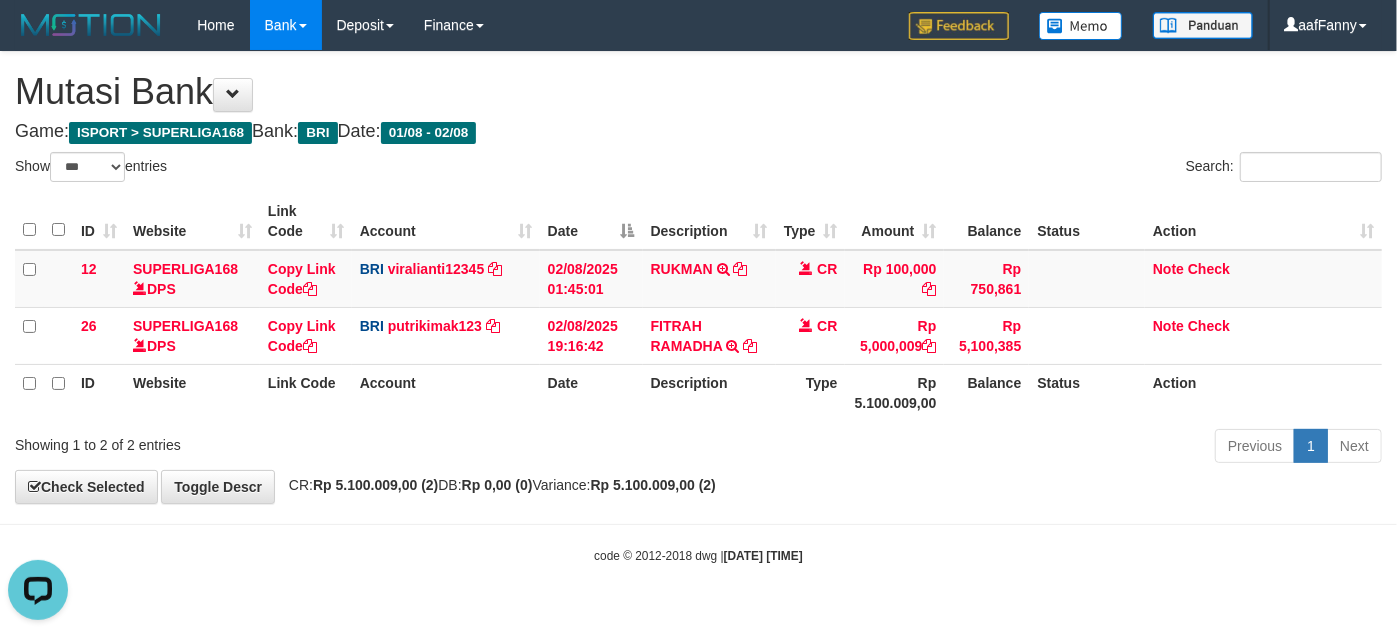 scroll, scrollTop: 0, scrollLeft: 0, axis: both 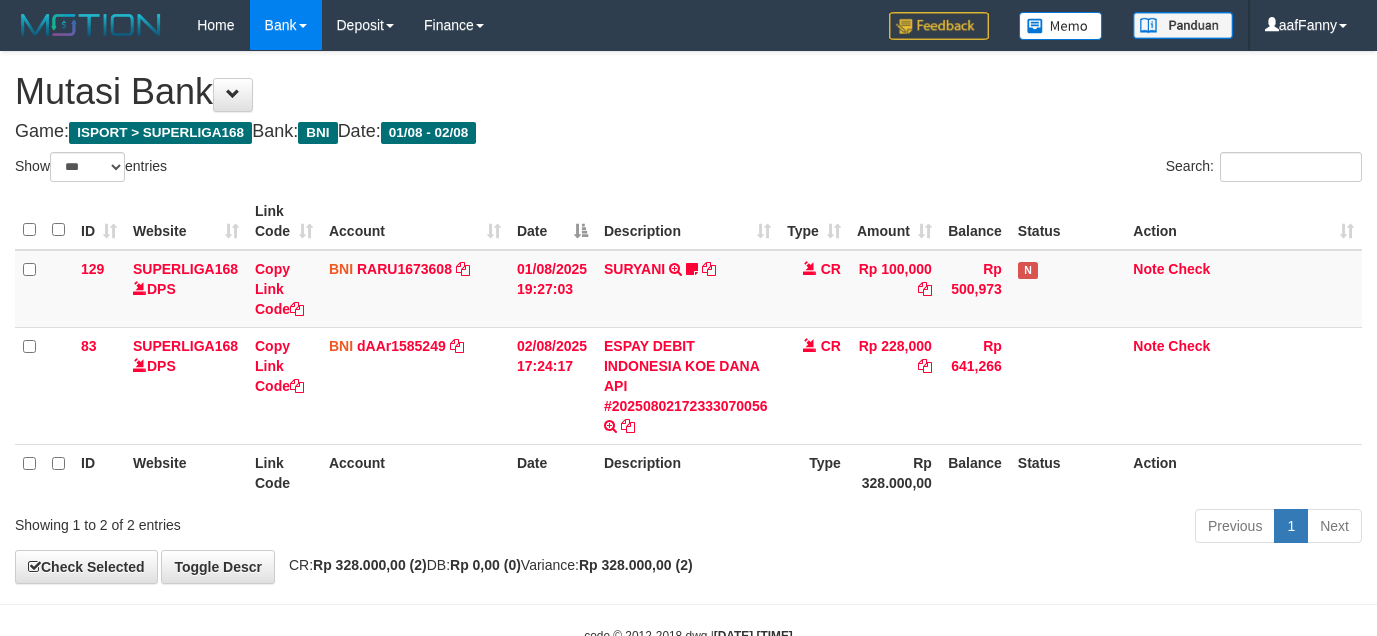 select on "***" 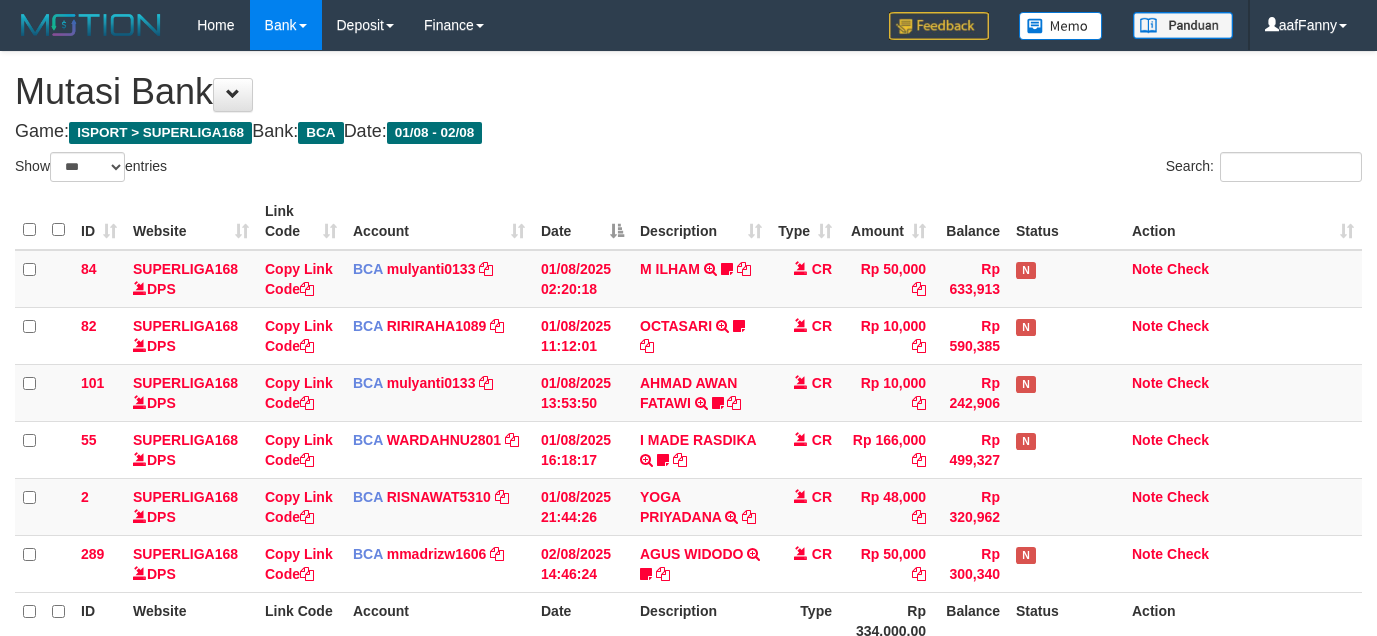 select on "***" 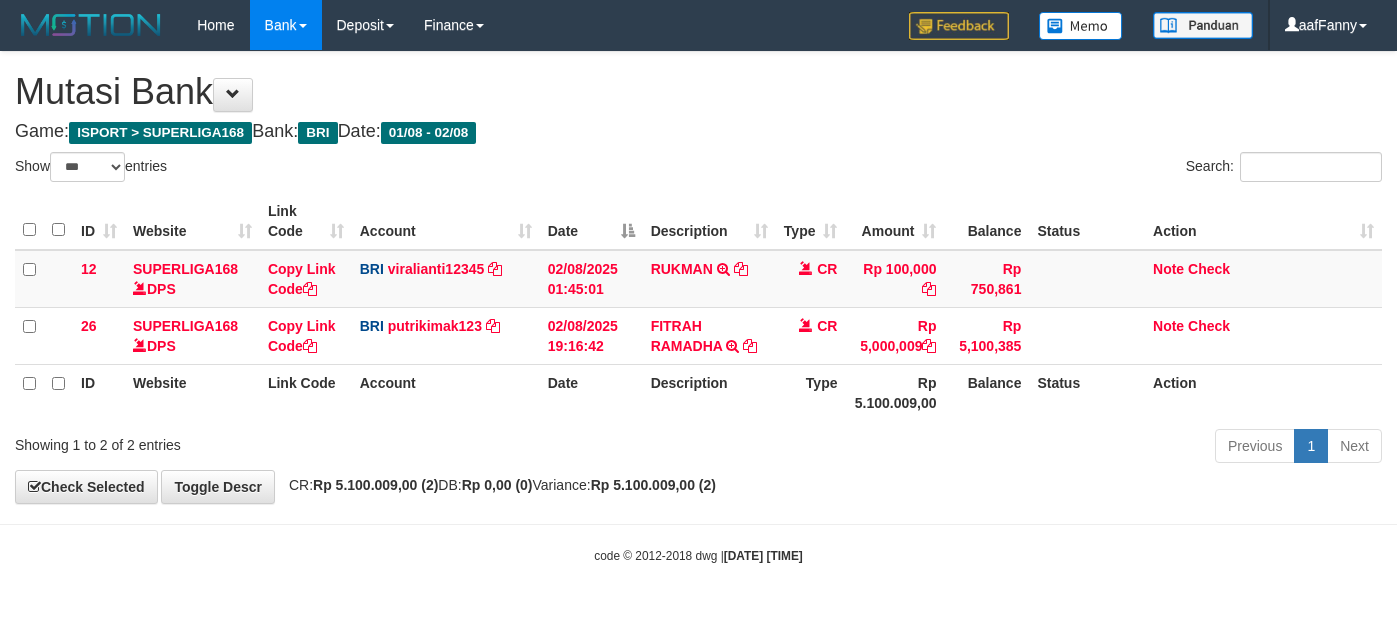 select on "***" 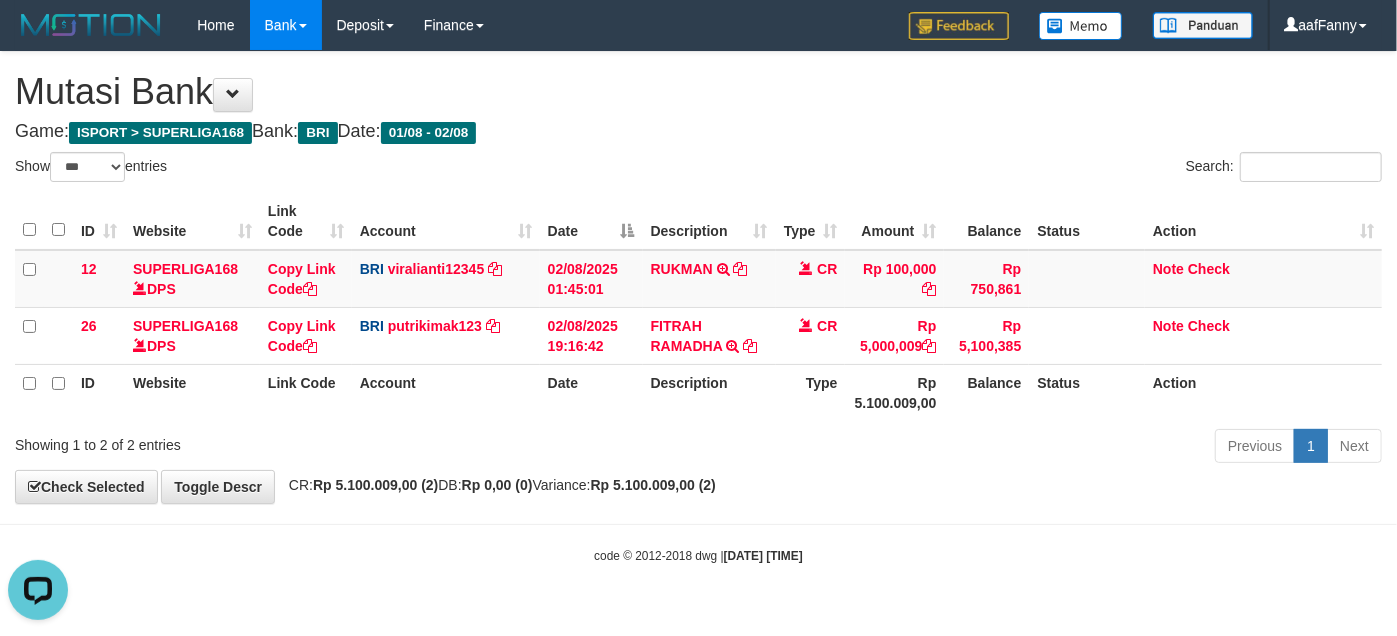 scroll, scrollTop: 0, scrollLeft: 0, axis: both 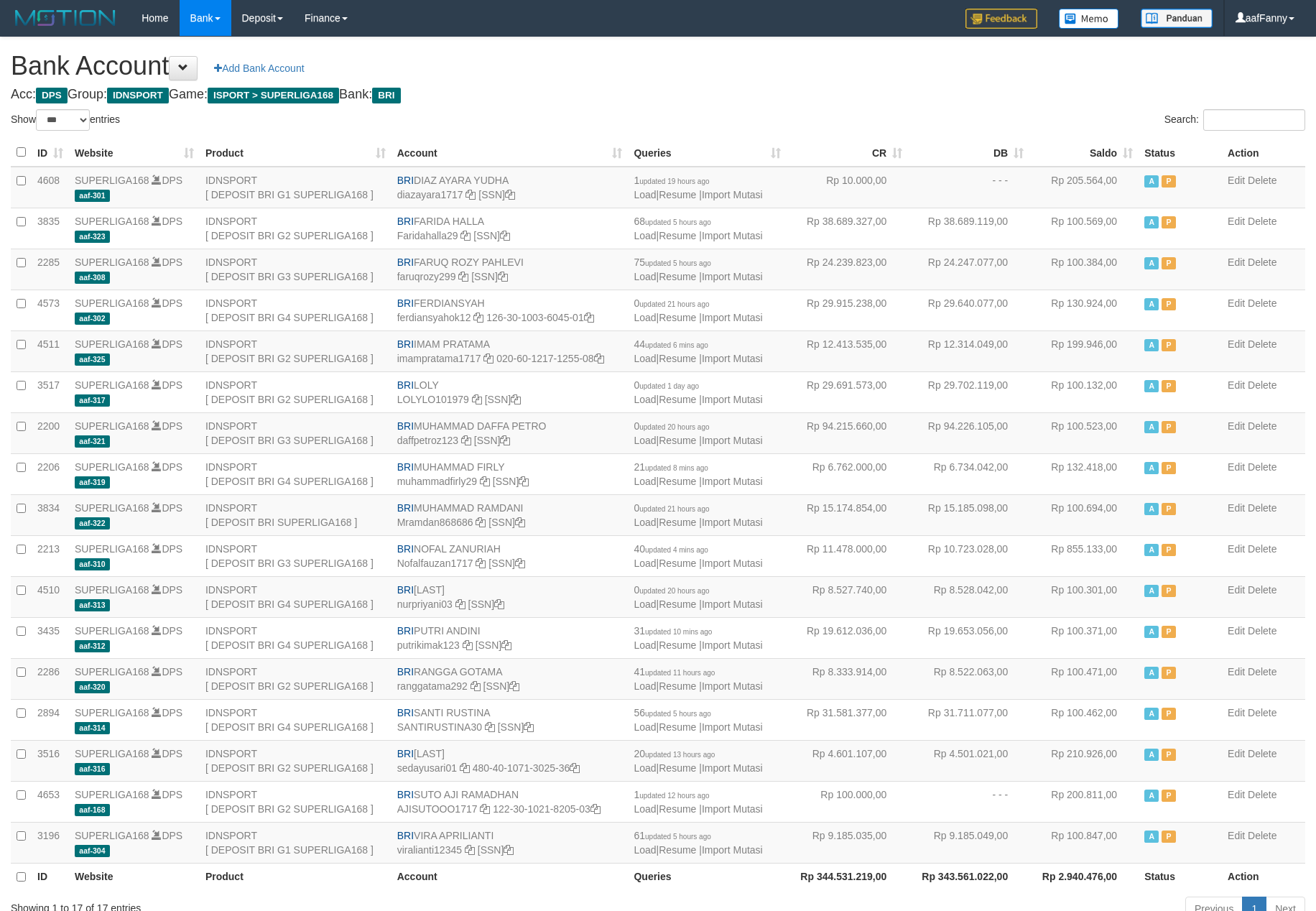 select on "***" 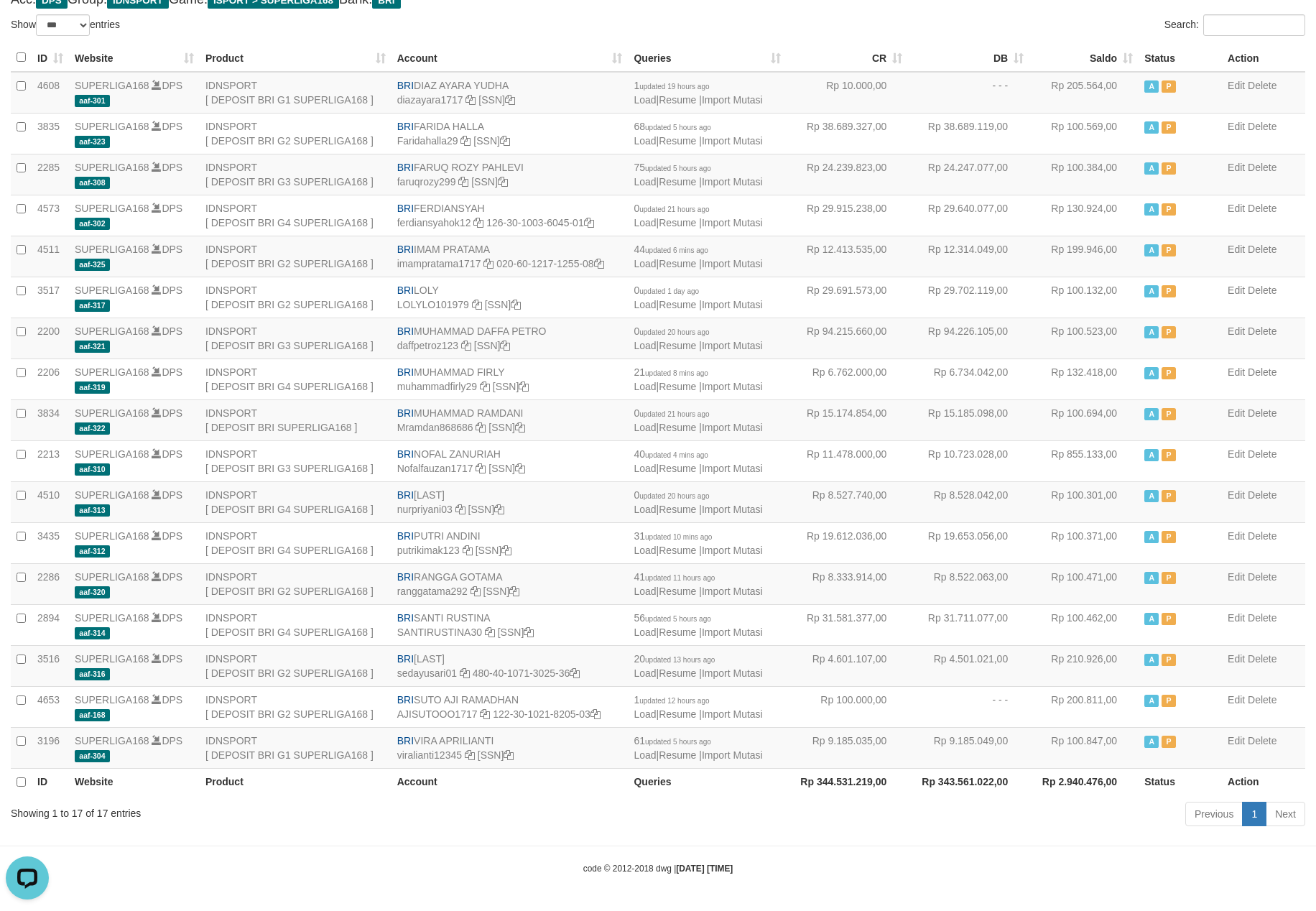 scroll, scrollTop: 0, scrollLeft: 0, axis: both 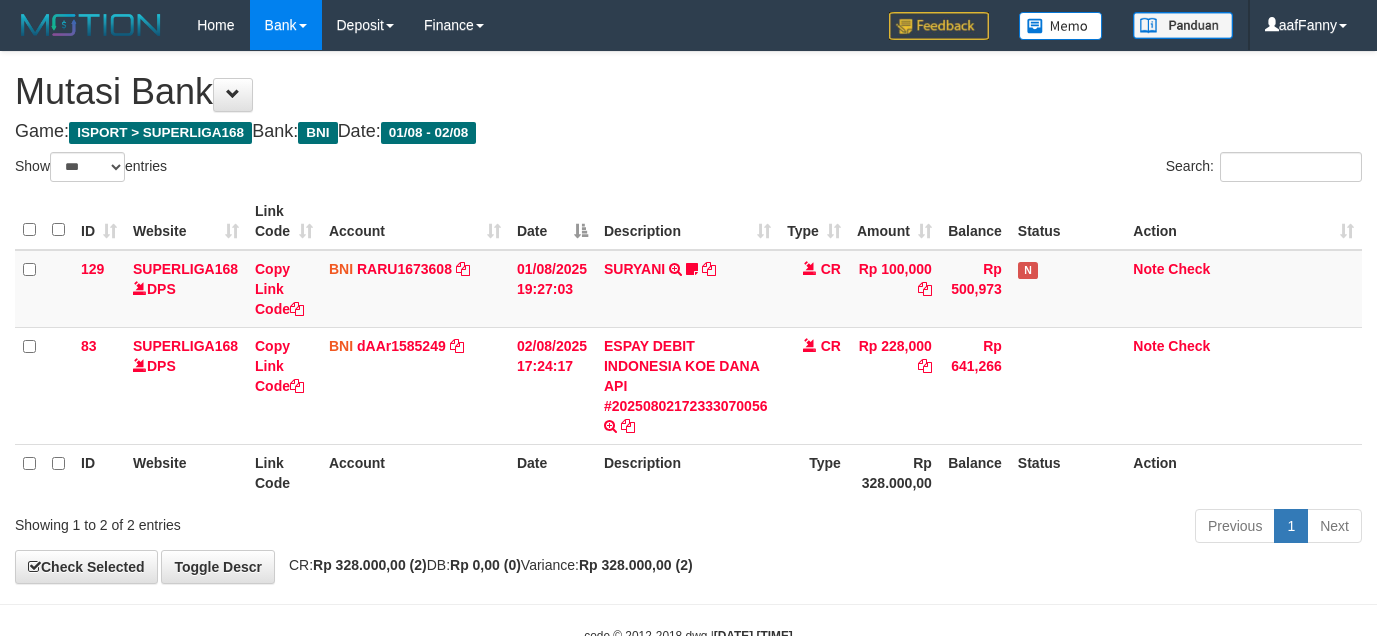 select on "***" 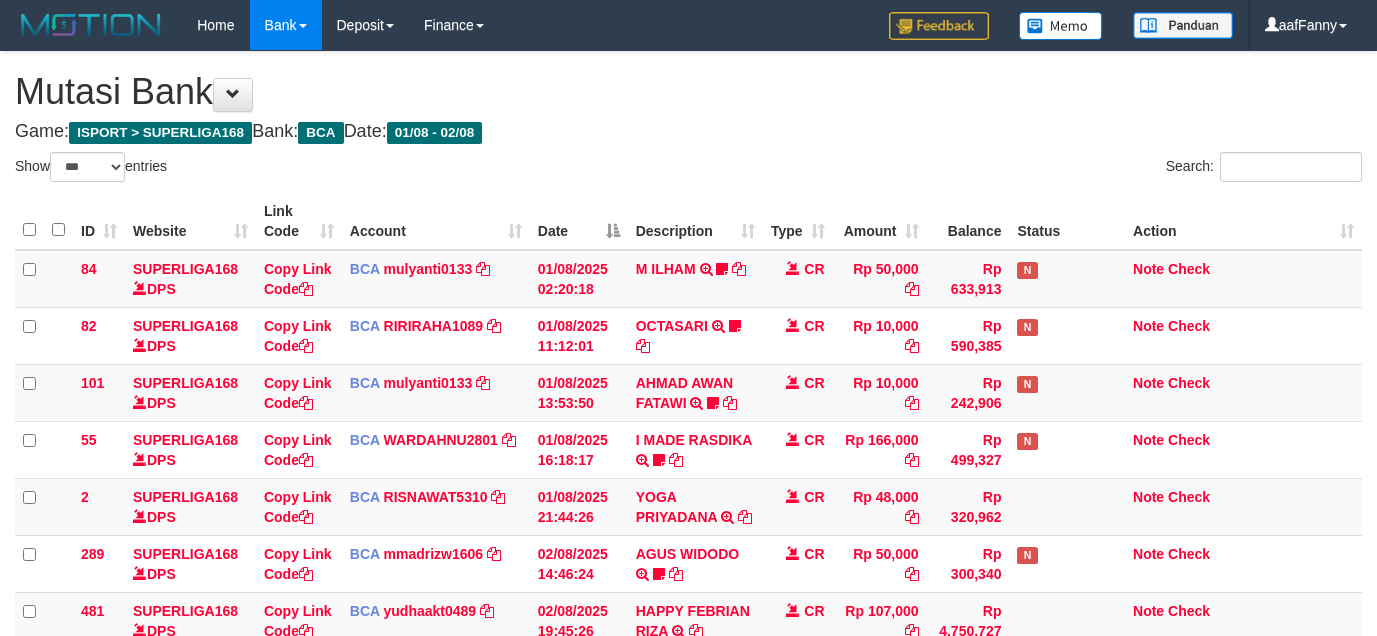 select on "***" 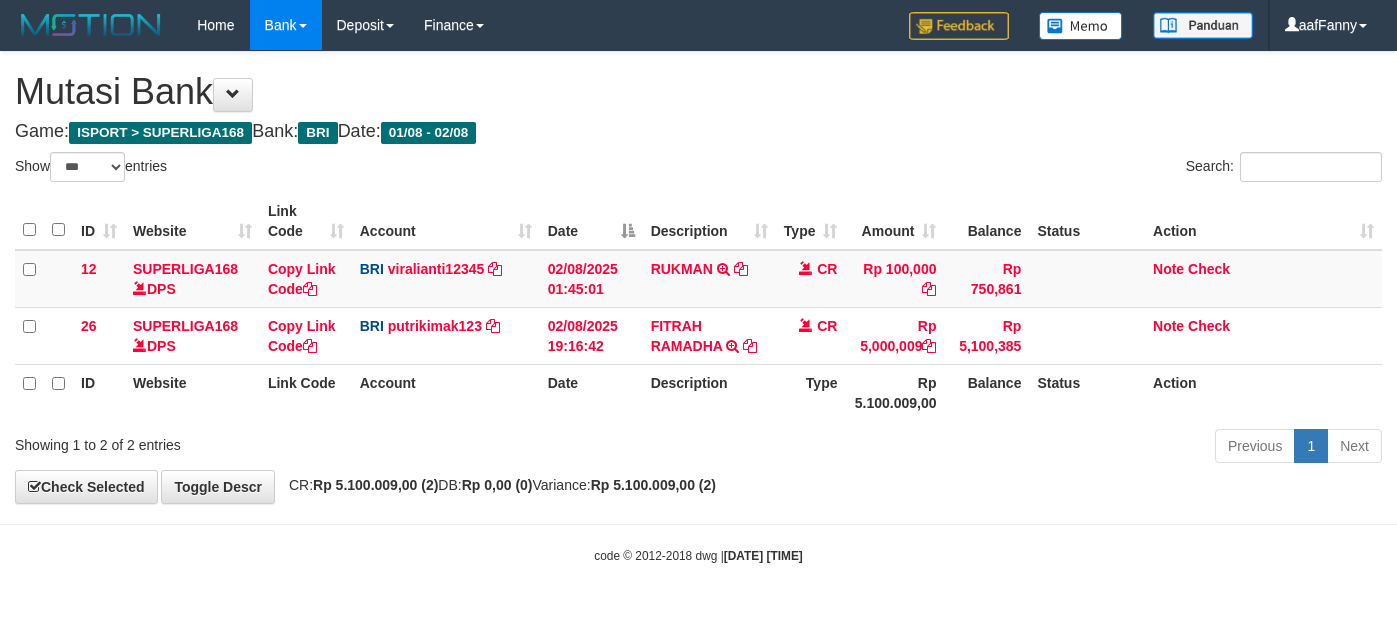 select on "***" 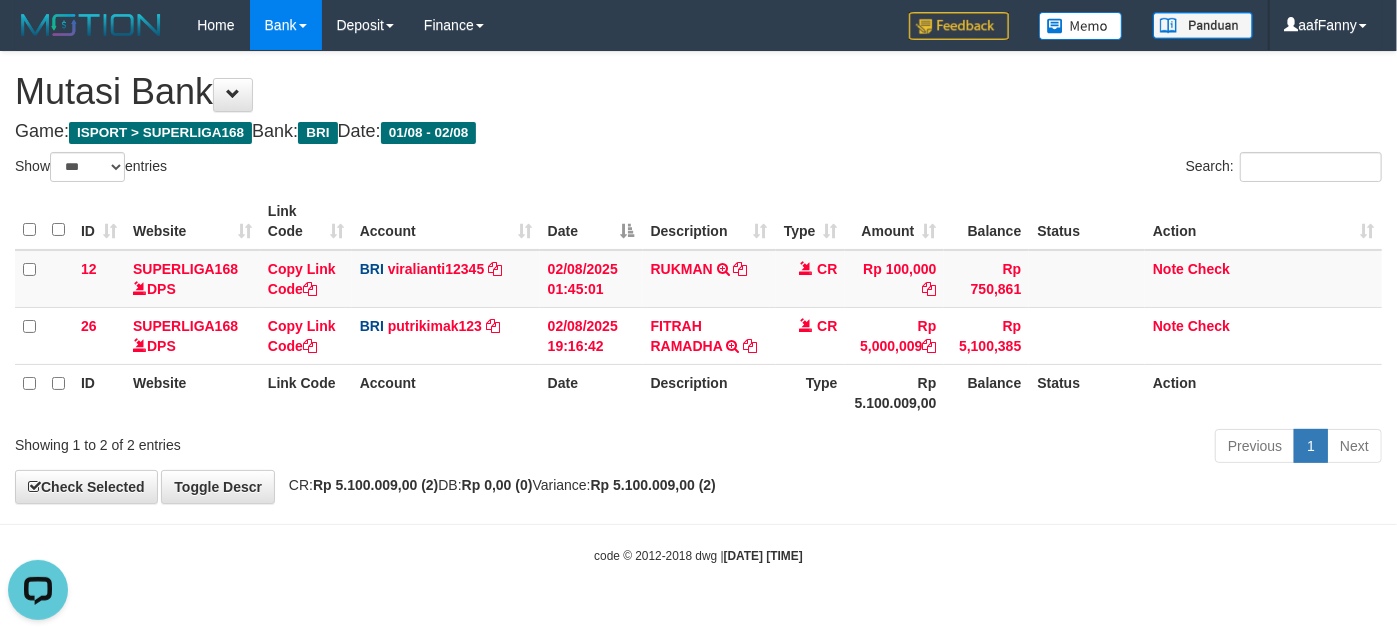 scroll, scrollTop: 0, scrollLeft: 0, axis: both 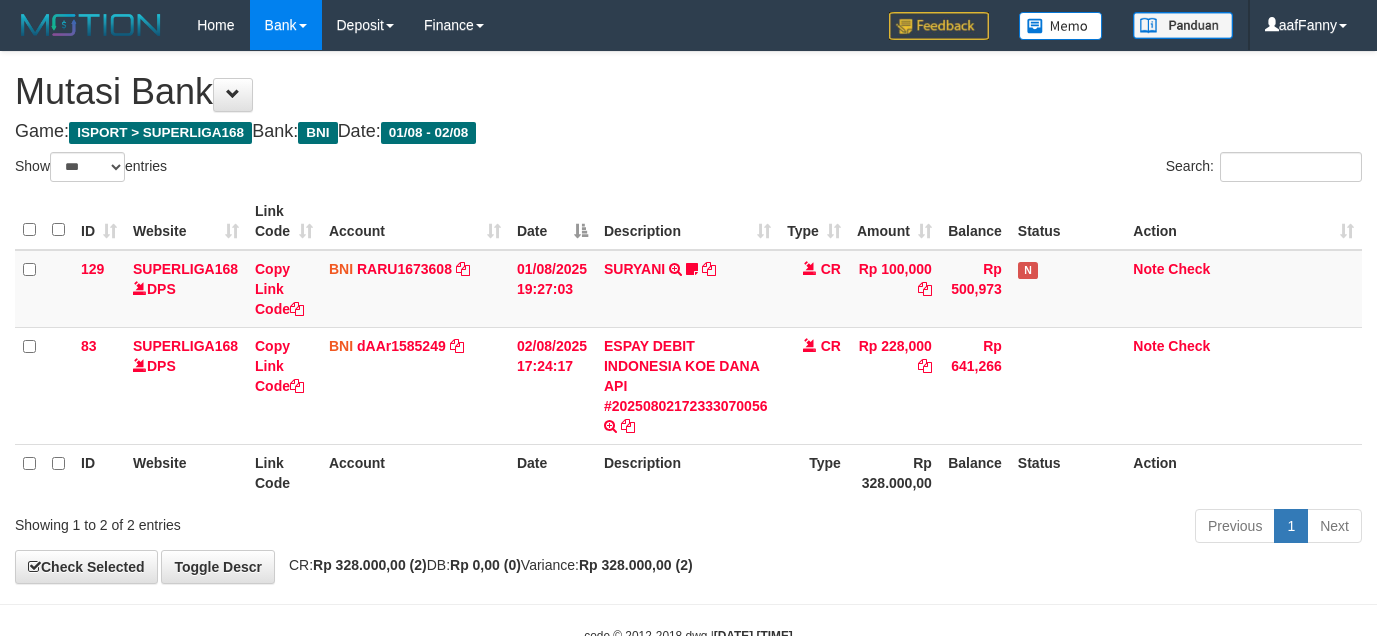 select on "***" 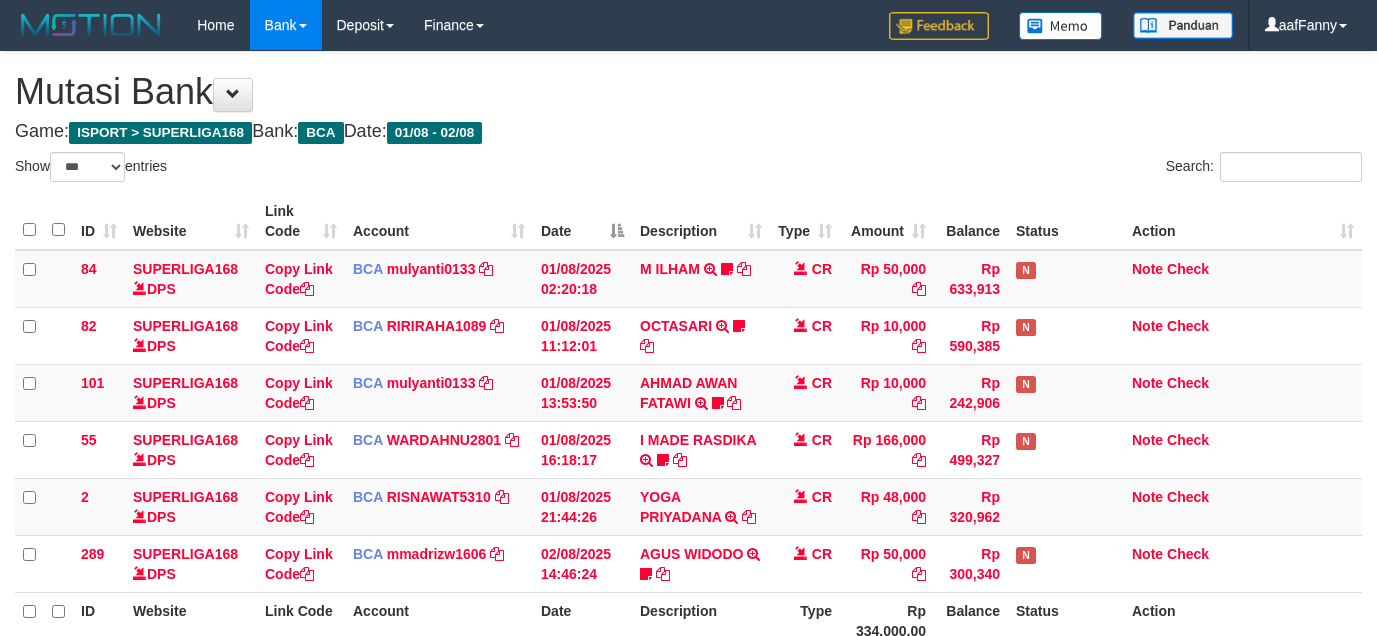 select on "***" 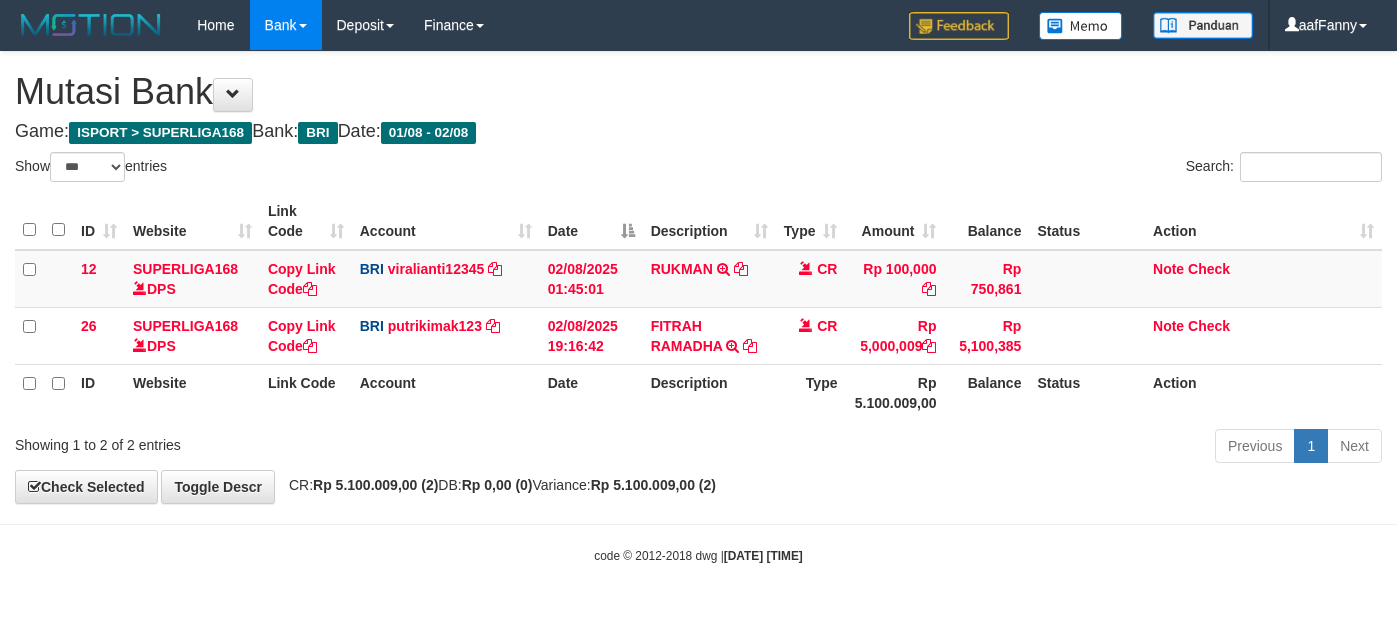 select on "***" 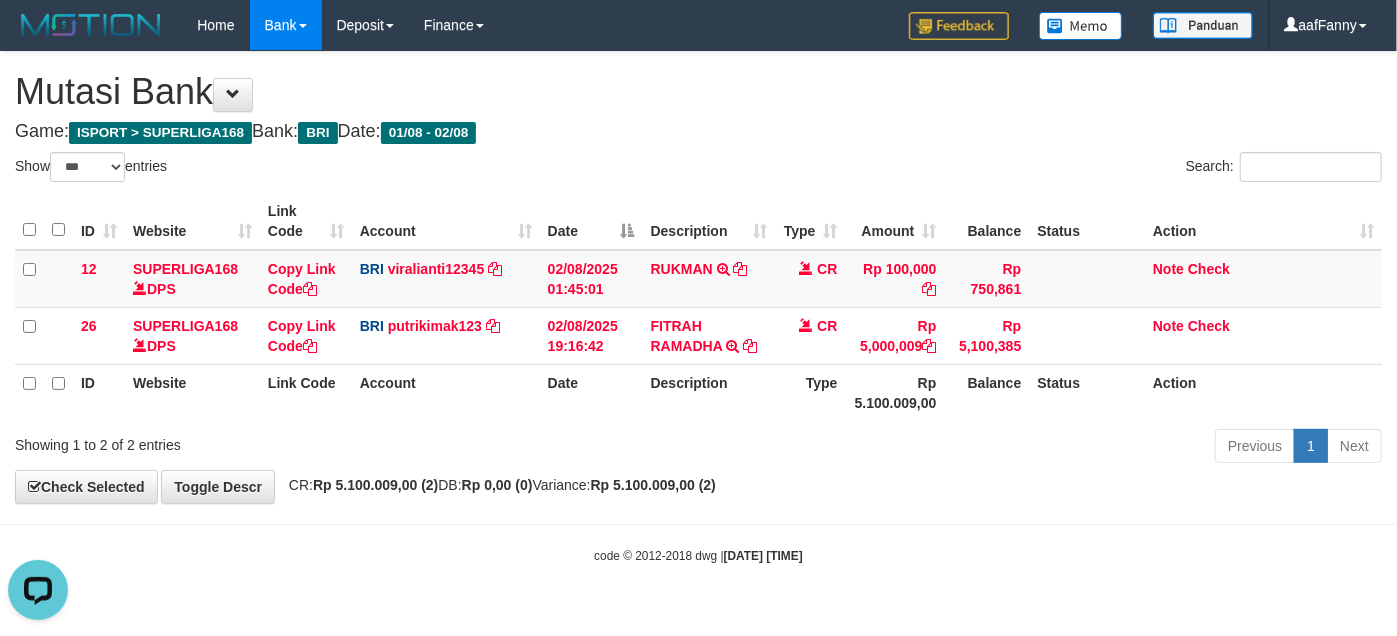 scroll, scrollTop: 0, scrollLeft: 0, axis: both 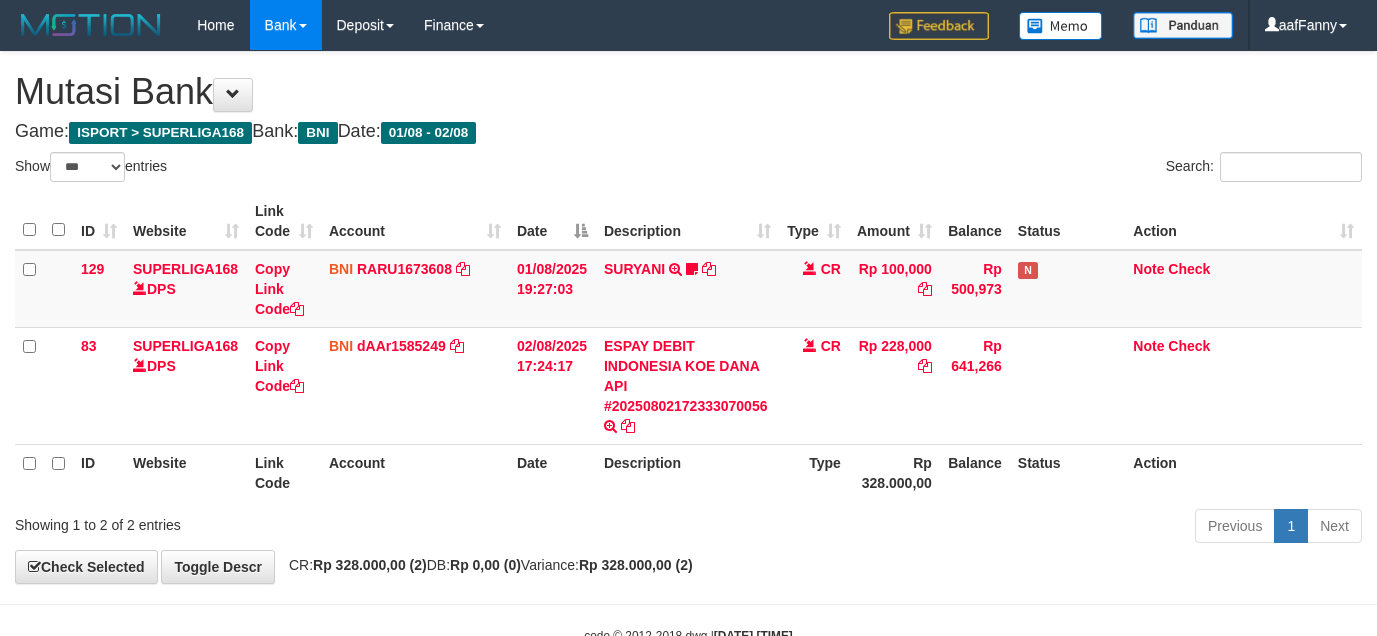 select on "***" 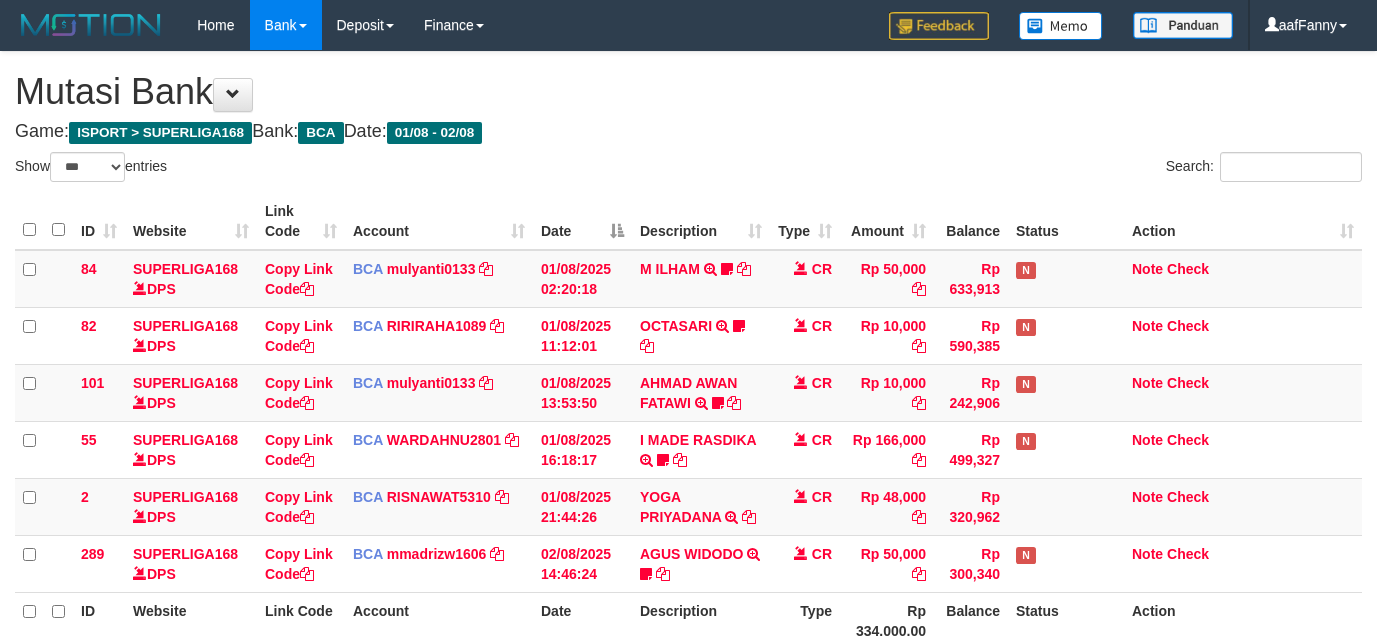 select on "***" 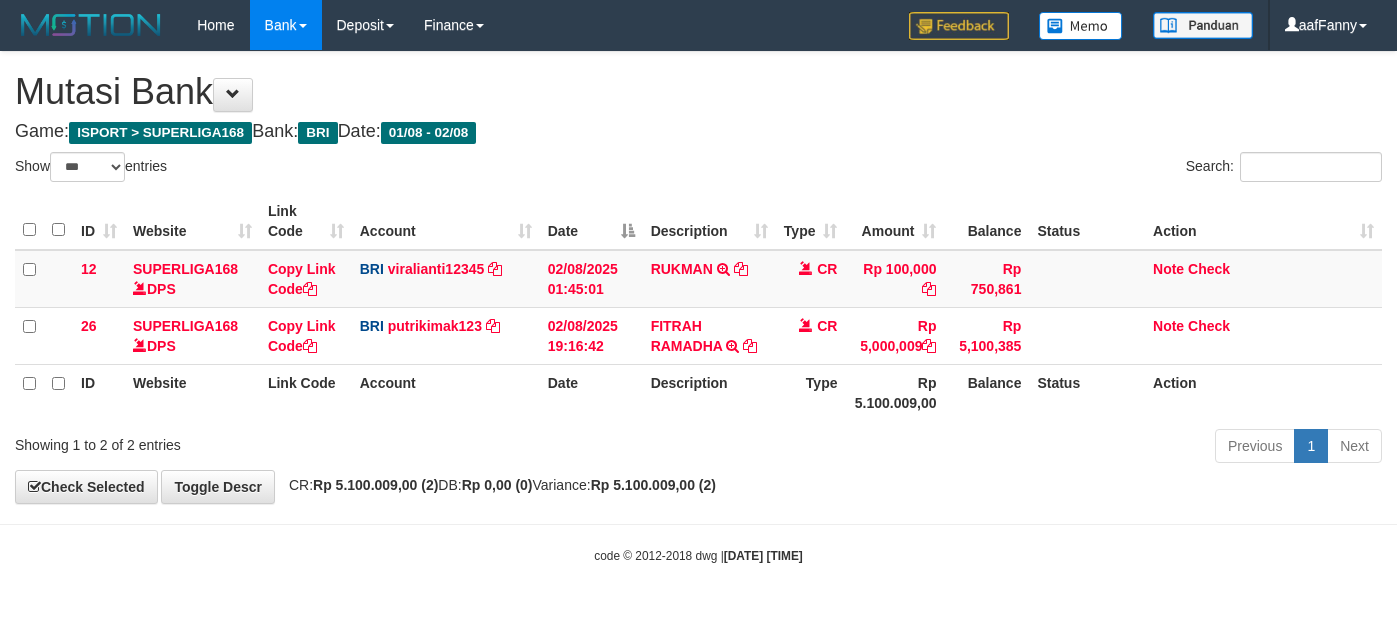select on "***" 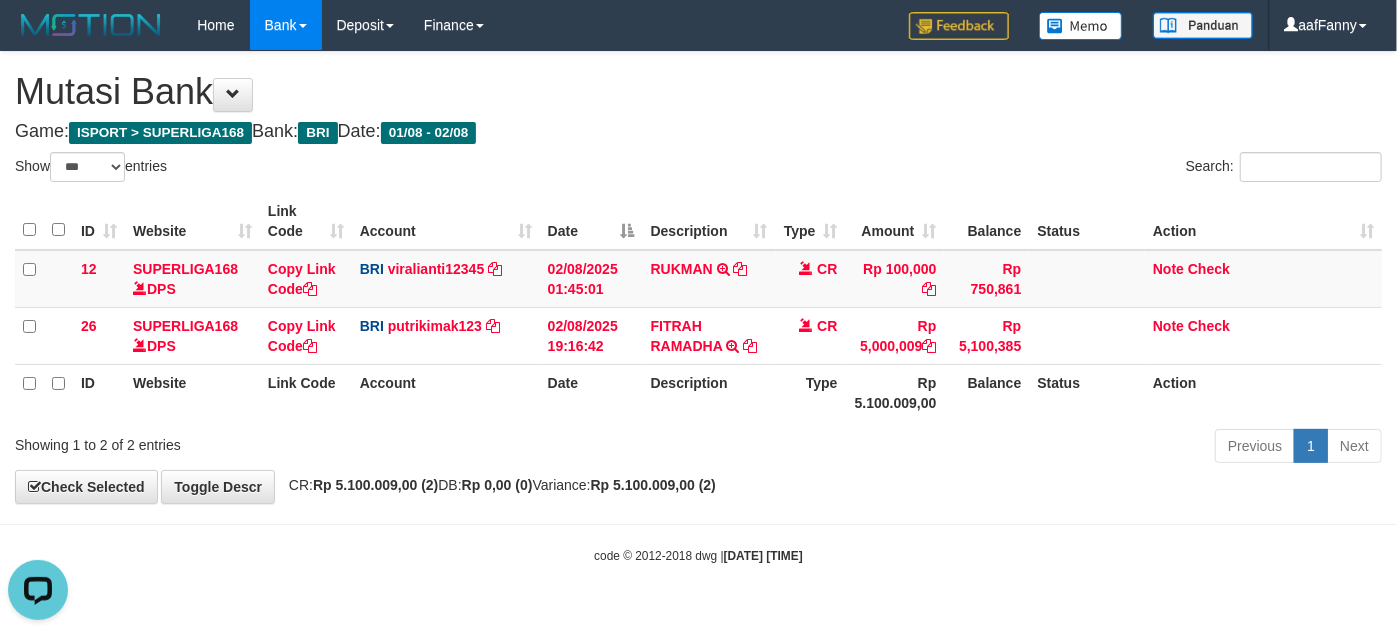 scroll, scrollTop: 0, scrollLeft: 0, axis: both 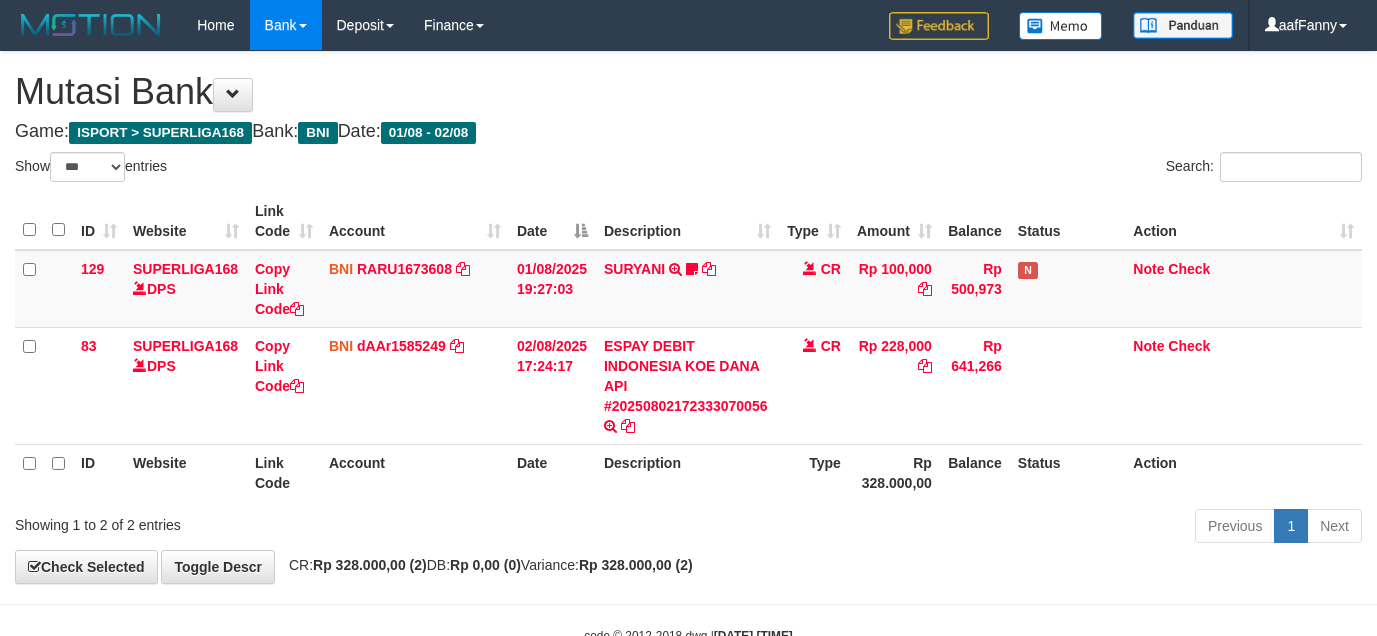 select on "***" 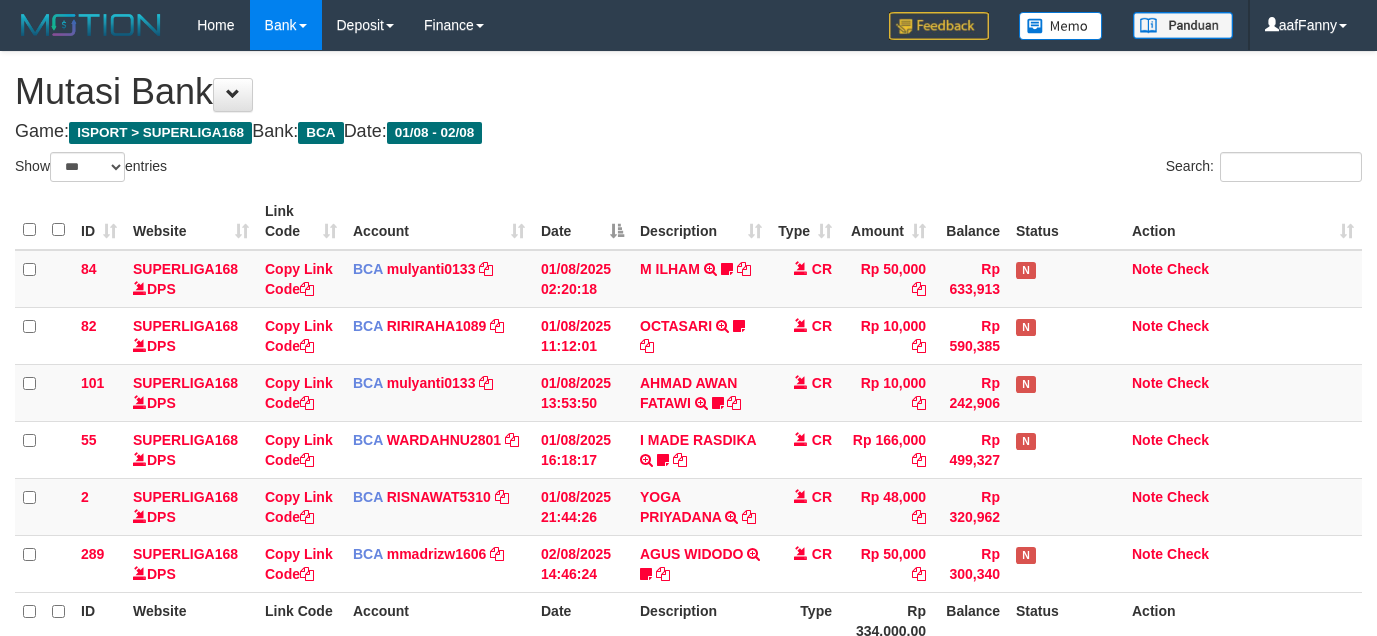 select on "***" 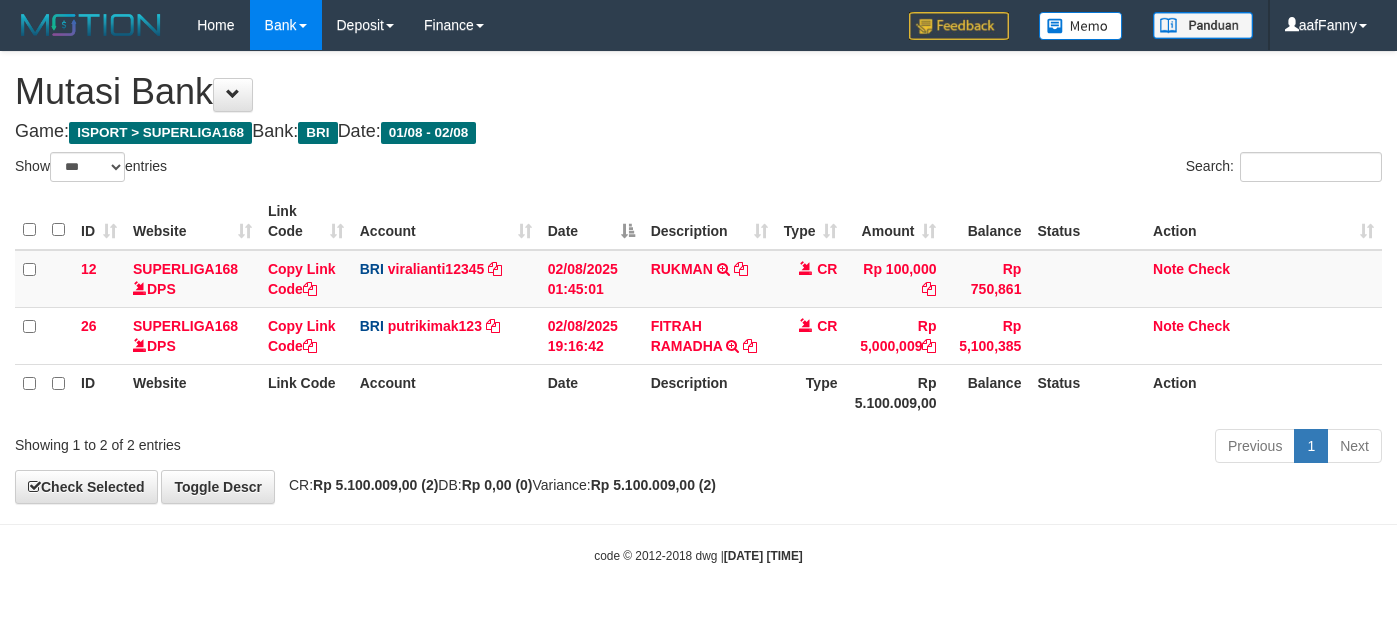 select on "***" 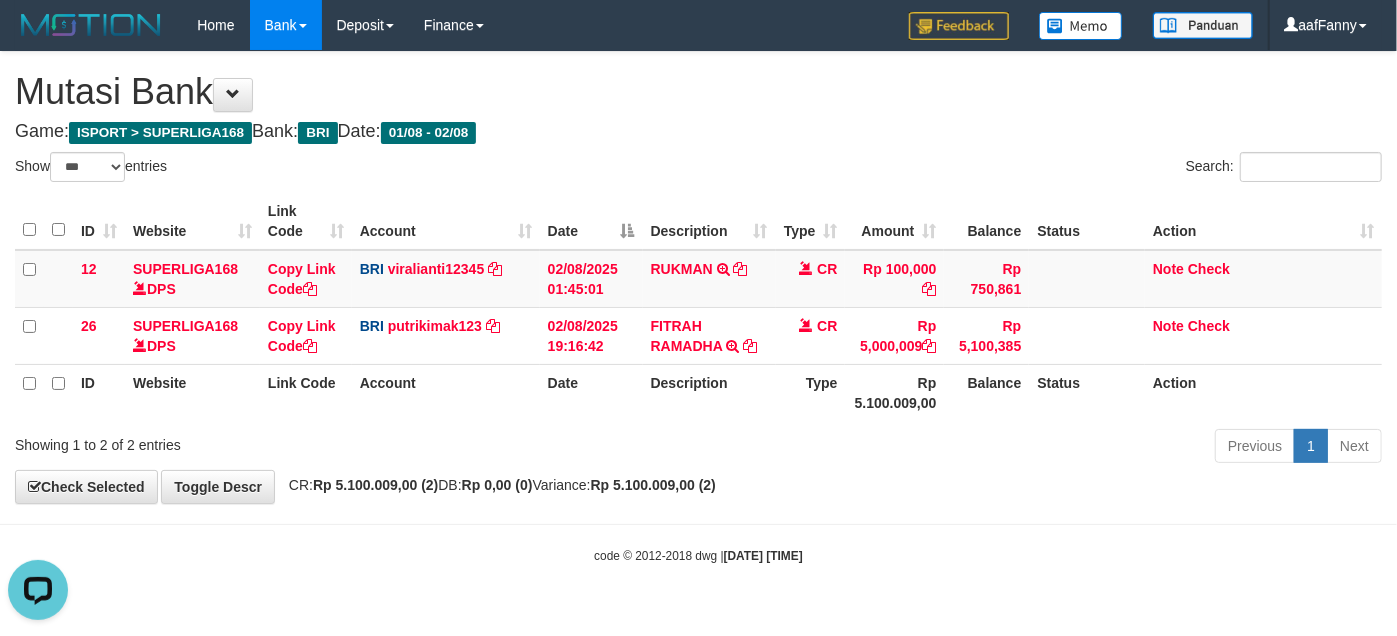 scroll, scrollTop: 0, scrollLeft: 0, axis: both 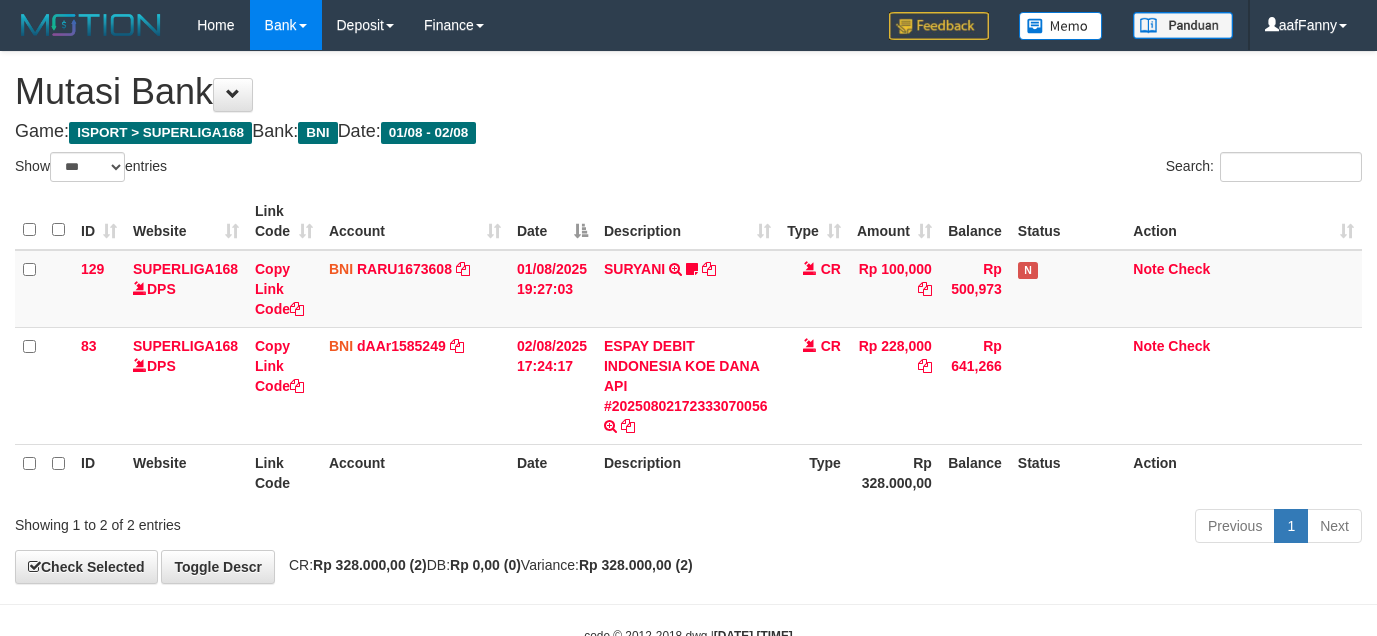 select on "***" 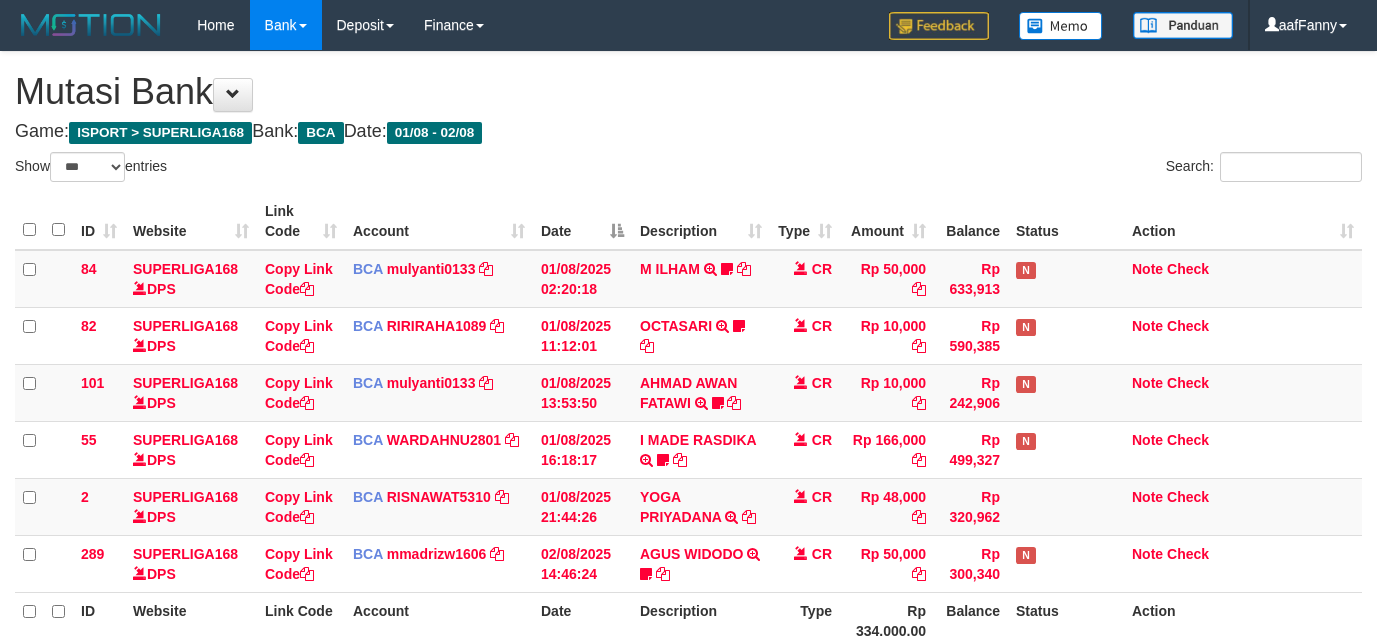 select on "***" 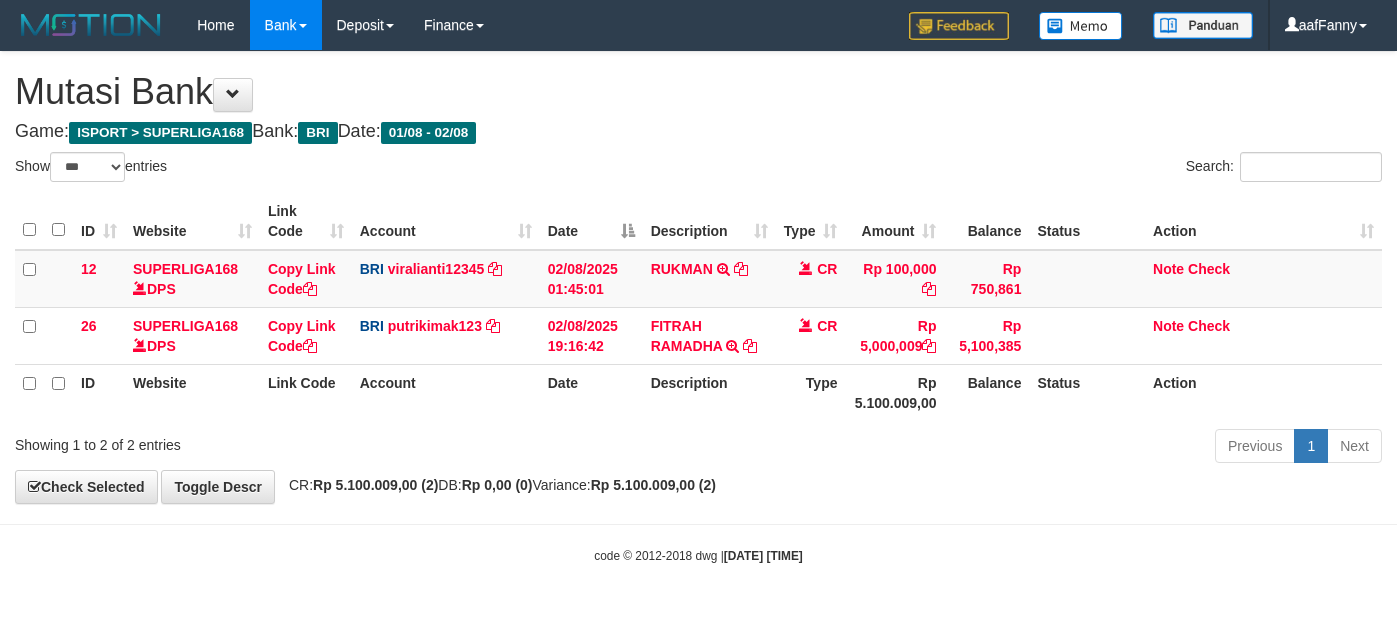 select on "***" 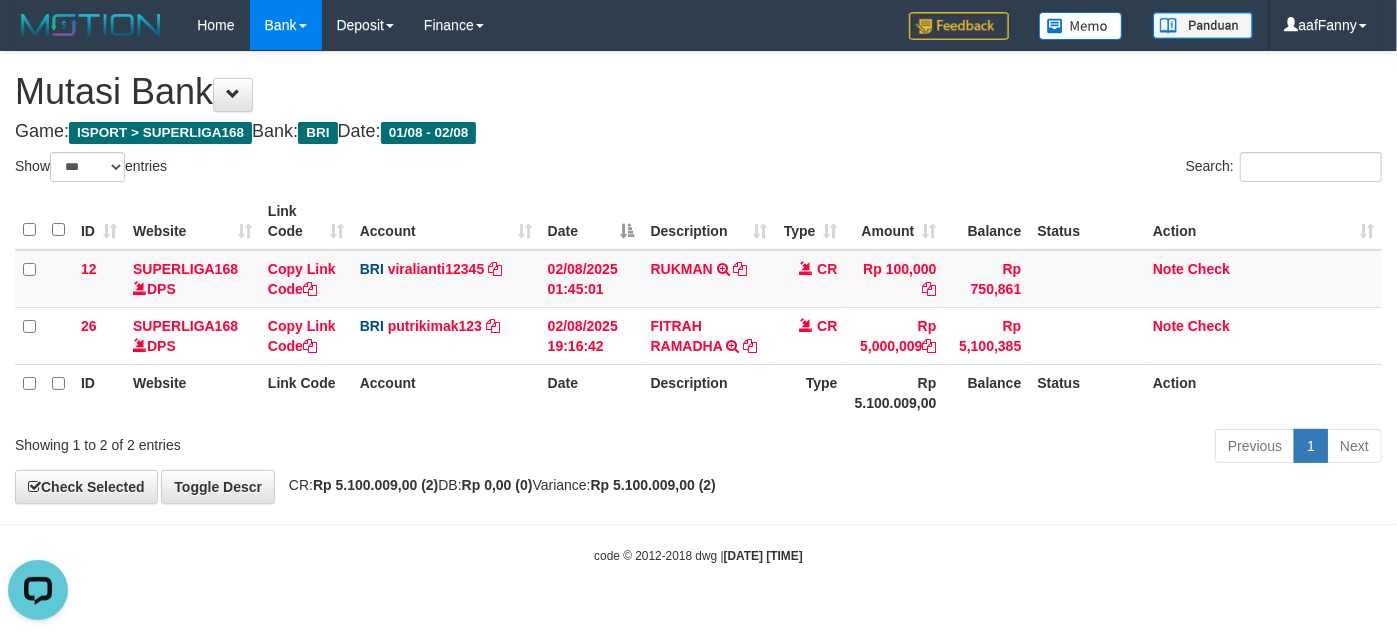 scroll, scrollTop: 0, scrollLeft: 0, axis: both 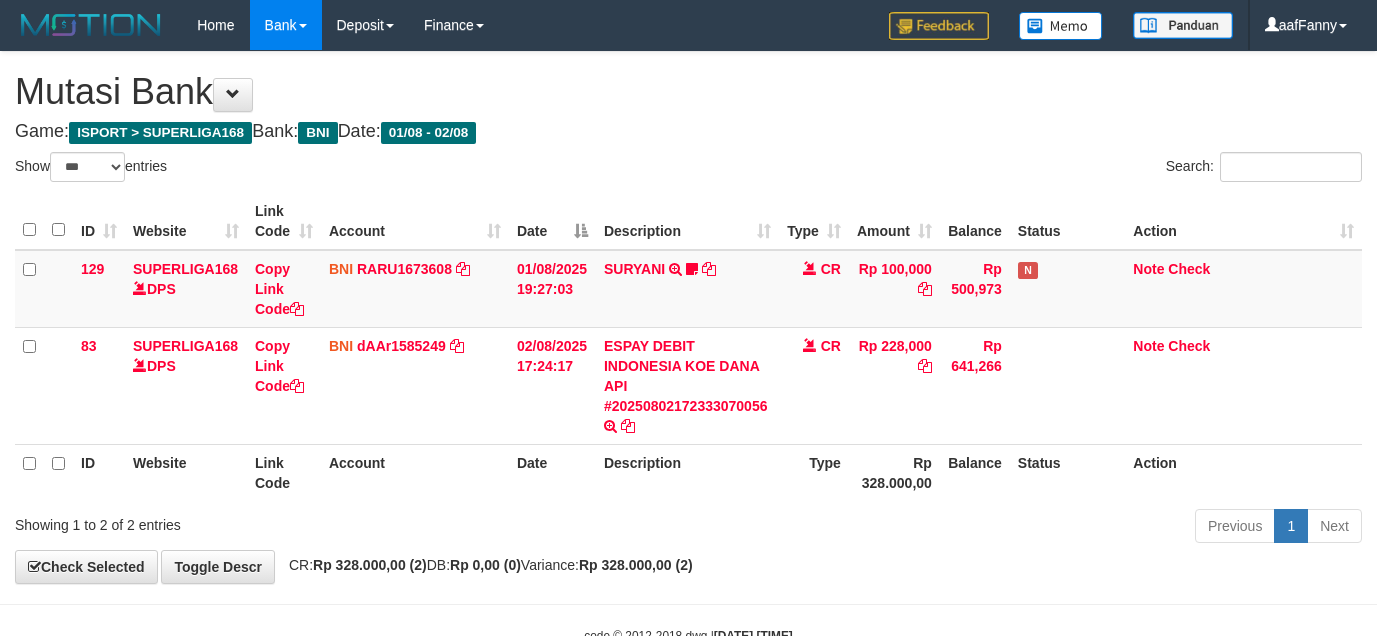 select on "***" 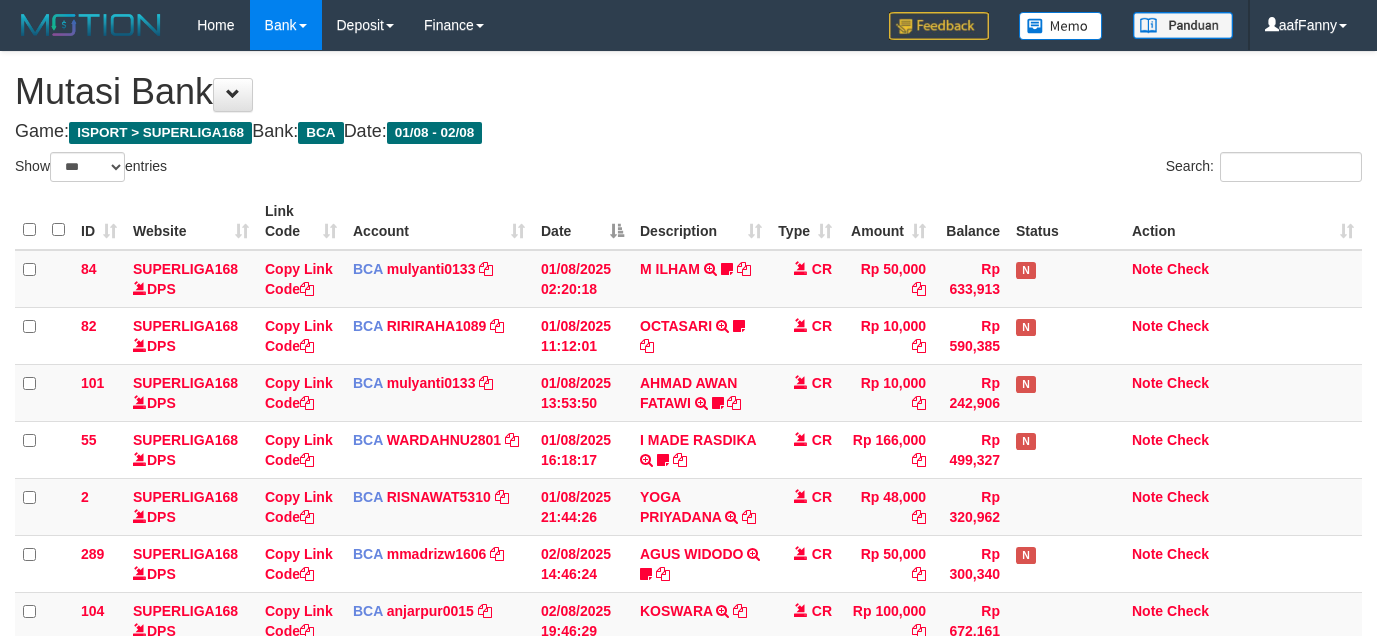 select on "***" 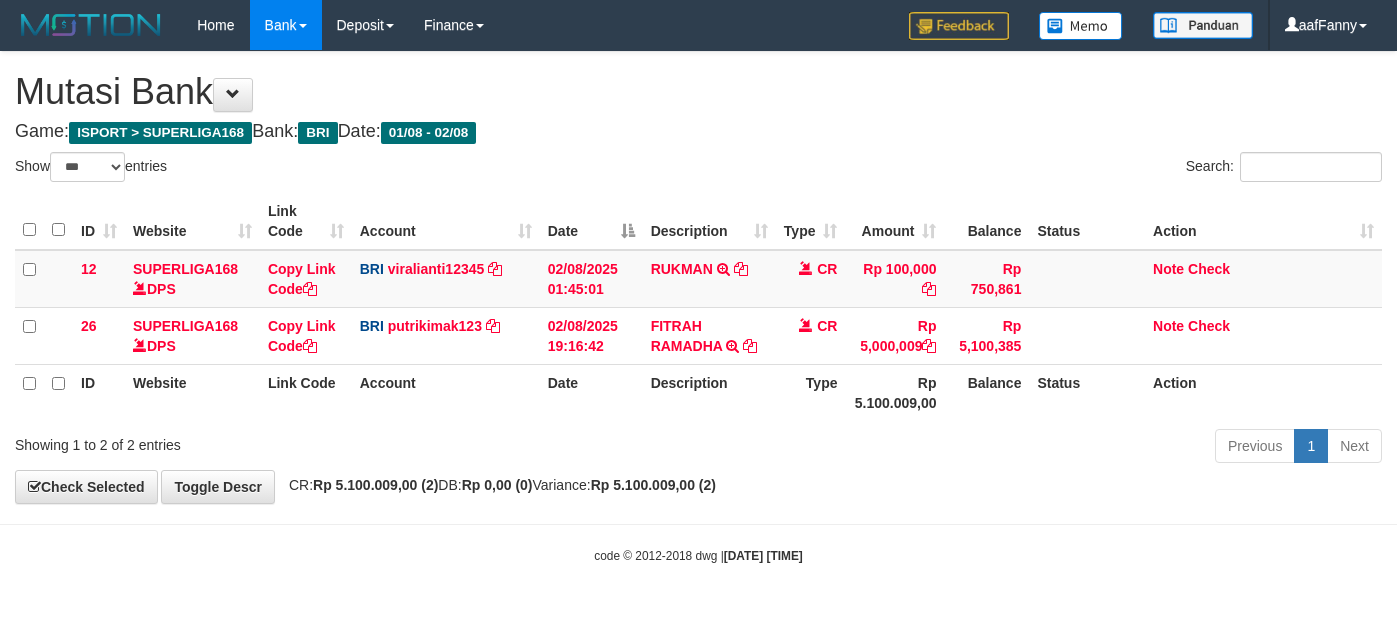 select on "***" 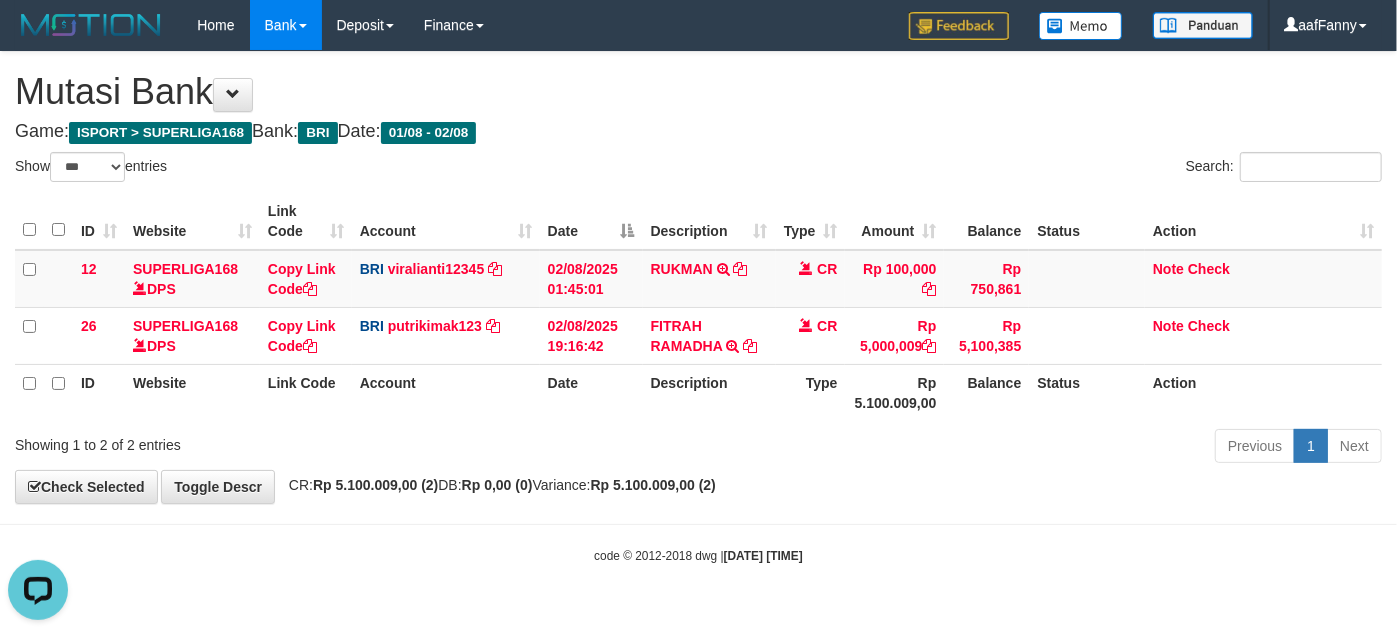 scroll, scrollTop: 0, scrollLeft: 0, axis: both 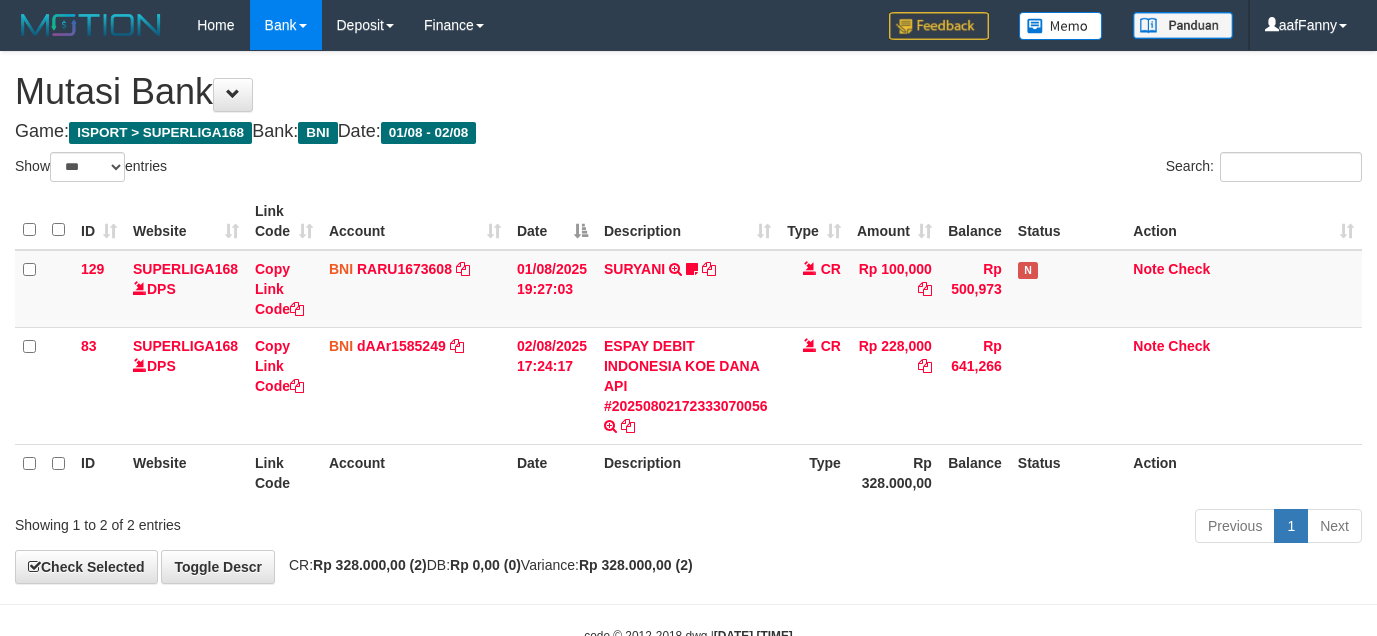 select on "***" 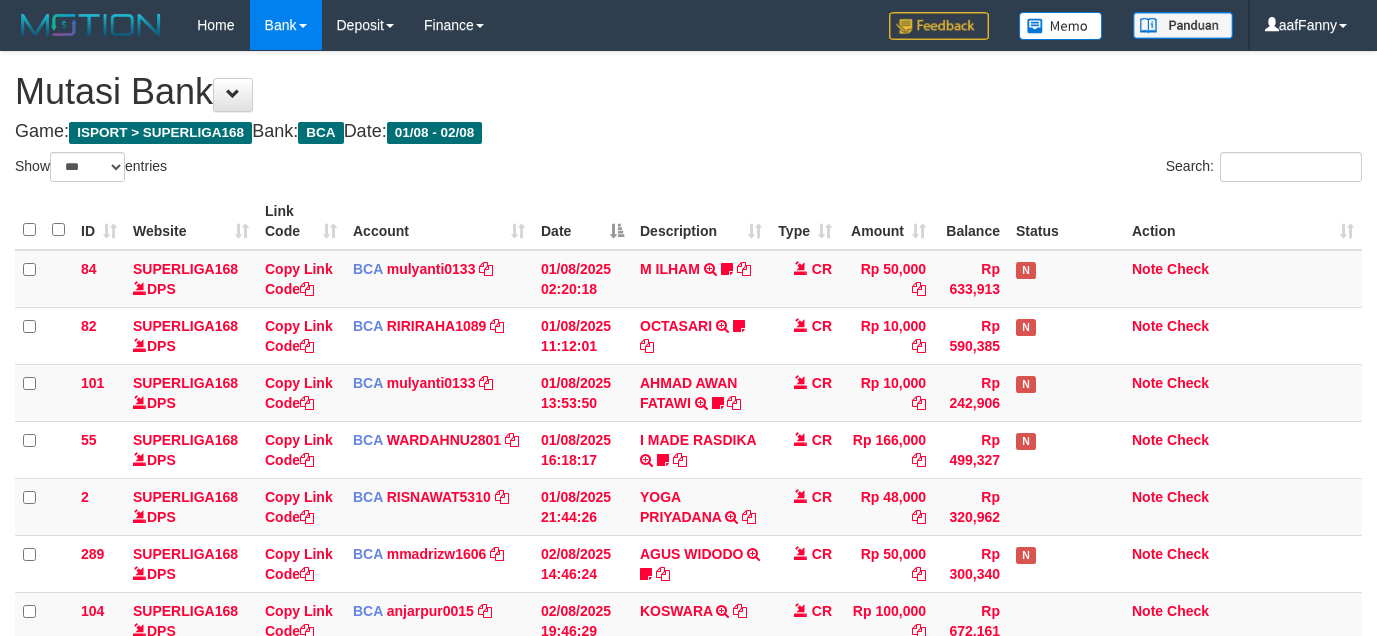 select on "***" 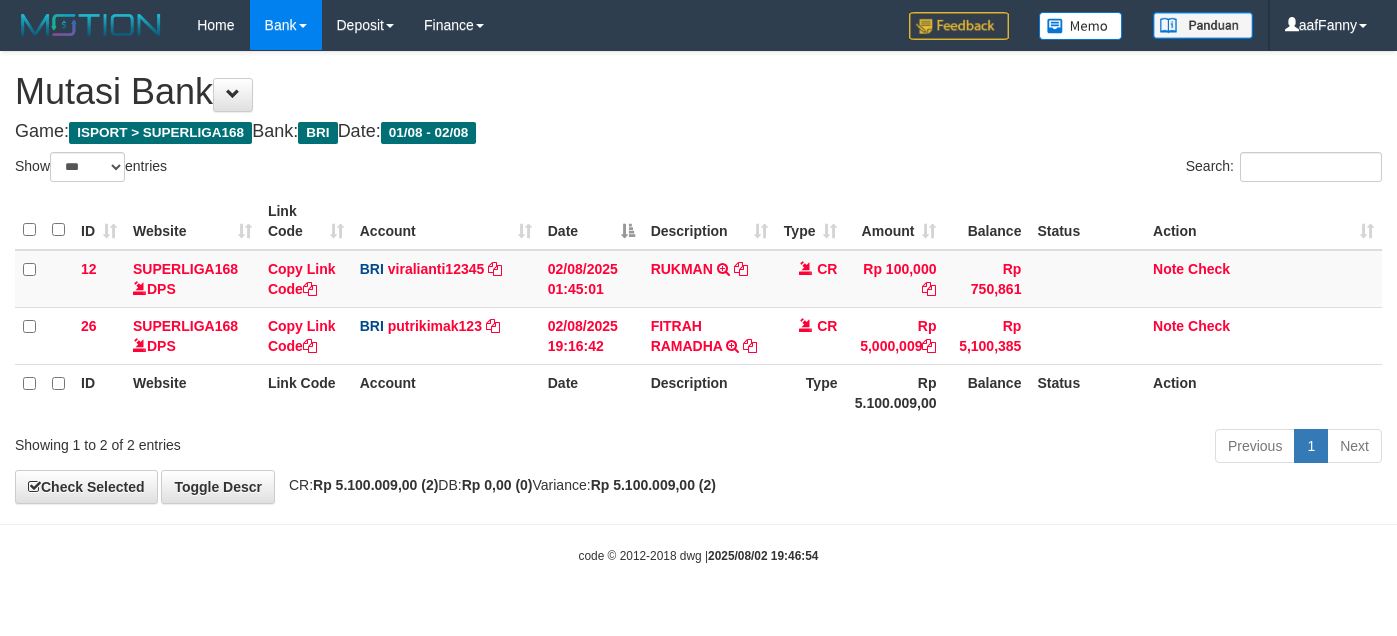 select on "***" 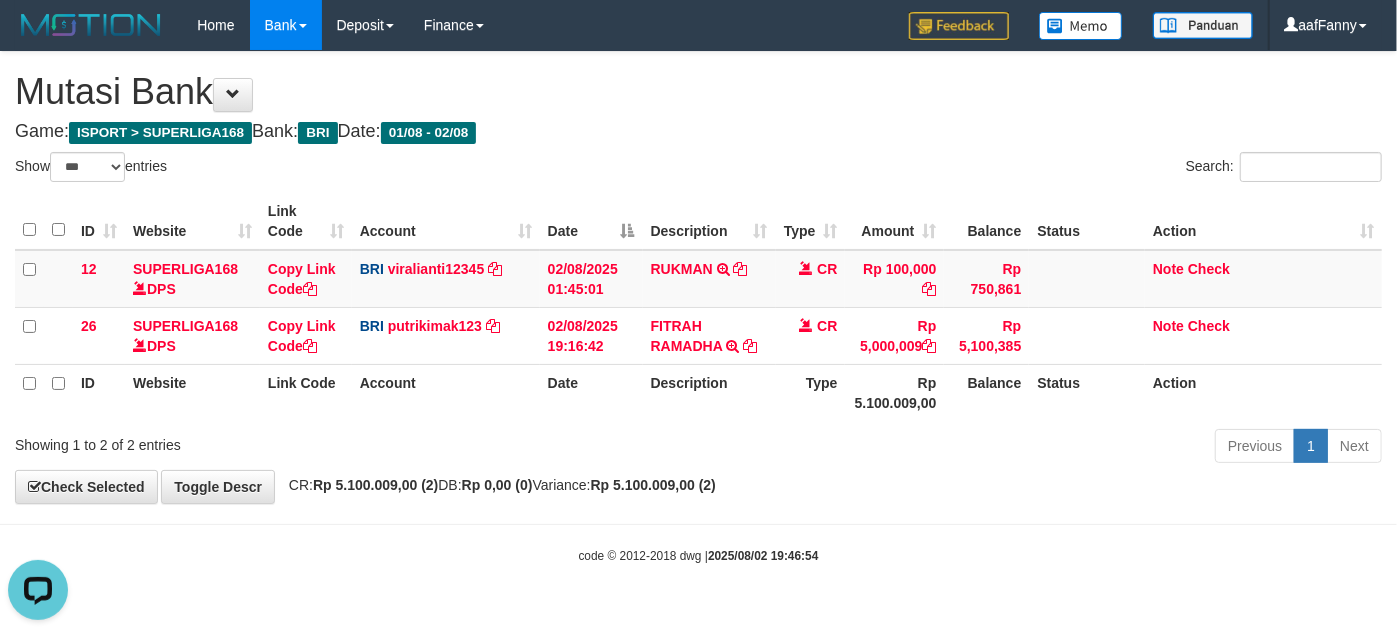 scroll, scrollTop: 0, scrollLeft: 0, axis: both 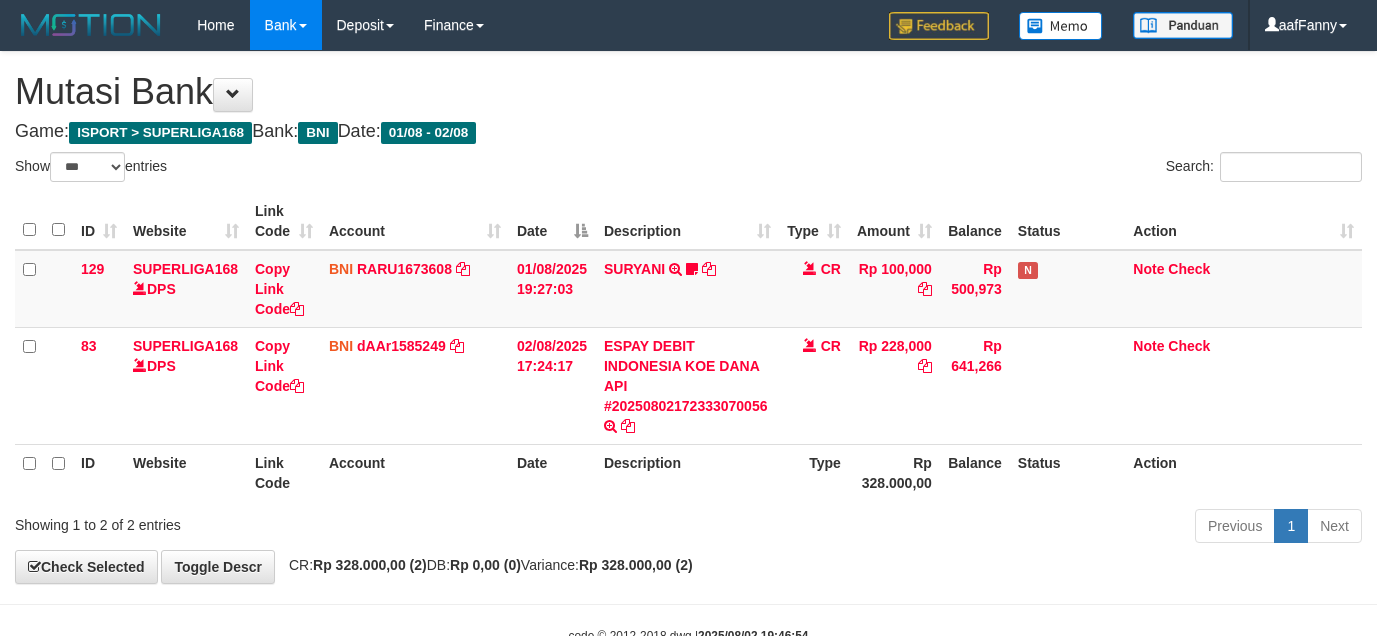select on "***" 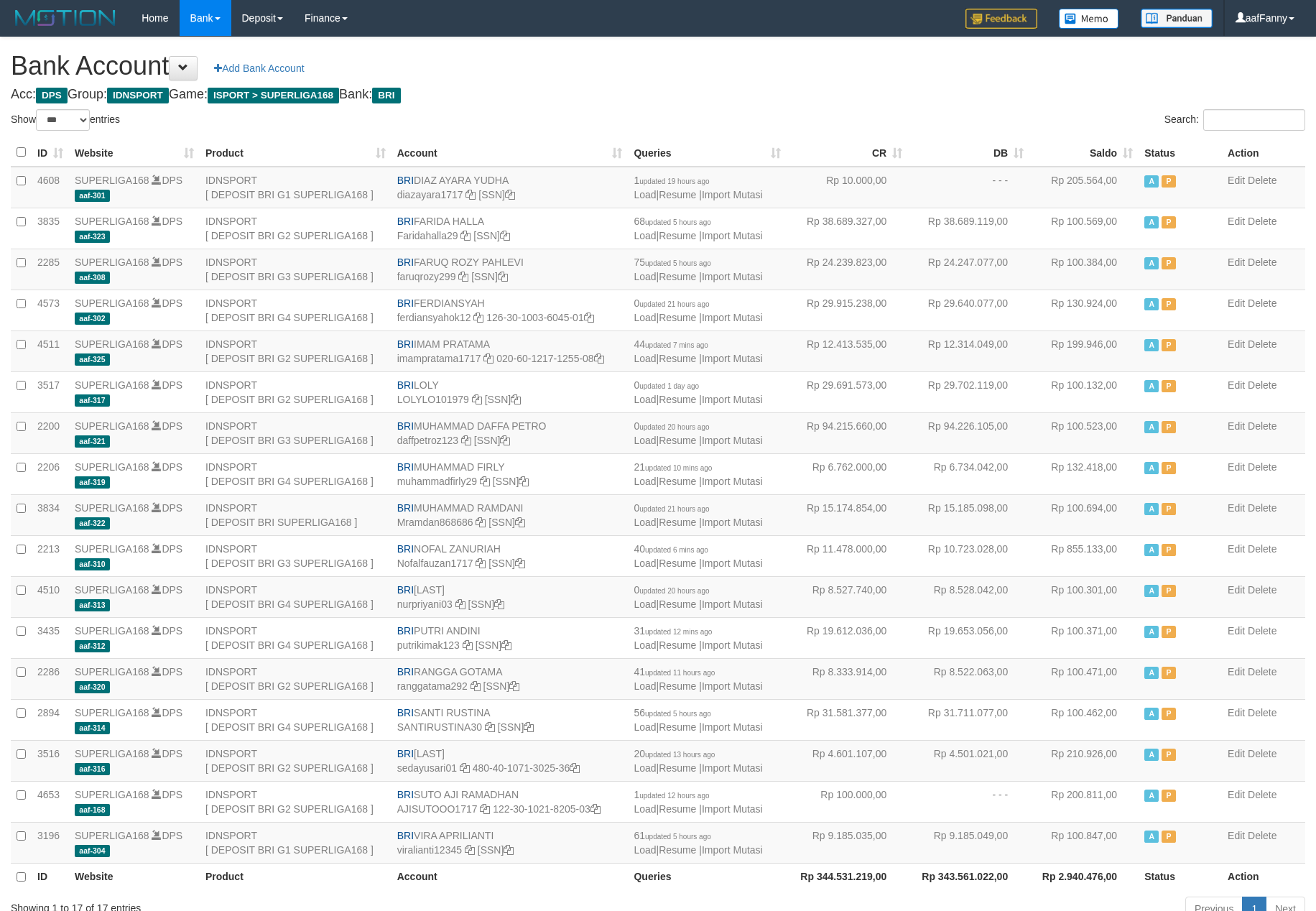 select on "***" 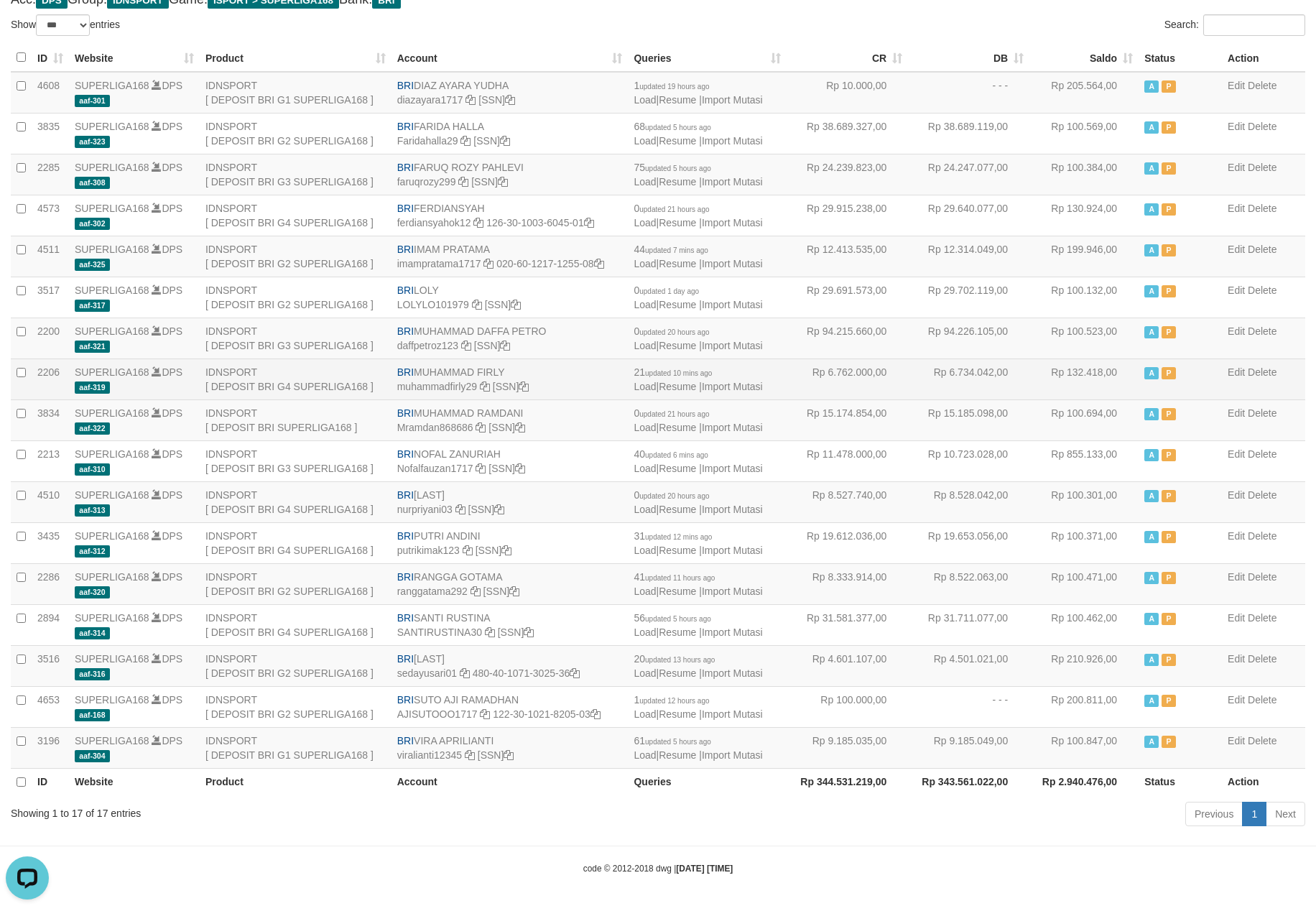scroll, scrollTop: 0, scrollLeft: 0, axis: both 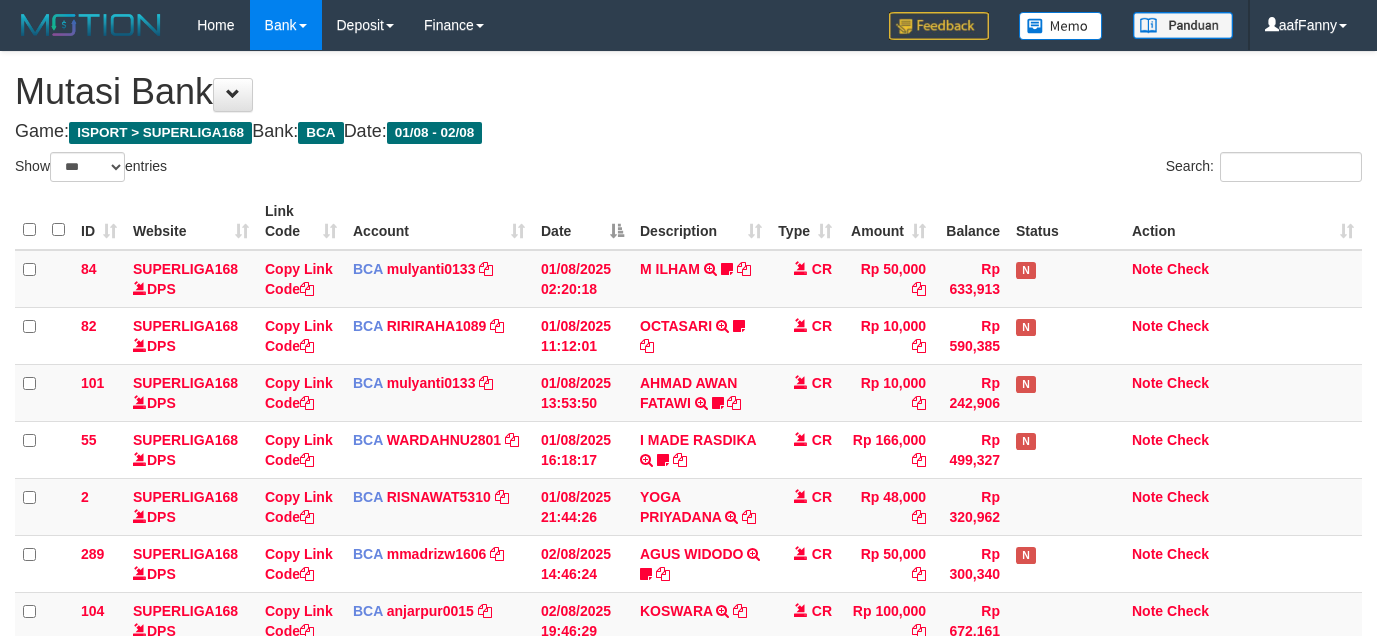 select on "***" 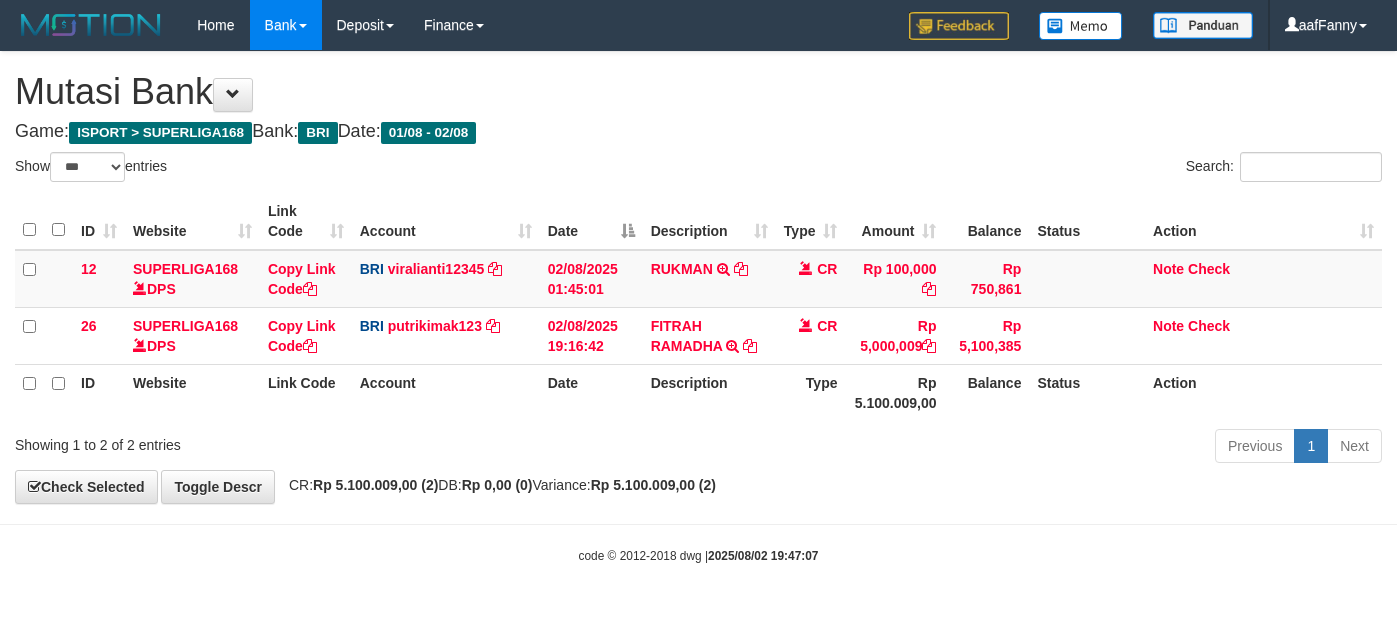select on "***" 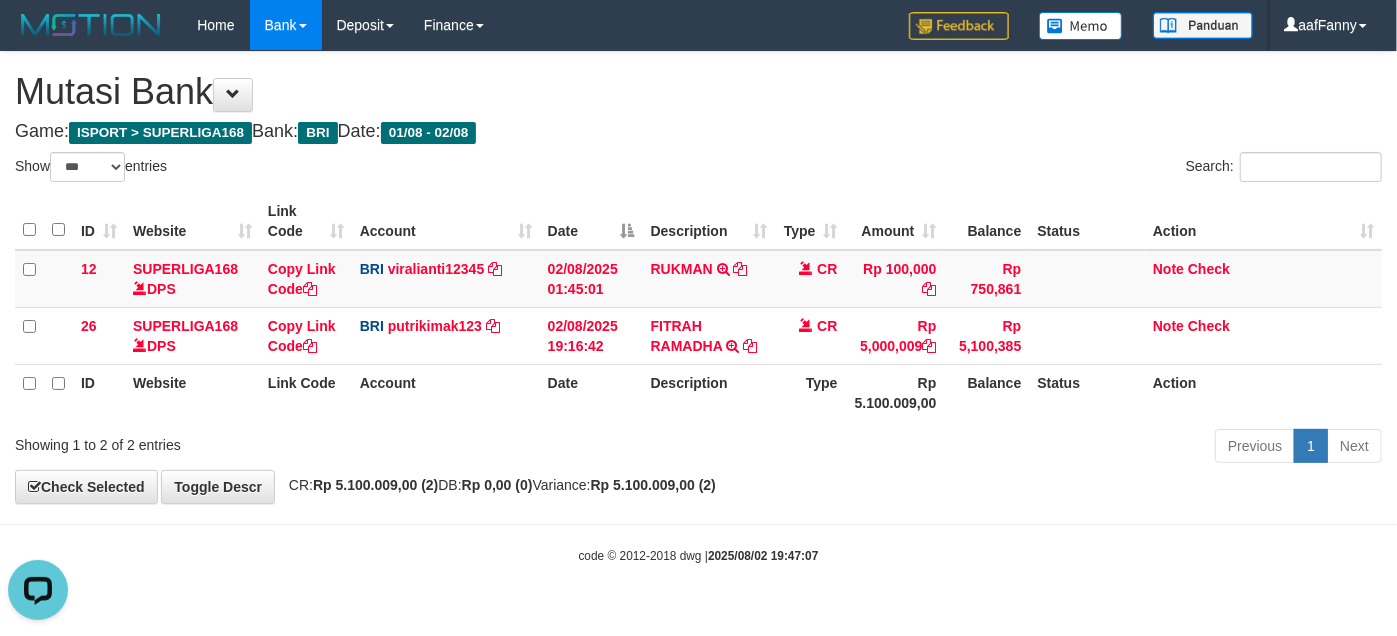 scroll, scrollTop: 0, scrollLeft: 0, axis: both 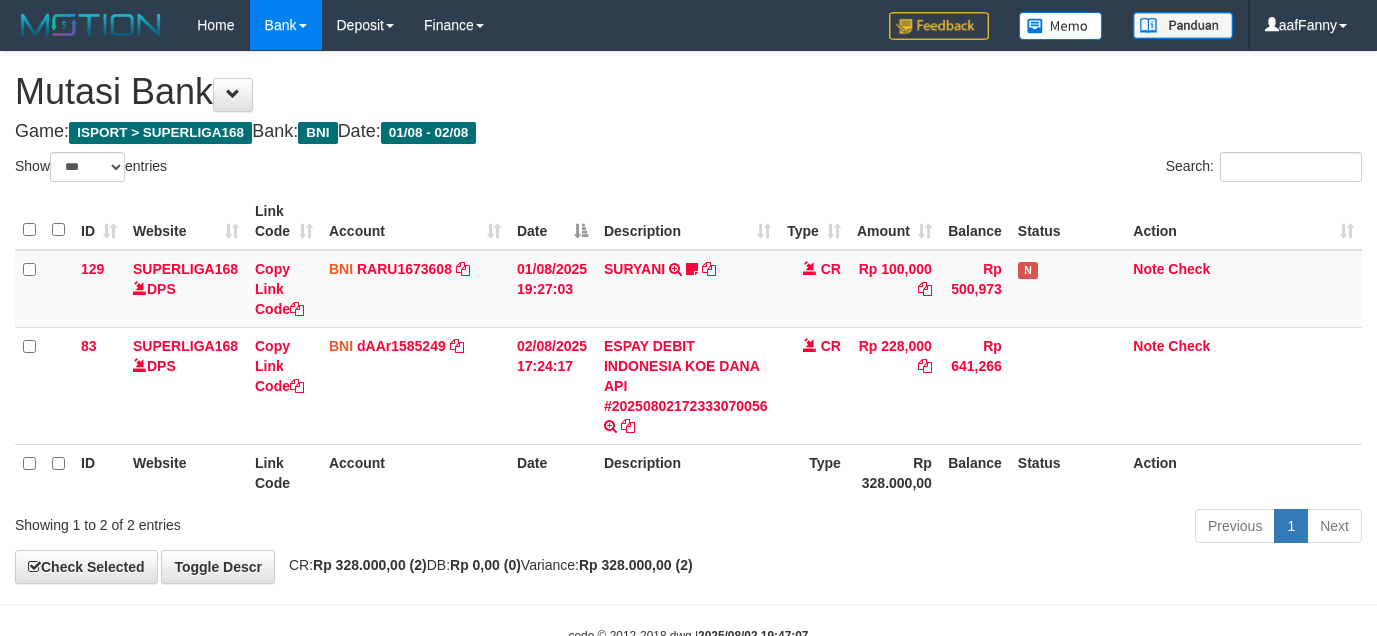 select on "***" 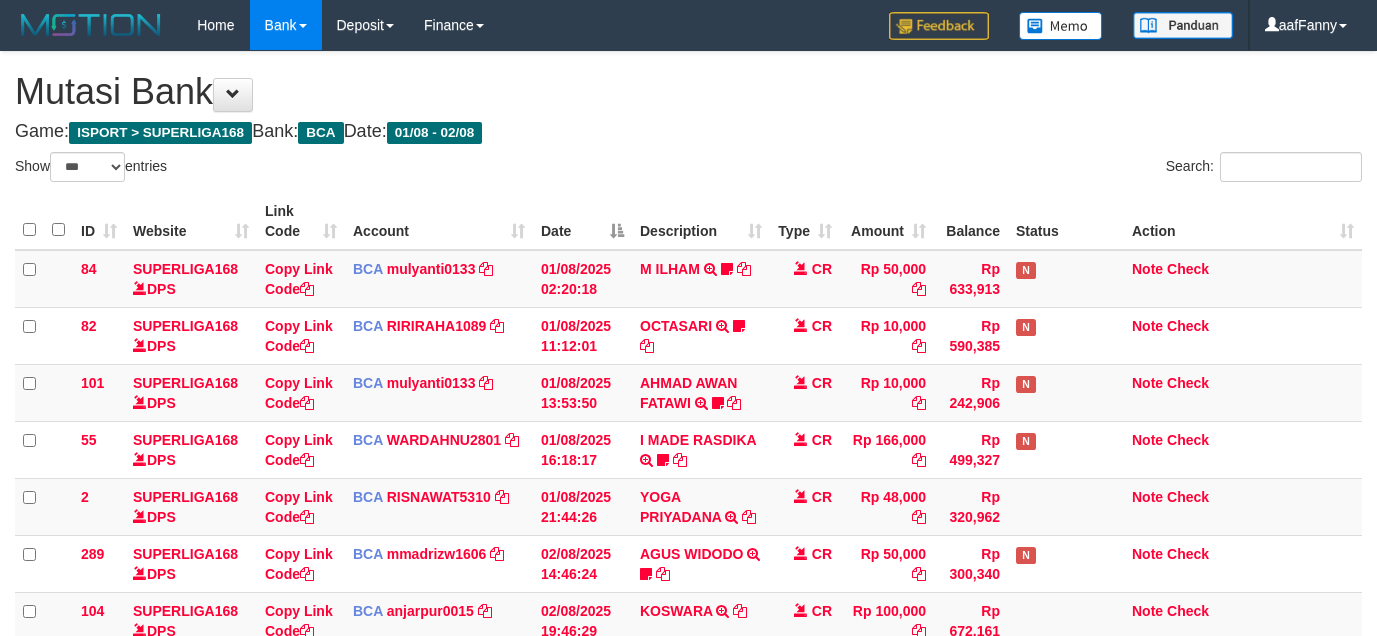 select on "***" 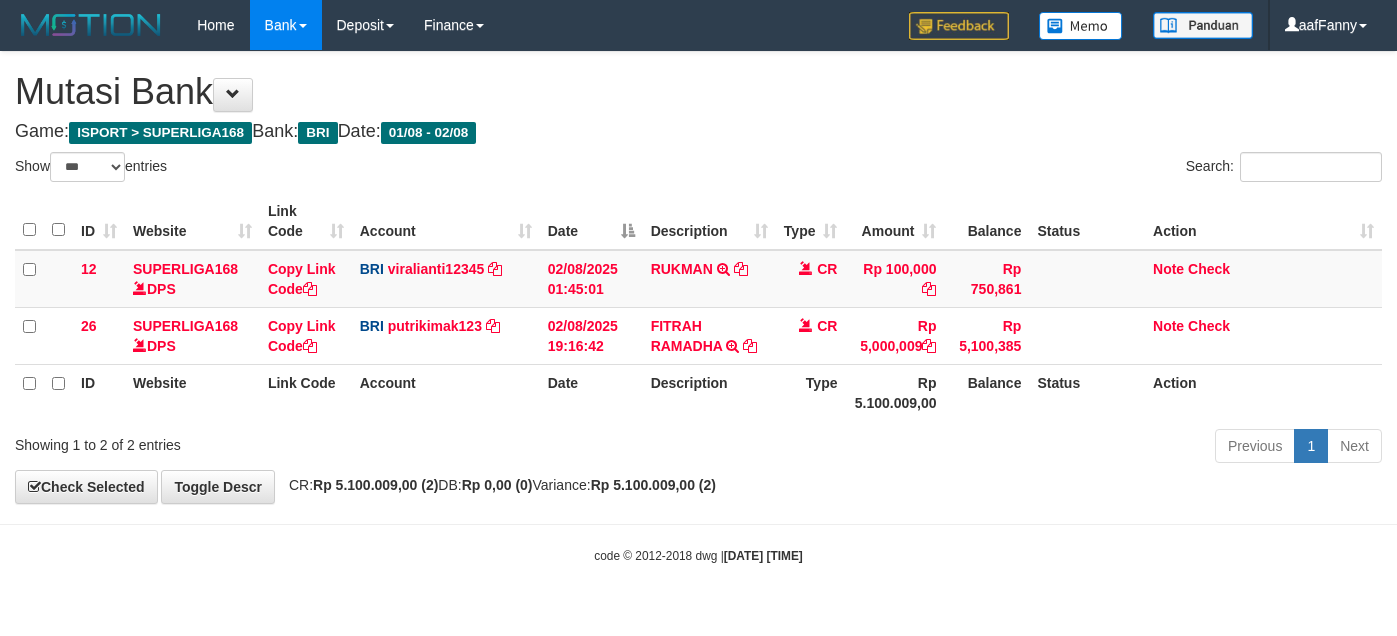 select on "***" 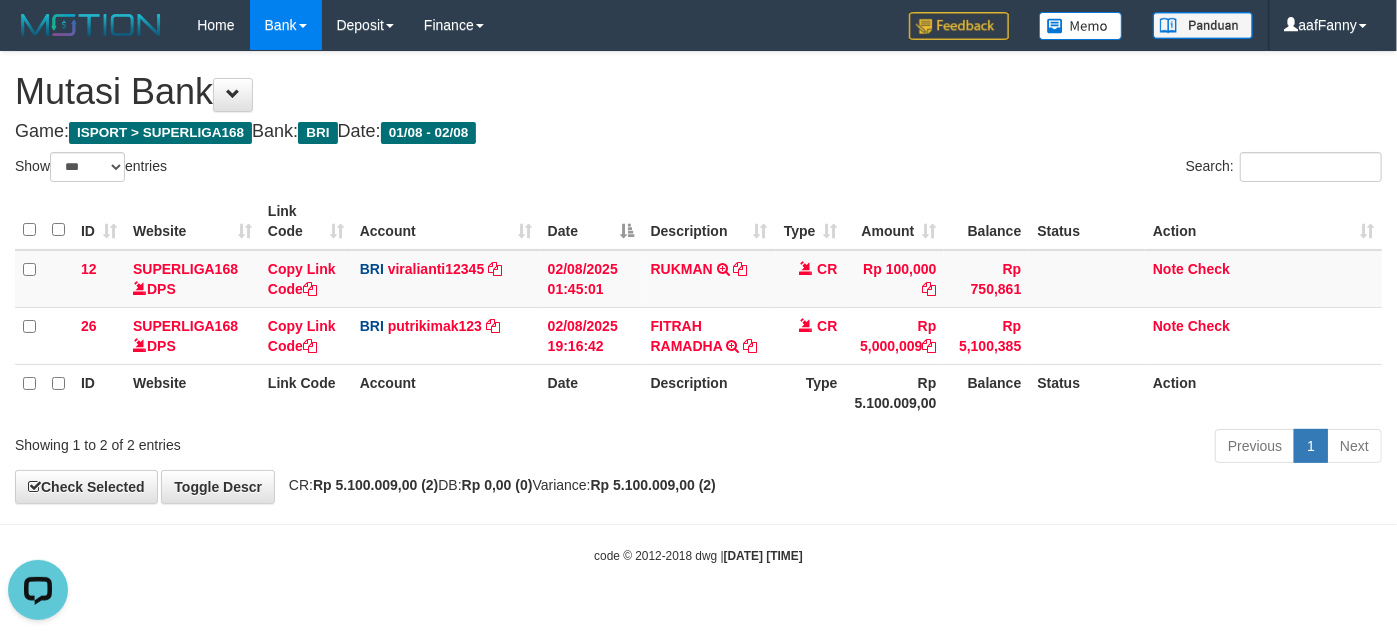 scroll, scrollTop: 0, scrollLeft: 0, axis: both 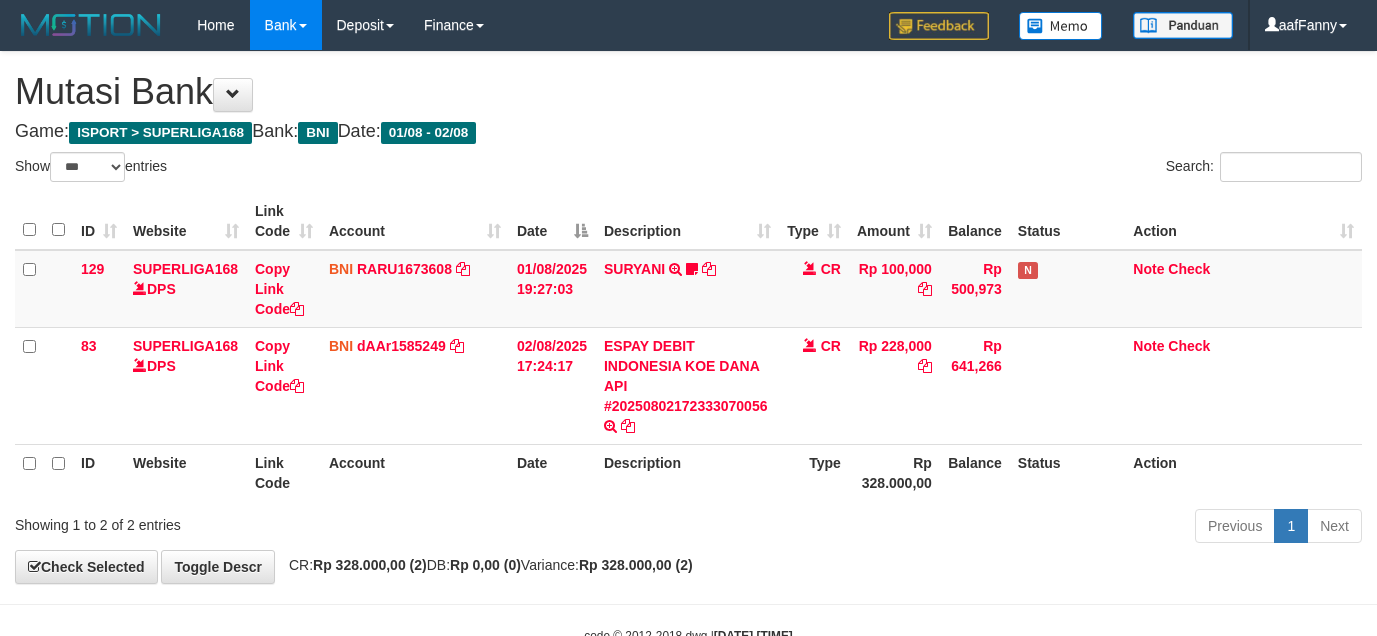 select on "***" 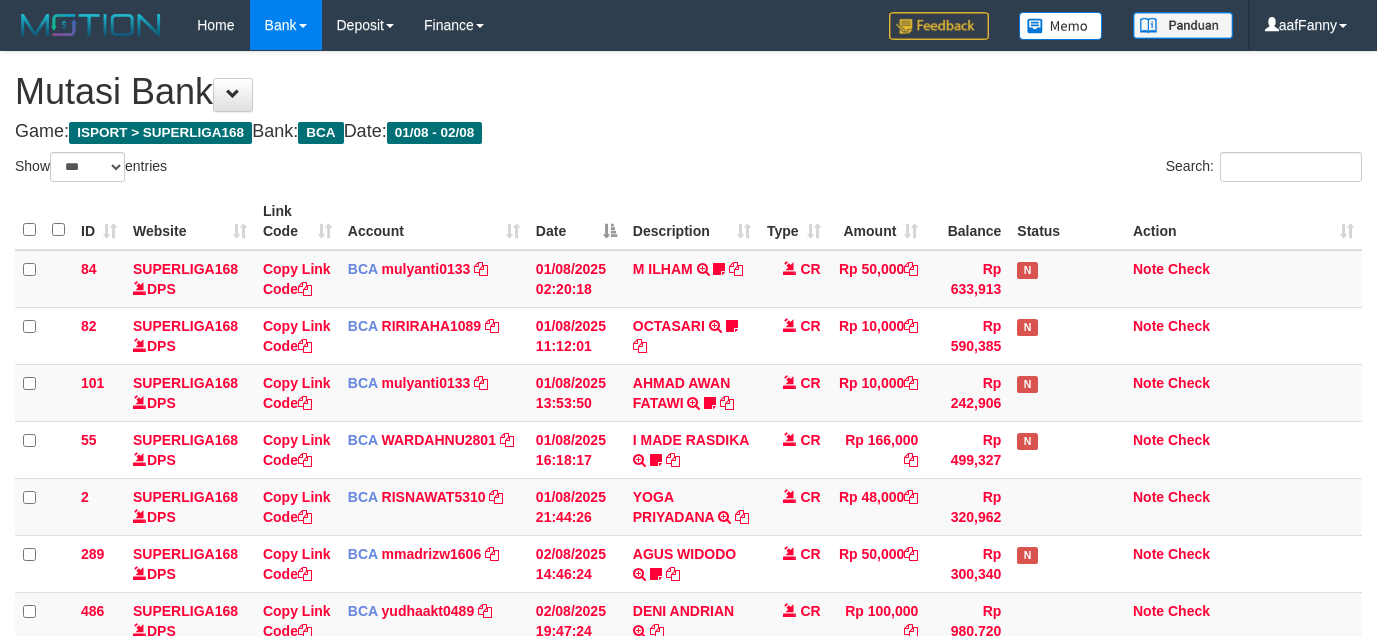 select on "***" 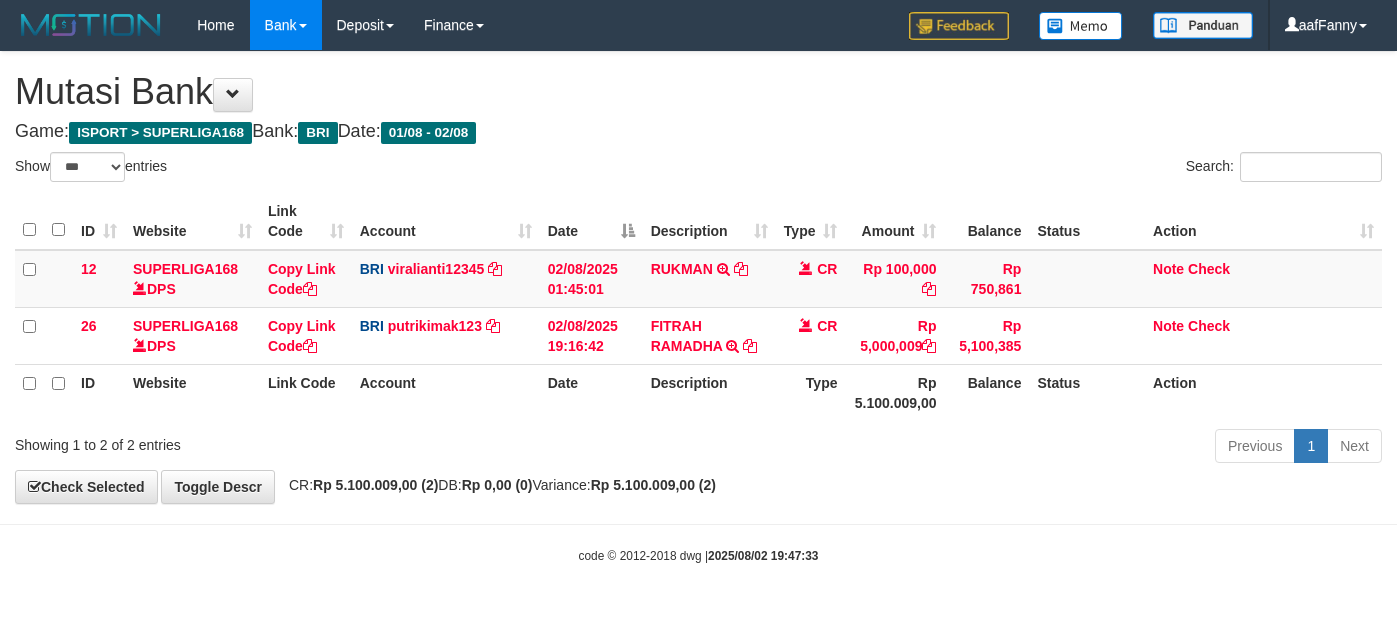 select on "***" 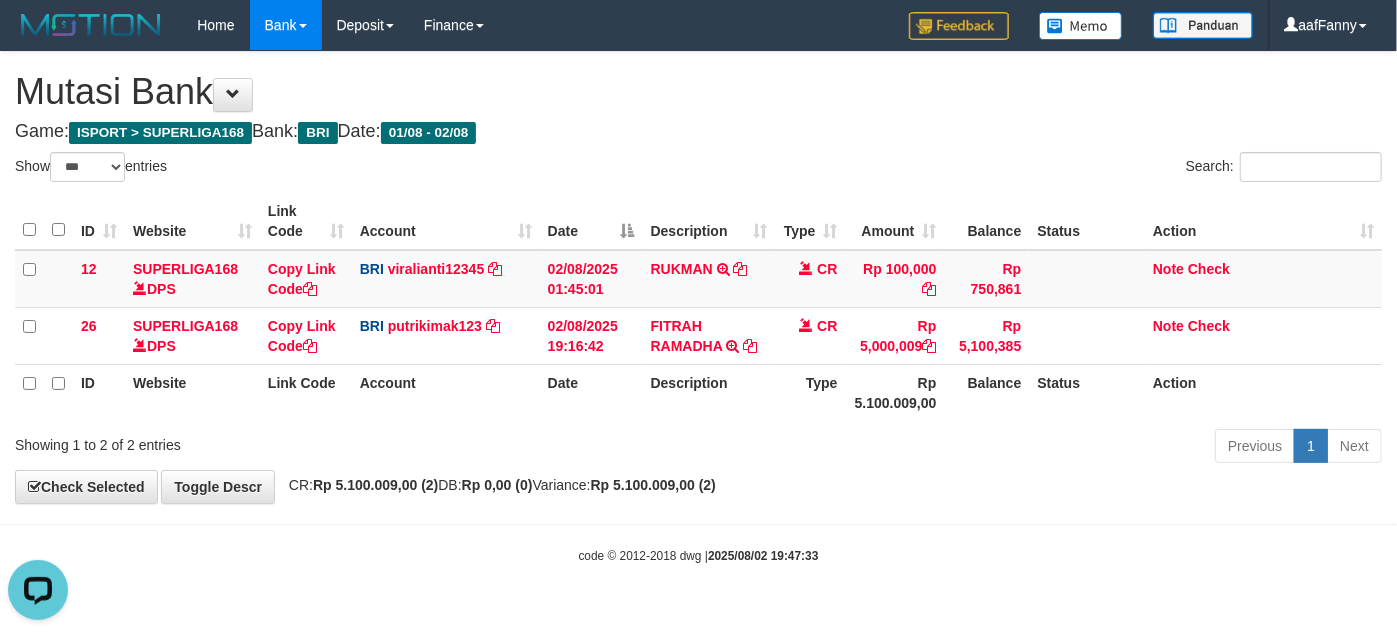 scroll, scrollTop: 0, scrollLeft: 0, axis: both 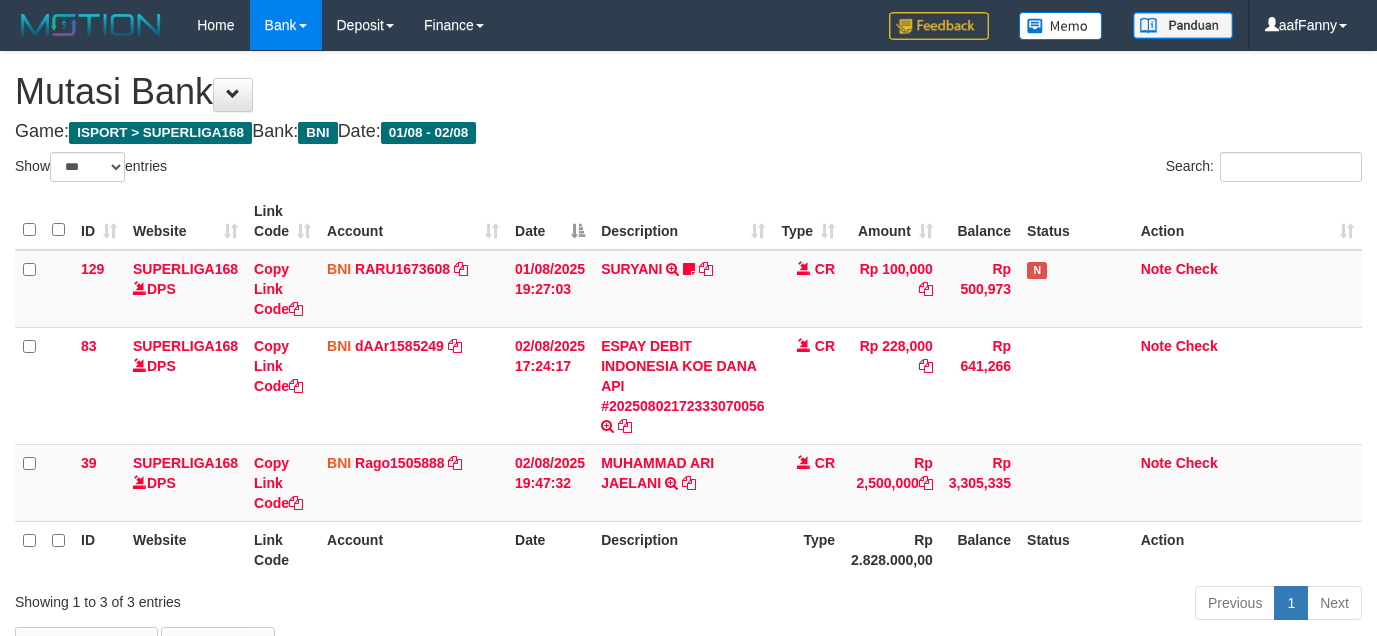 select on "***" 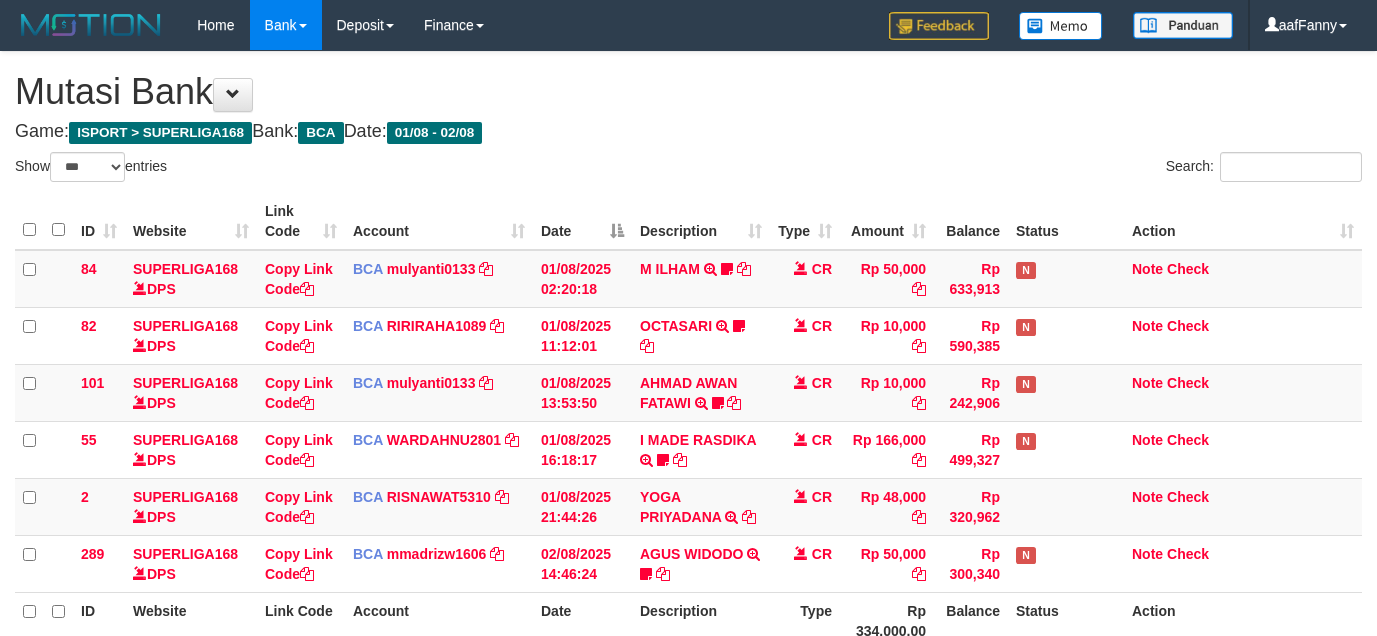 select on "***" 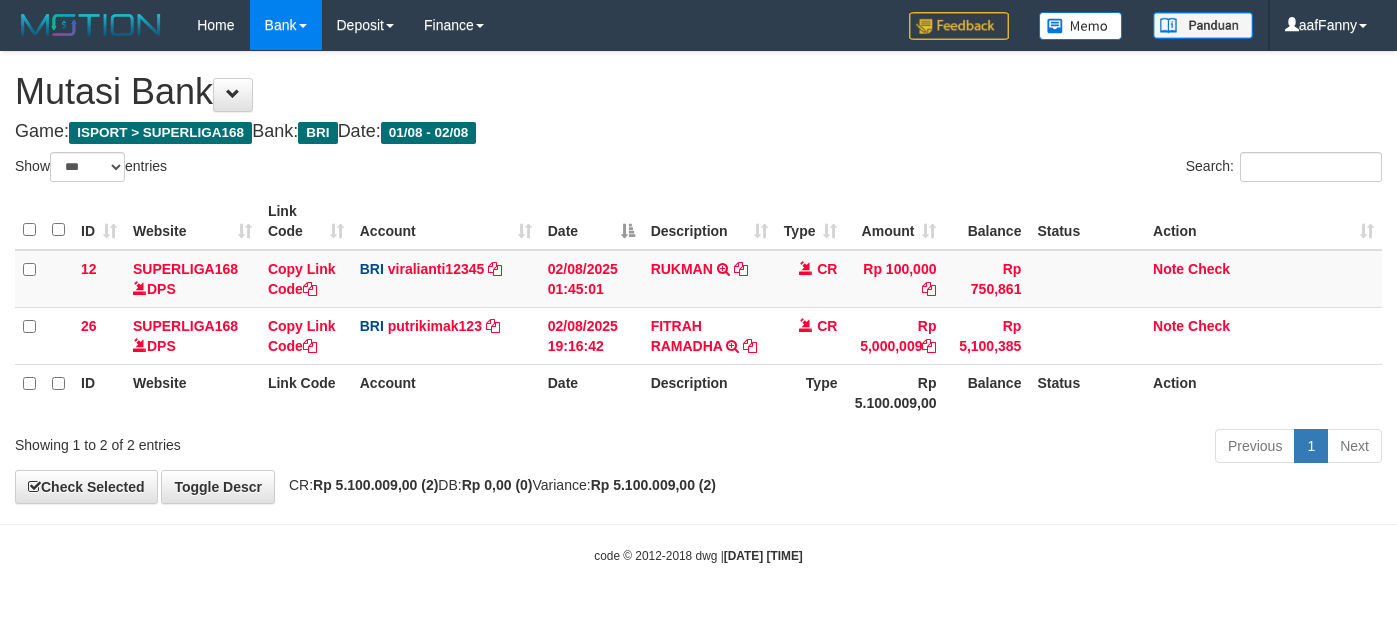 select on "***" 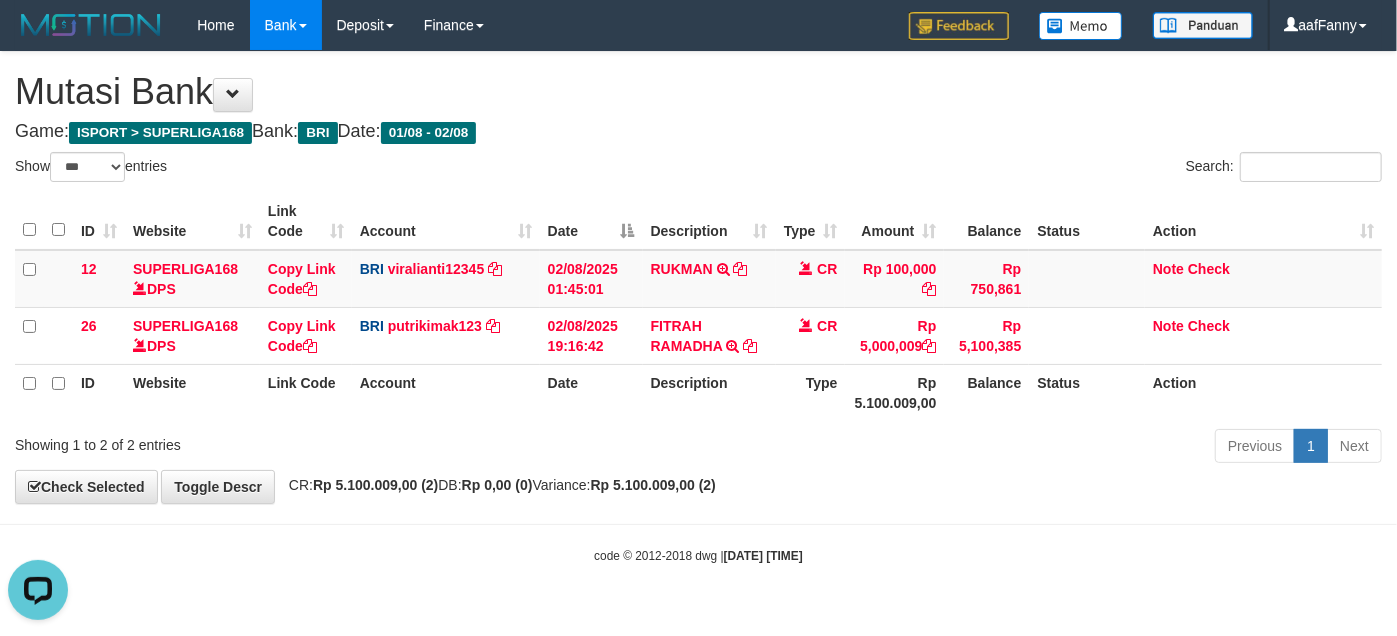 scroll, scrollTop: 0, scrollLeft: 0, axis: both 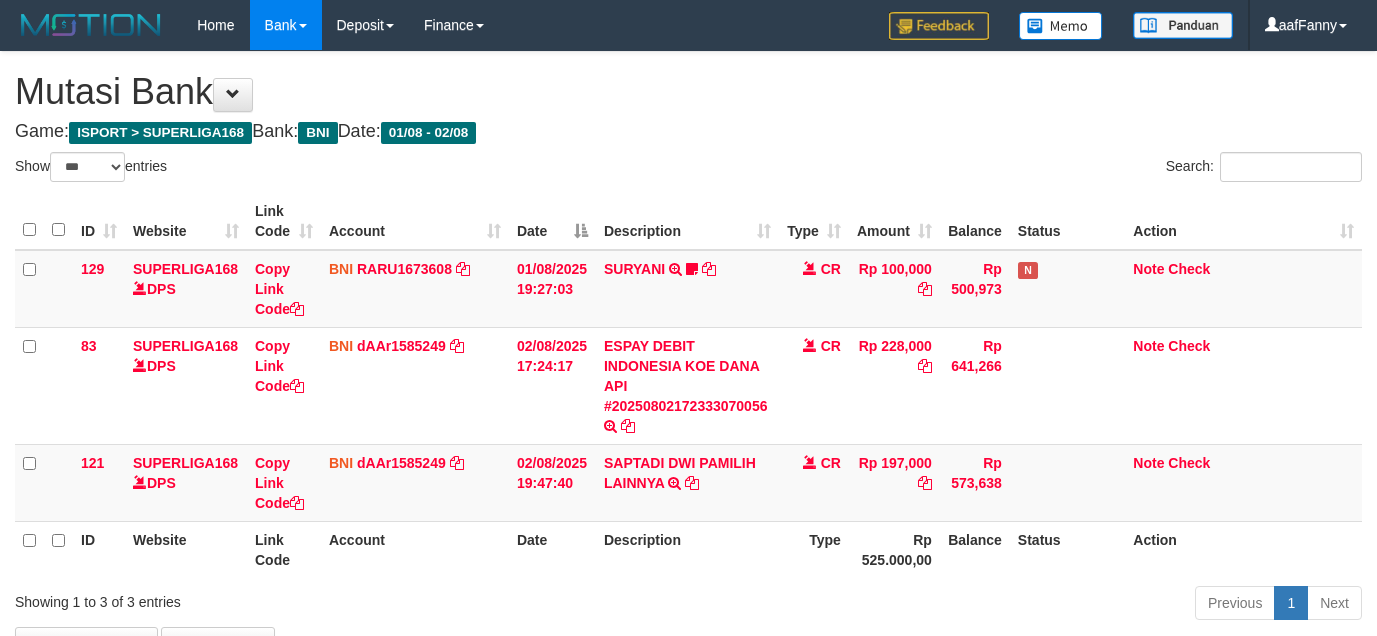select on "***" 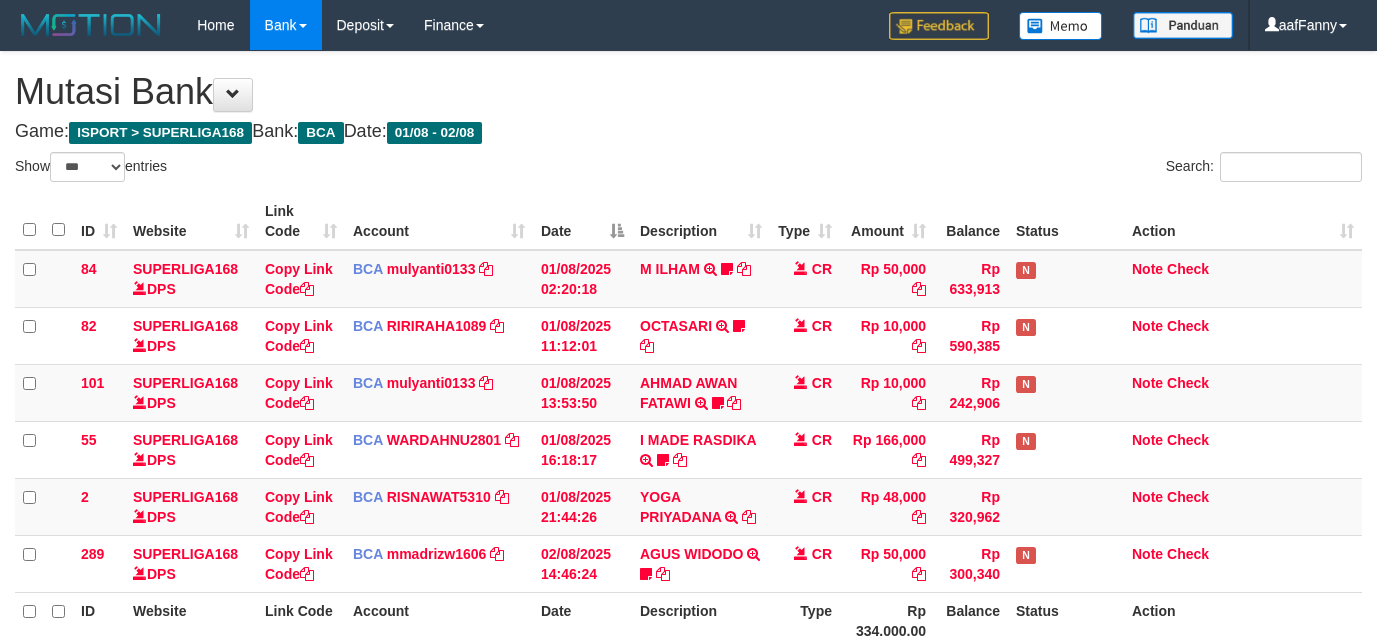 select on "***" 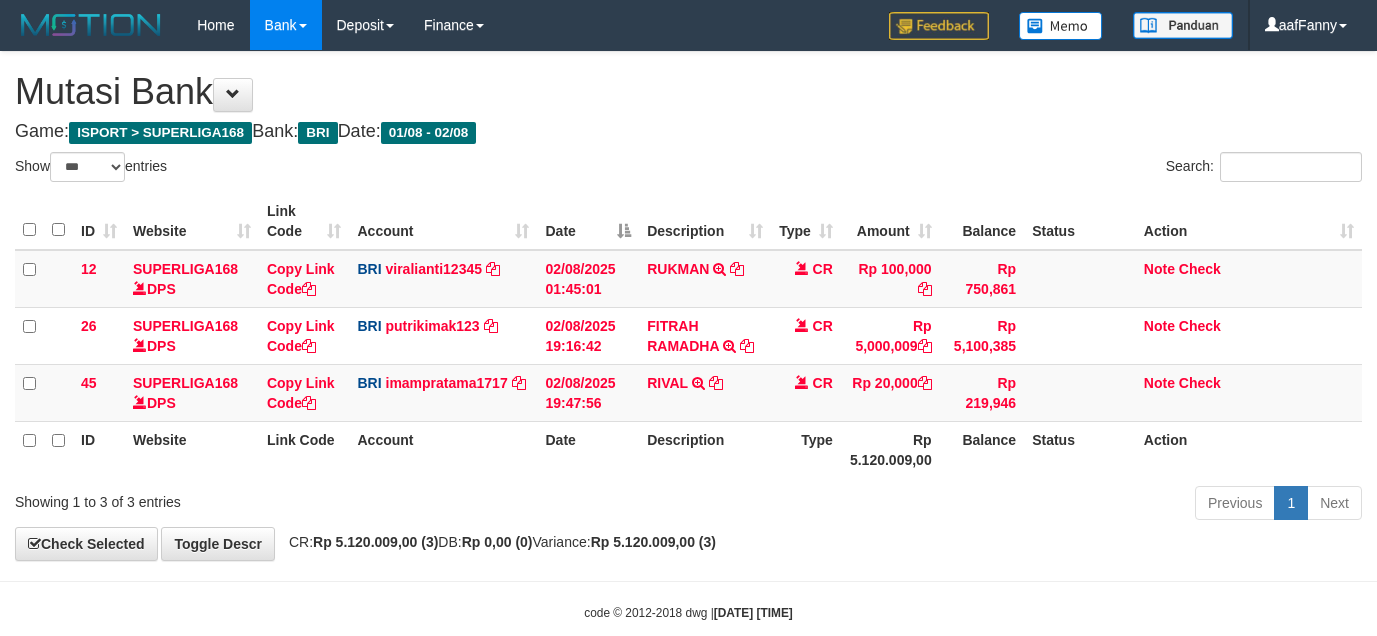 select on "***" 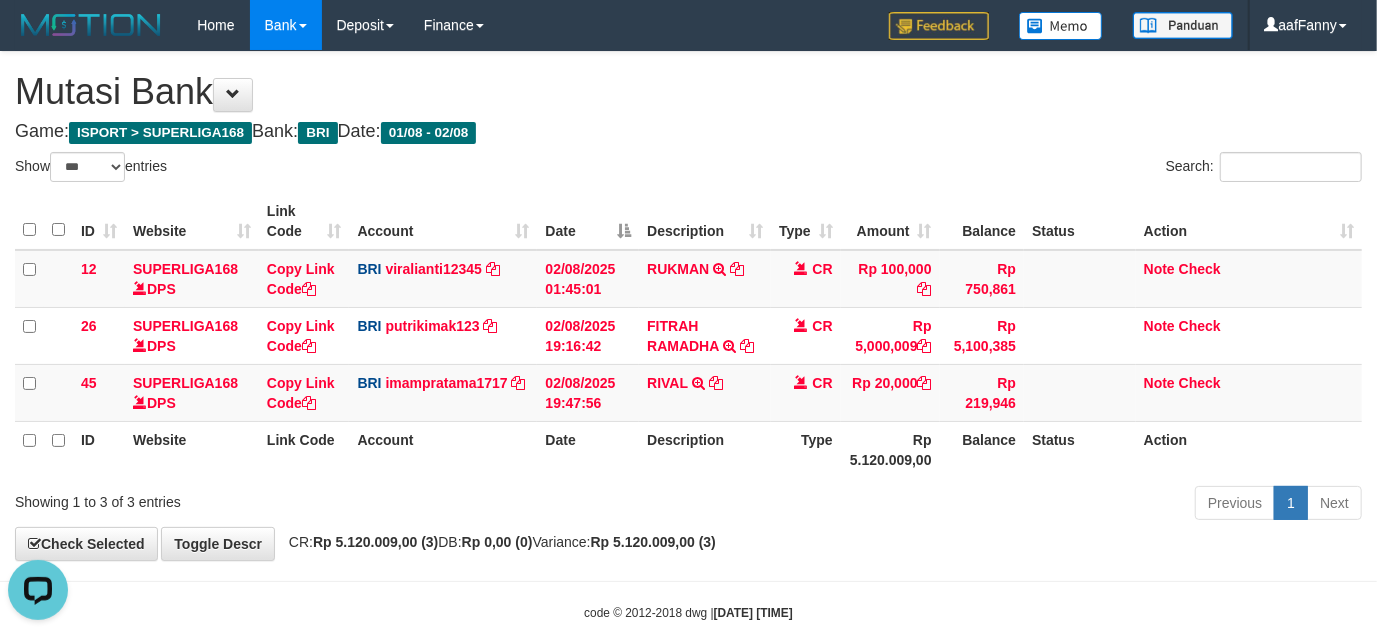 scroll, scrollTop: 0, scrollLeft: 0, axis: both 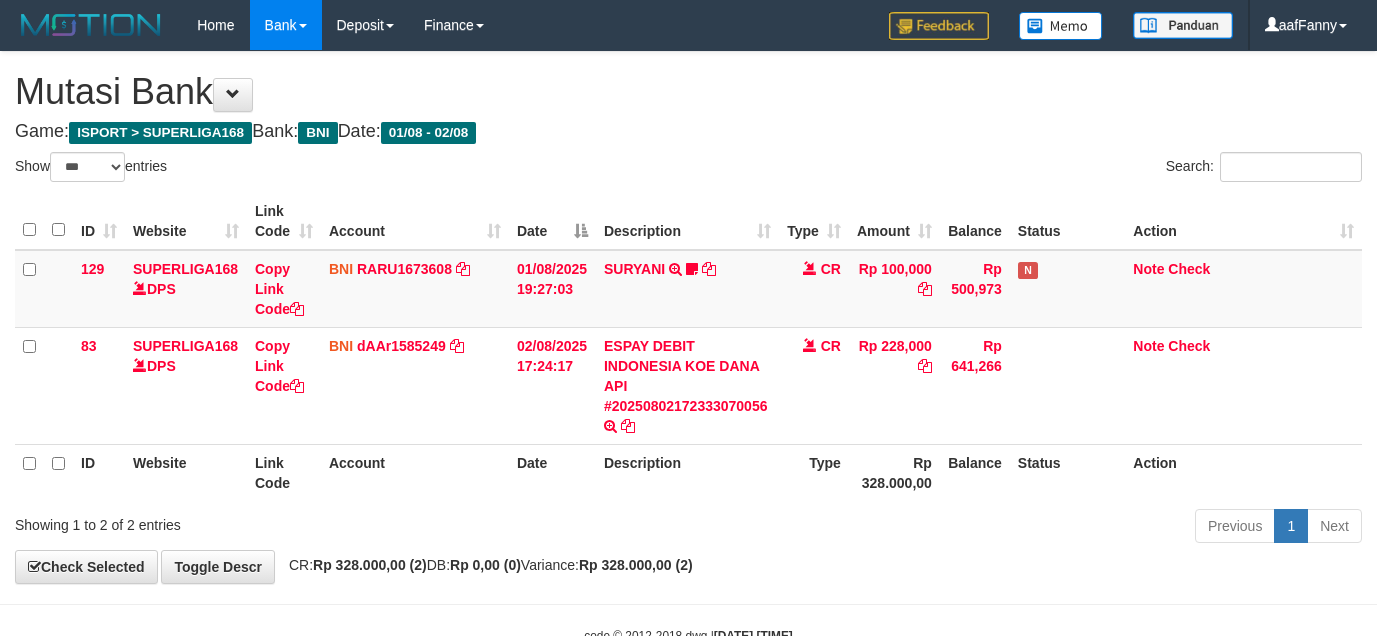 select on "***" 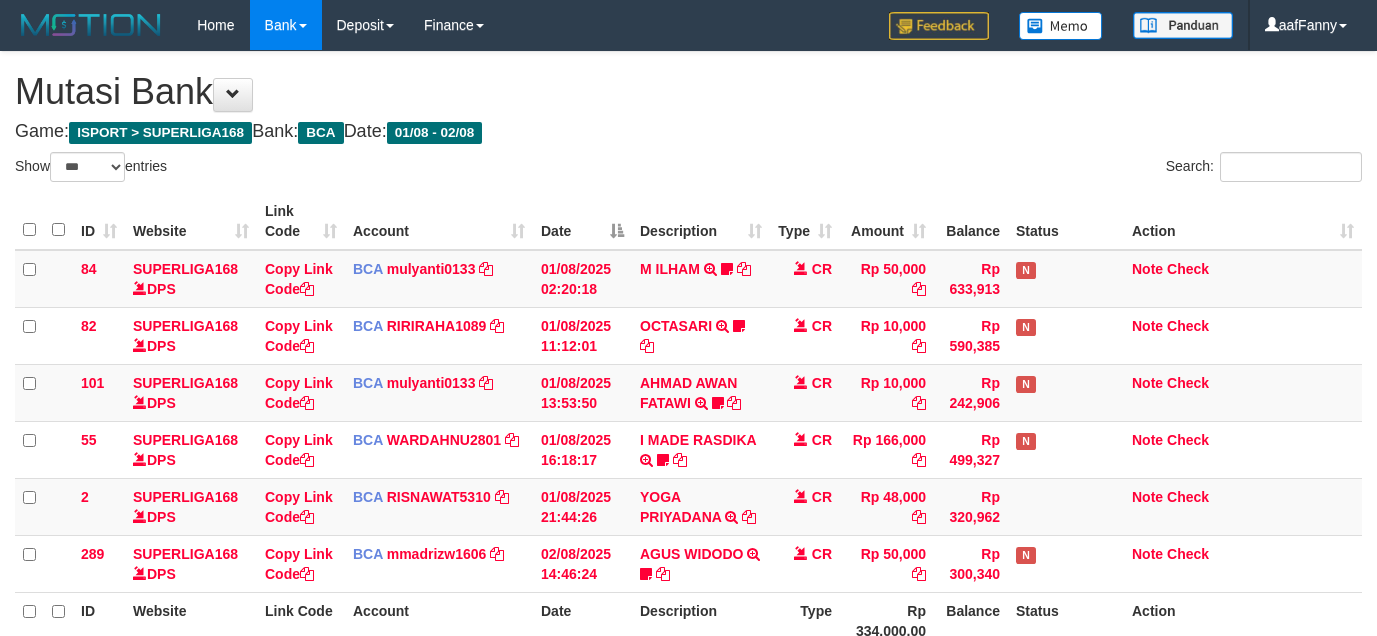 select on "***" 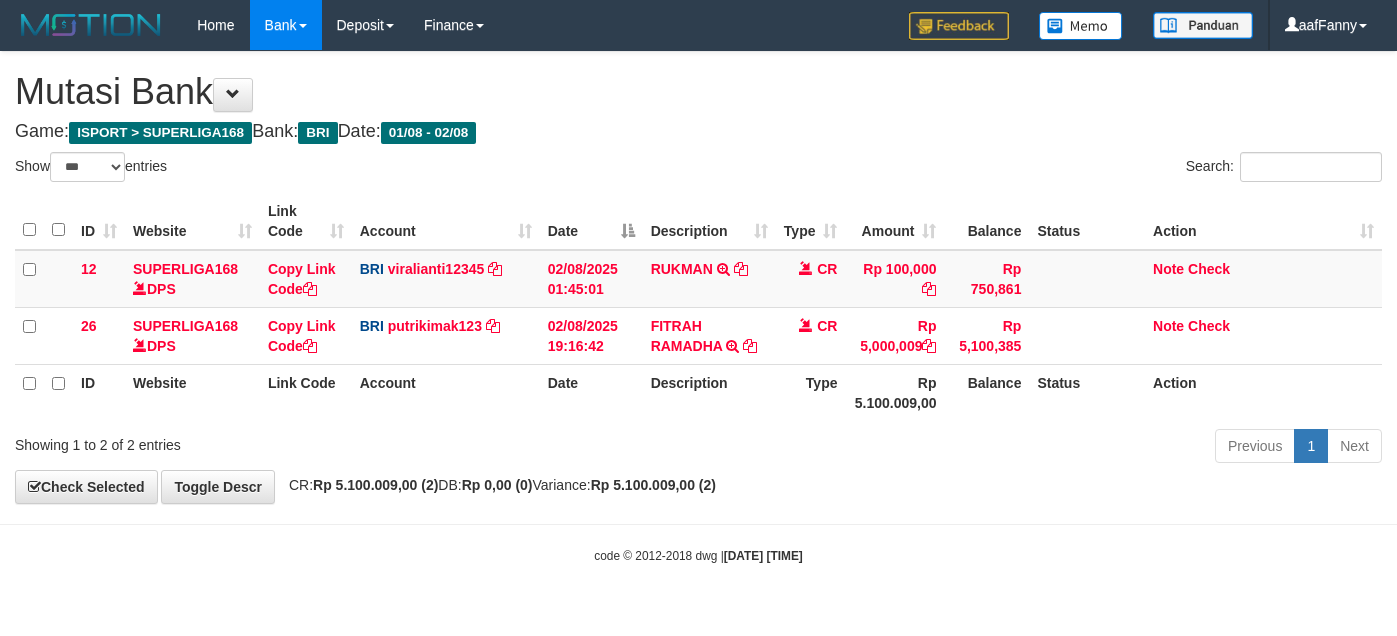 select on "***" 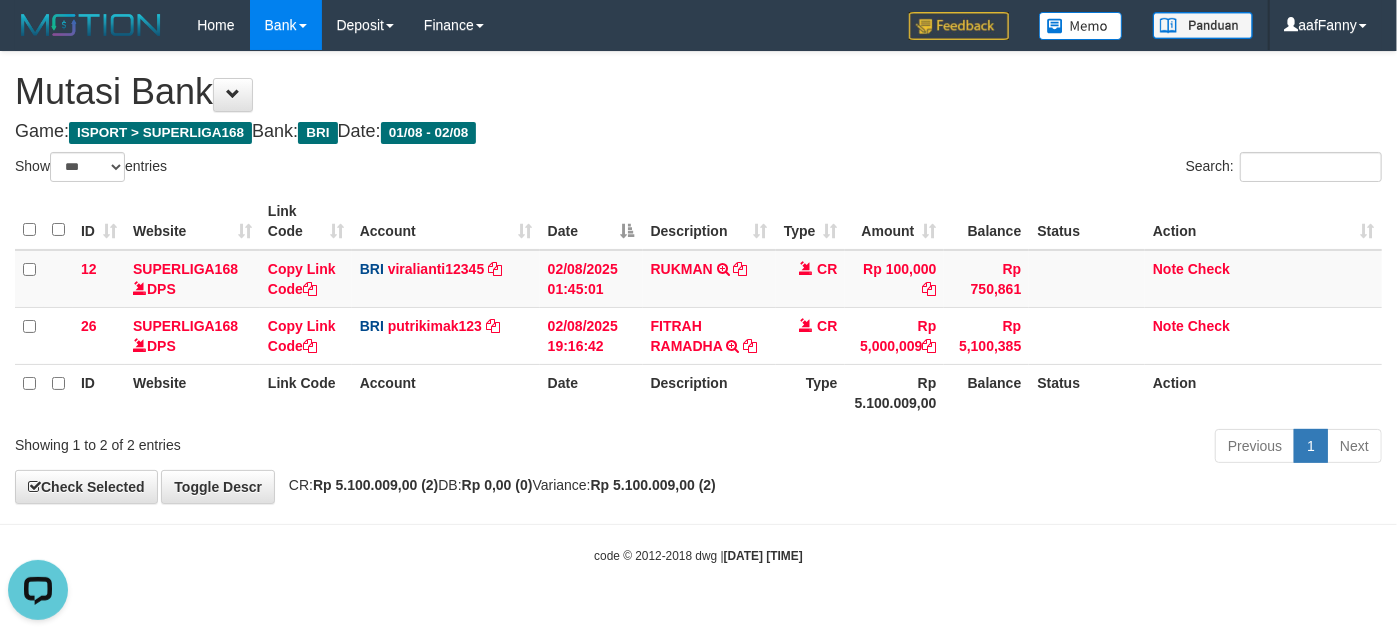 scroll, scrollTop: 0, scrollLeft: 0, axis: both 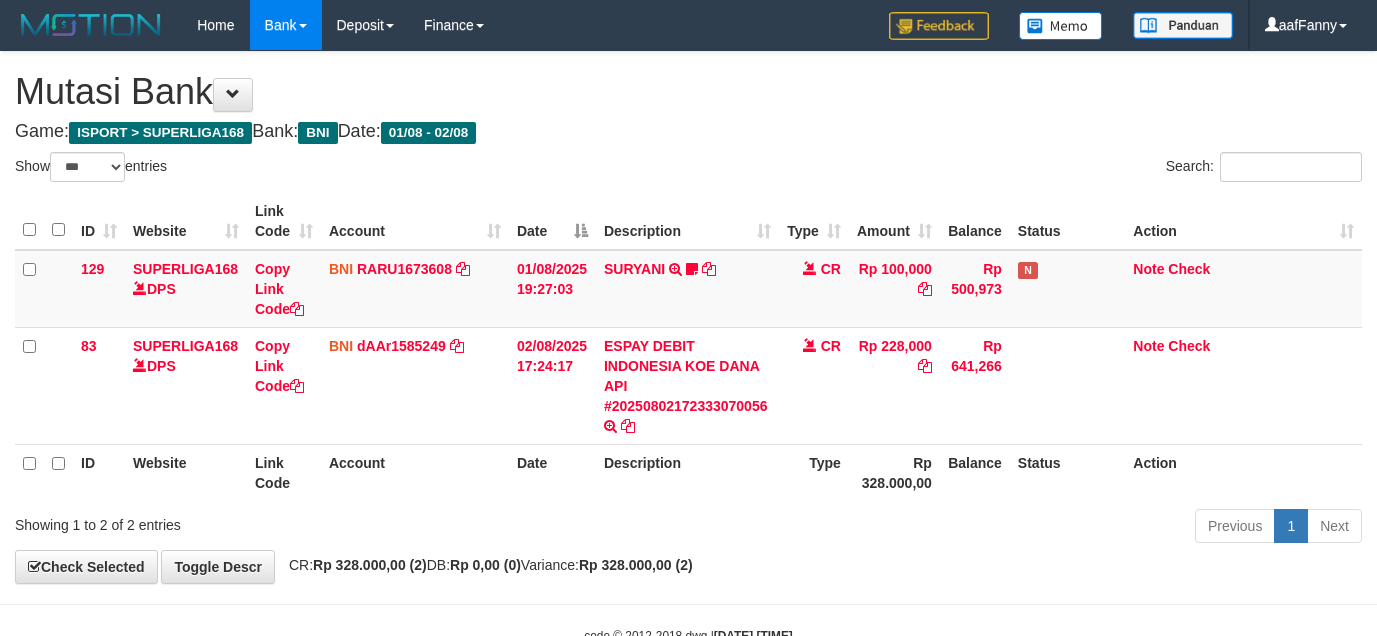 select on "***" 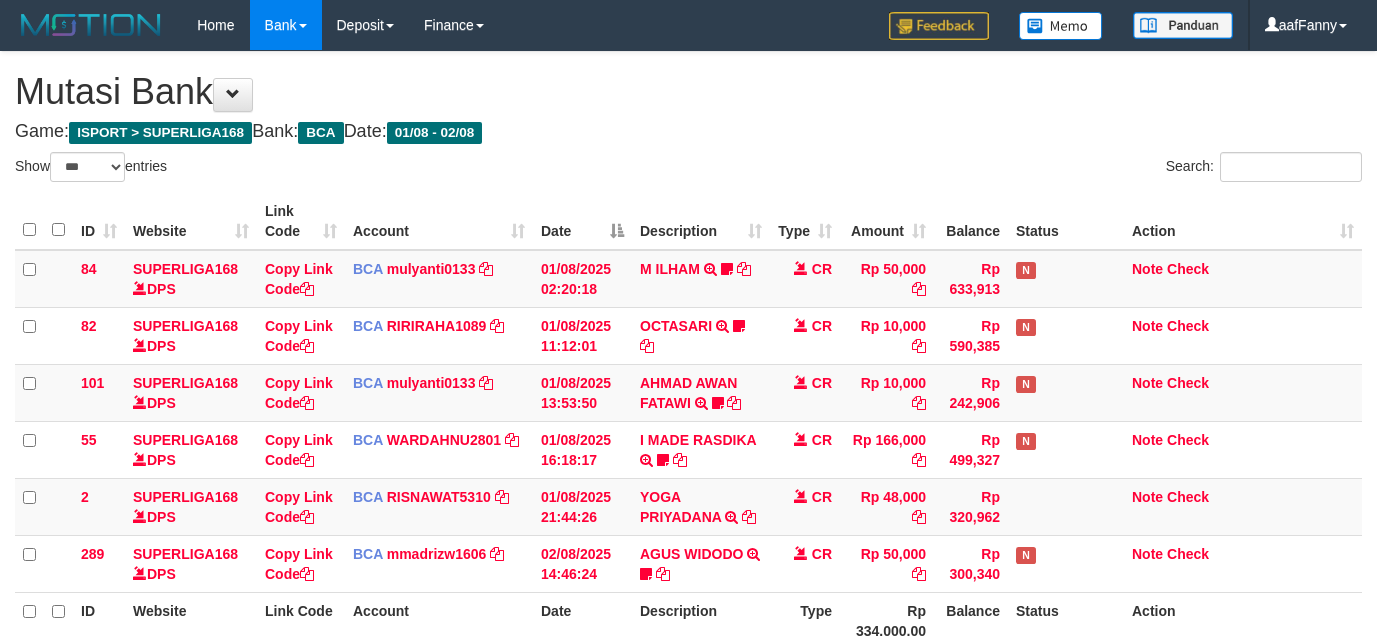 select on "***" 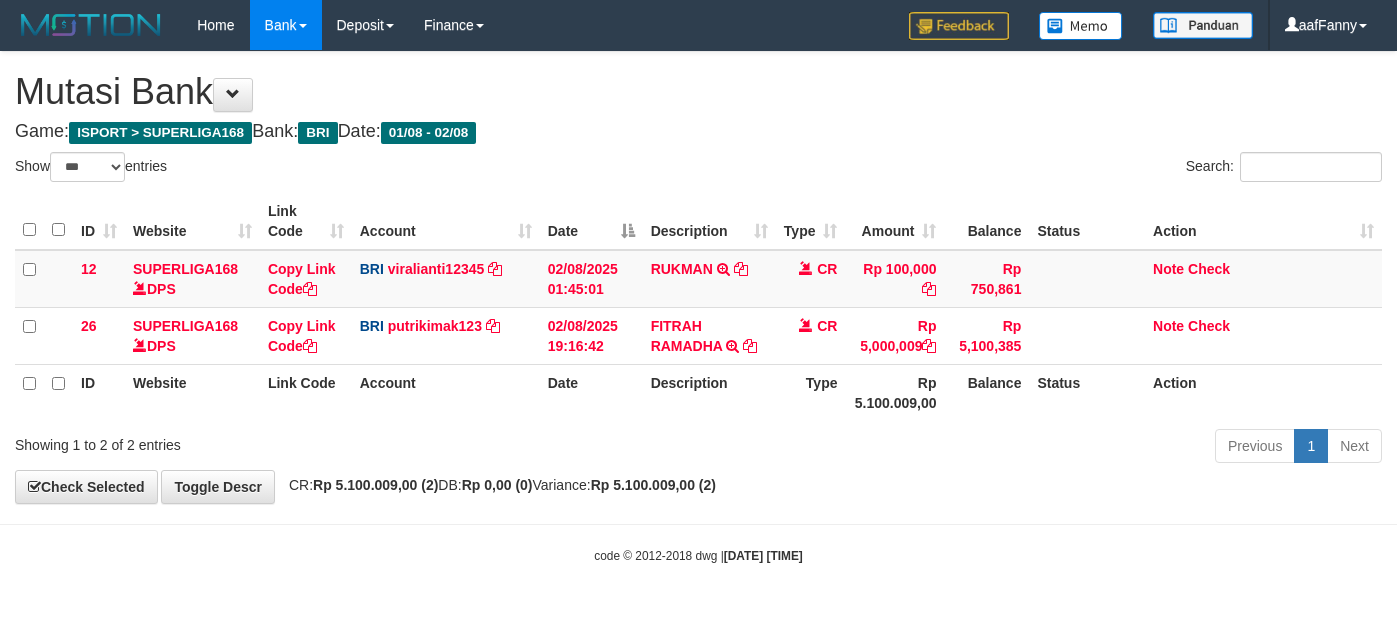 select on "***" 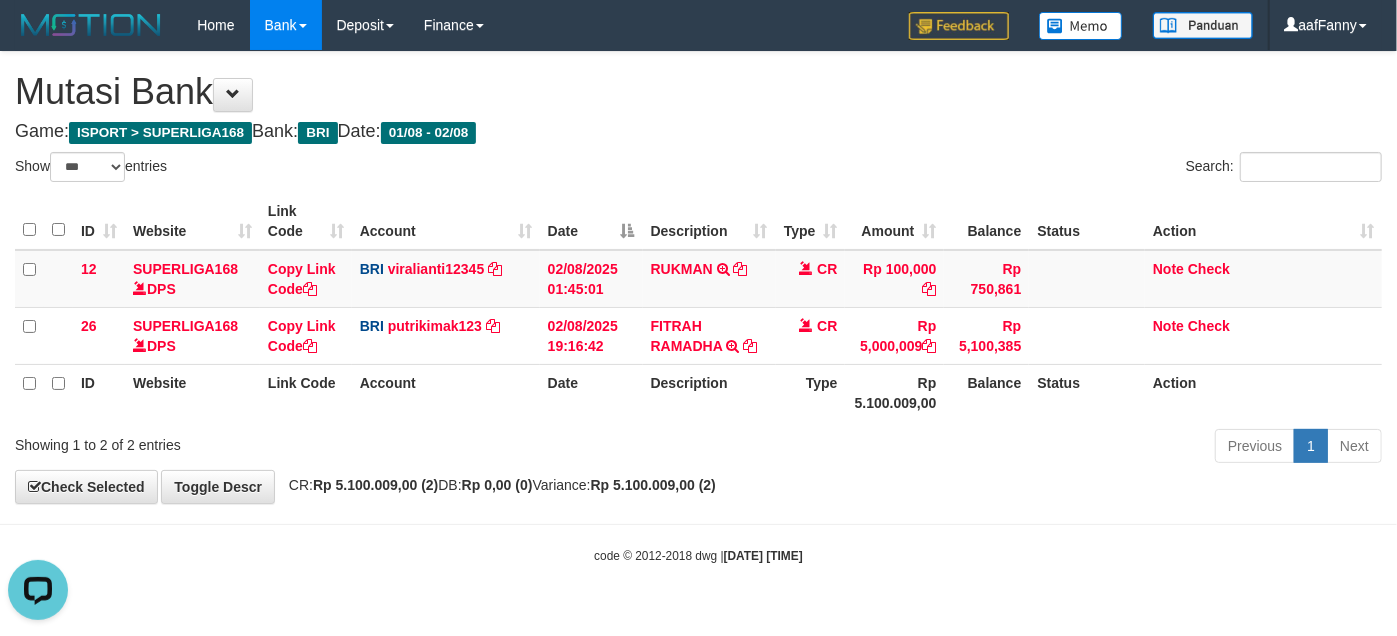 scroll, scrollTop: 0, scrollLeft: 0, axis: both 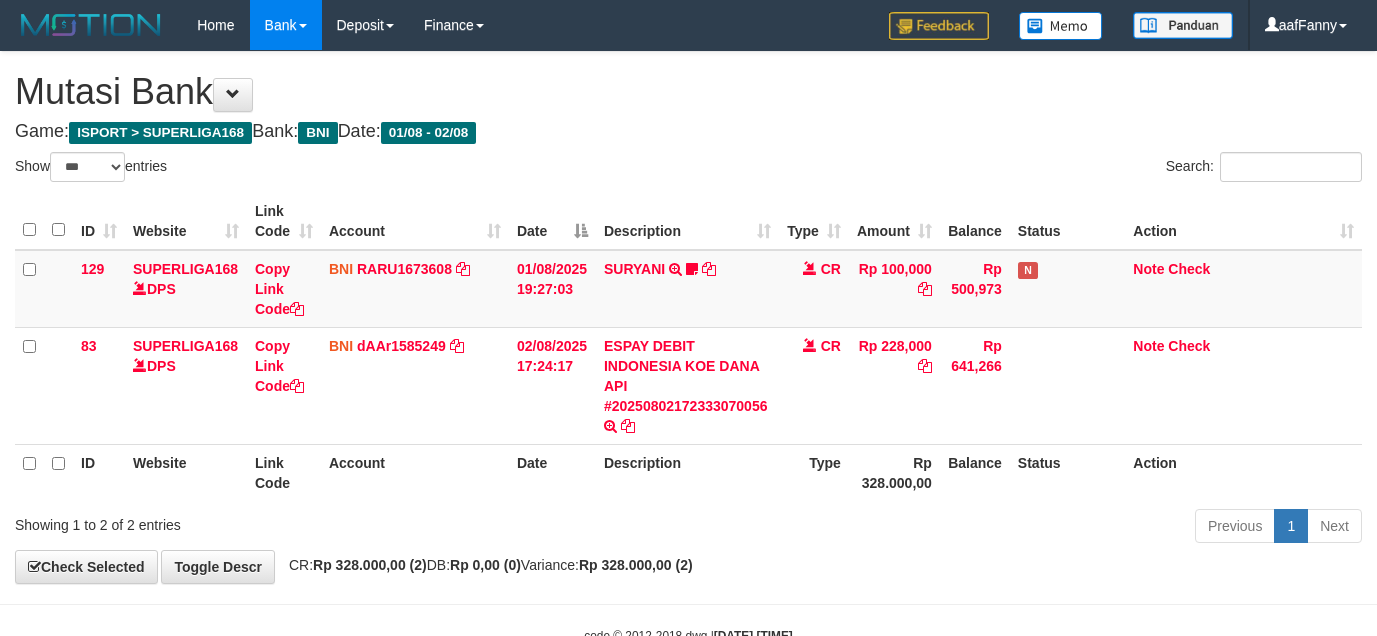 select on "***" 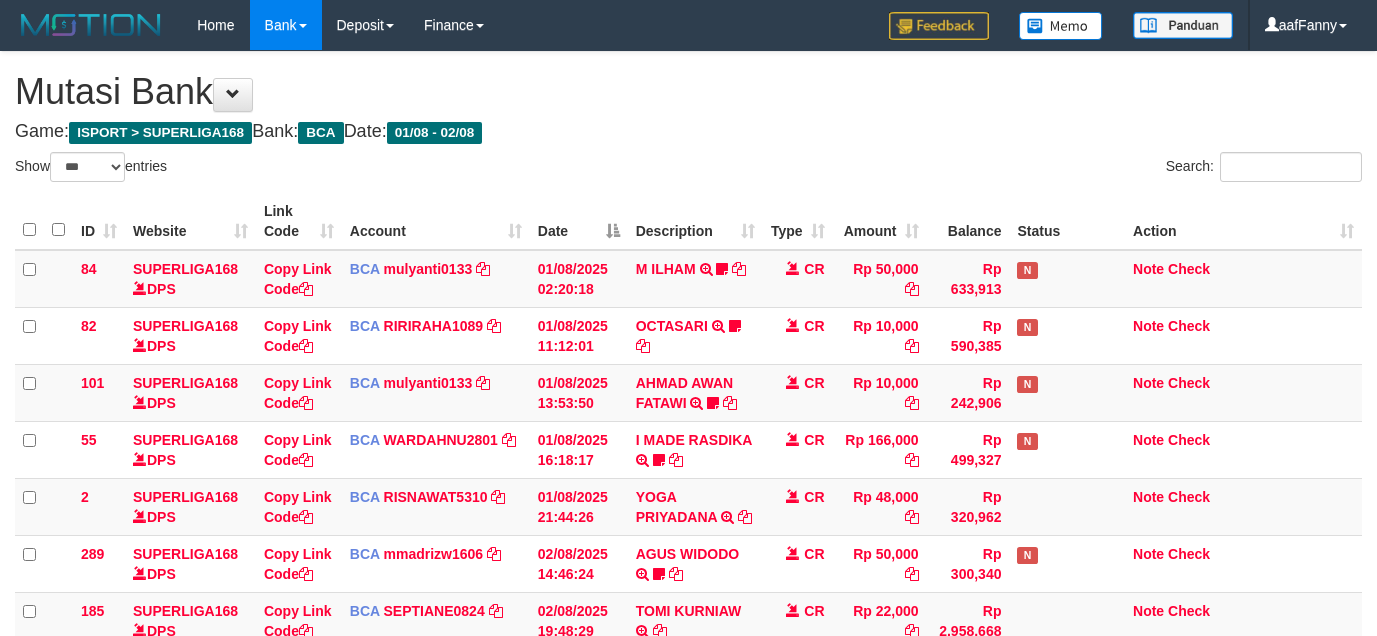select on "***" 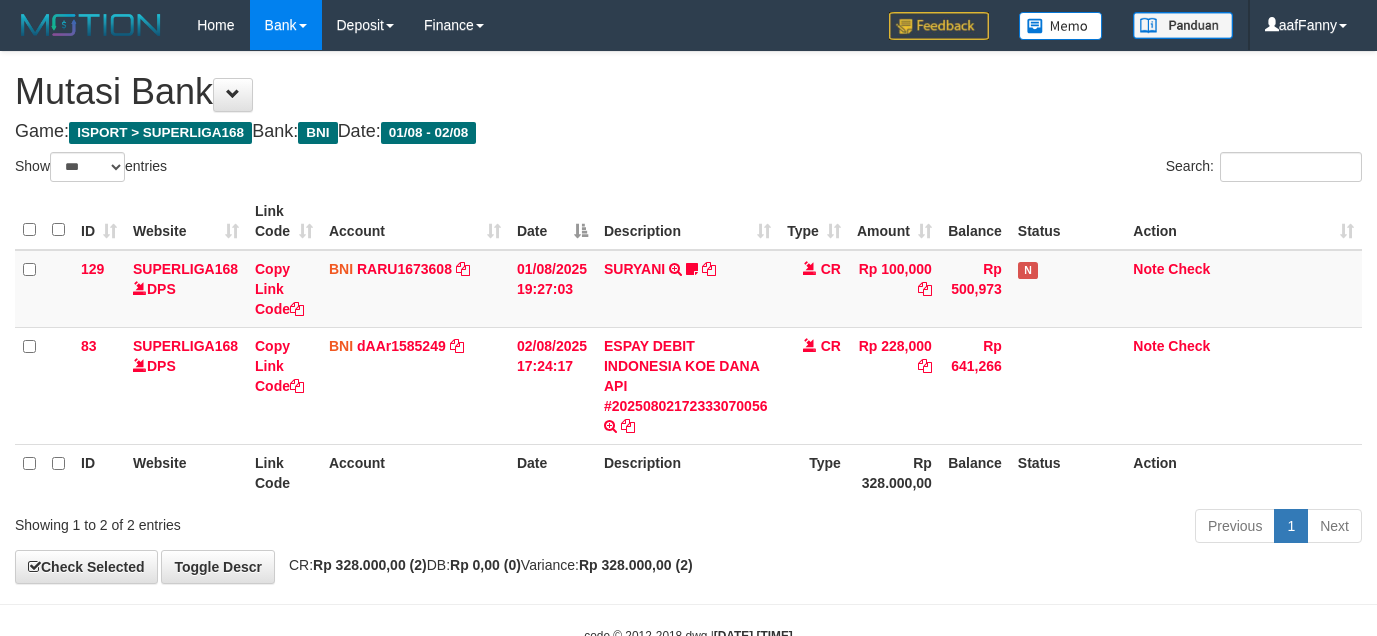 select on "***" 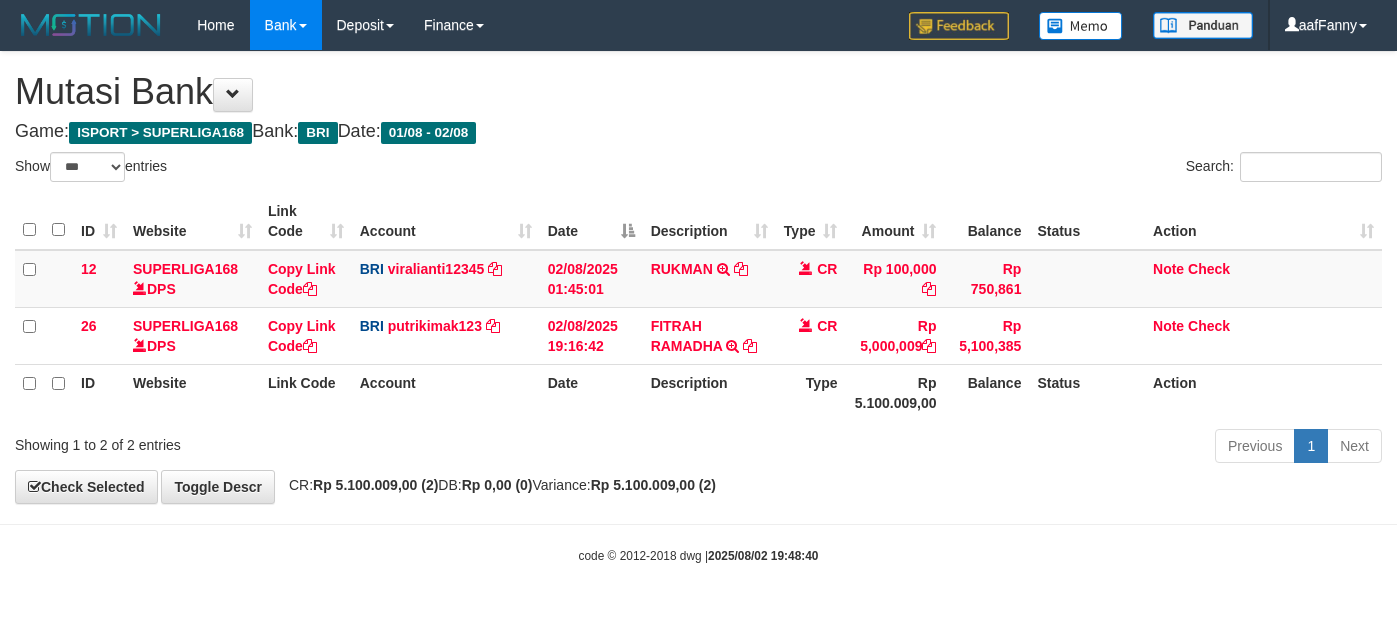 select on "***" 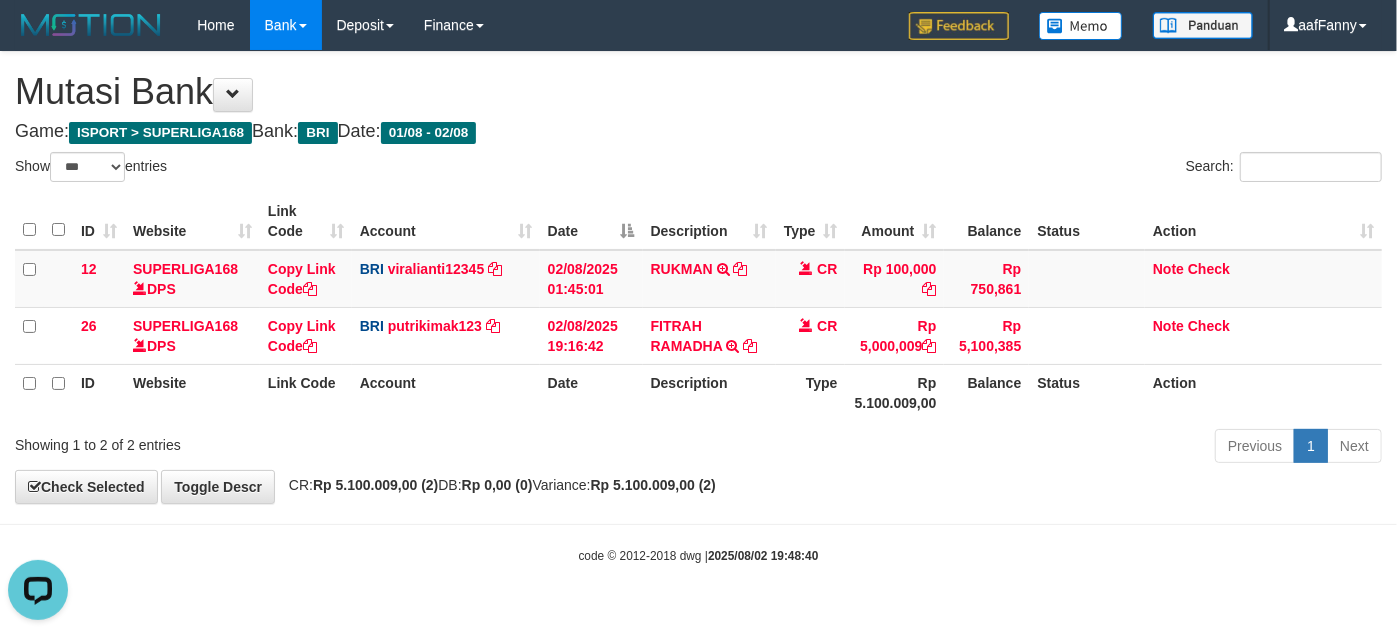 scroll, scrollTop: 0, scrollLeft: 0, axis: both 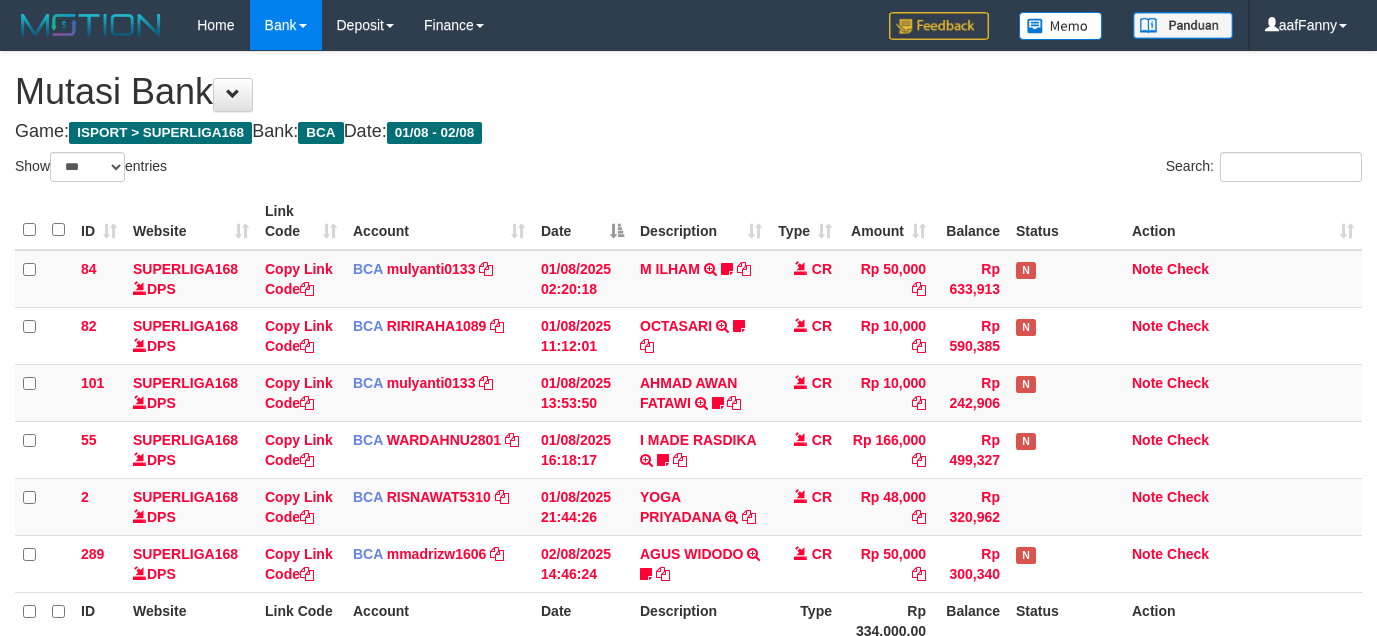 select on "***" 